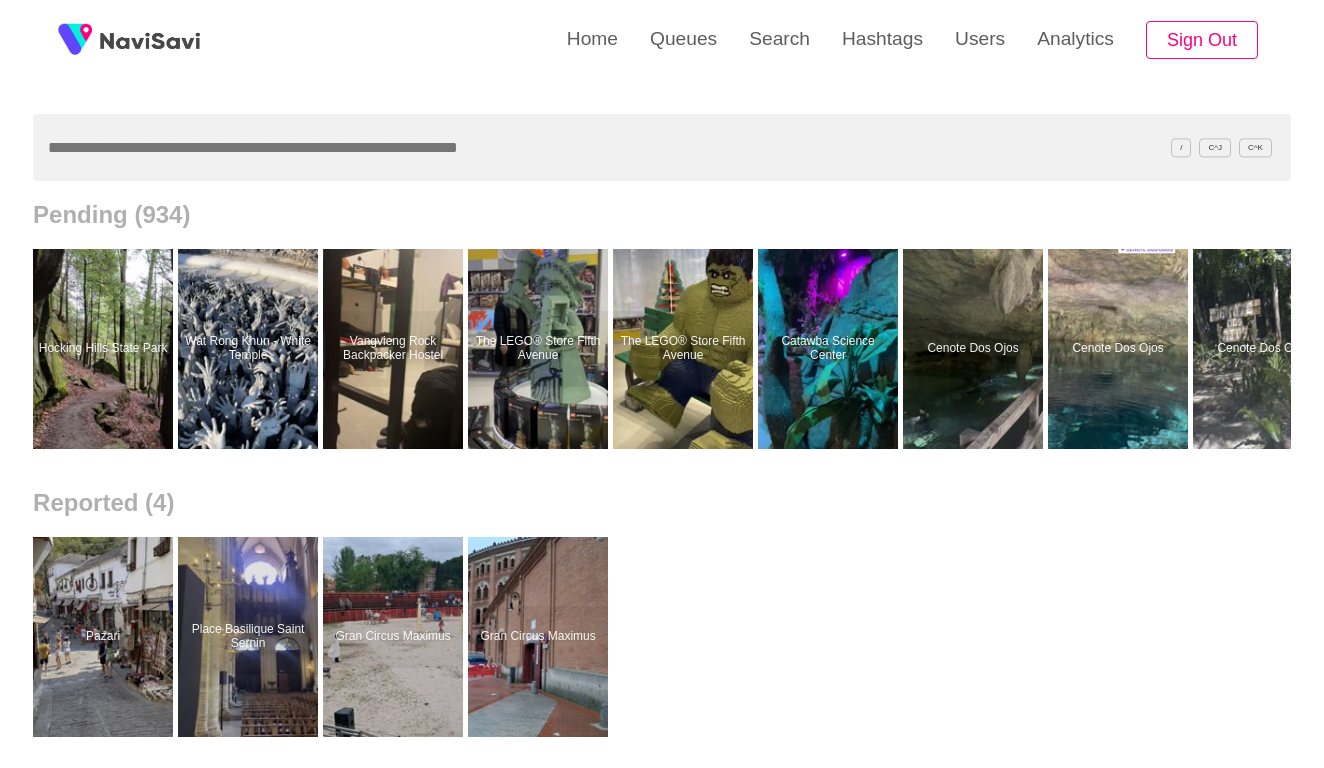 scroll, scrollTop: 157, scrollLeft: 0, axis: vertical 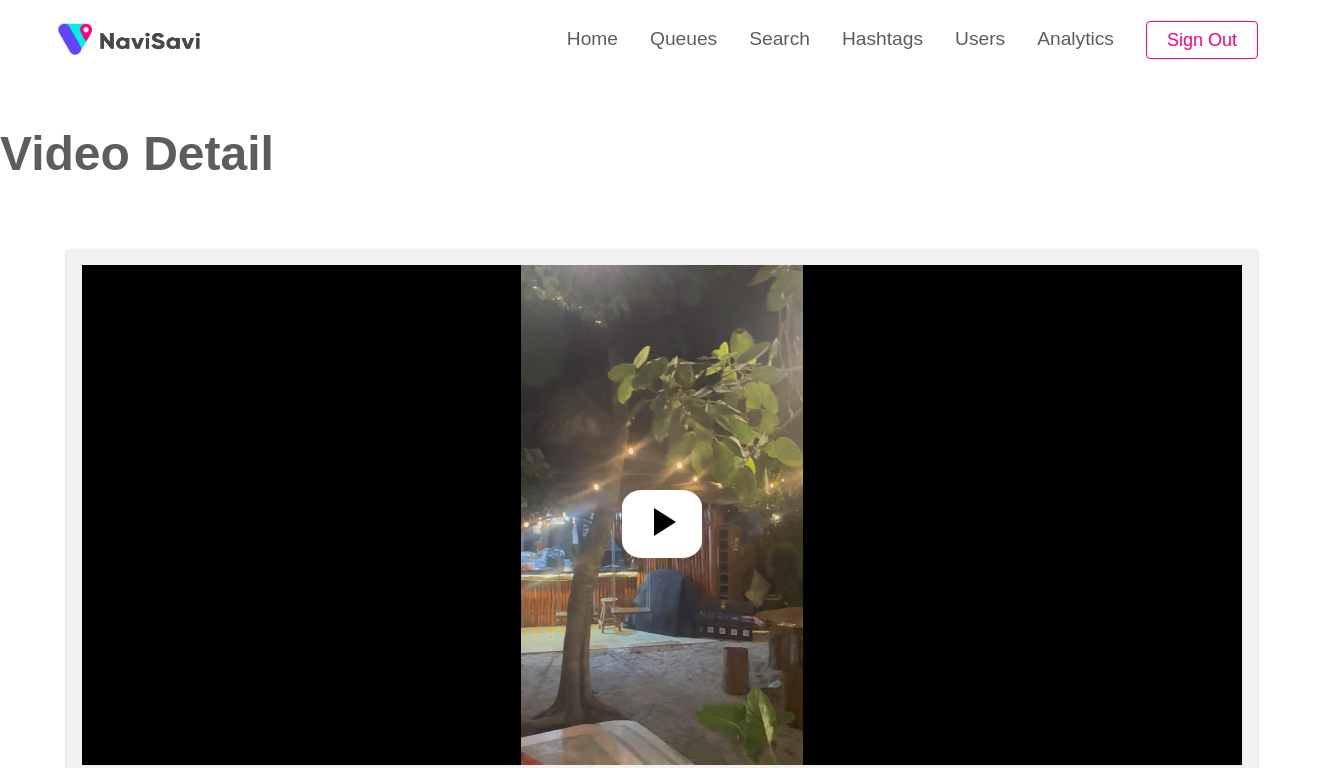 select on "****" 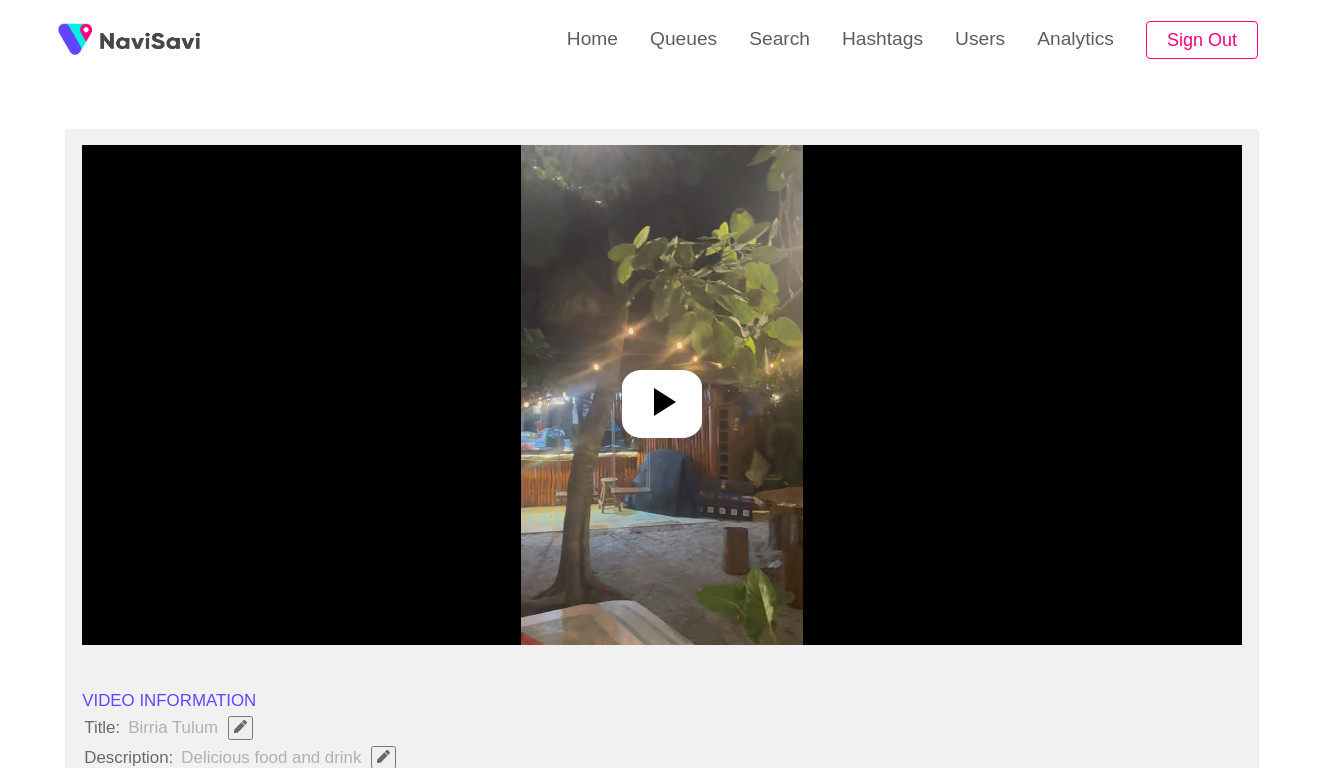 scroll, scrollTop: 215, scrollLeft: 0, axis: vertical 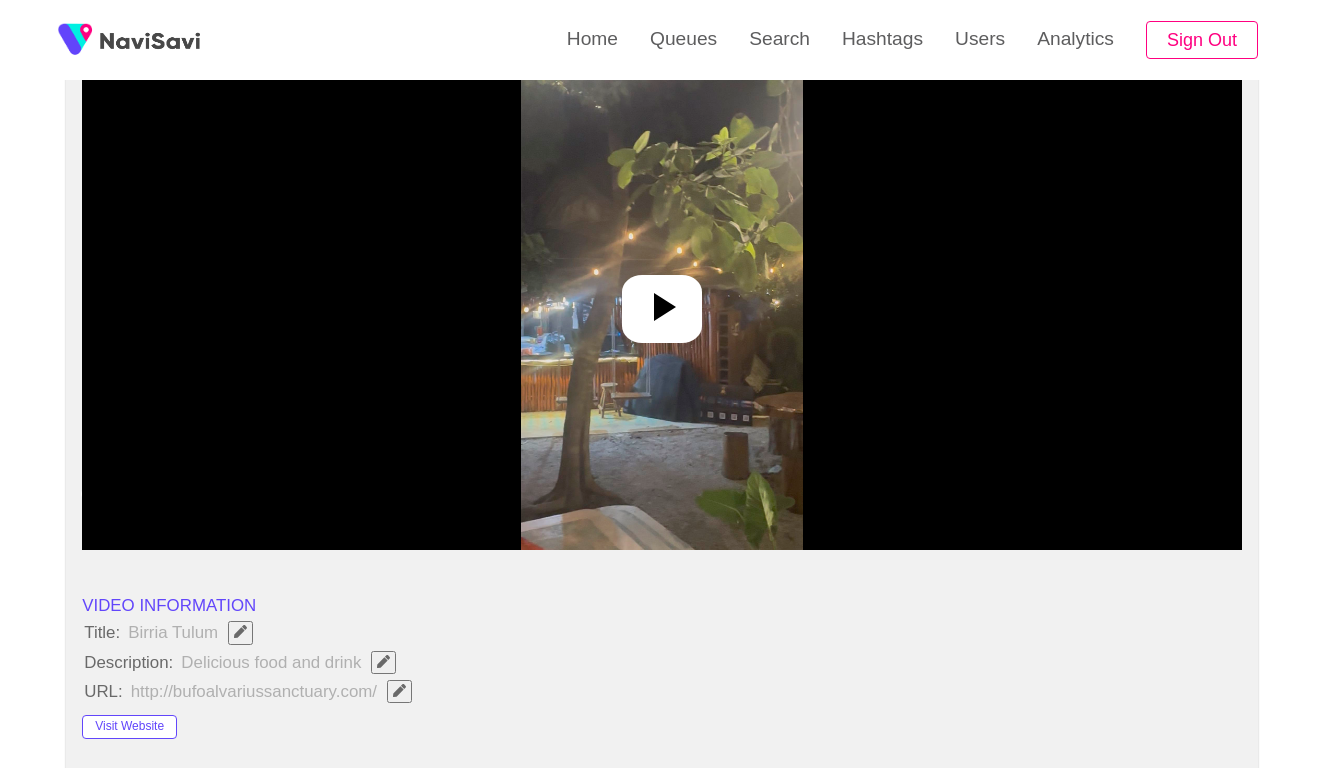 click at bounding box center [662, 300] 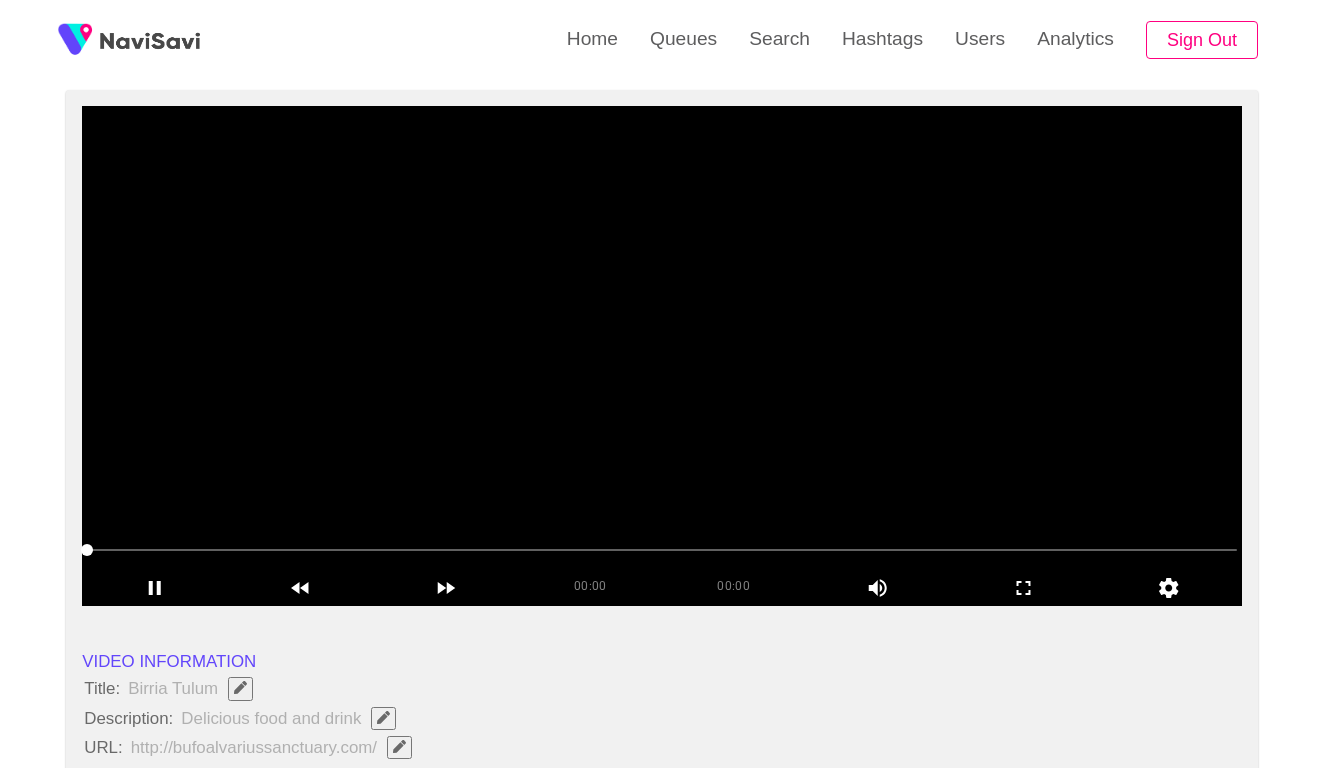 scroll, scrollTop: 131, scrollLeft: 0, axis: vertical 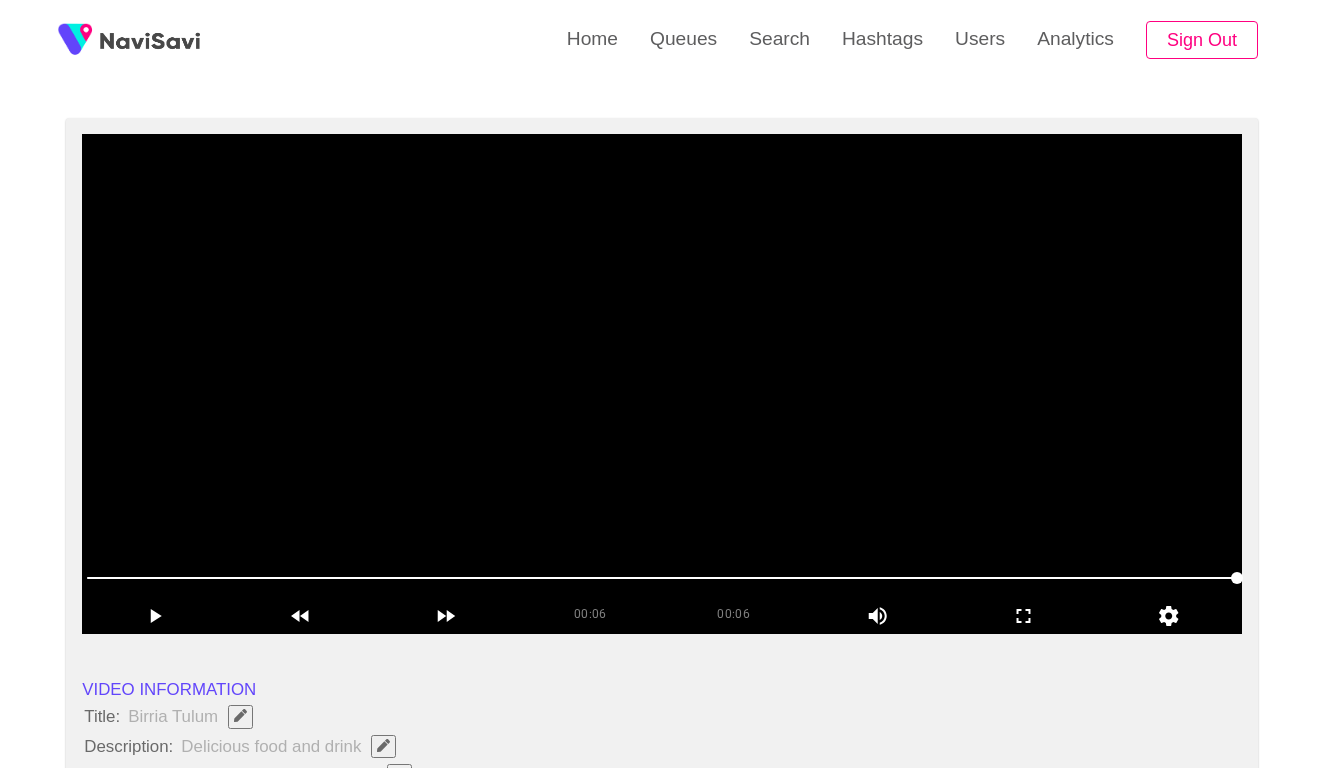 click at bounding box center [662, 384] 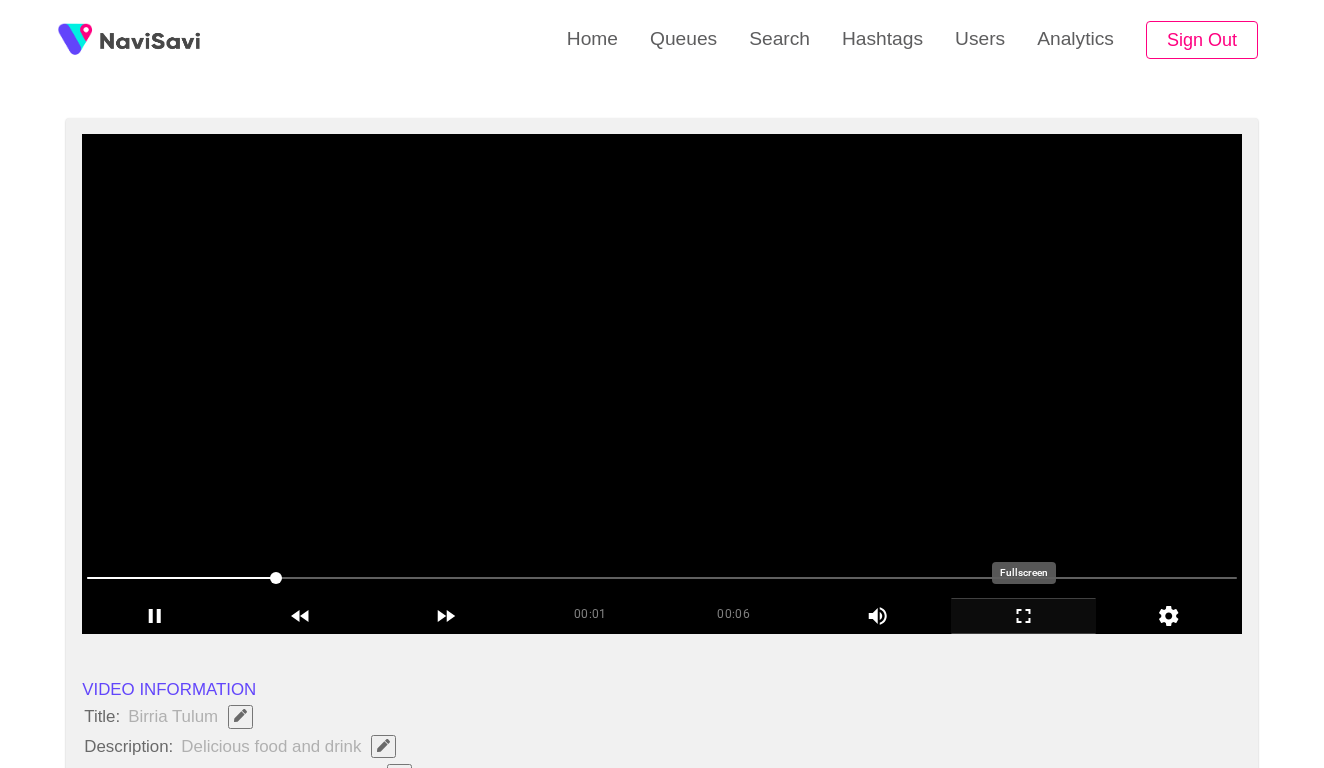 click 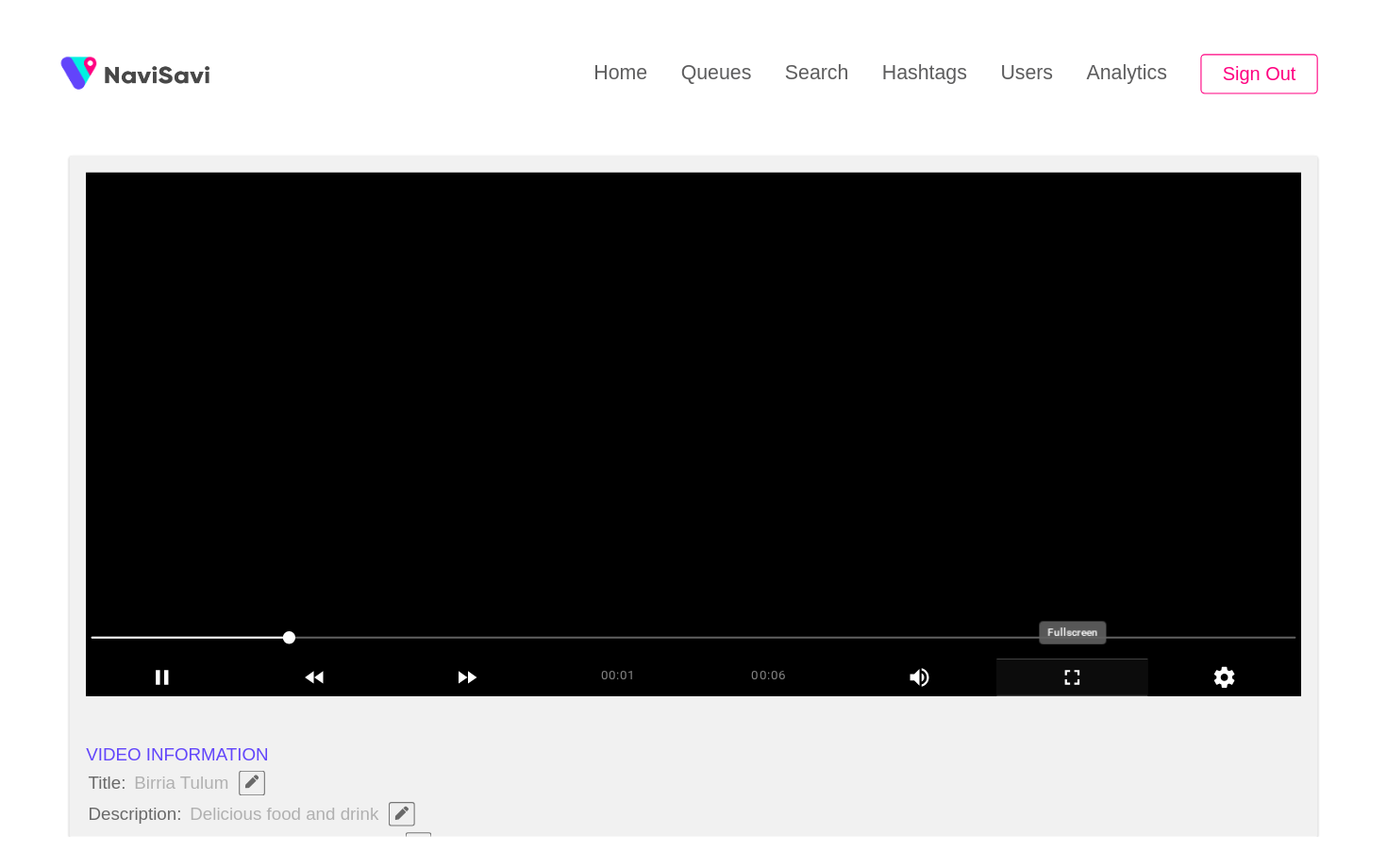 scroll, scrollTop: 0, scrollLeft: 0, axis: both 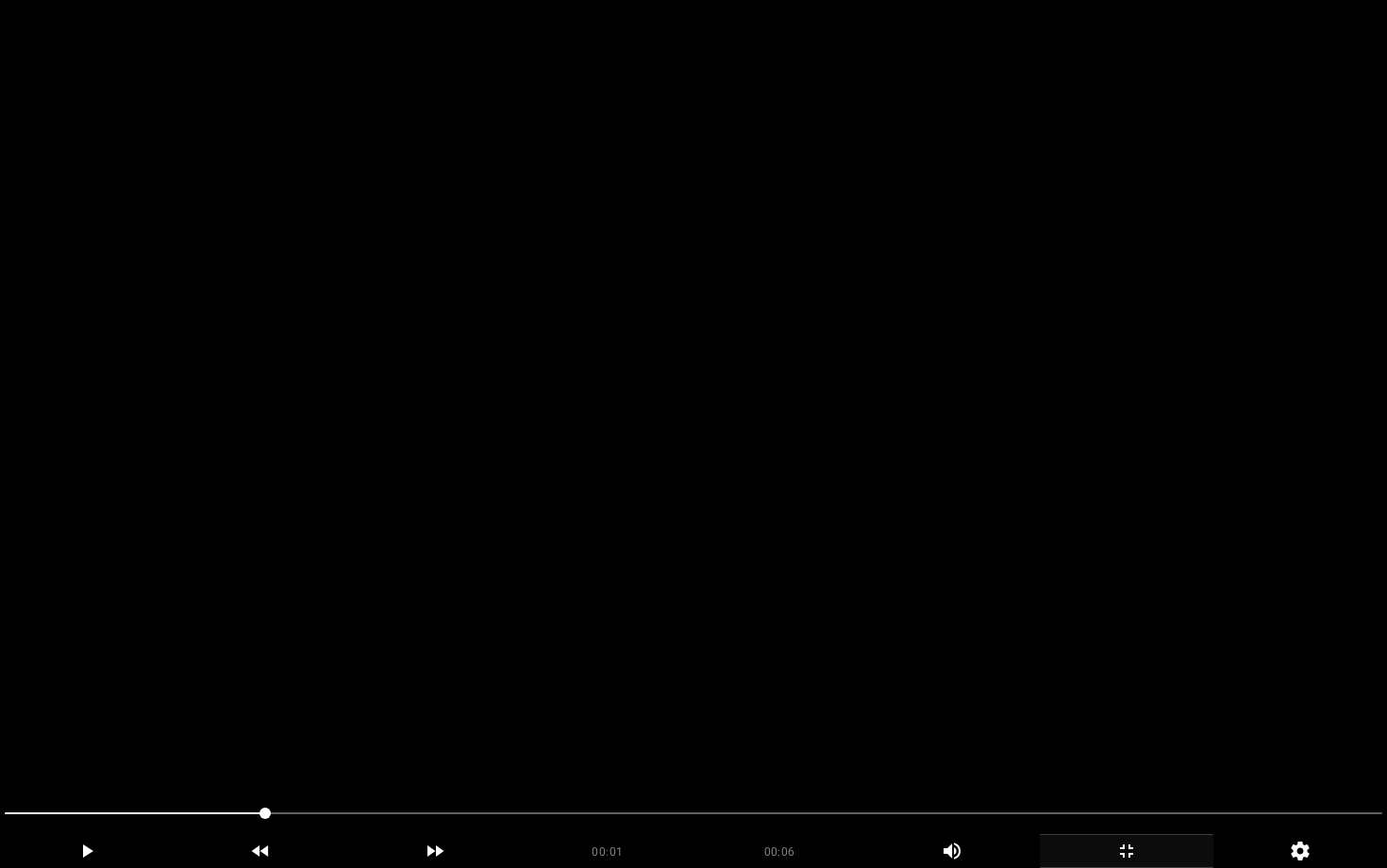 click at bounding box center [694, 434] 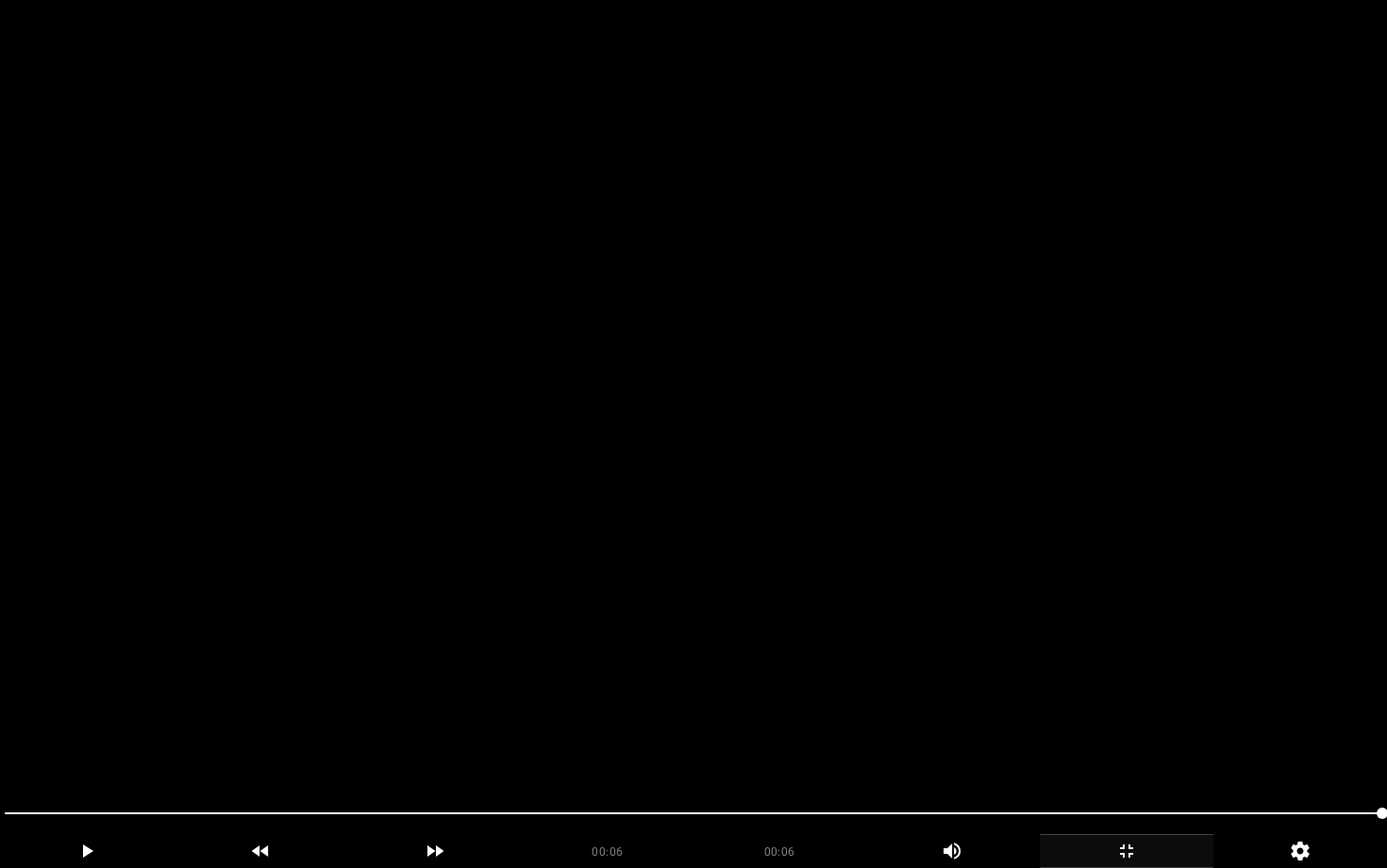click at bounding box center (694, 434) 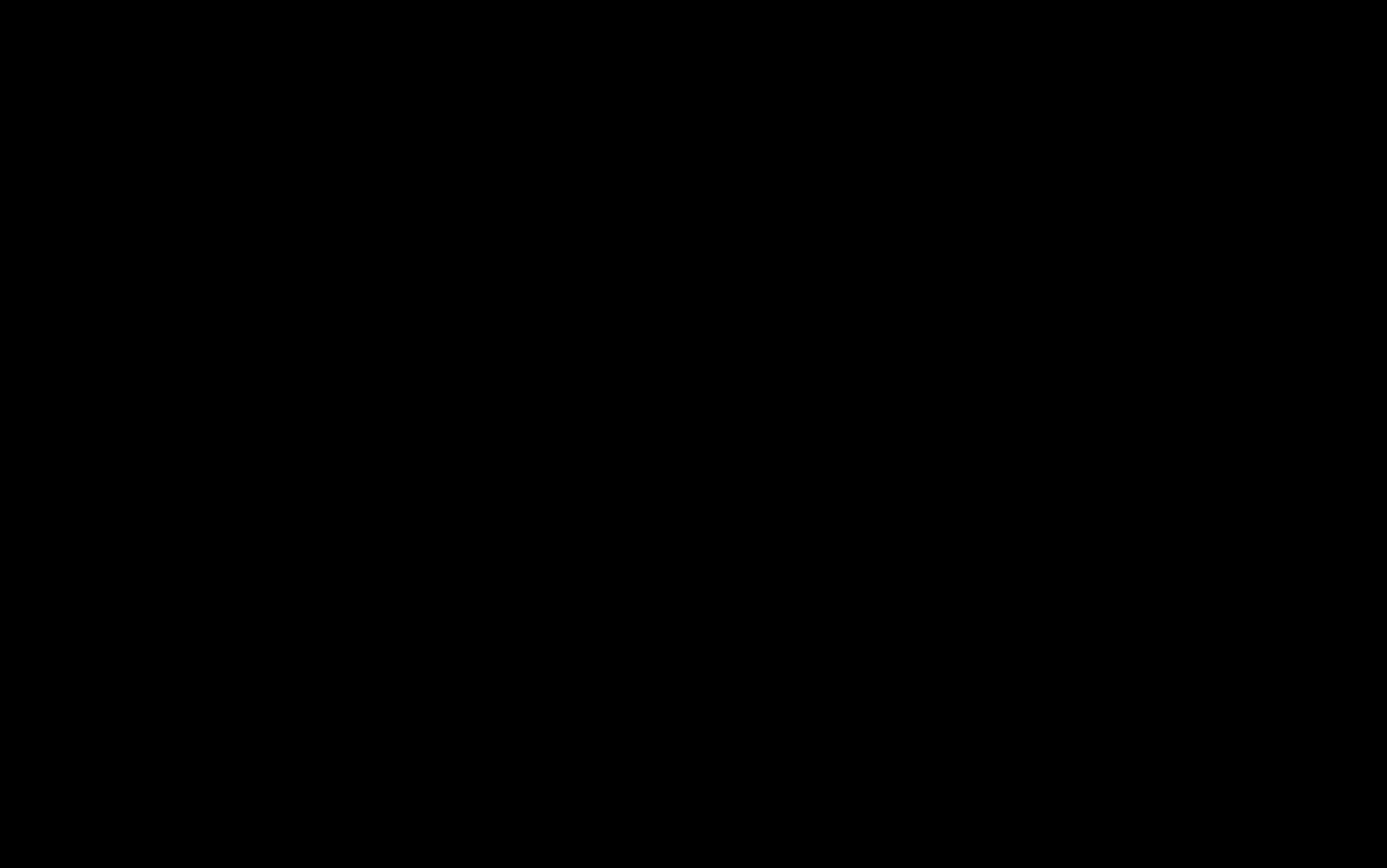 click 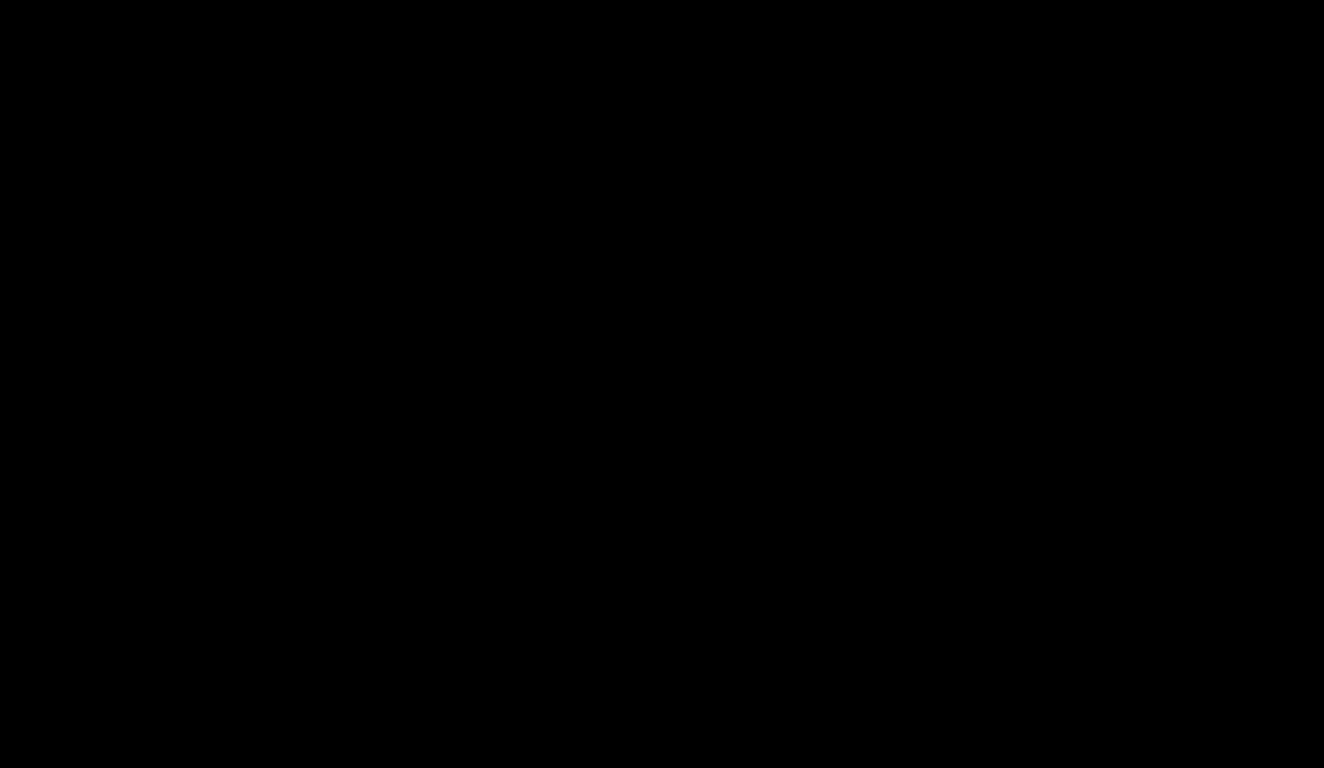 scroll, scrollTop: 2318, scrollLeft: 0, axis: vertical 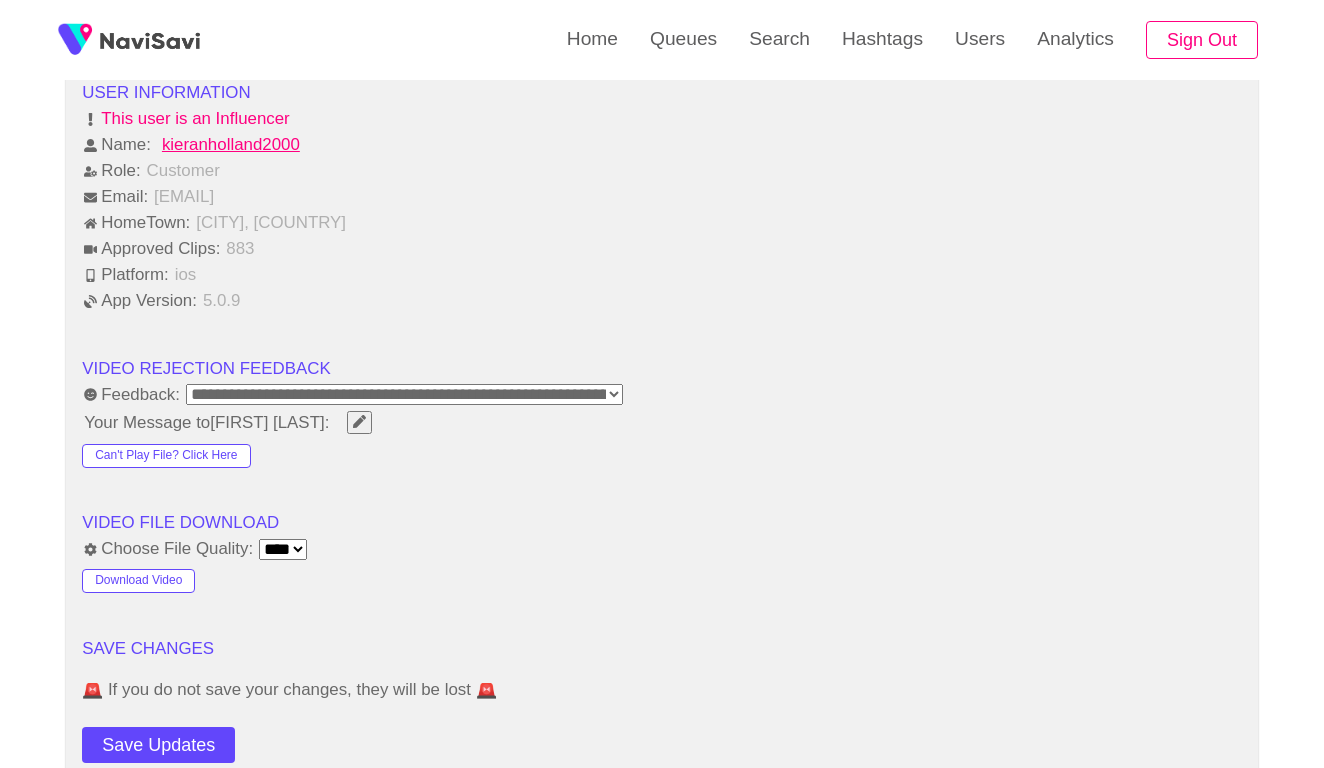 click on "**********" at bounding box center [404, 394] 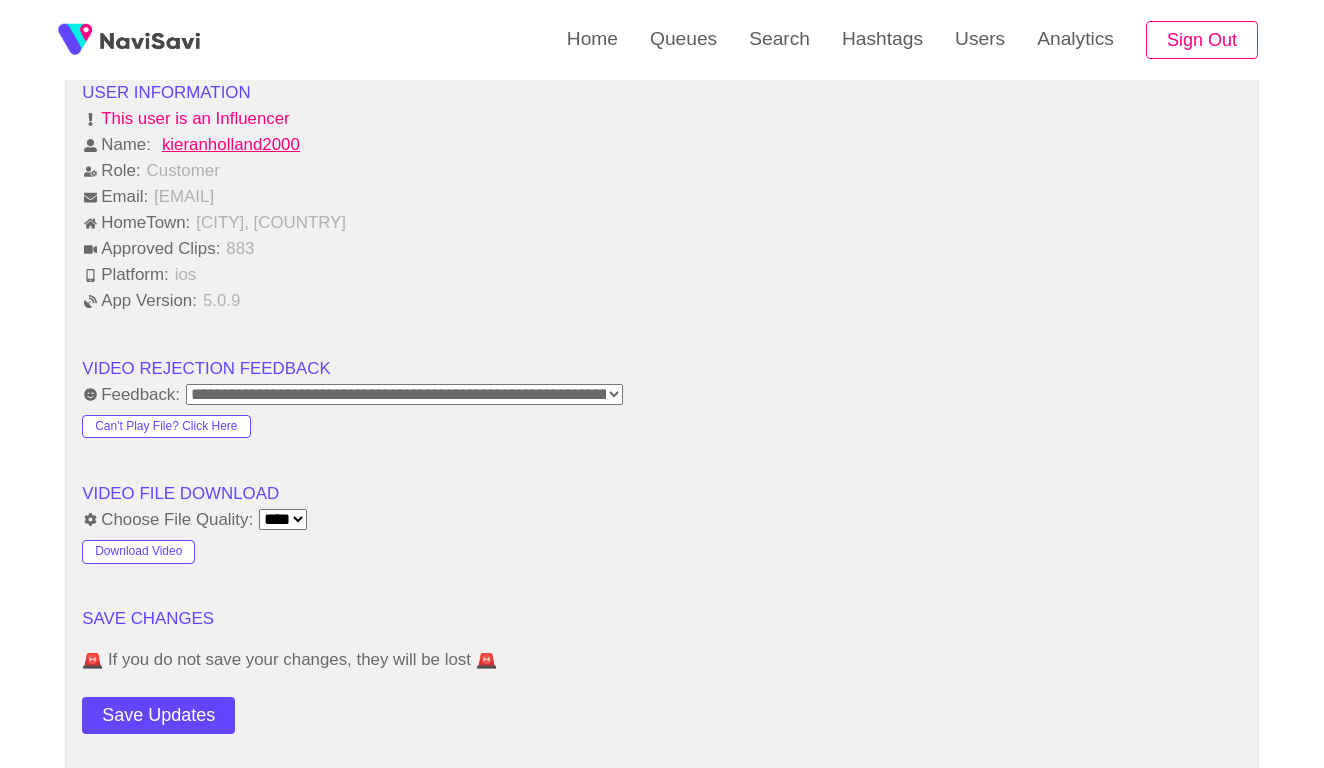 click on "VIDEO REJECTION FEEDBACK" at bounding box center (662, 369) 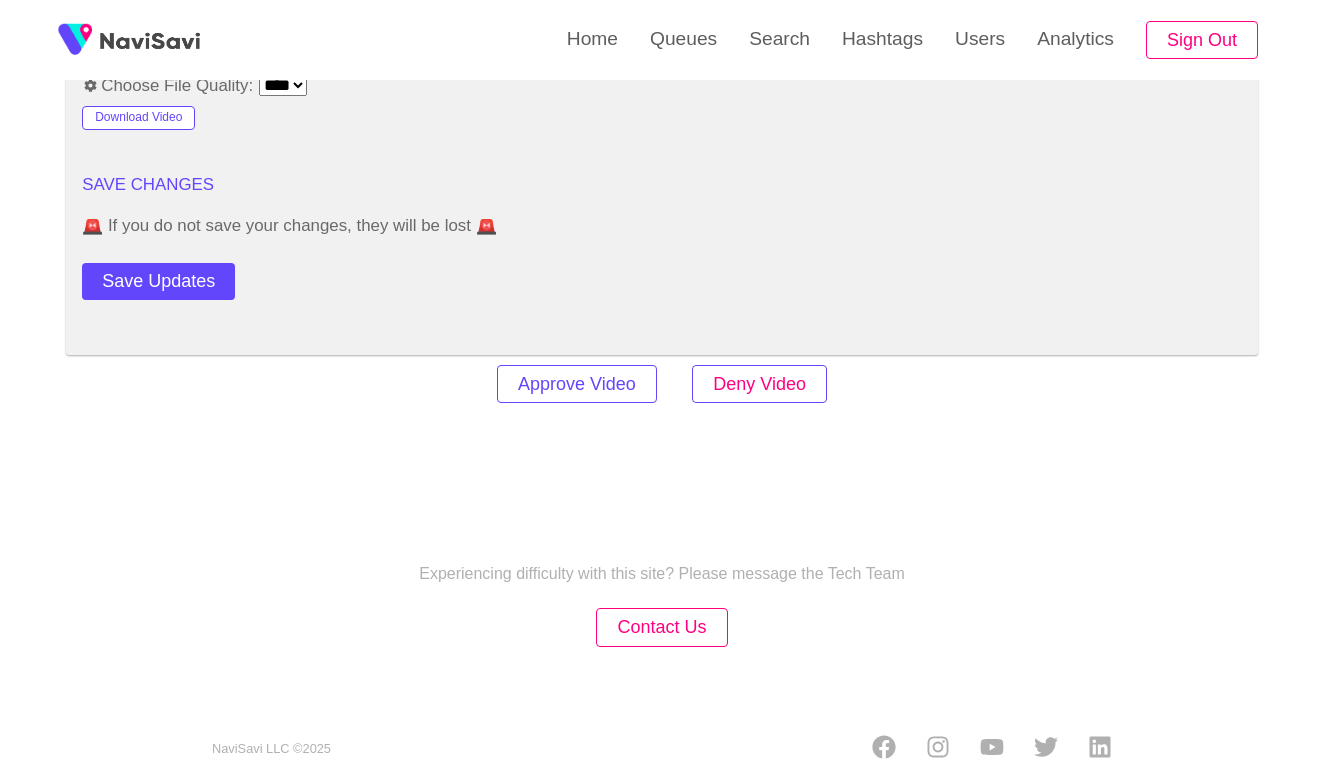 scroll, scrollTop: 2750, scrollLeft: 0, axis: vertical 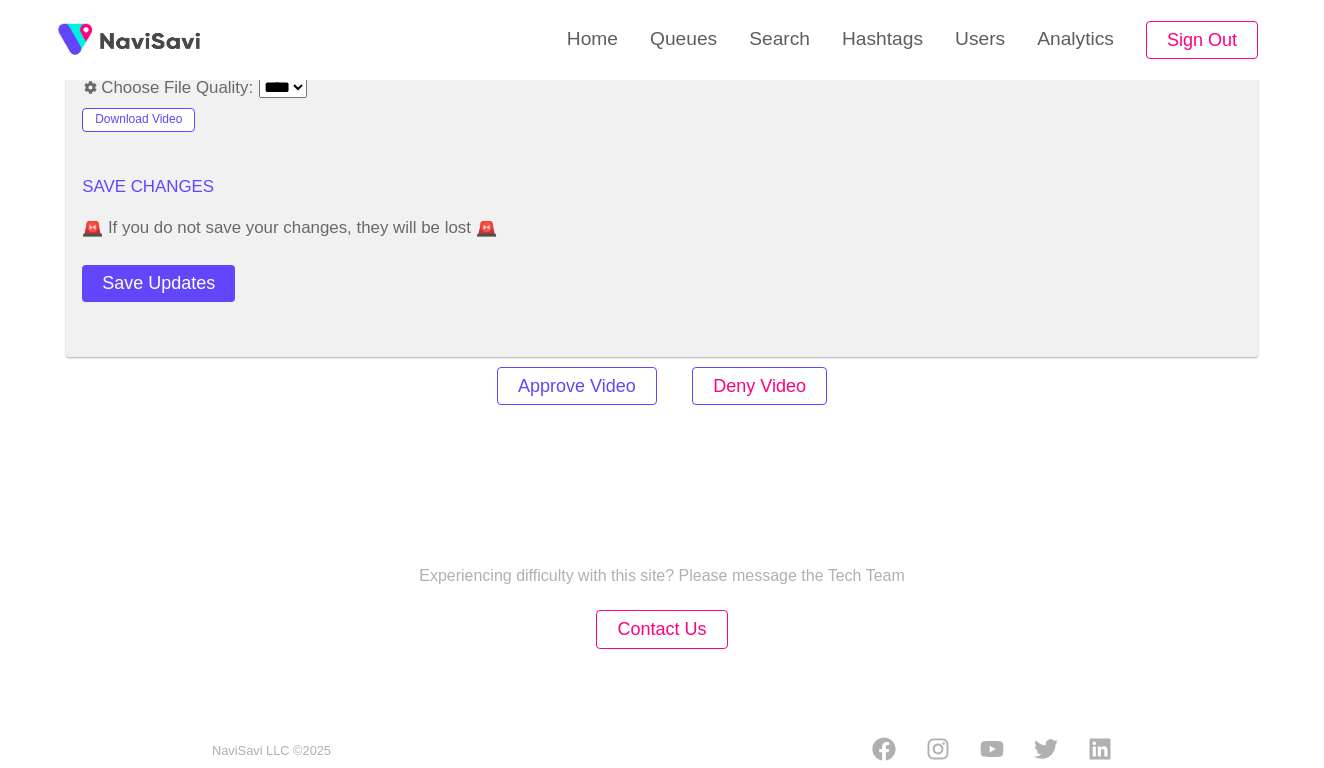 click on "Deny Video" at bounding box center [759, 386] 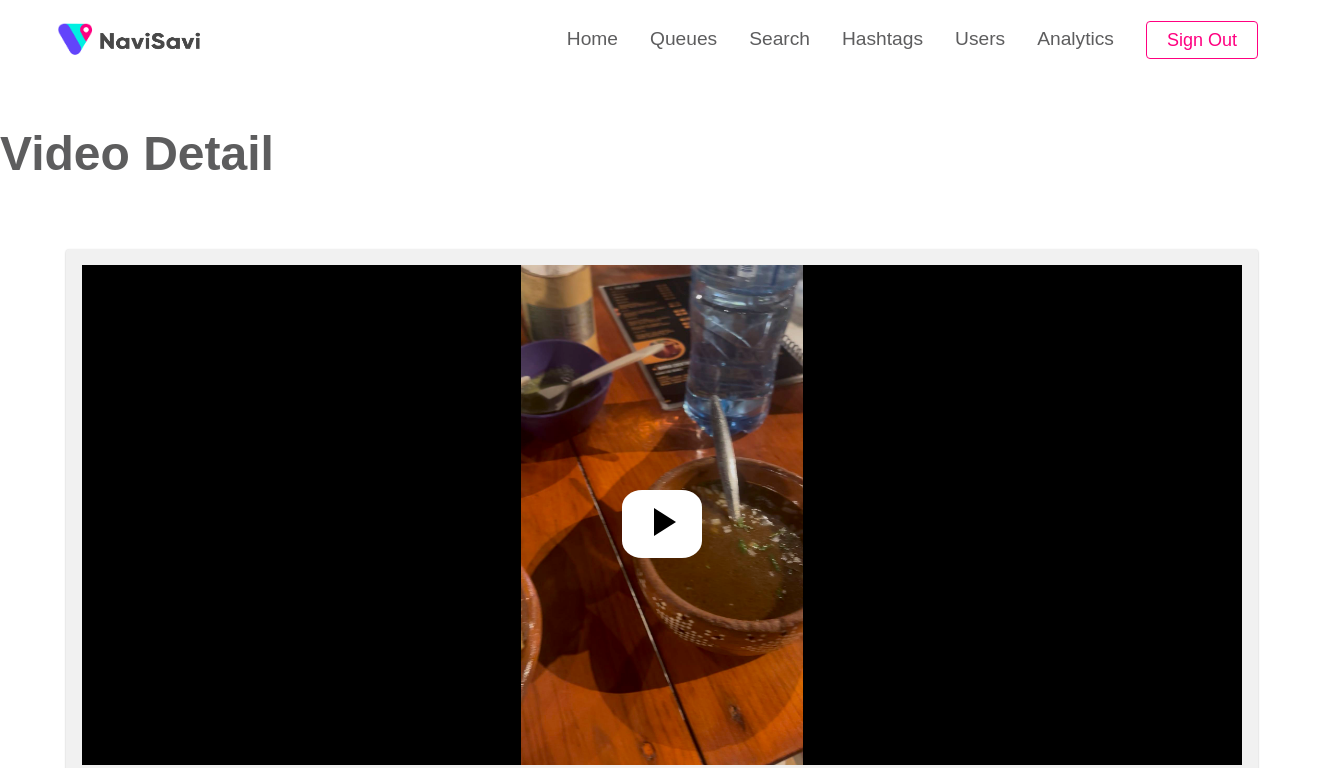 select on "**********" 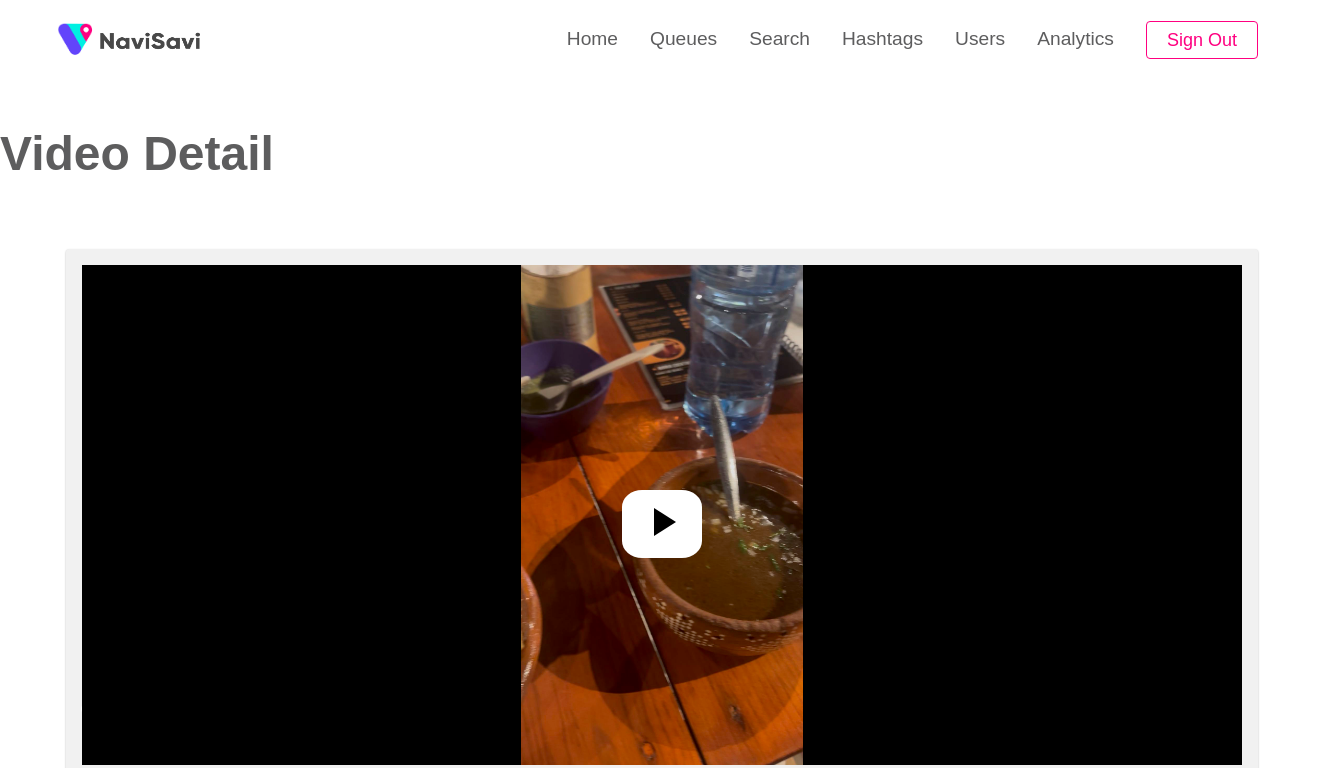 click at bounding box center (662, 515) 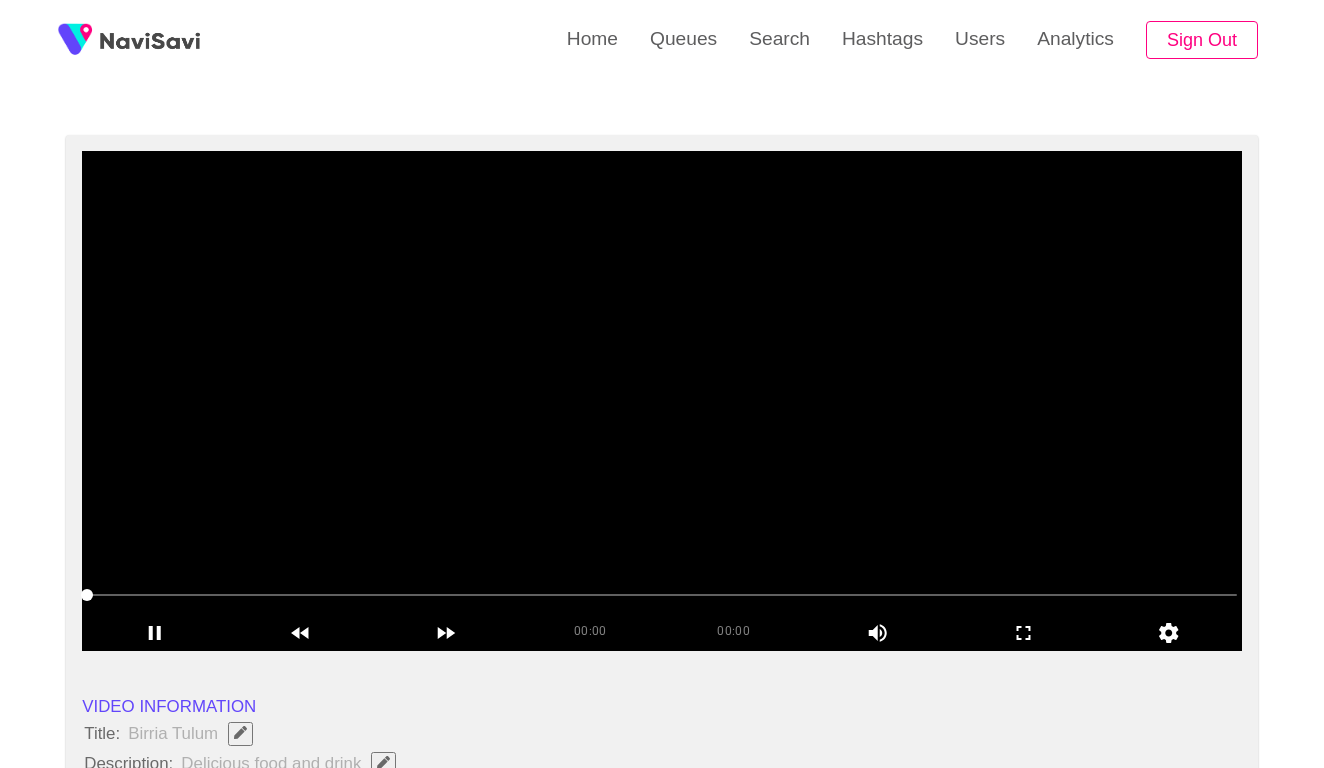scroll, scrollTop: 115, scrollLeft: 0, axis: vertical 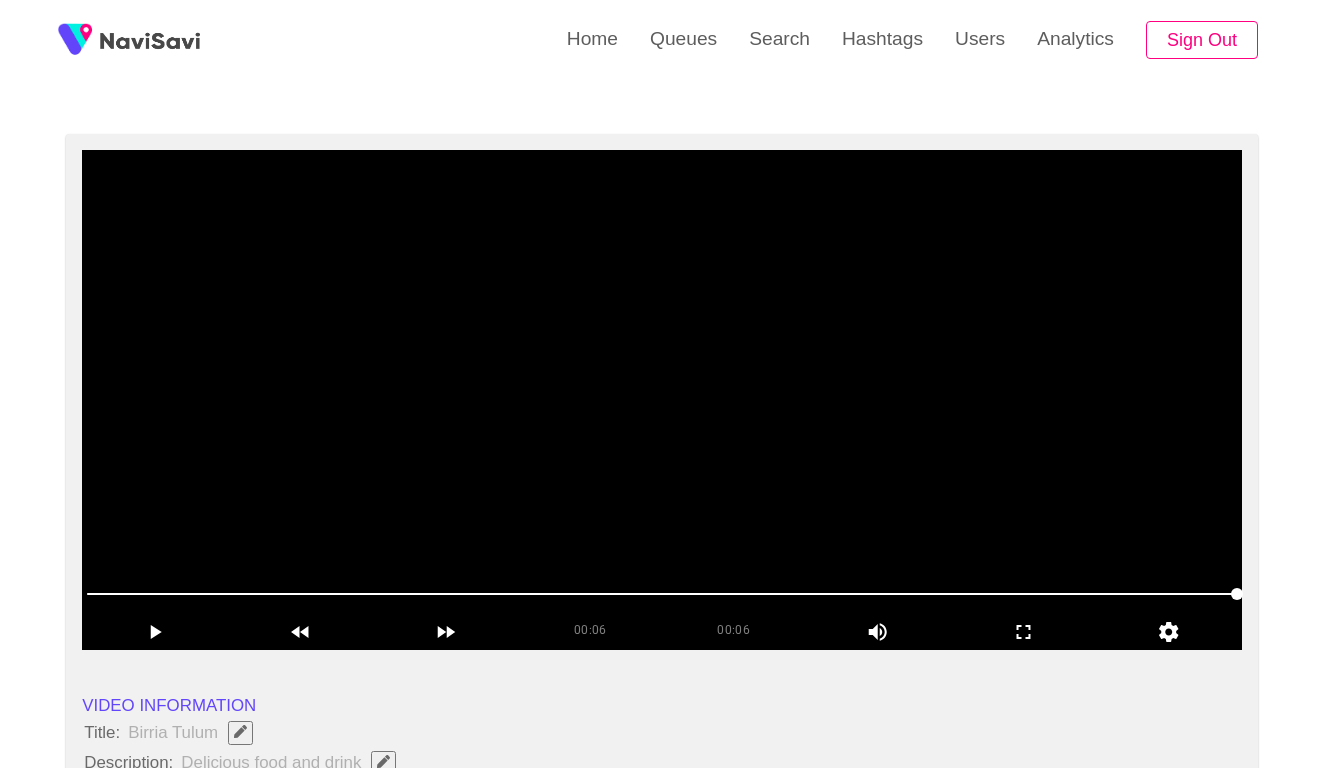click at bounding box center [662, 400] 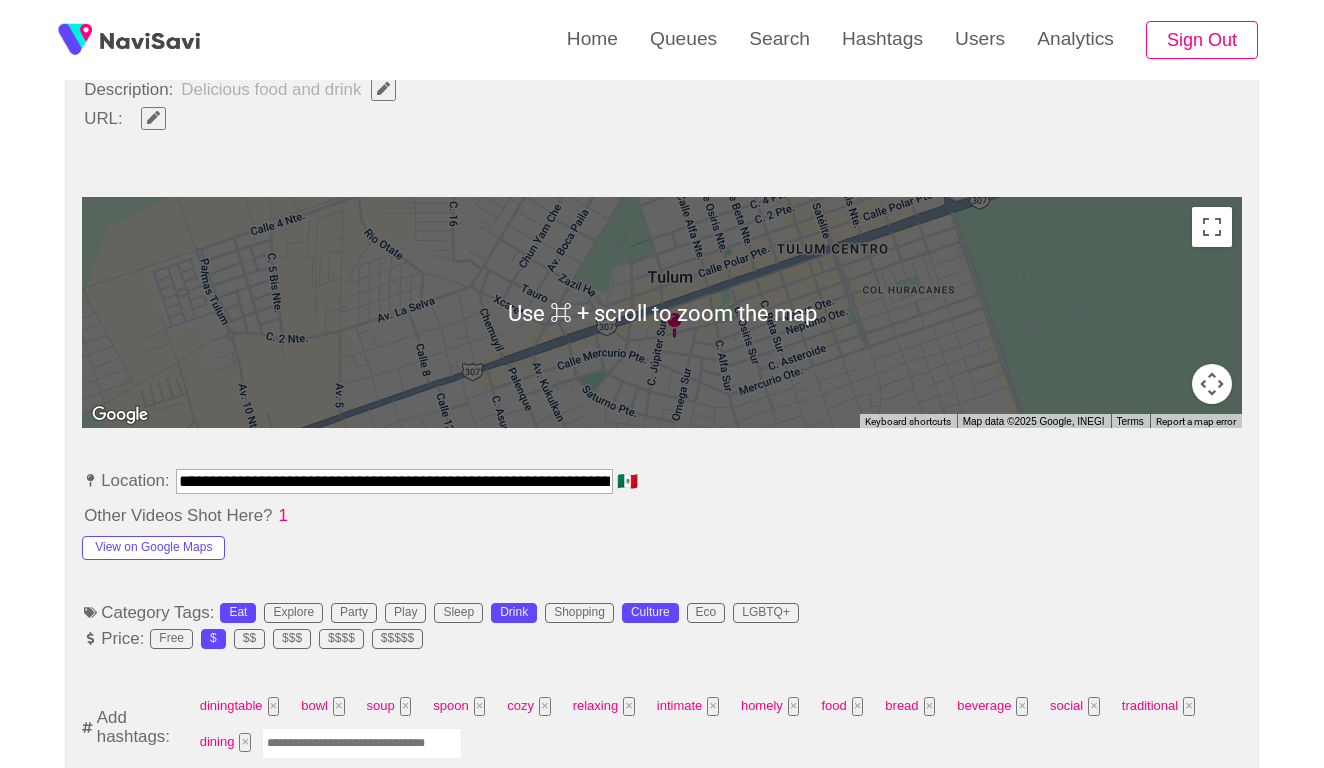 scroll, scrollTop: 818, scrollLeft: 0, axis: vertical 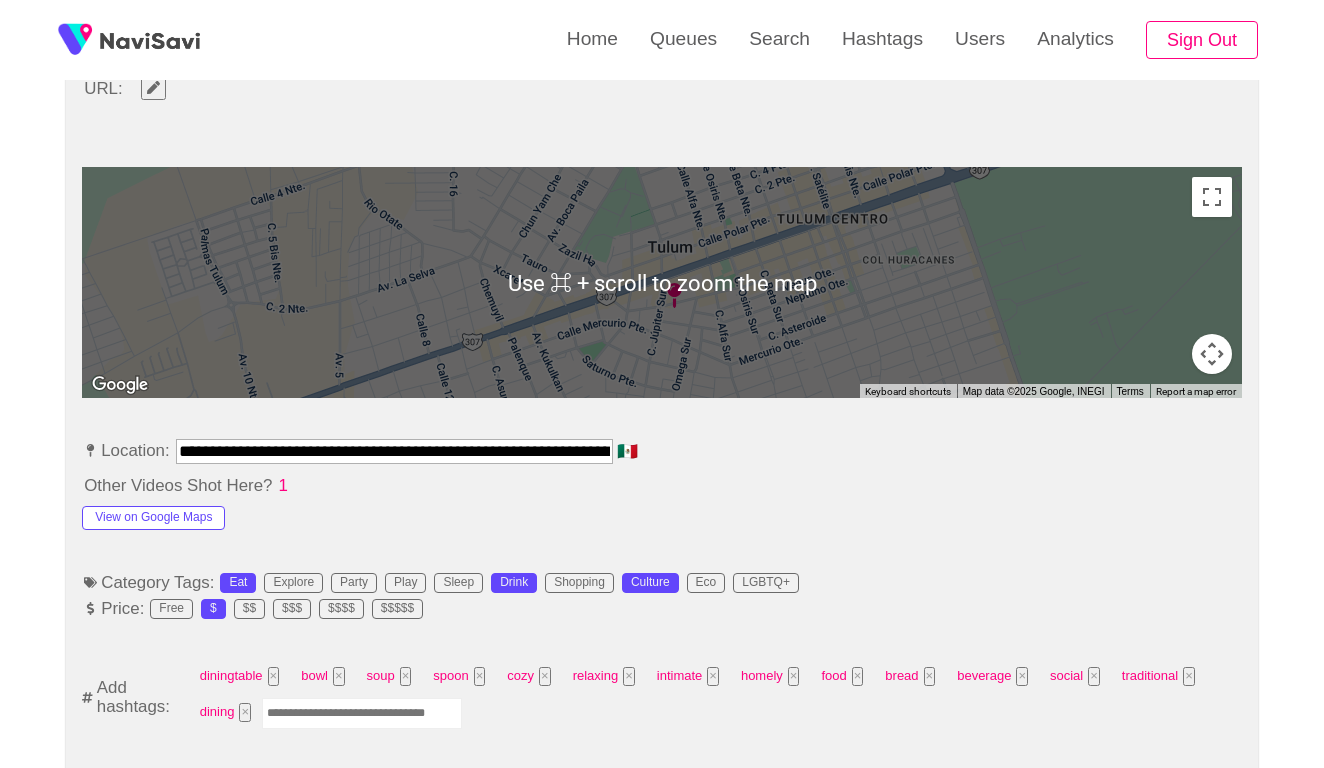 click at bounding box center [362, 713] 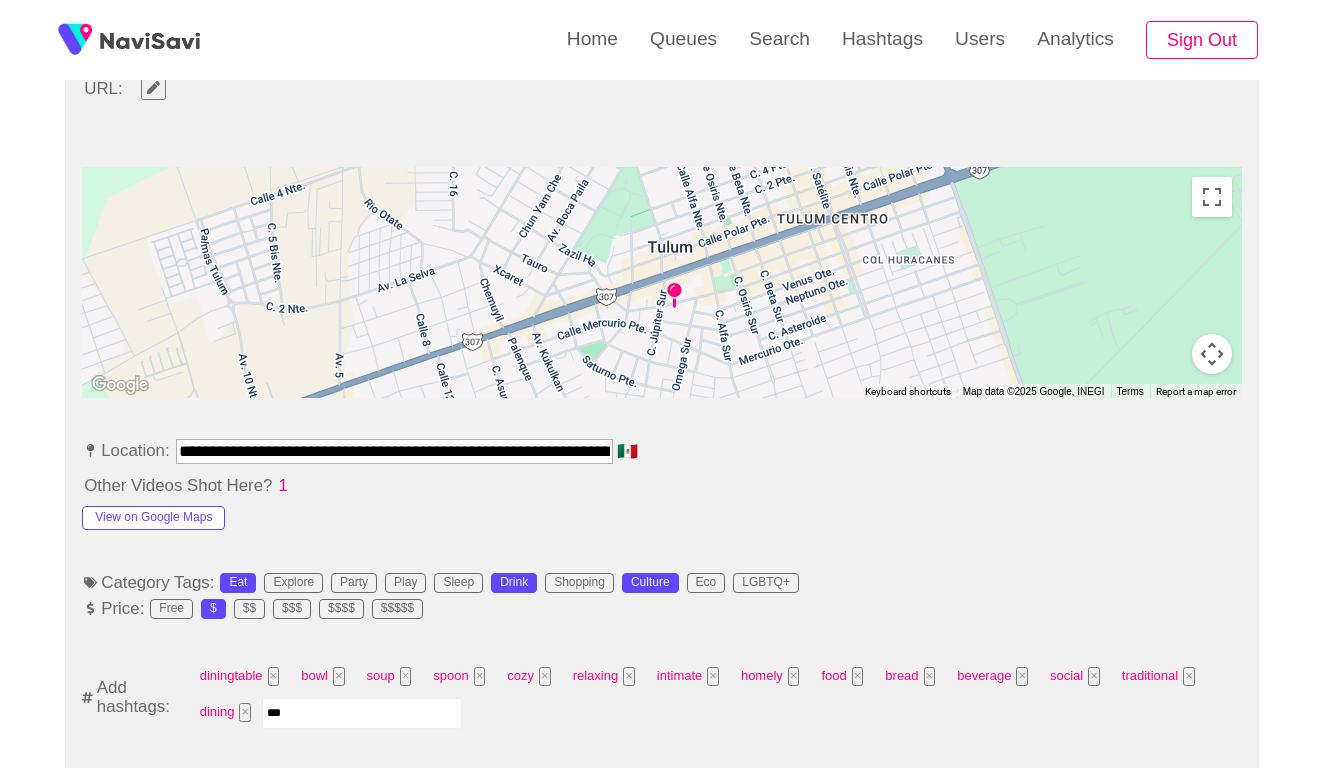 type on "****" 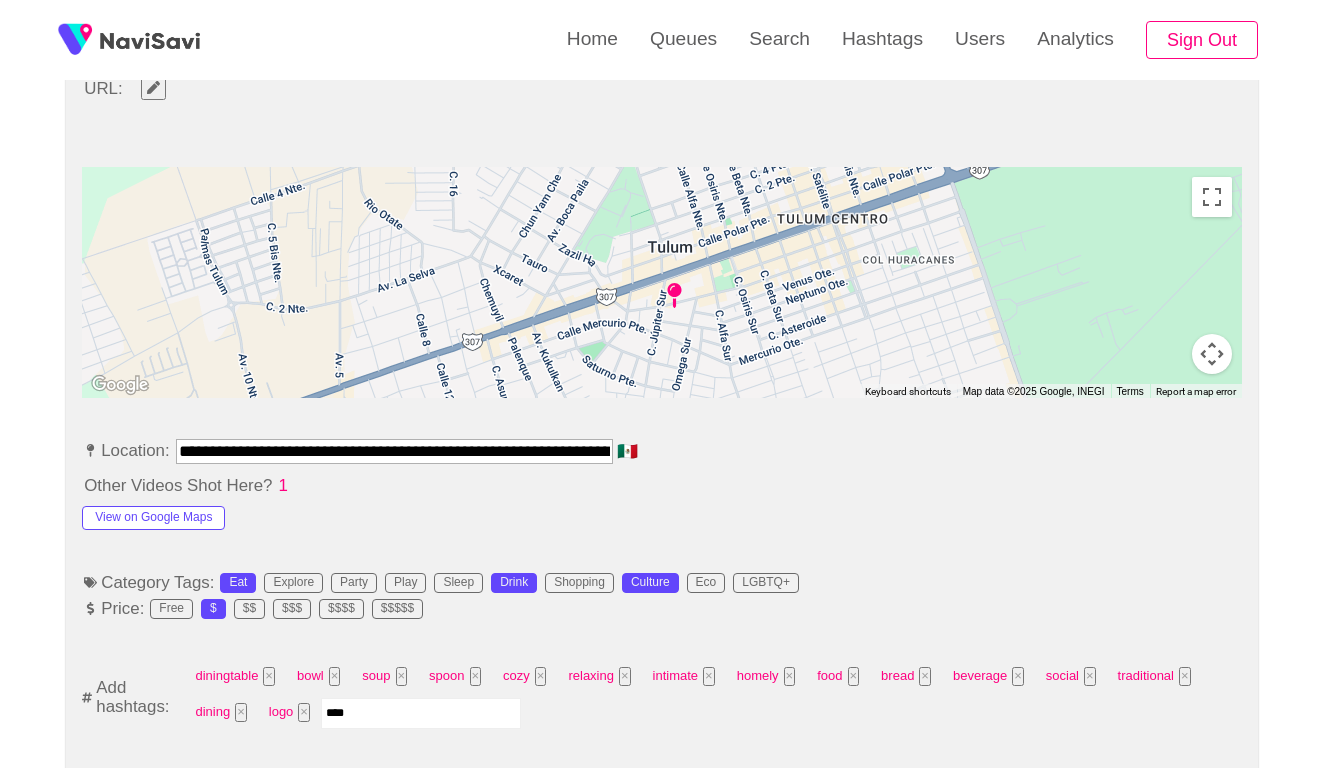 type on "*****" 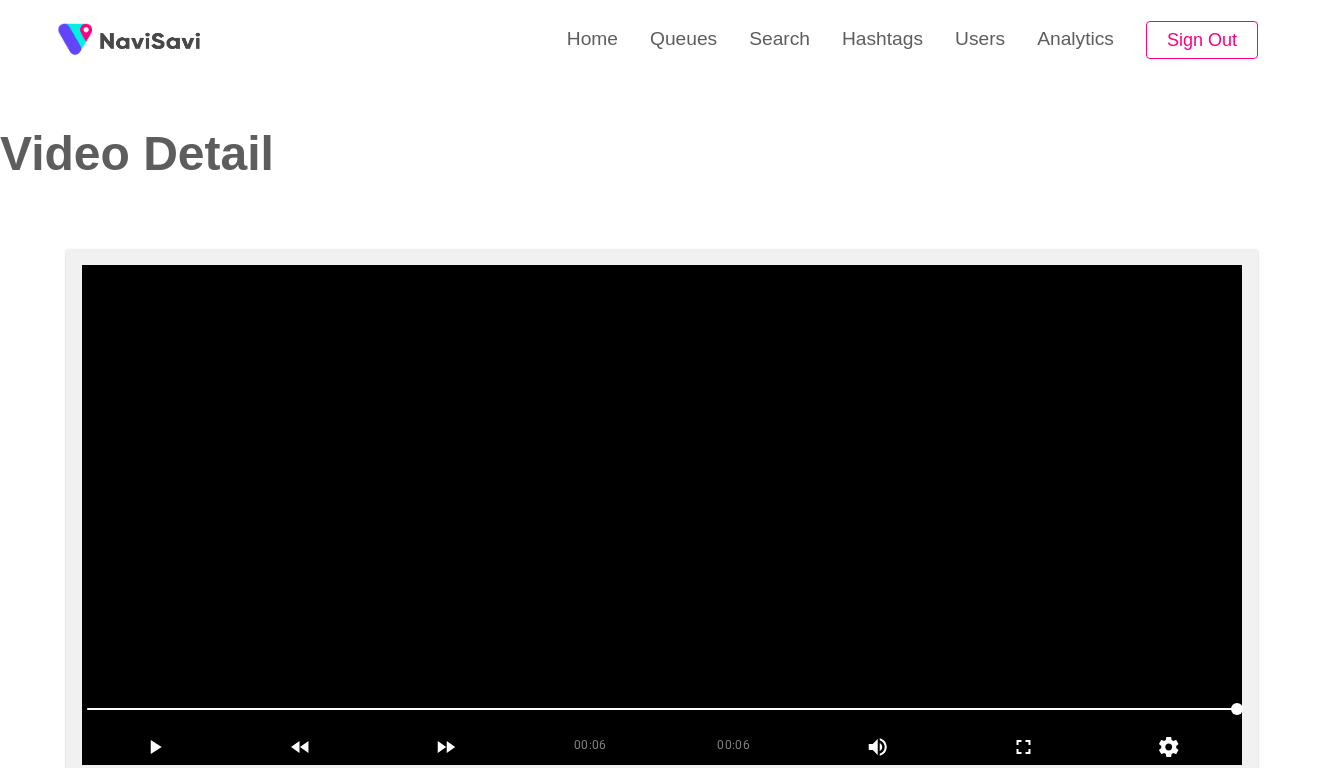 scroll, scrollTop: 0, scrollLeft: 0, axis: both 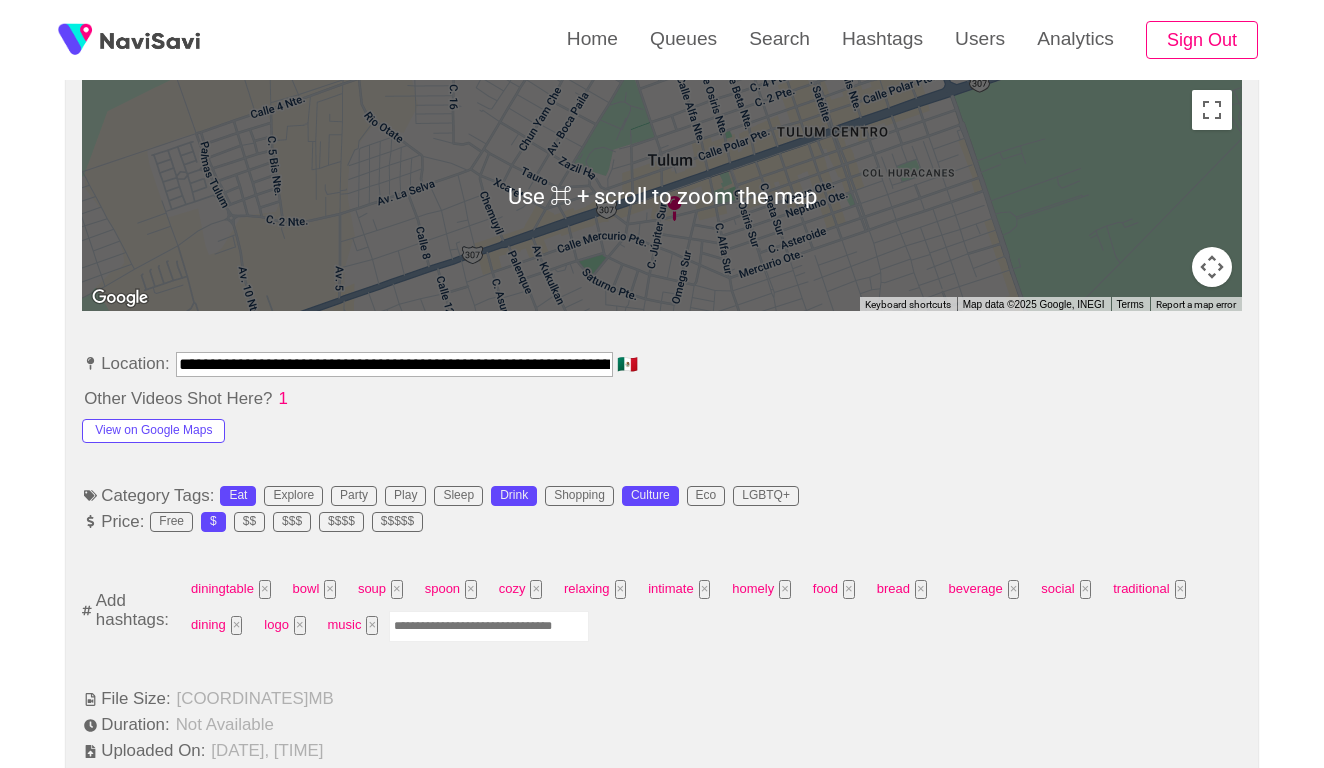 click at bounding box center (489, 626) 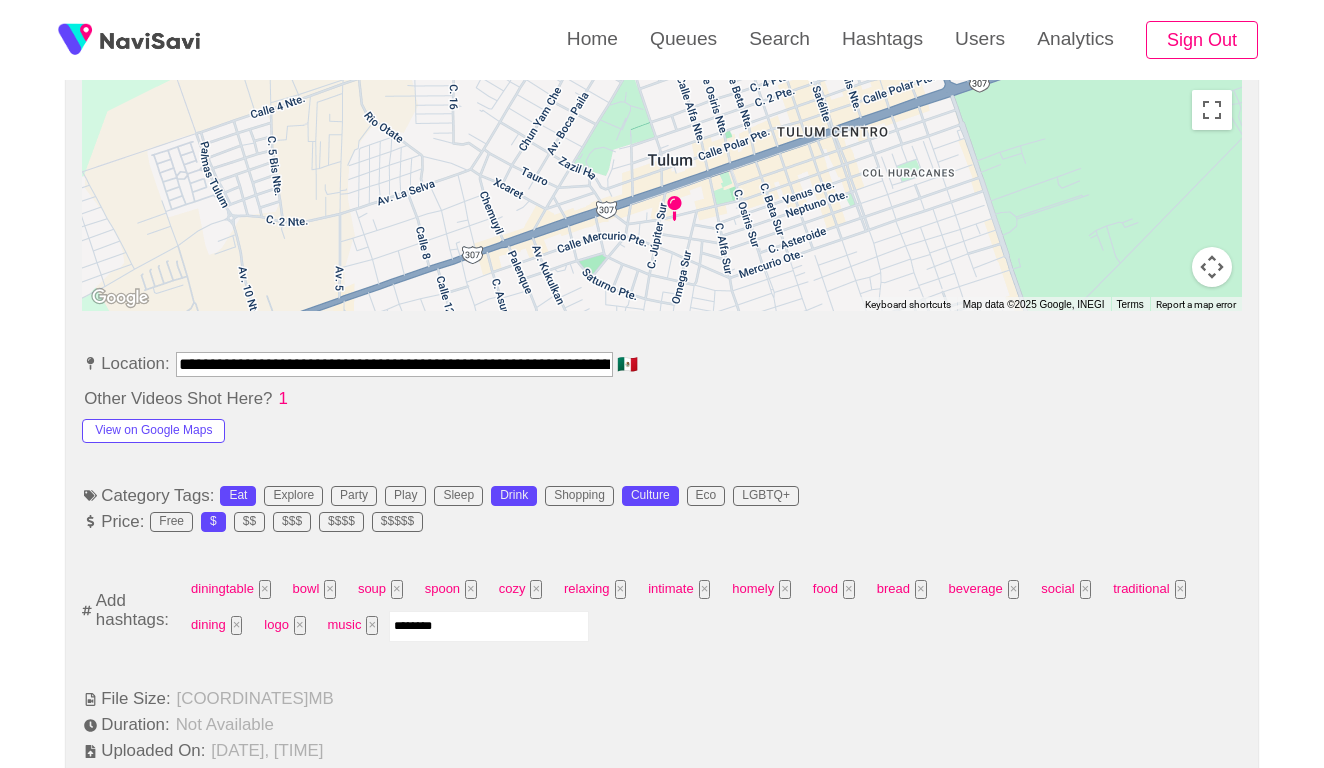 type on "*********" 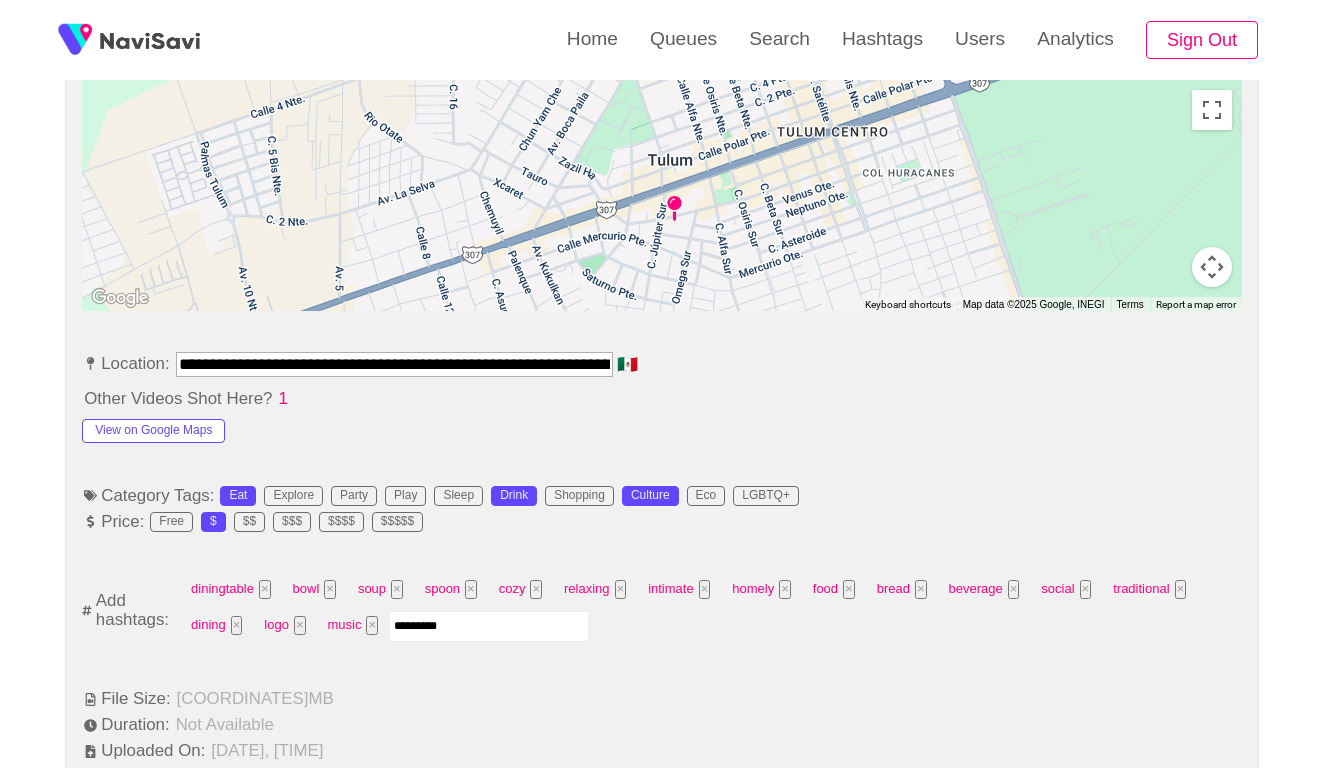 type 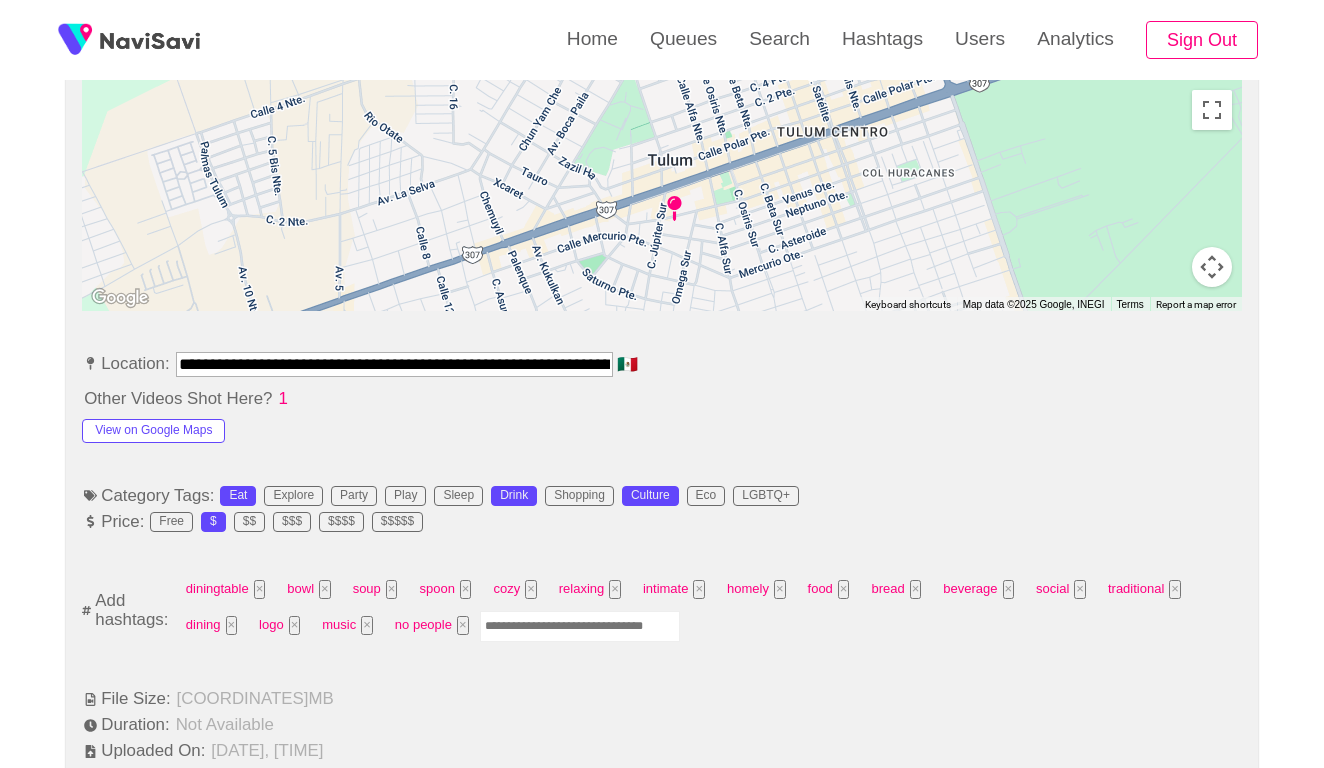 click on "**********" at bounding box center [394, 364] 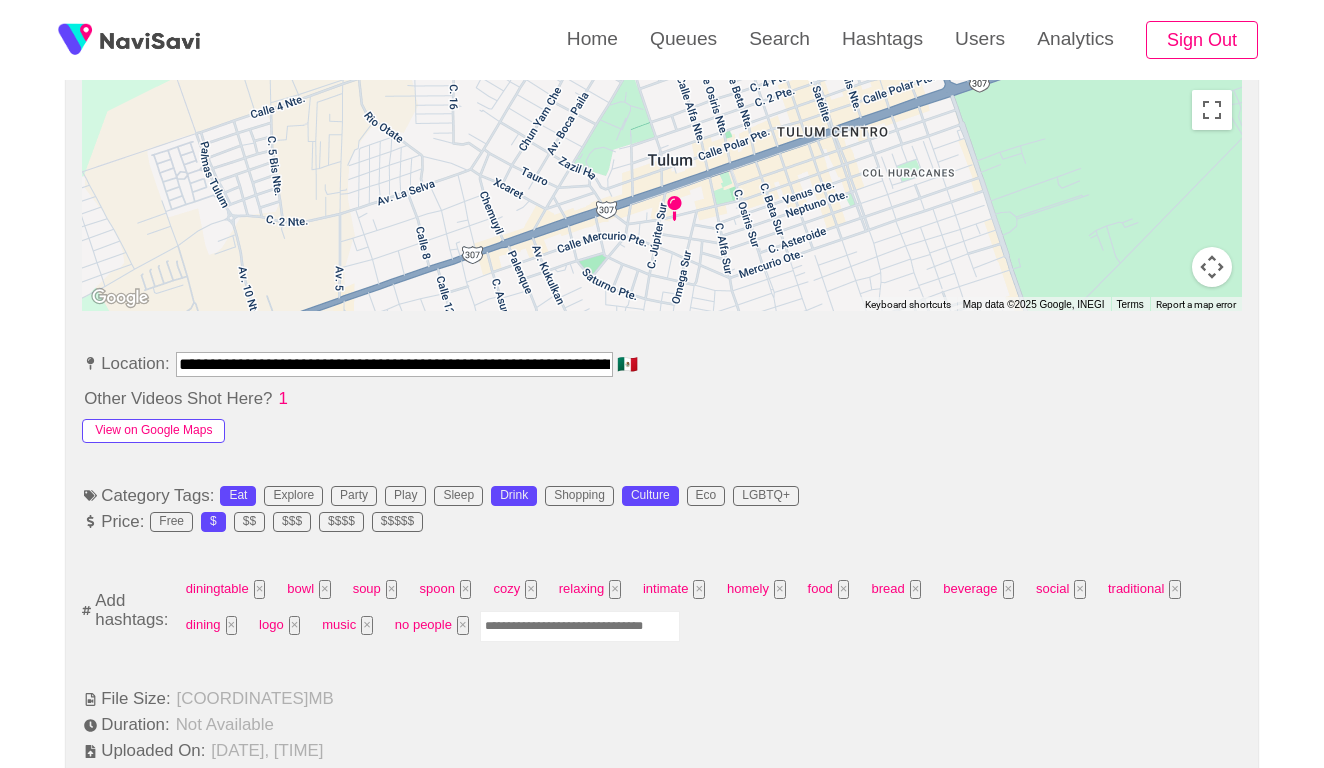 click on "View on Google Maps" at bounding box center (153, 431) 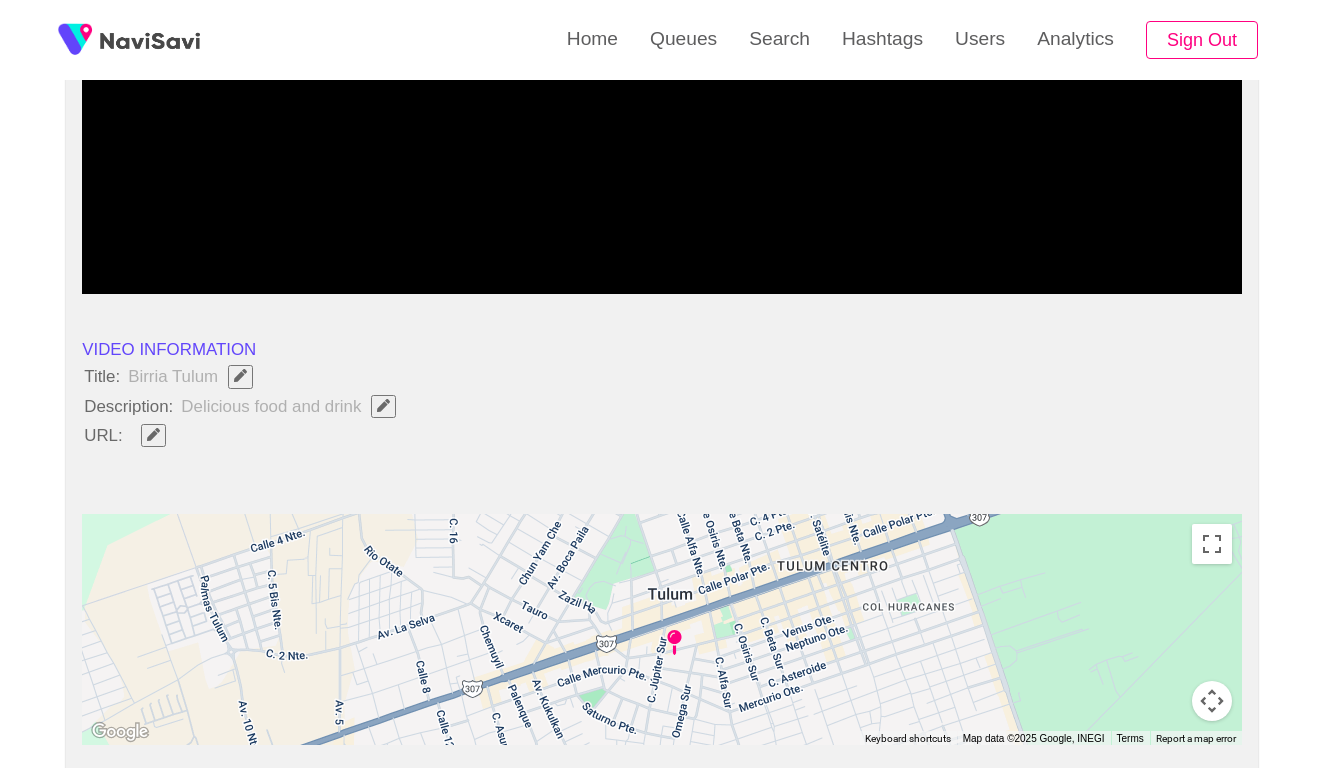 scroll, scrollTop: 555, scrollLeft: 0, axis: vertical 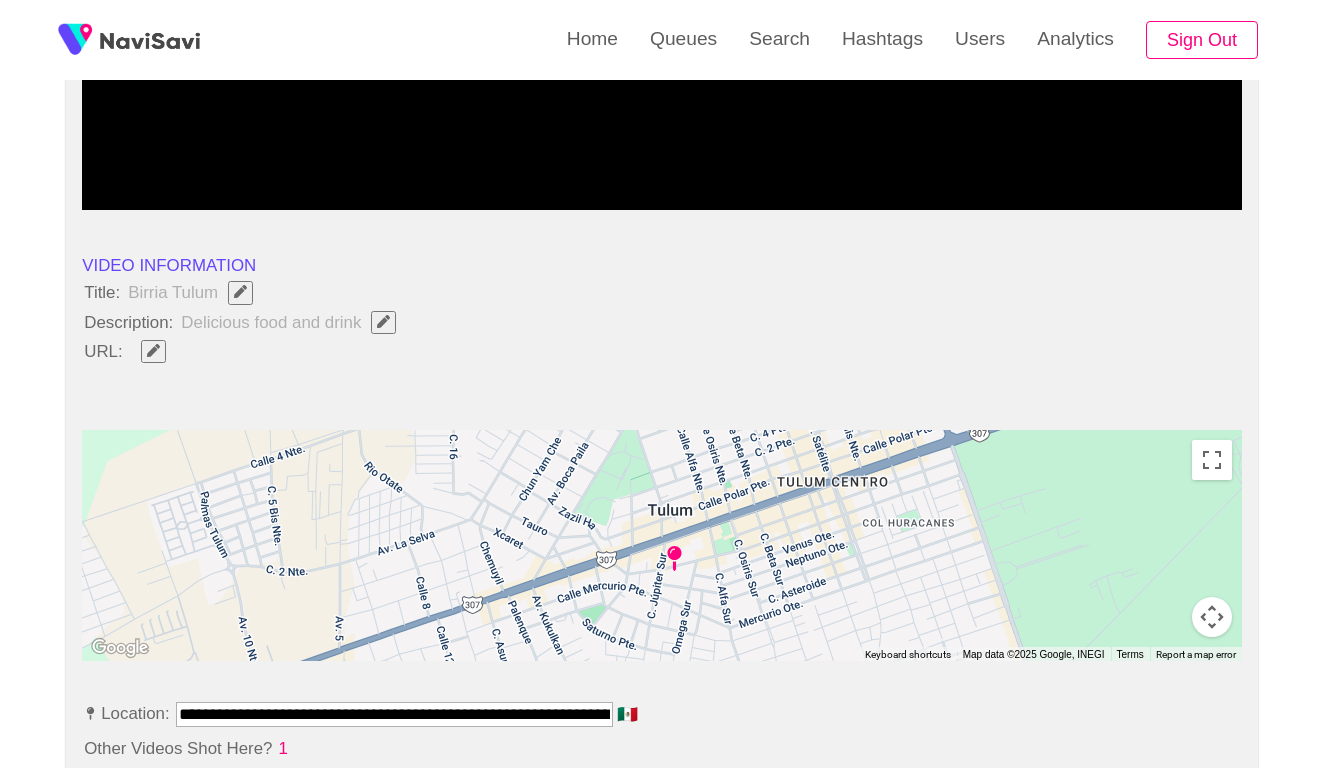 click 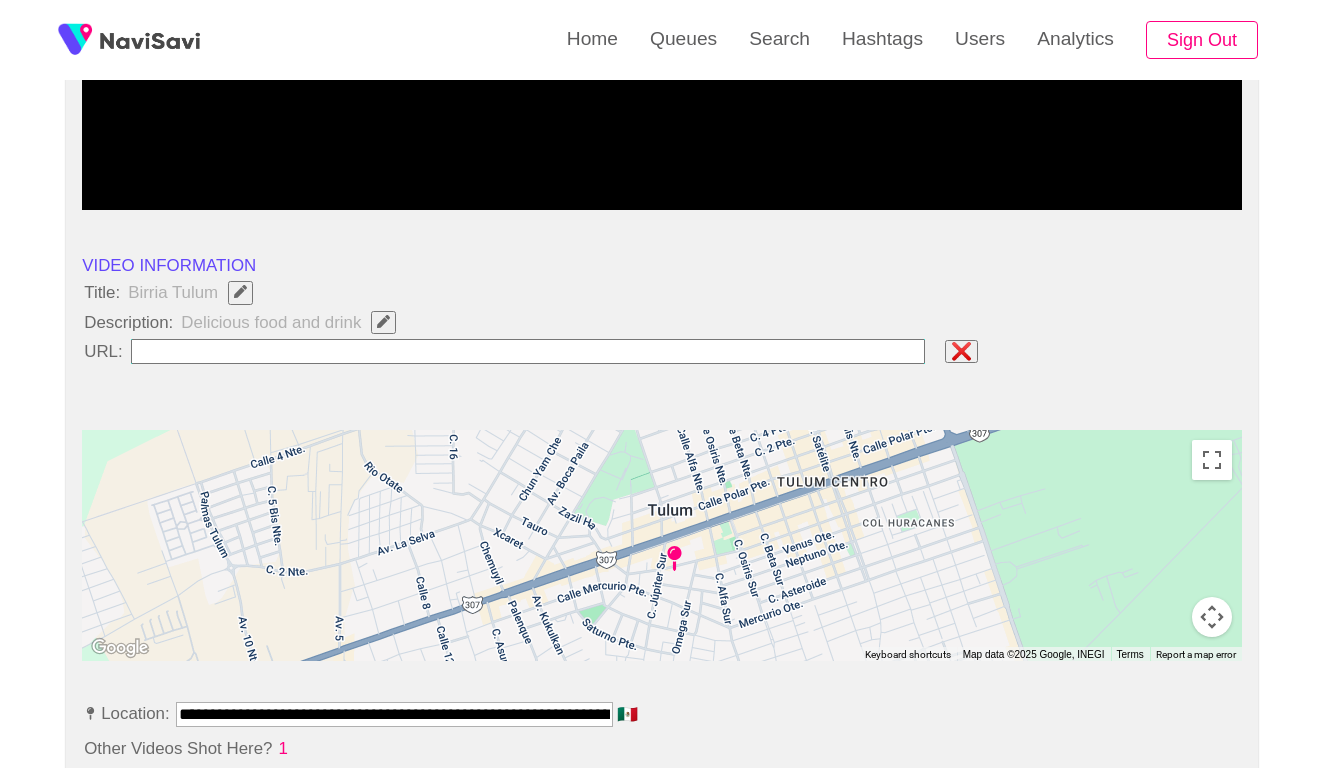 type on "**********" 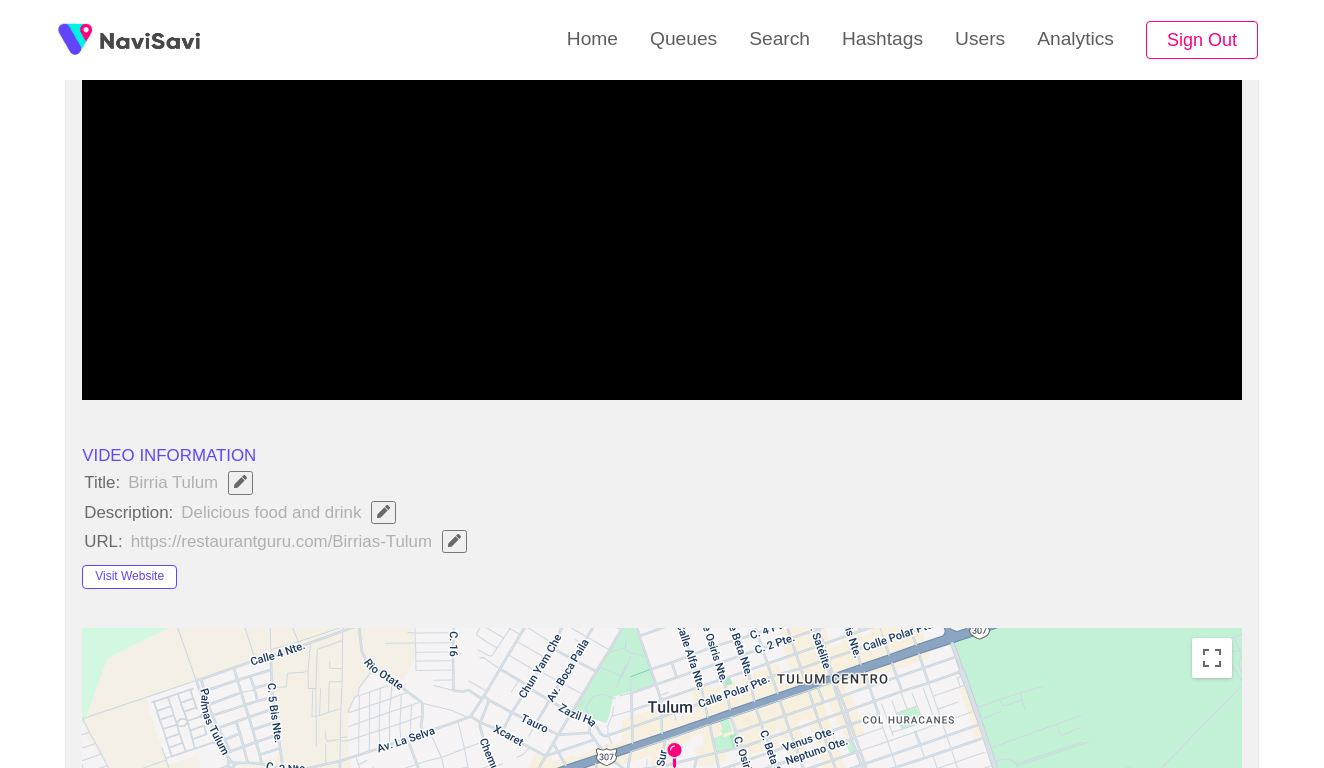 scroll, scrollTop: 136, scrollLeft: 0, axis: vertical 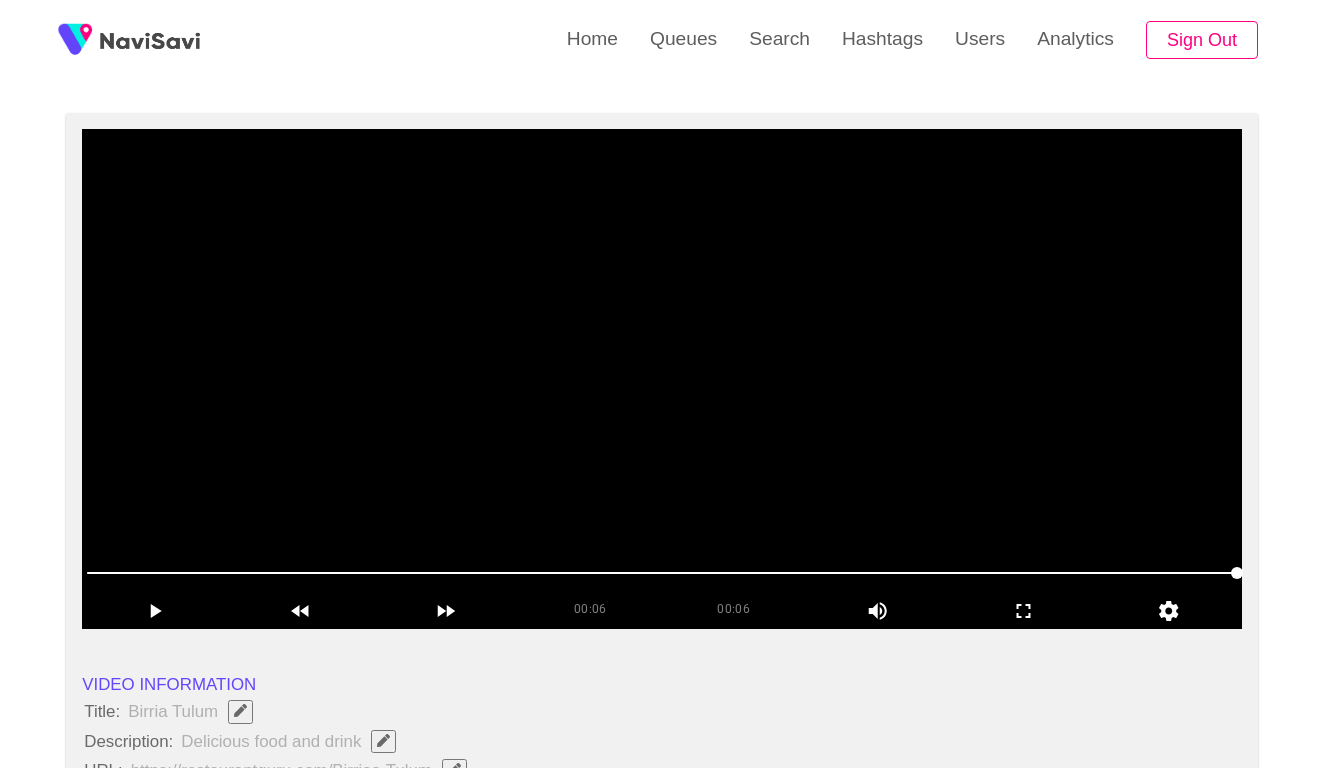 click at bounding box center [662, 379] 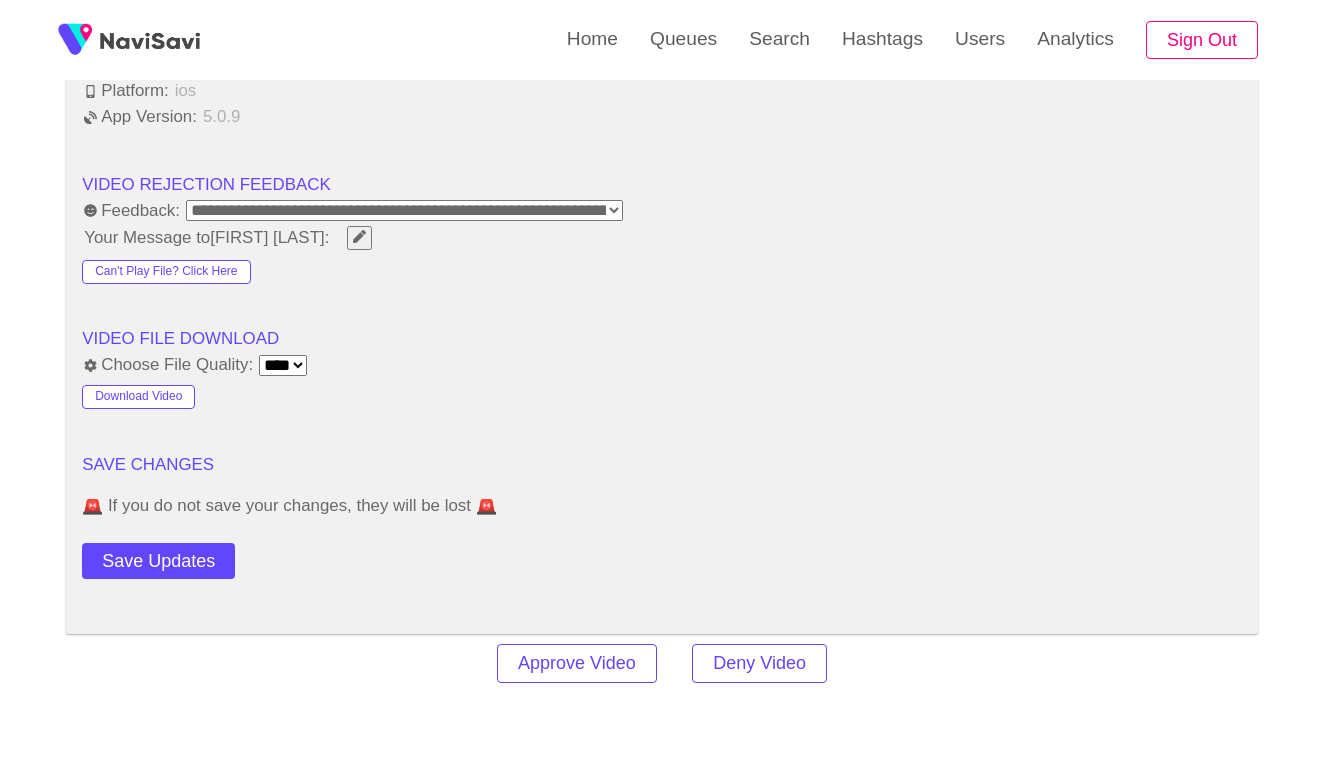 scroll, scrollTop: 2522, scrollLeft: 0, axis: vertical 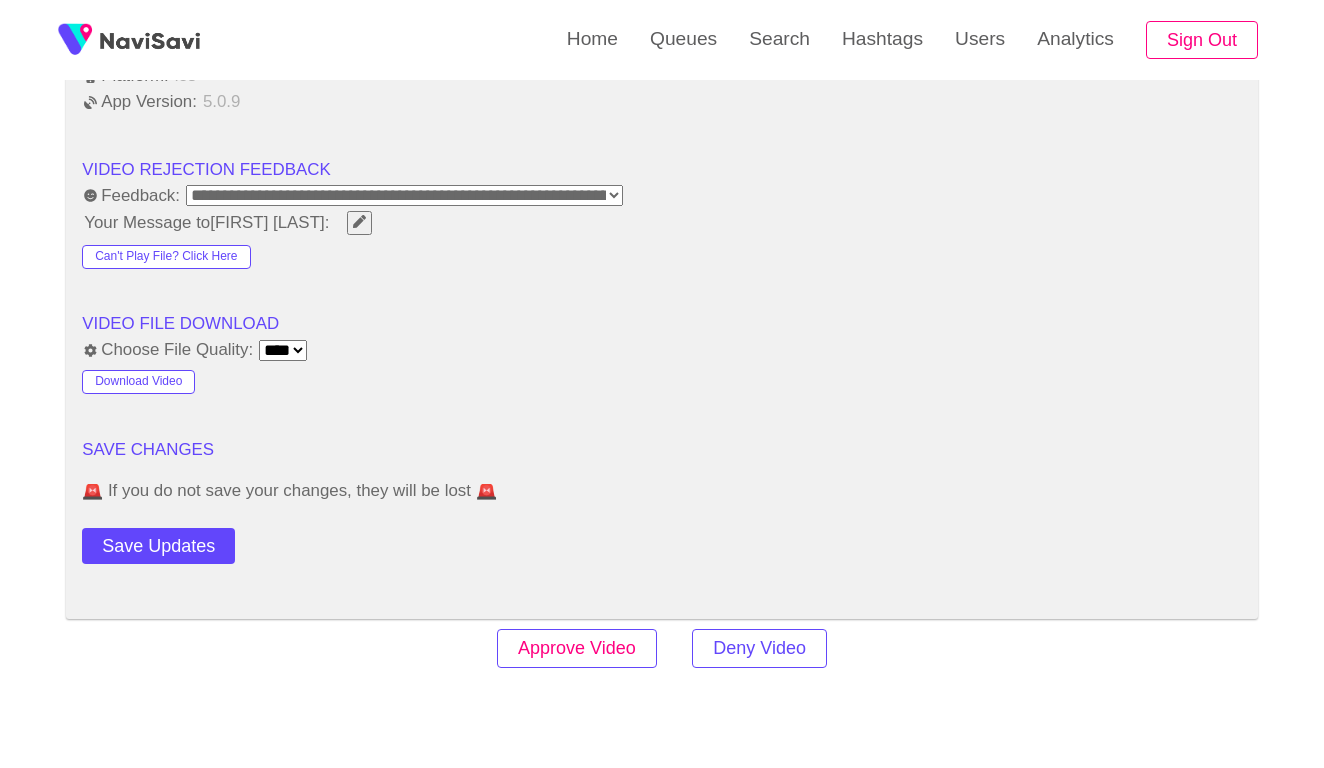 click on "Approve Video" at bounding box center [577, 648] 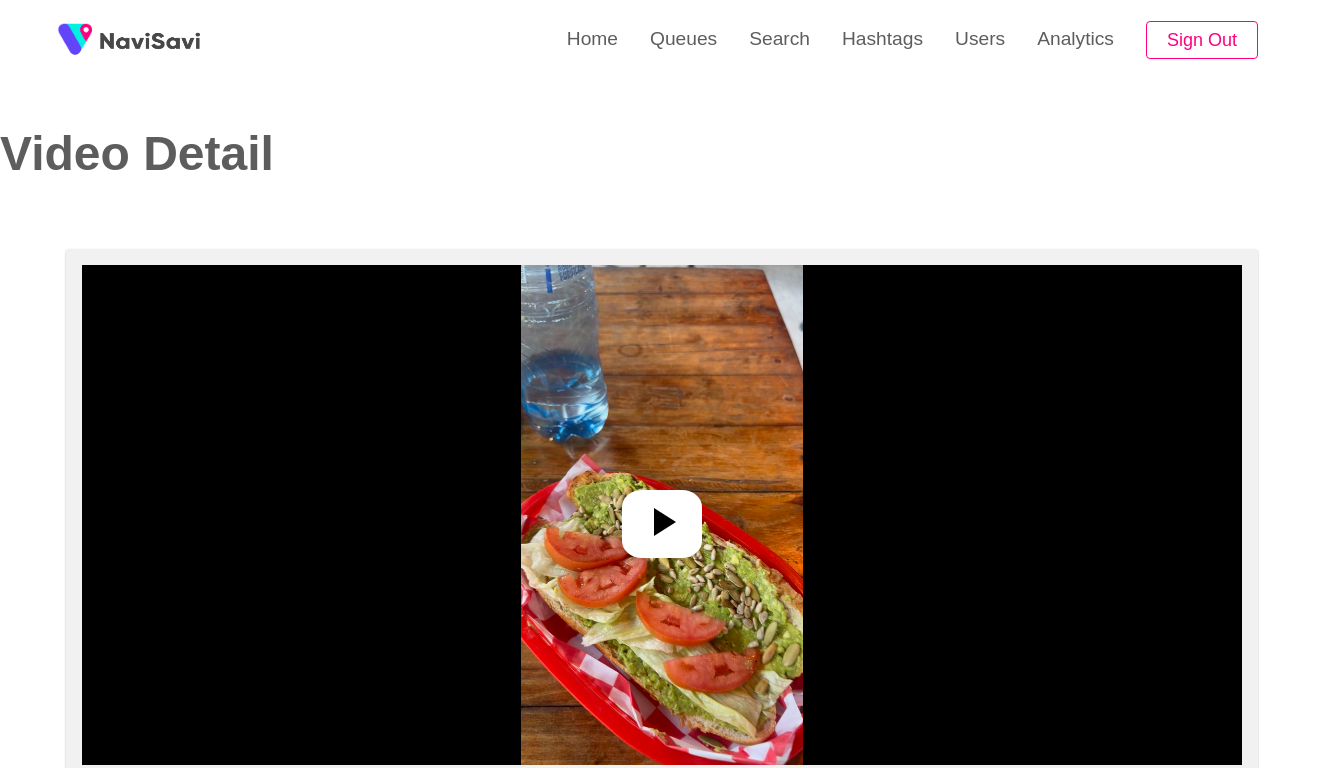 select on "**********" 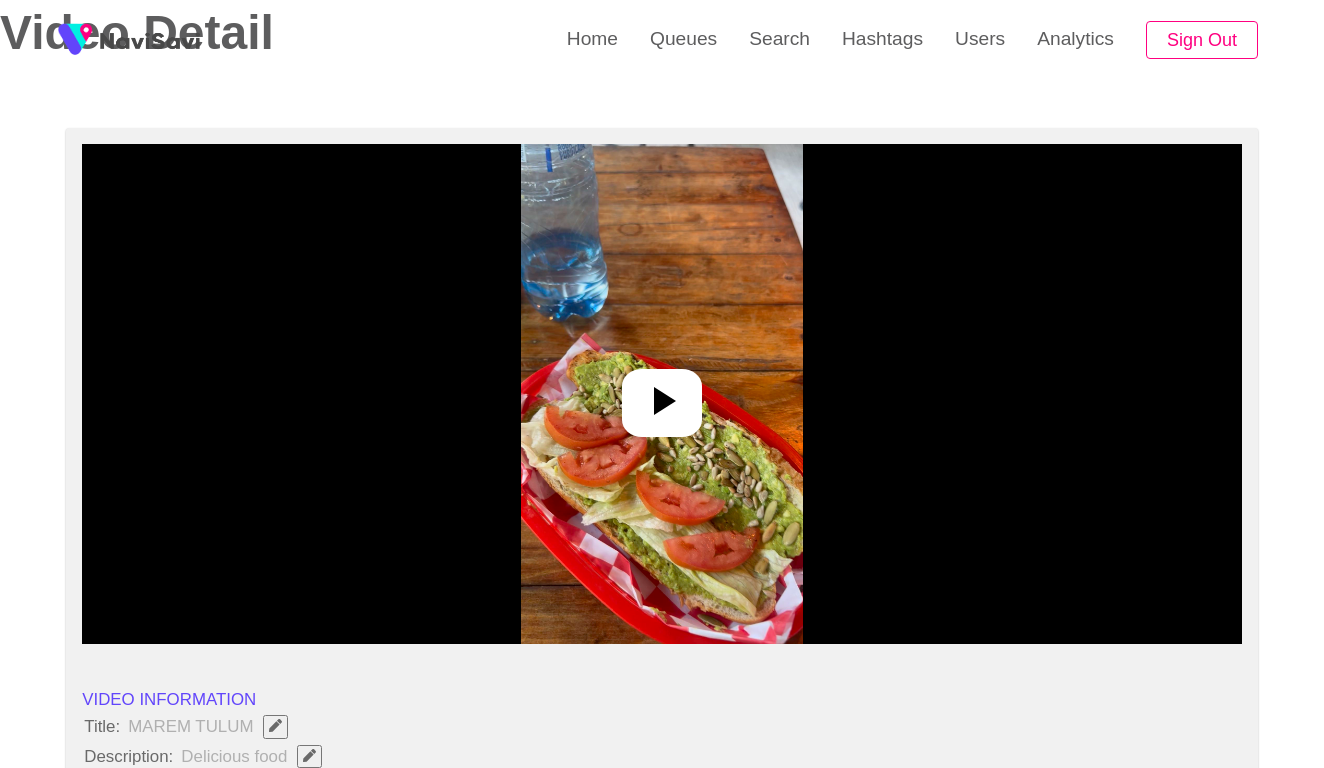 scroll, scrollTop: 259, scrollLeft: 0, axis: vertical 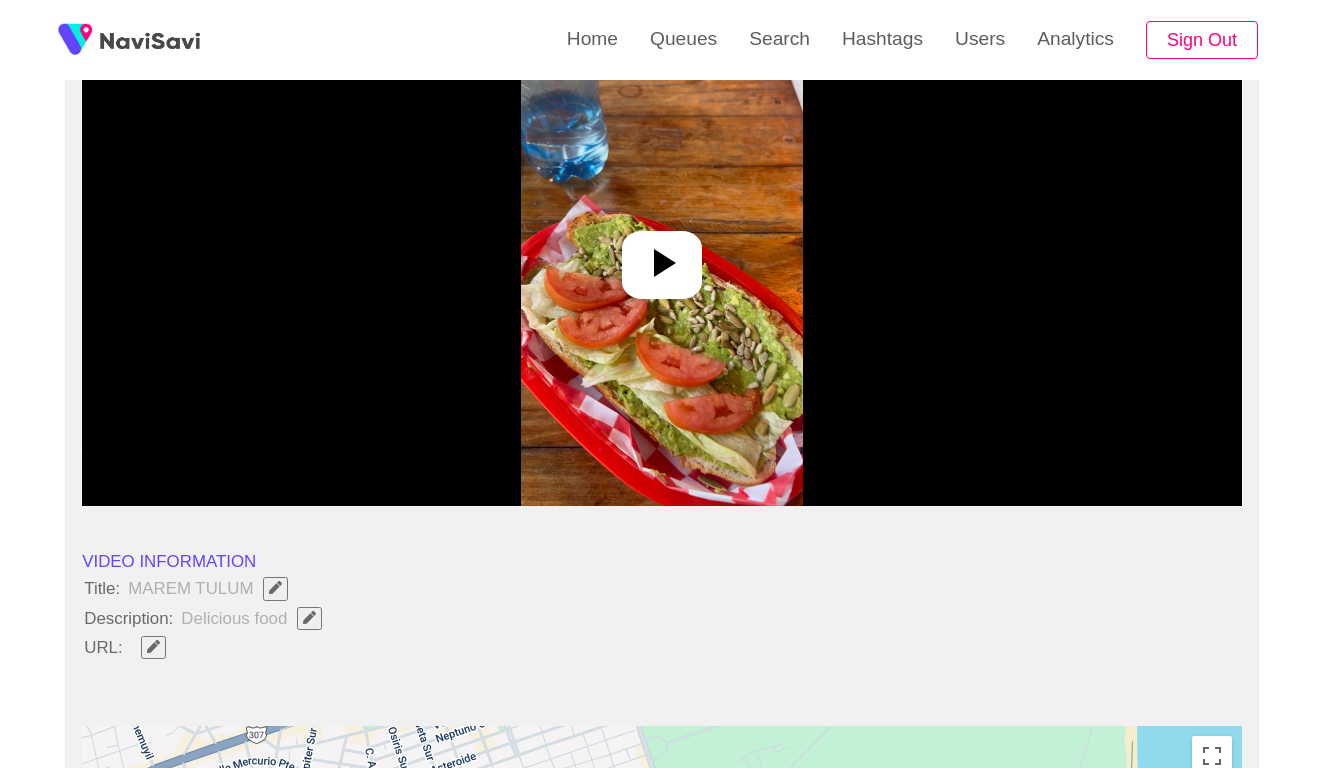 click at bounding box center [662, 256] 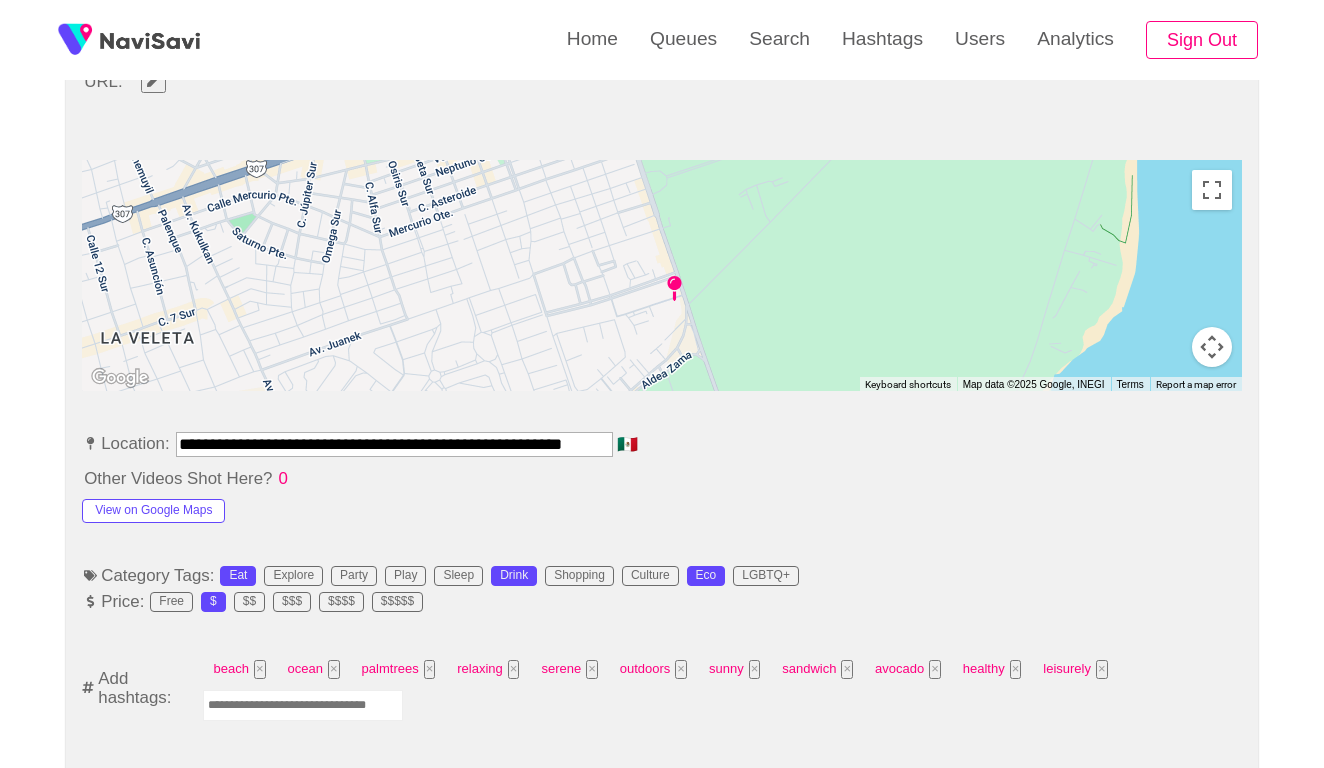 scroll, scrollTop: 955, scrollLeft: 0, axis: vertical 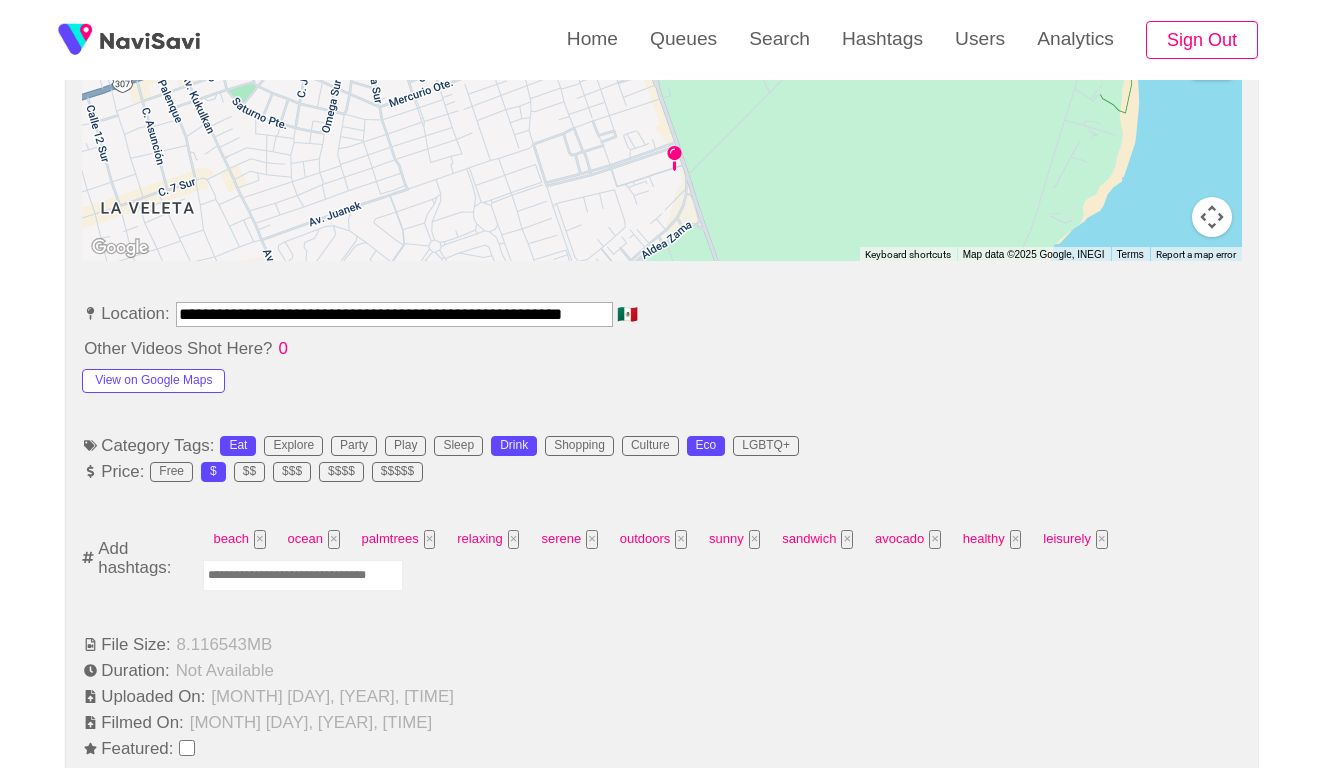 click on "**********" at bounding box center (394, 314) 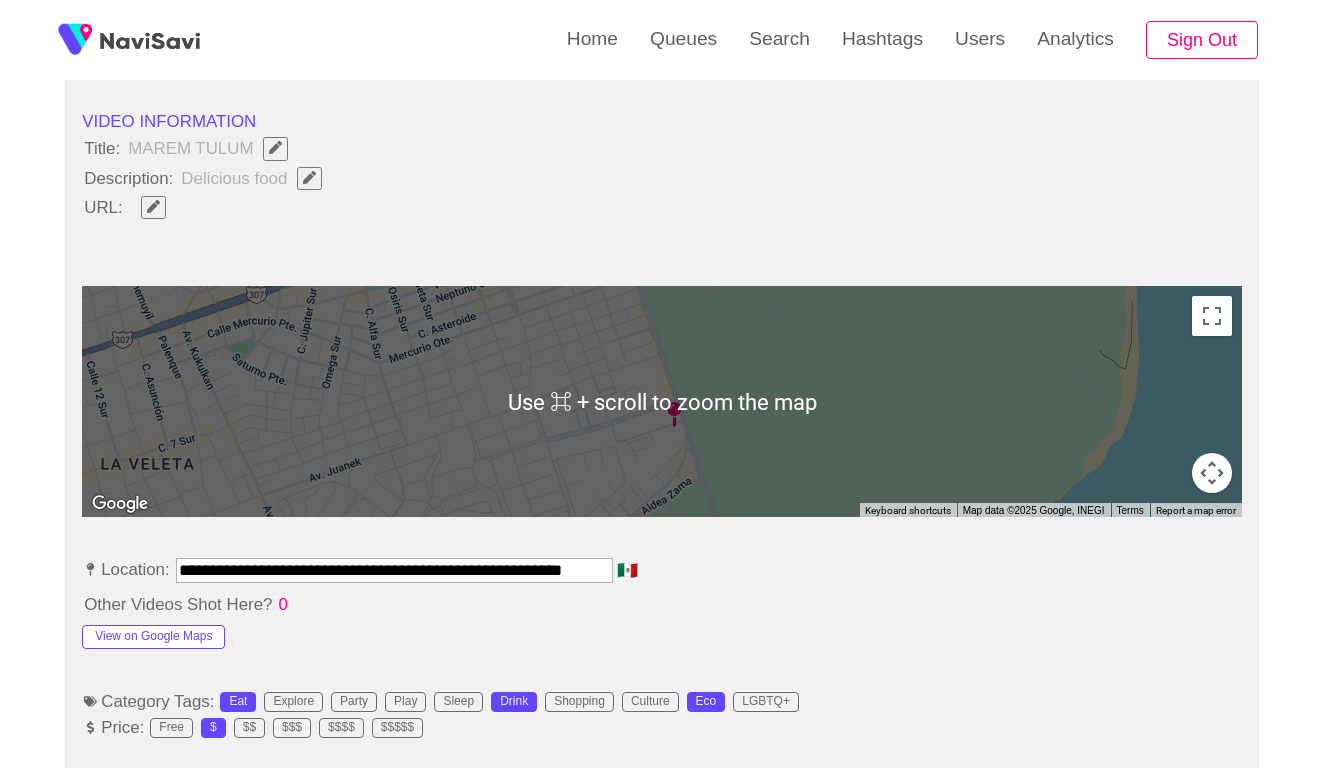 scroll, scrollTop: 737, scrollLeft: 0, axis: vertical 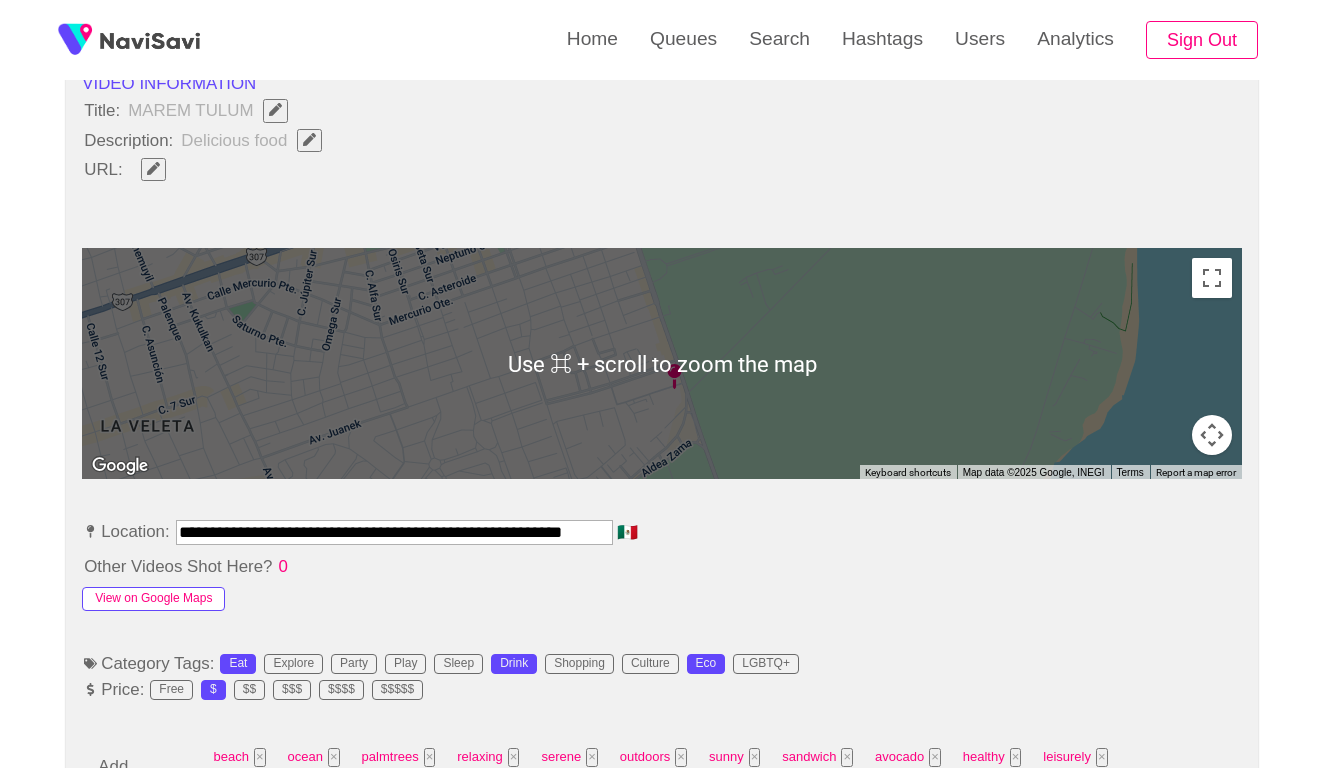 click on "View on Google Maps" at bounding box center [153, 599] 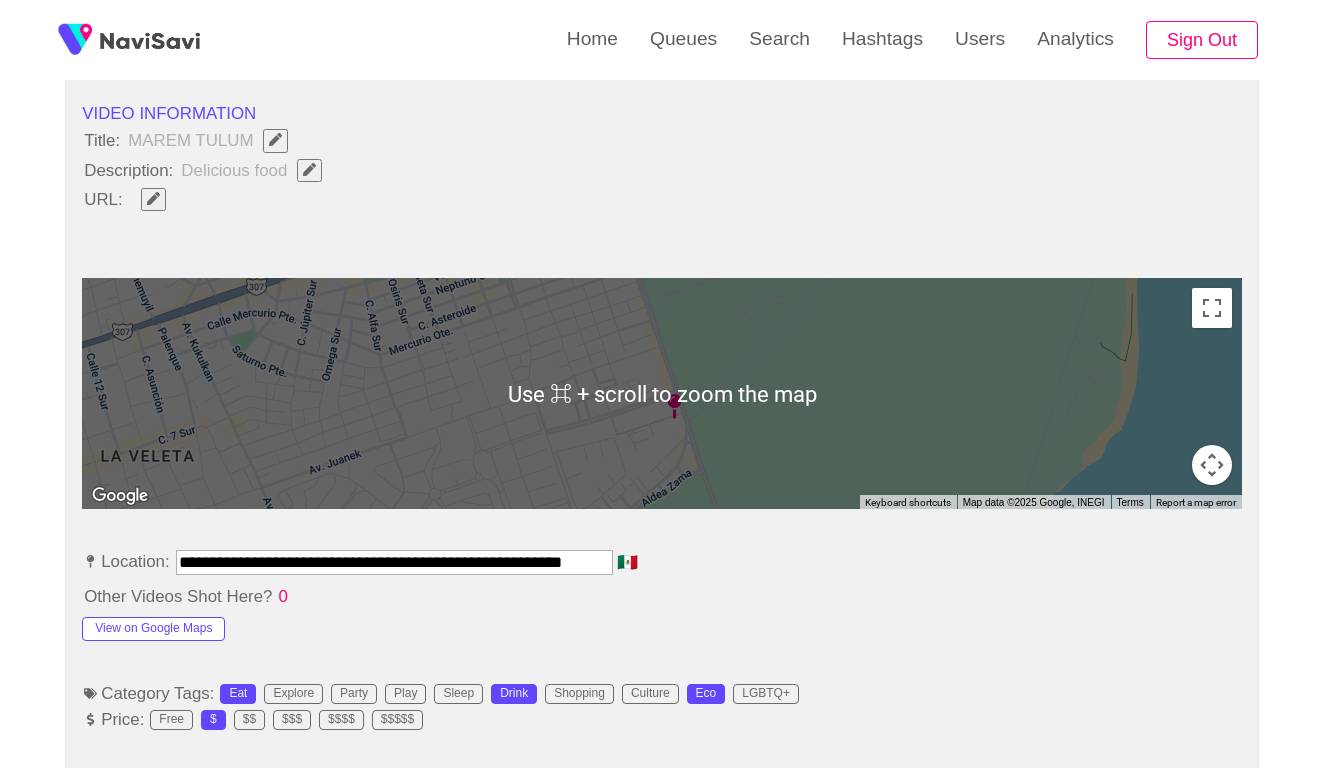 scroll, scrollTop: 685, scrollLeft: 0, axis: vertical 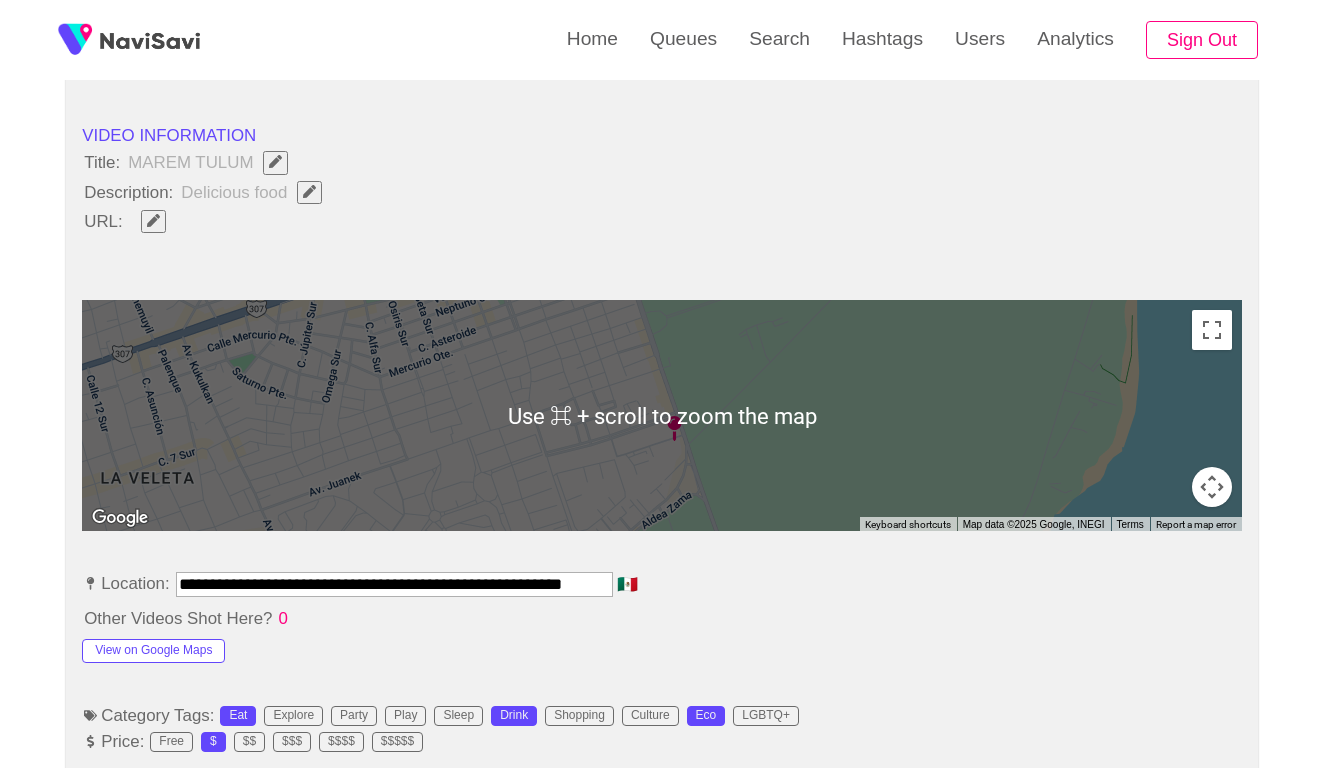 click 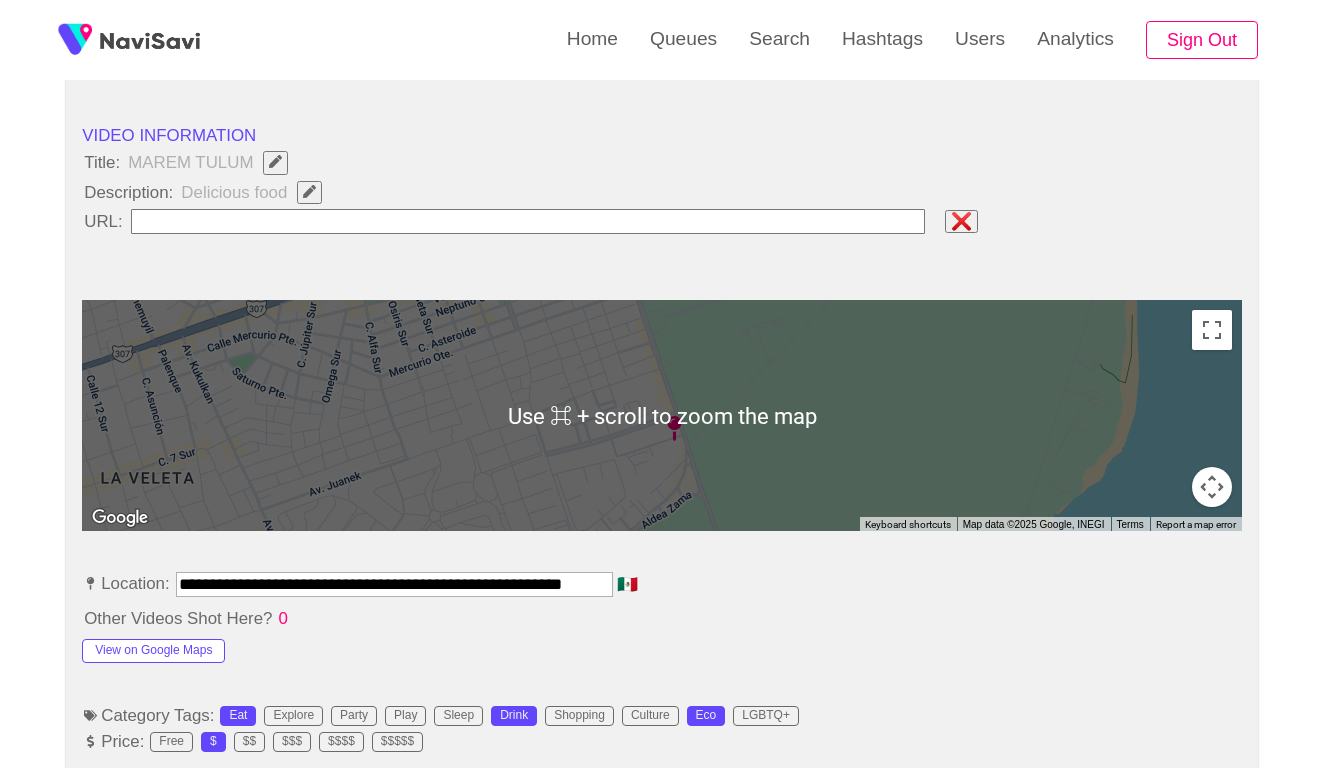 type on "**********" 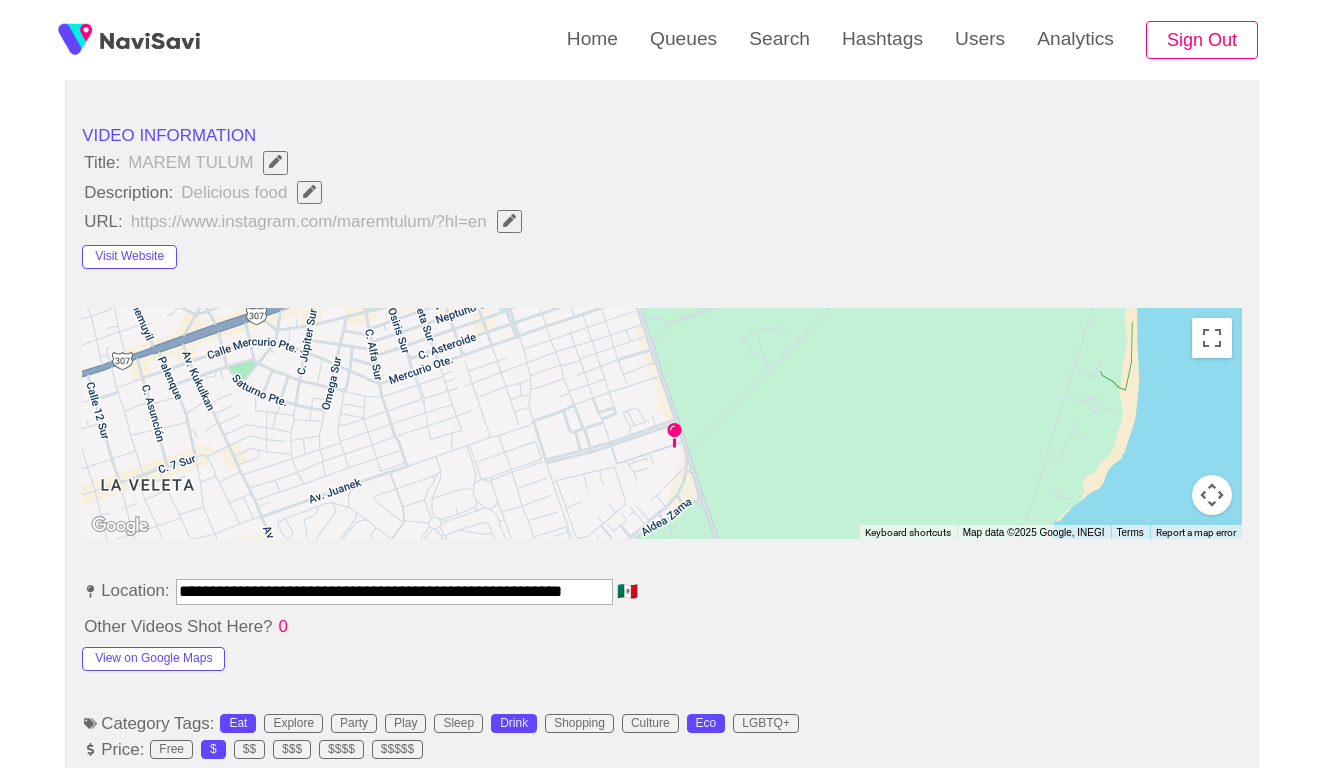 click at bounding box center (309, 192) 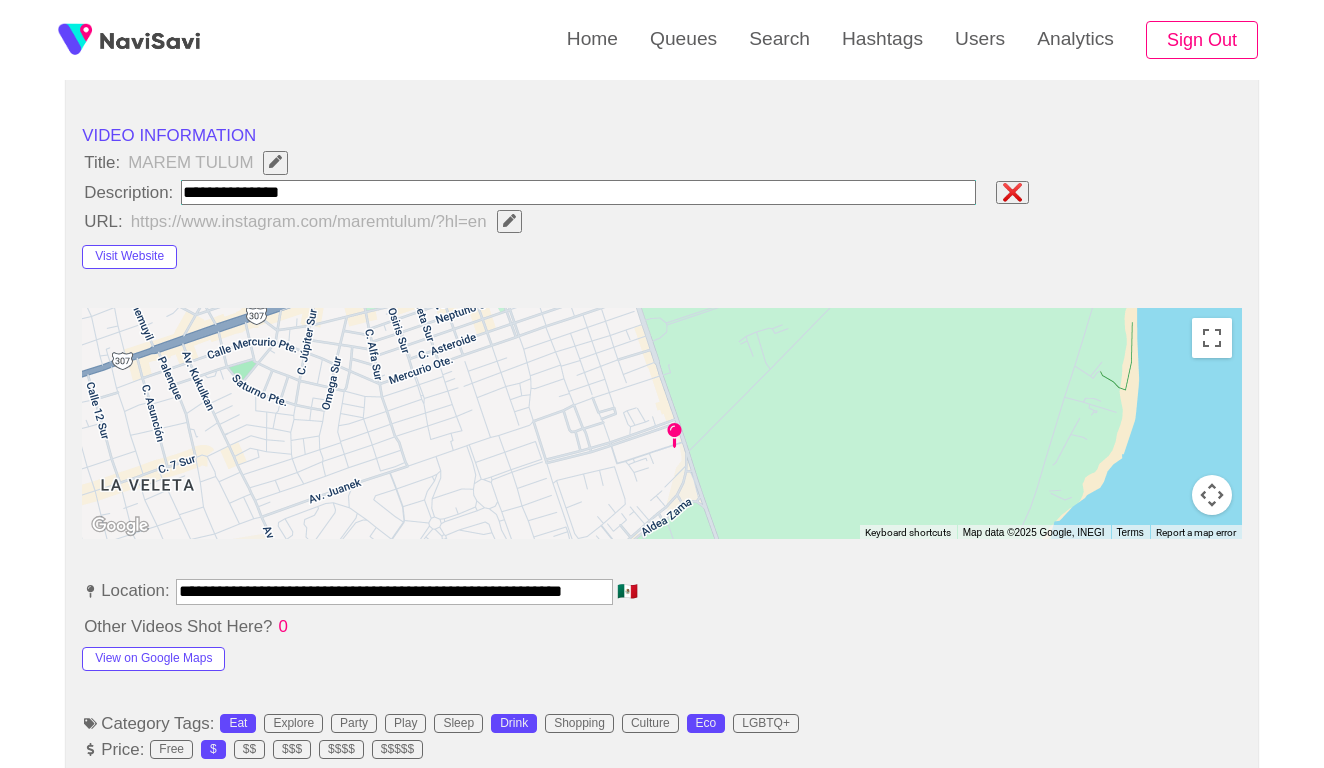 click at bounding box center (578, 192) 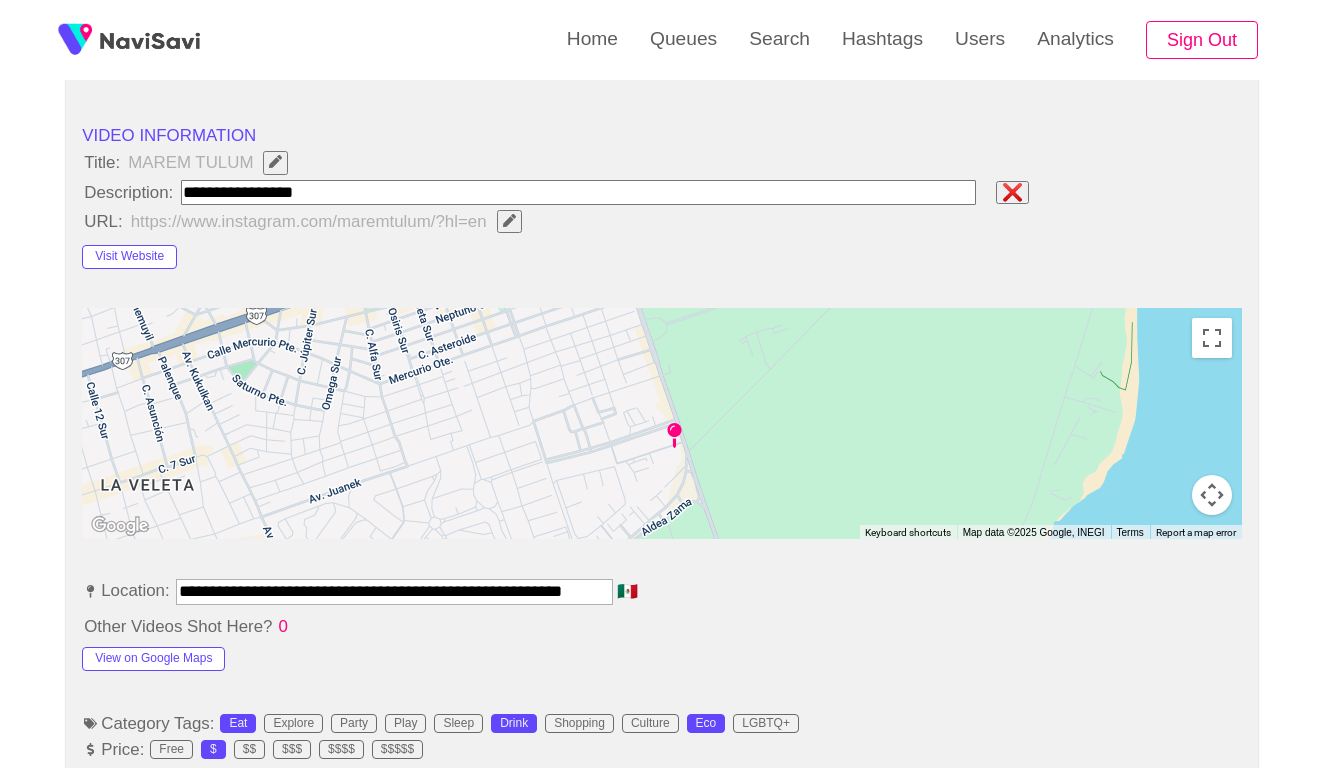 type on "**********" 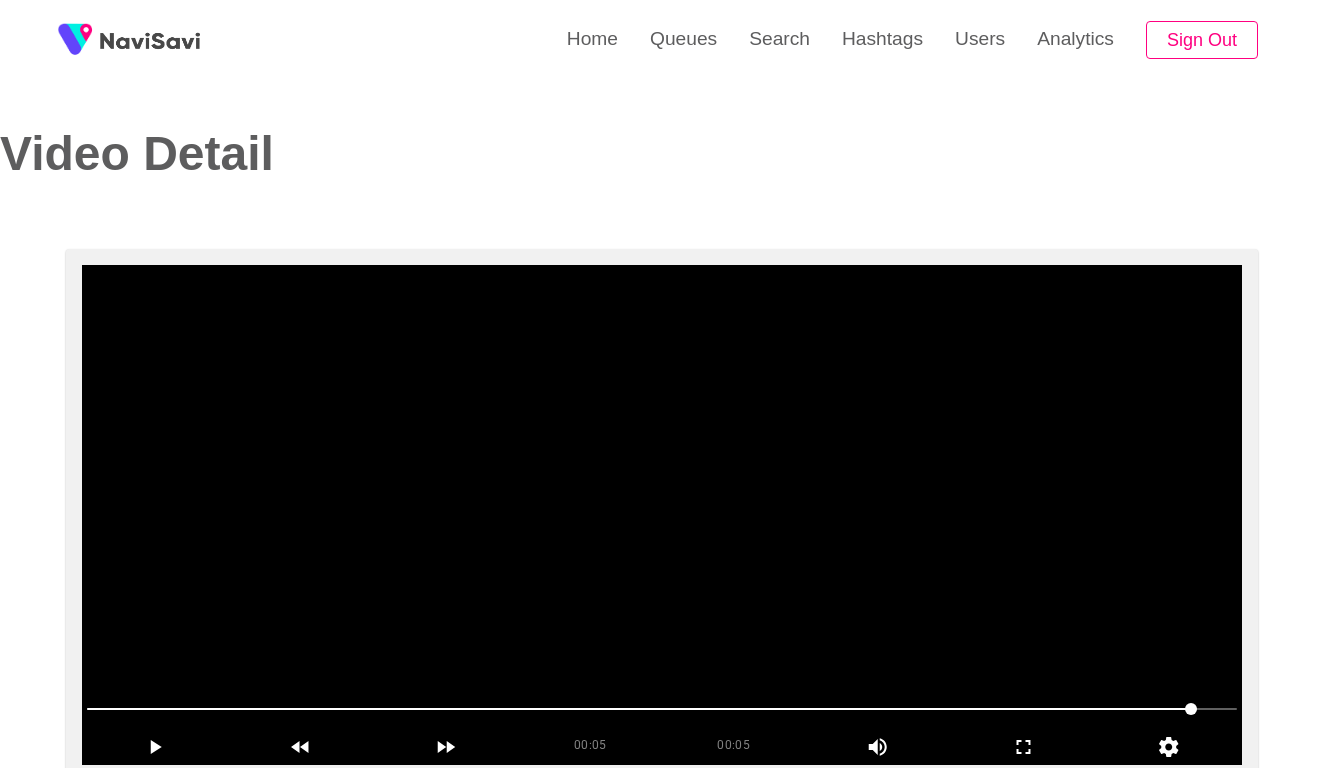 click at bounding box center (662, 515) 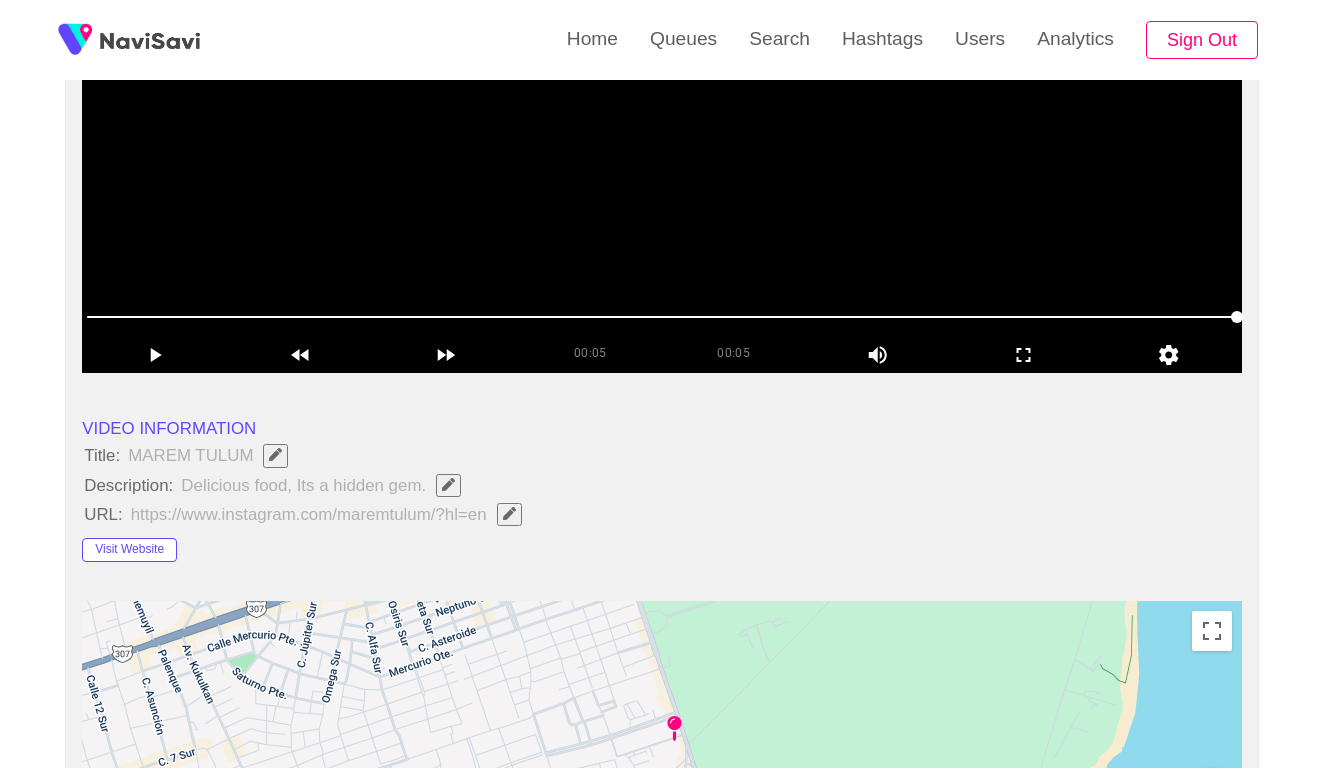 scroll, scrollTop: 408, scrollLeft: 0, axis: vertical 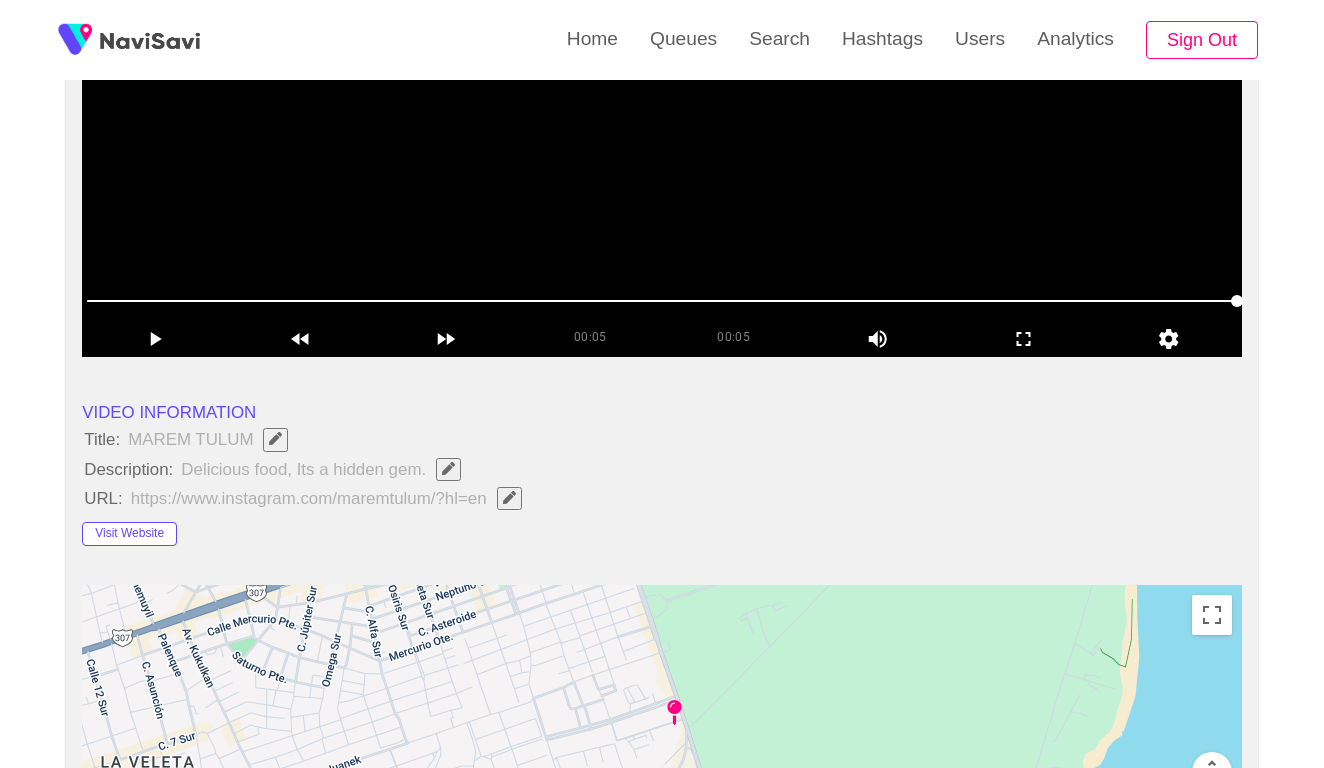 click at bounding box center [662, 107] 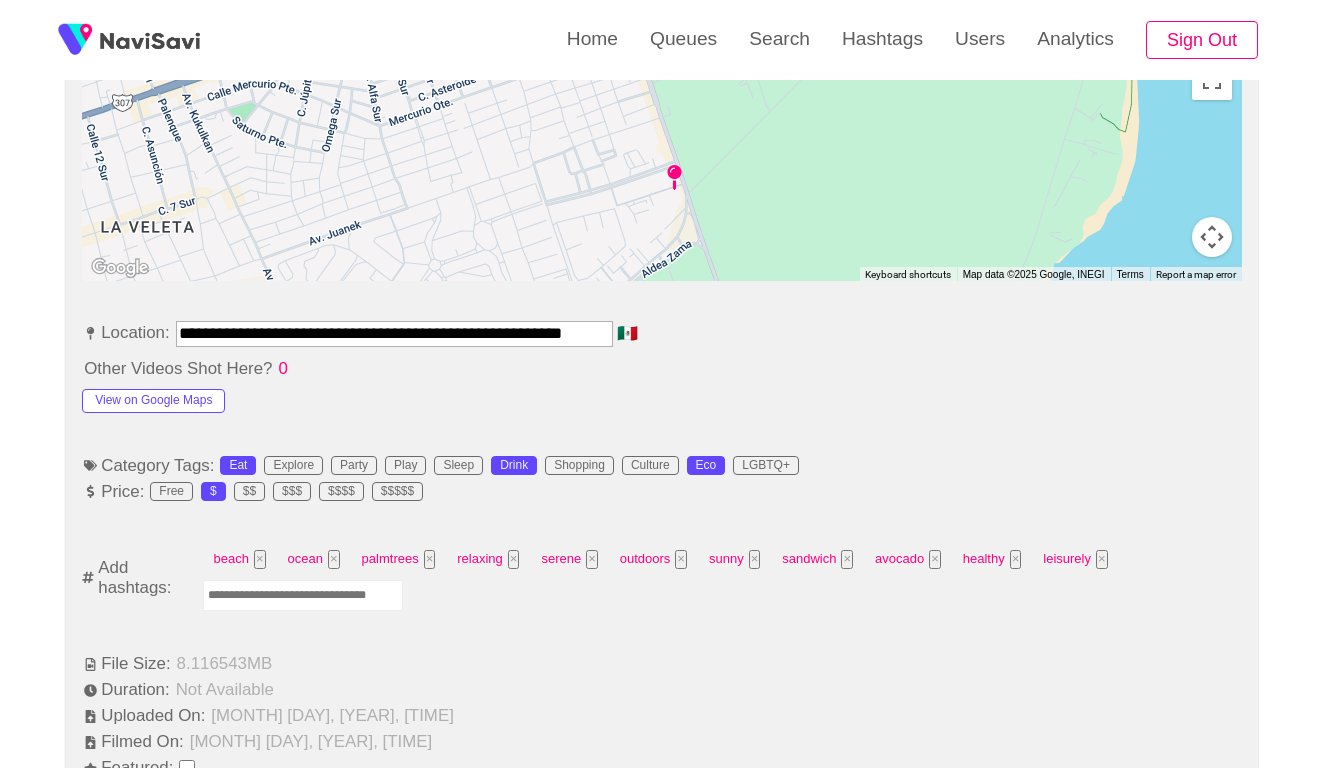 scroll, scrollTop: 1118, scrollLeft: 0, axis: vertical 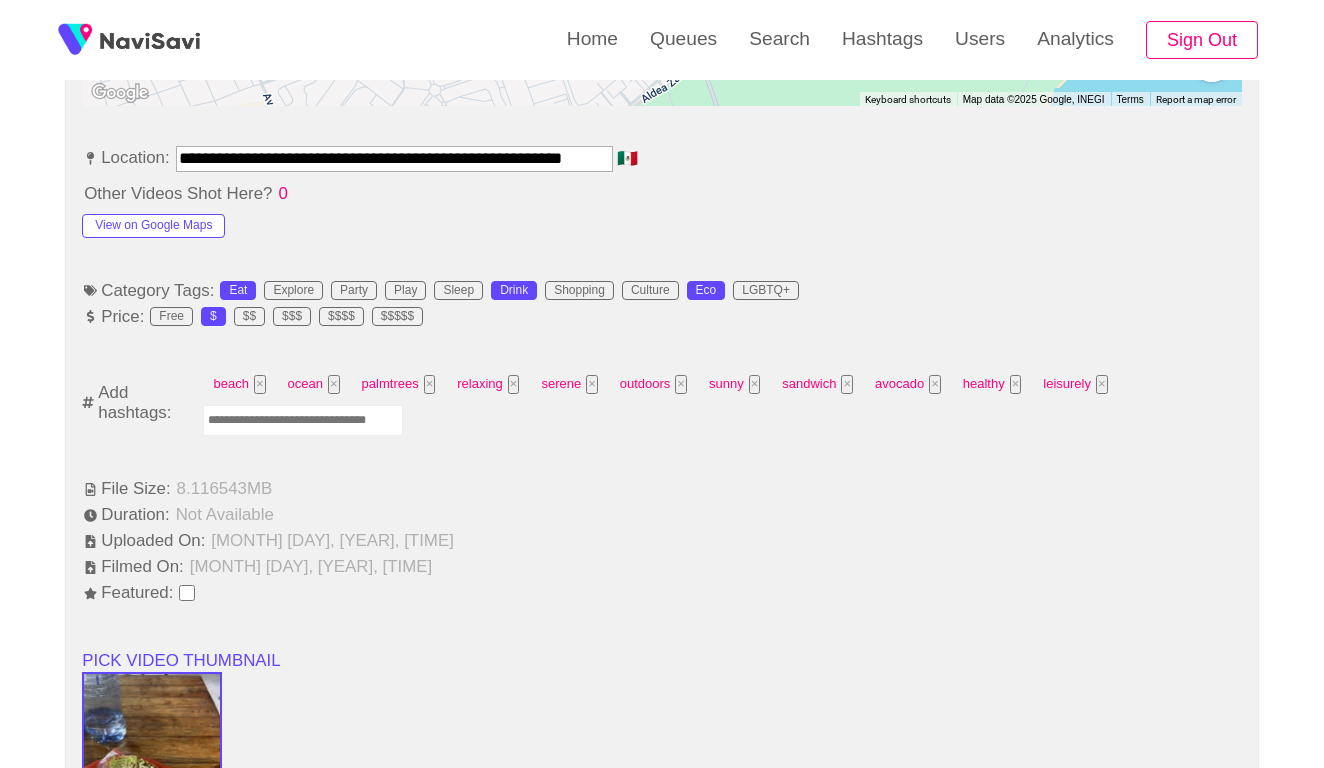 click at bounding box center (303, 420) 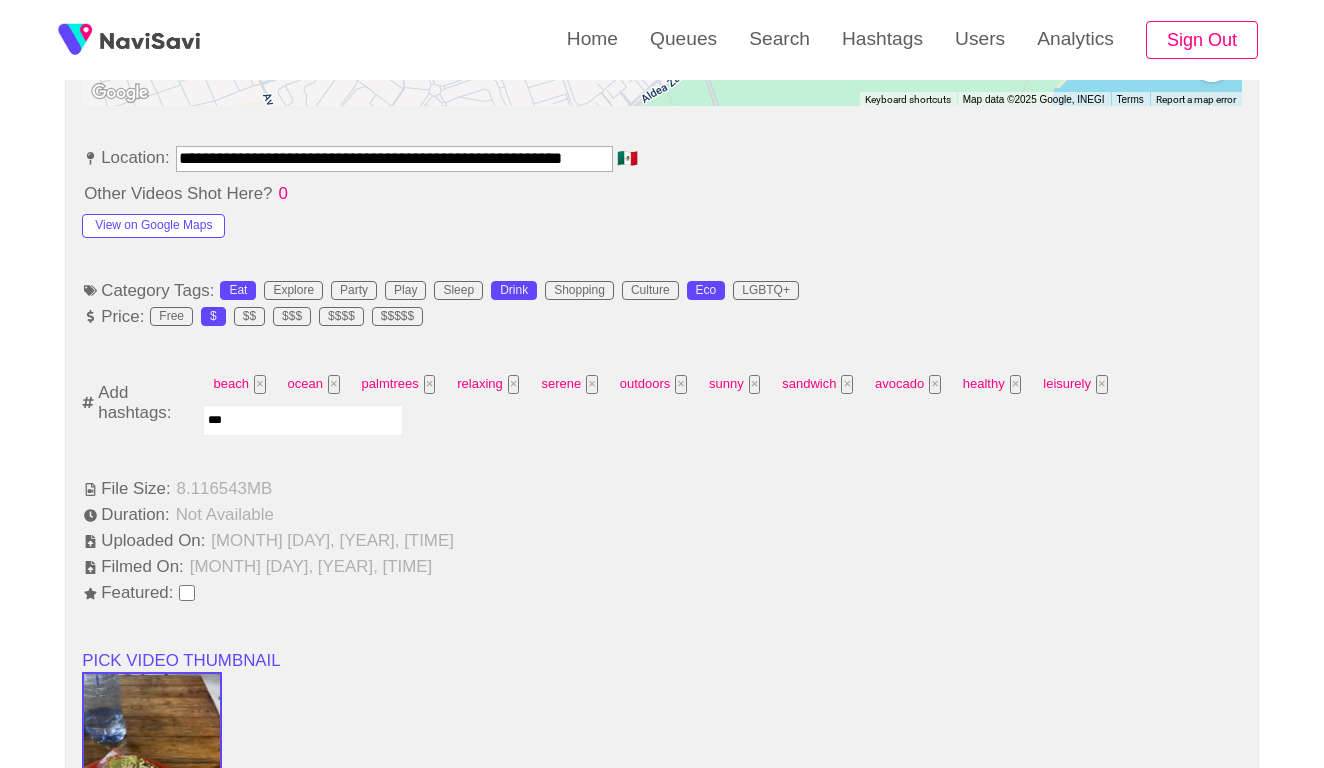 type on "****" 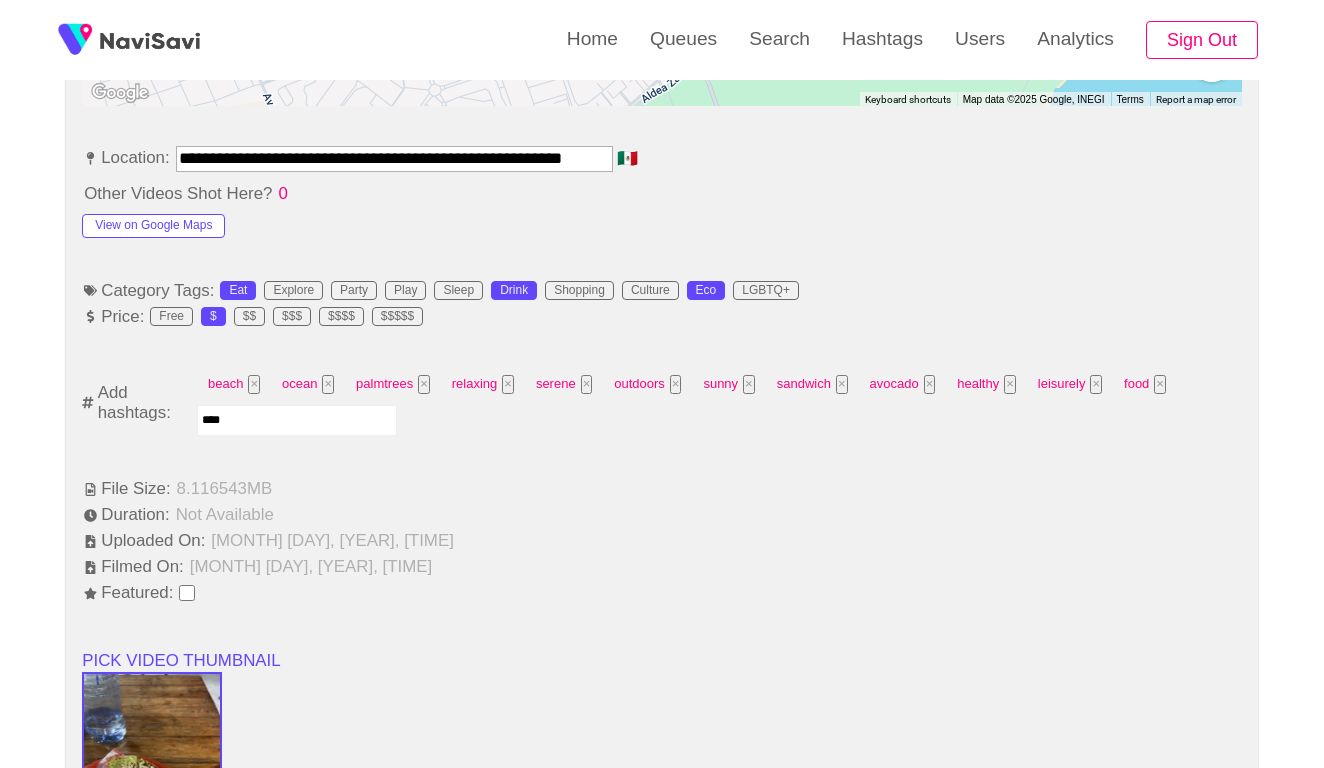 type on "*****" 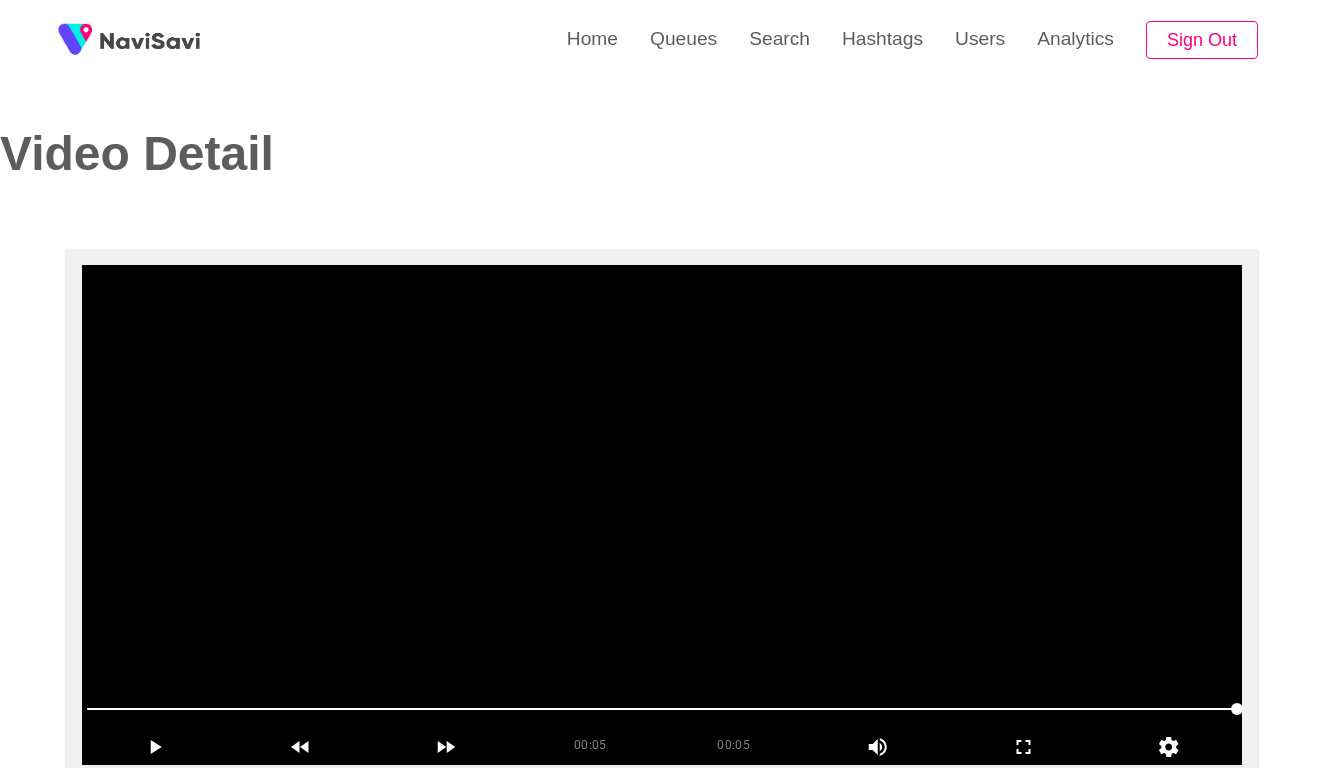scroll, scrollTop: -1, scrollLeft: 0, axis: vertical 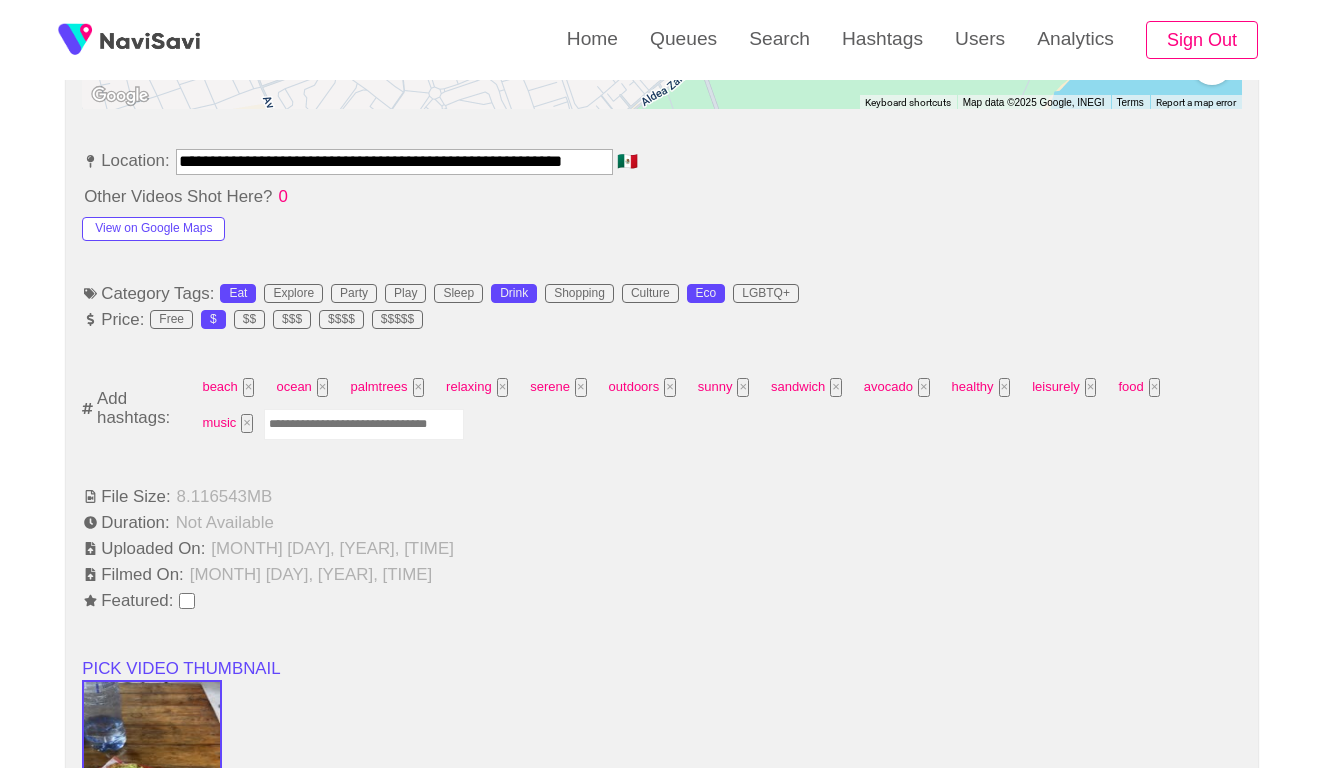 click at bounding box center (364, 424) 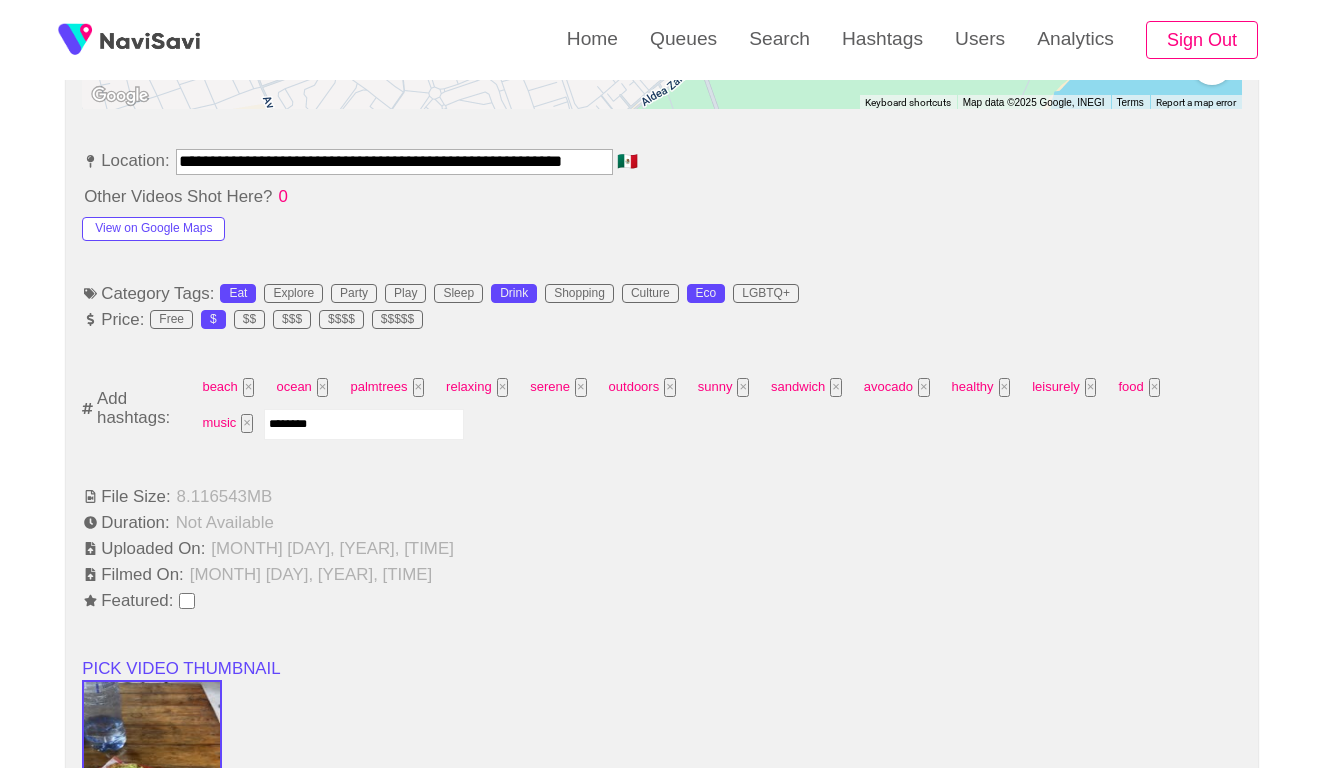 type on "*********" 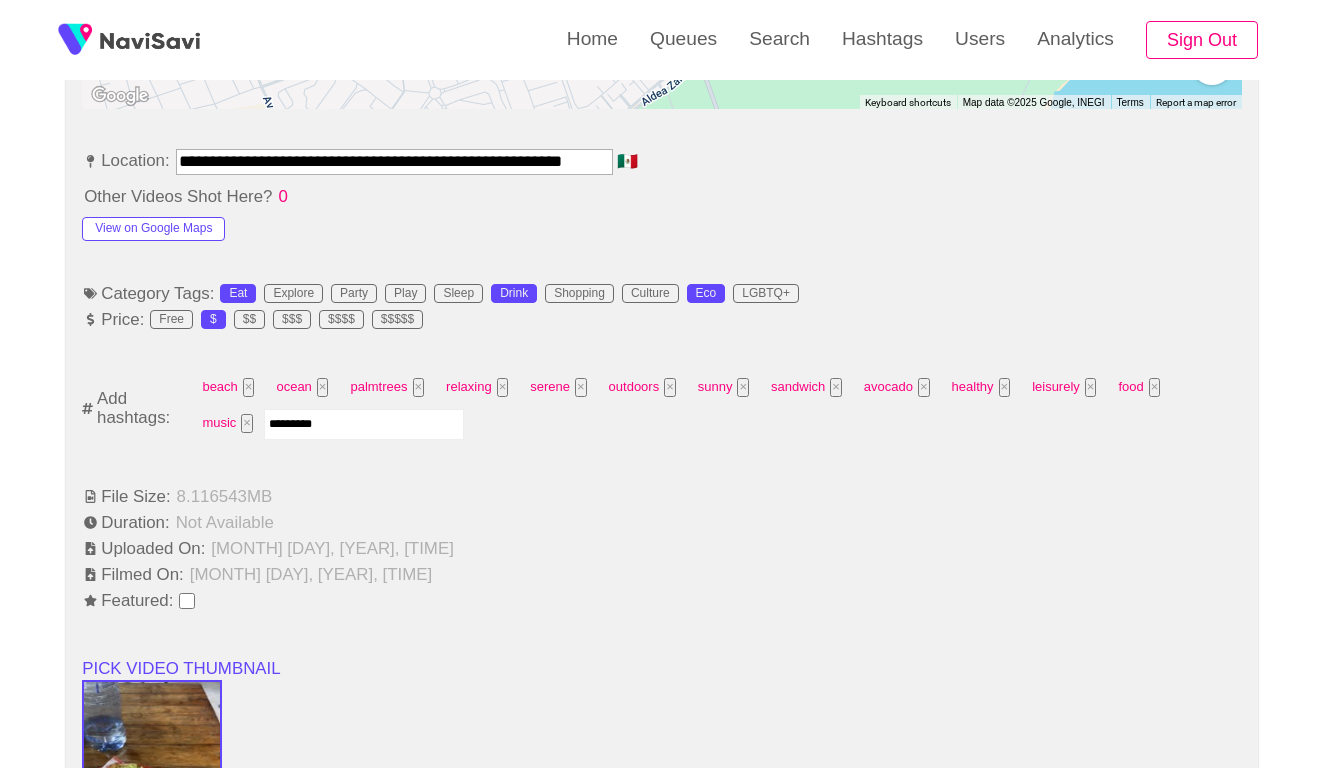 type 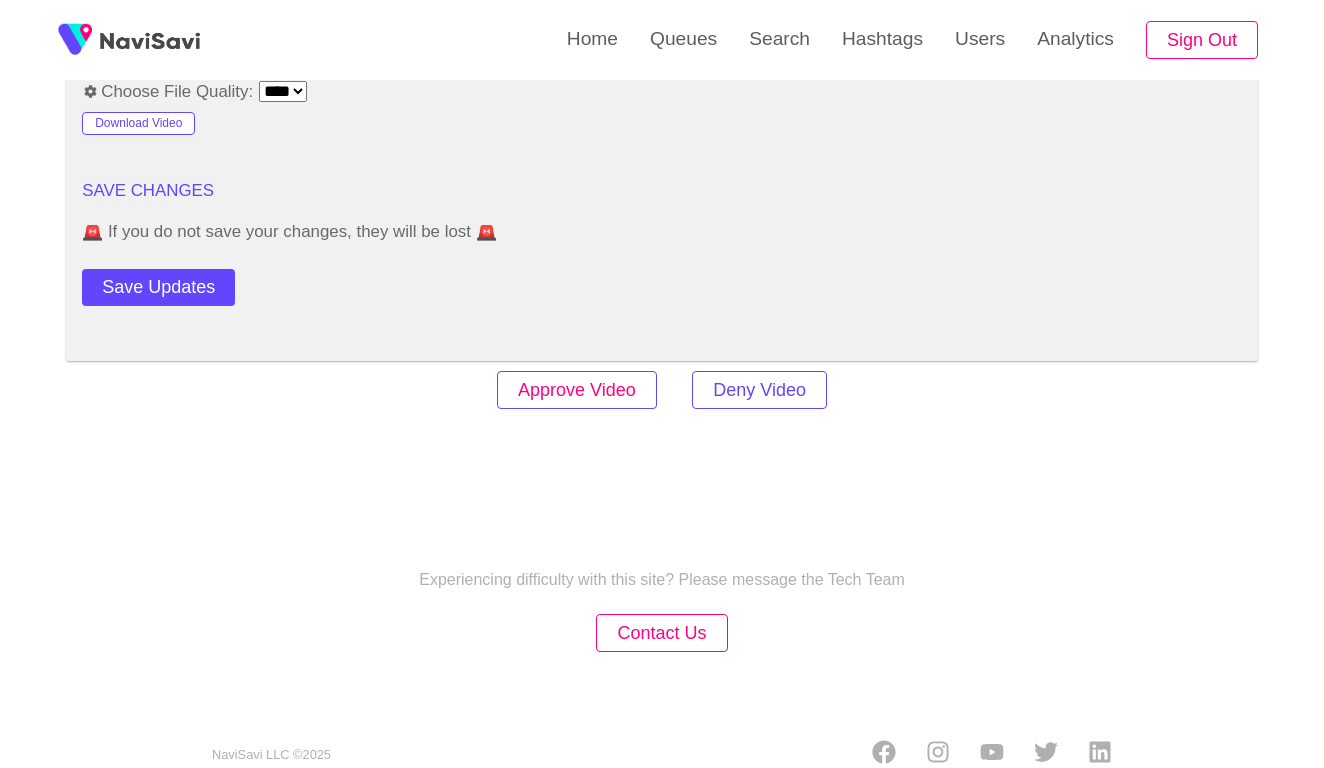 scroll, scrollTop: 2446, scrollLeft: 0, axis: vertical 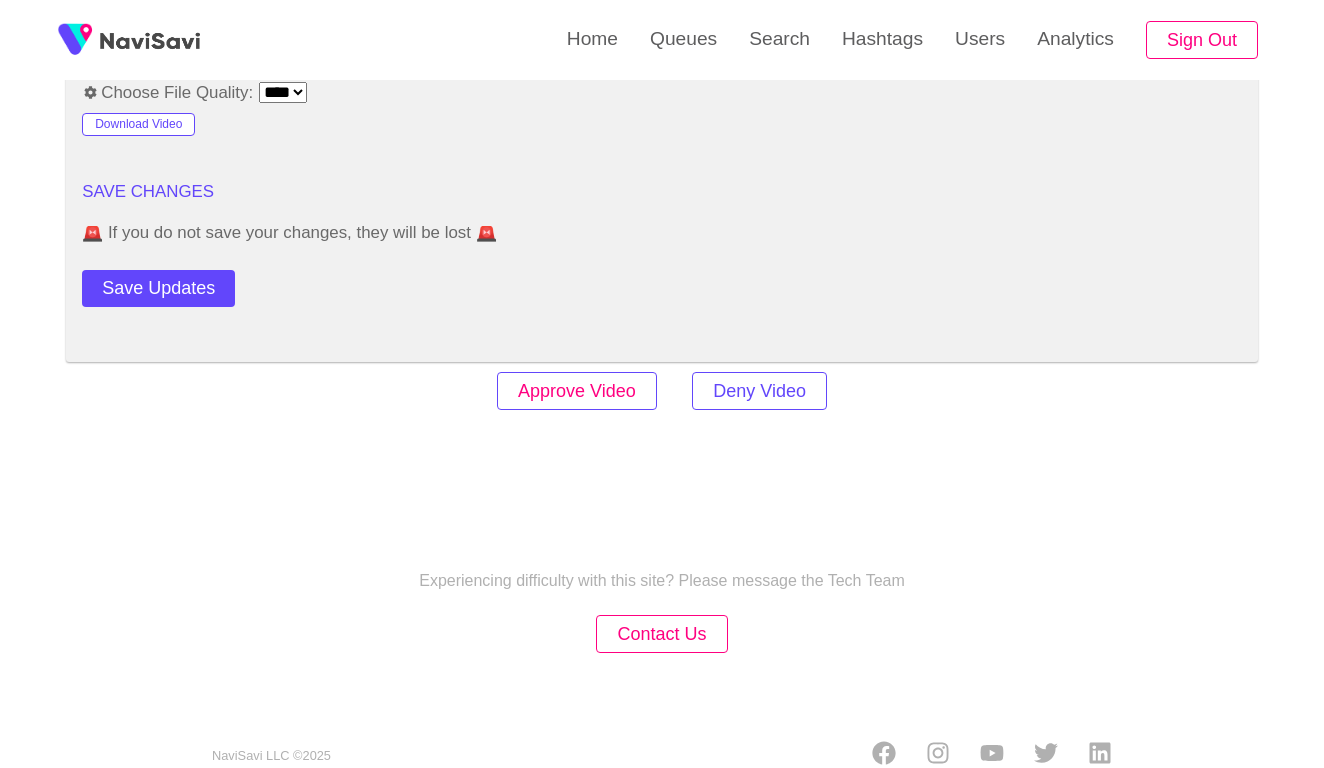 click on "Approve Video" at bounding box center [577, 391] 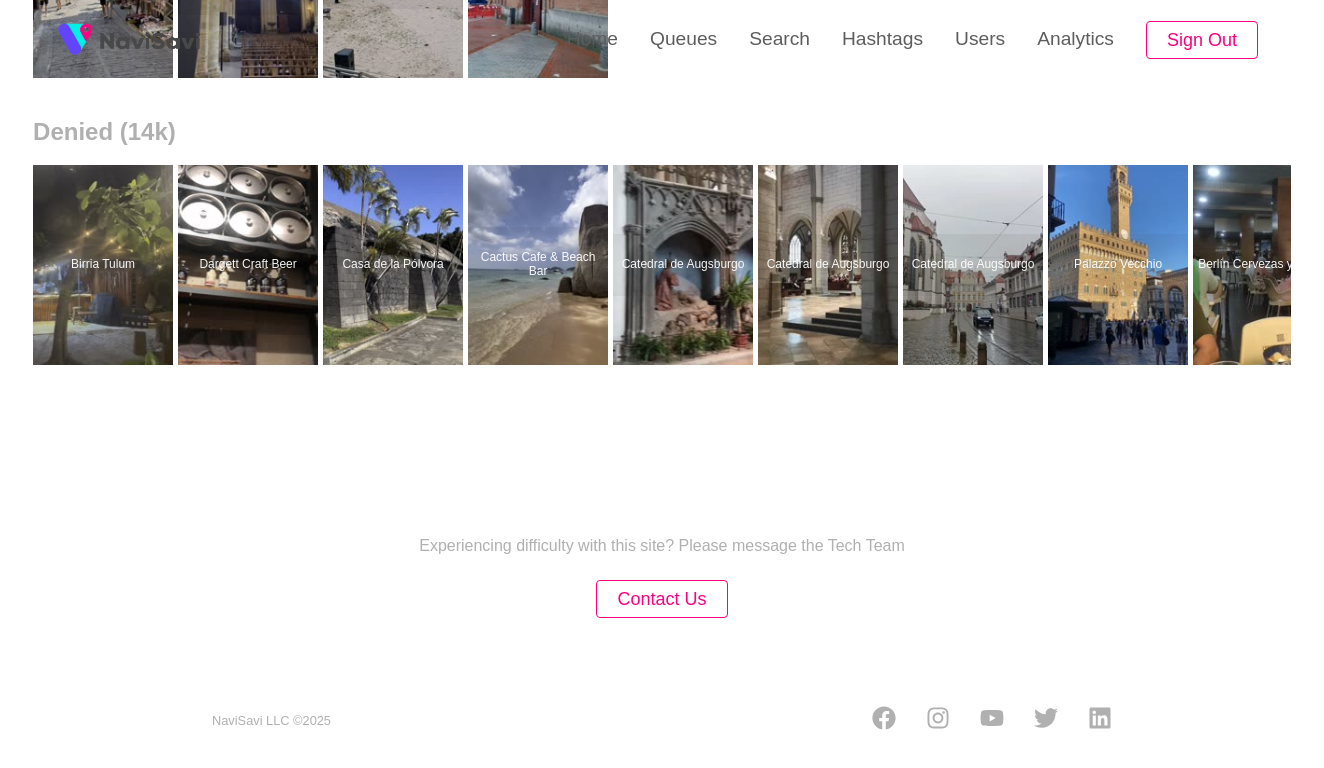scroll, scrollTop: 0, scrollLeft: 0, axis: both 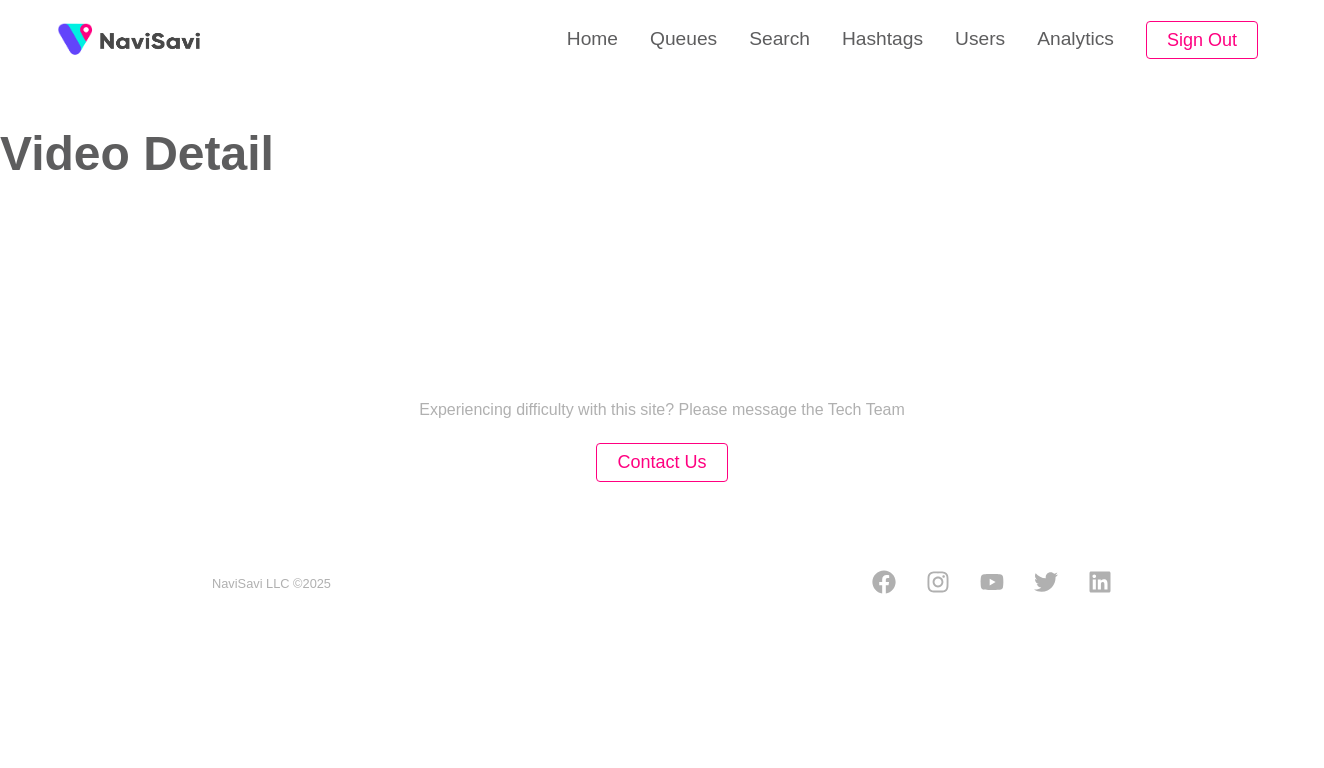 select on "**********" 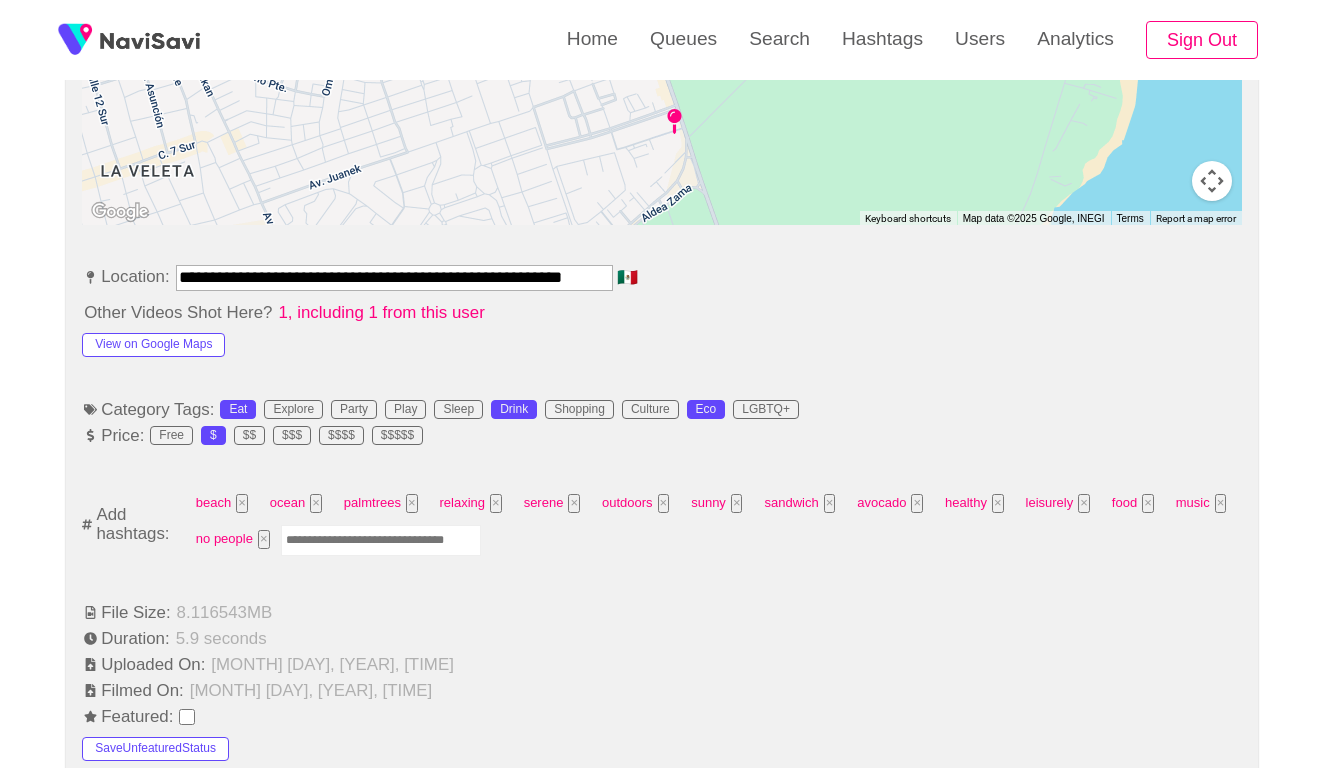 scroll, scrollTop: 1011, scrollLeft: 0, axis: vertical 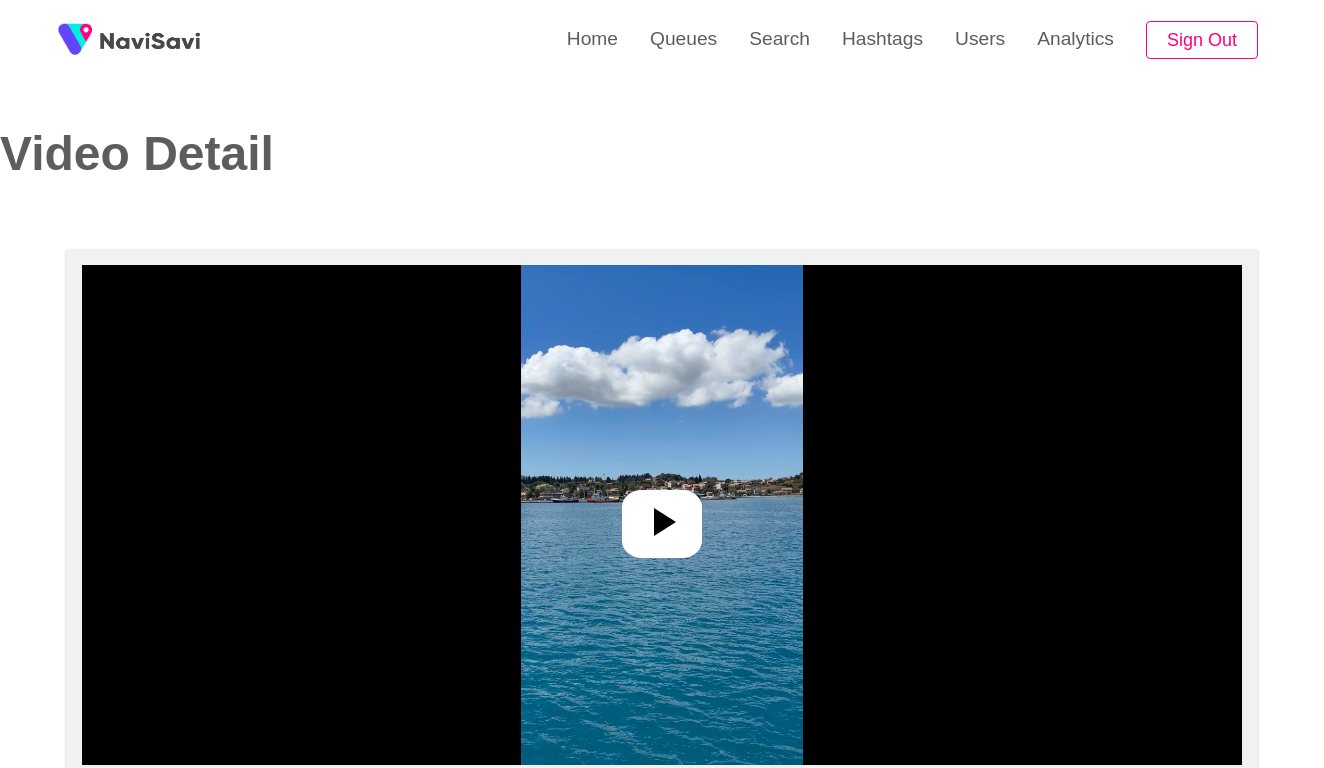 select on "**********" 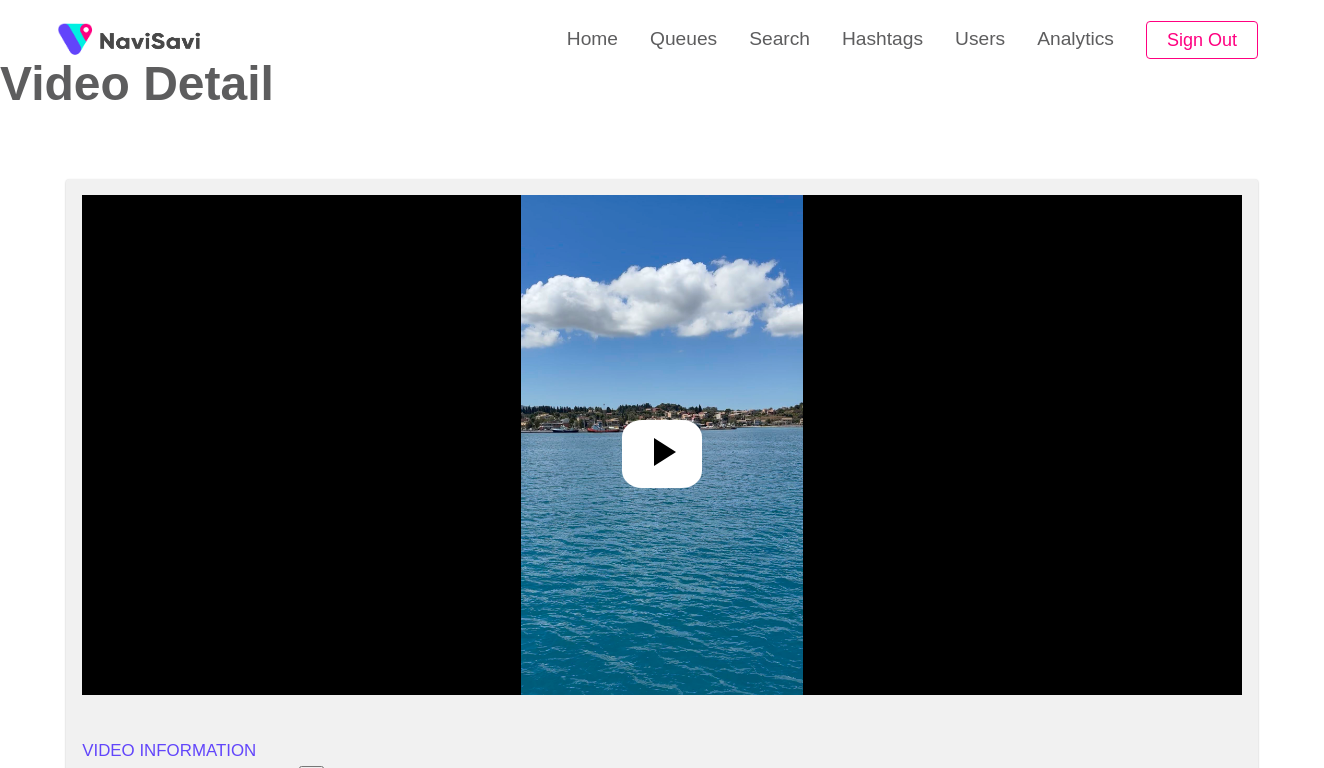scroll, scrollTop: 146, scrollLeft: 0, axis: vertical 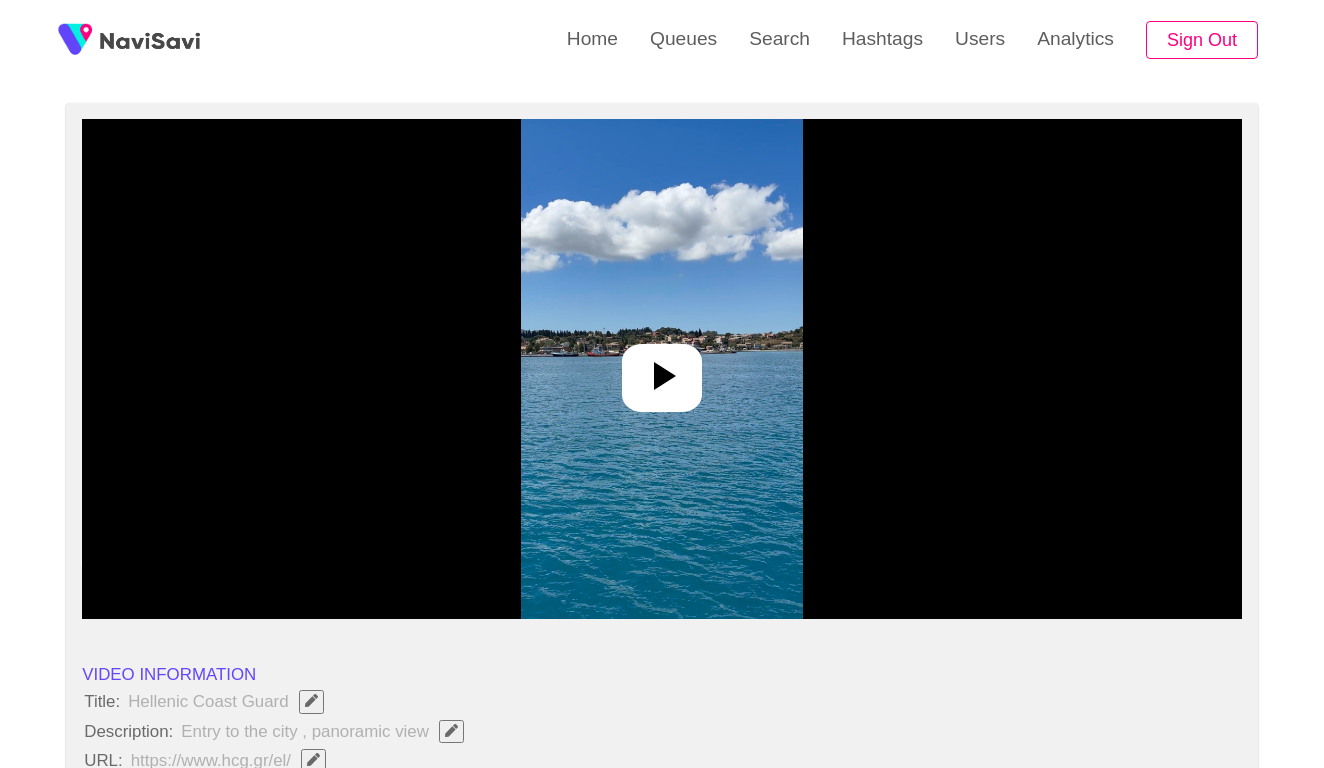 click at bounding box center [662, 369] 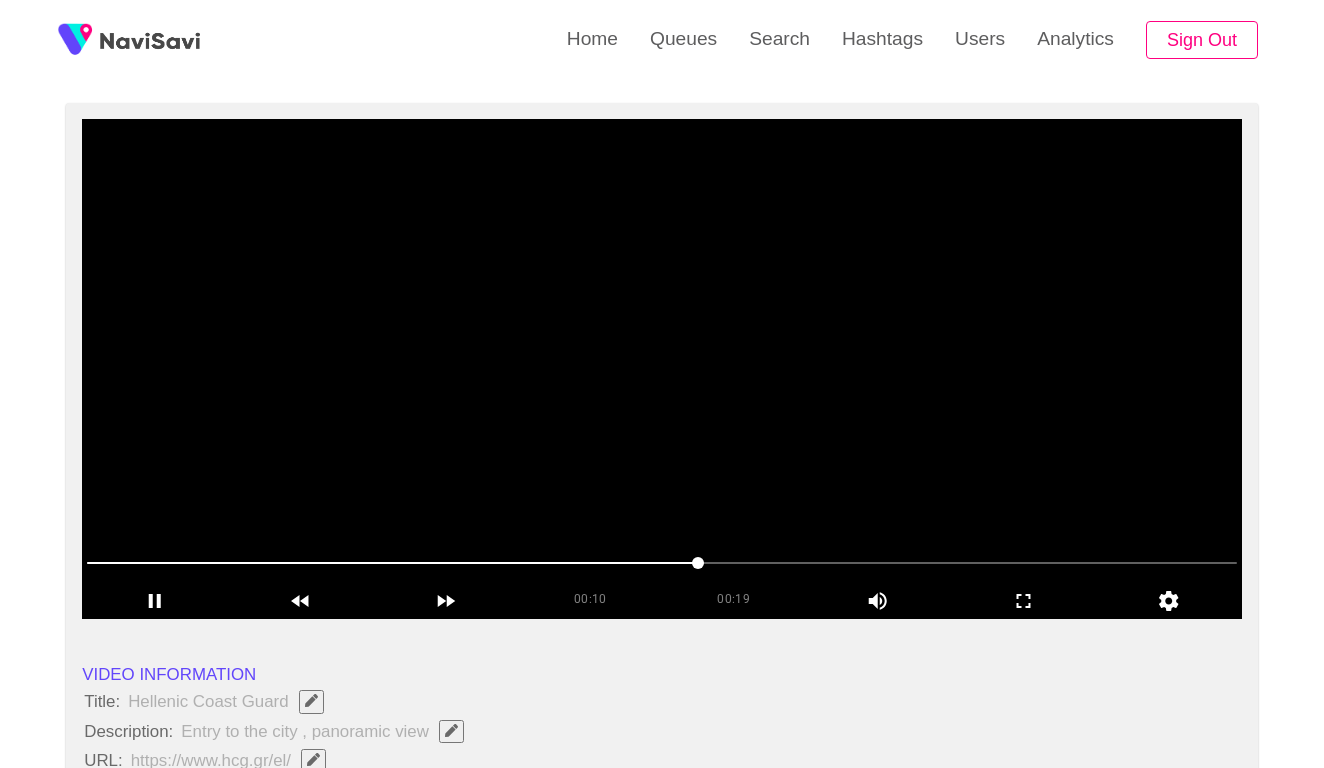 click at bounding box center (662, 563) 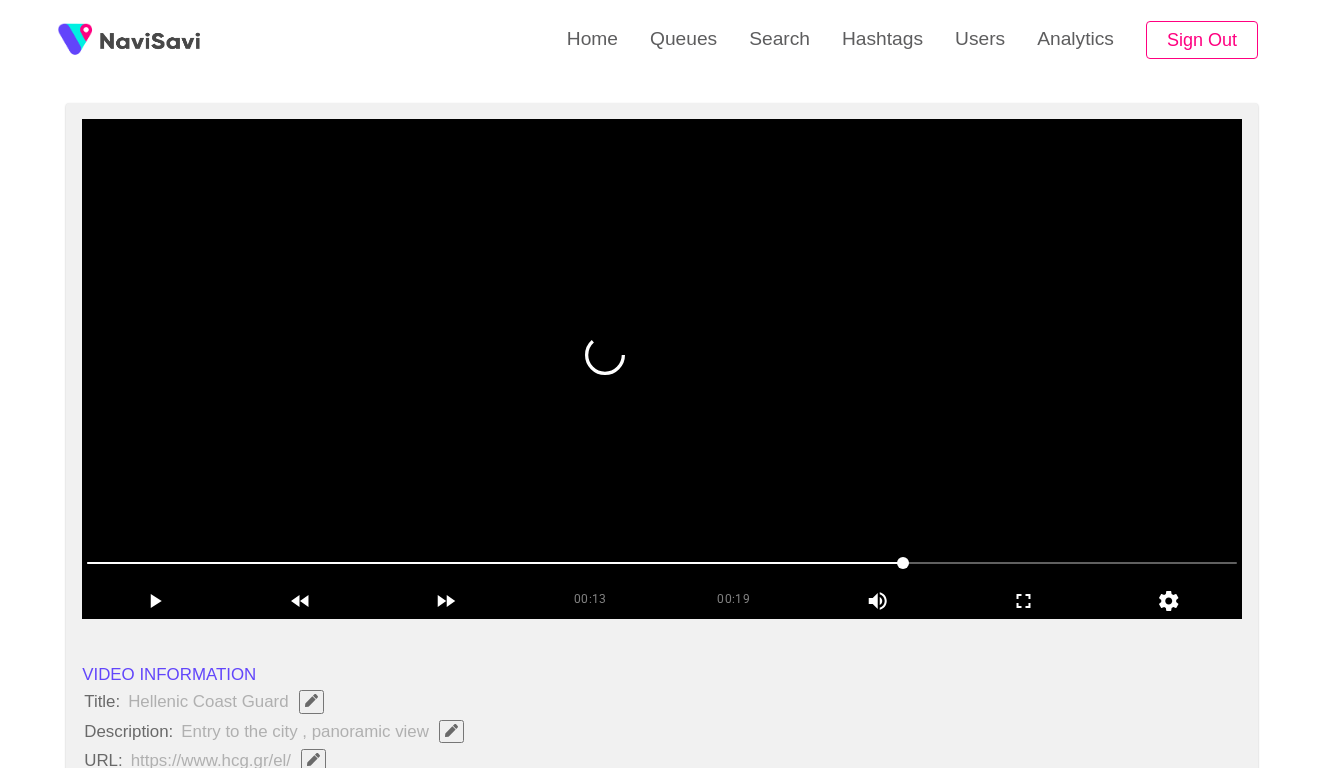 click at bounding box center [662, 563] 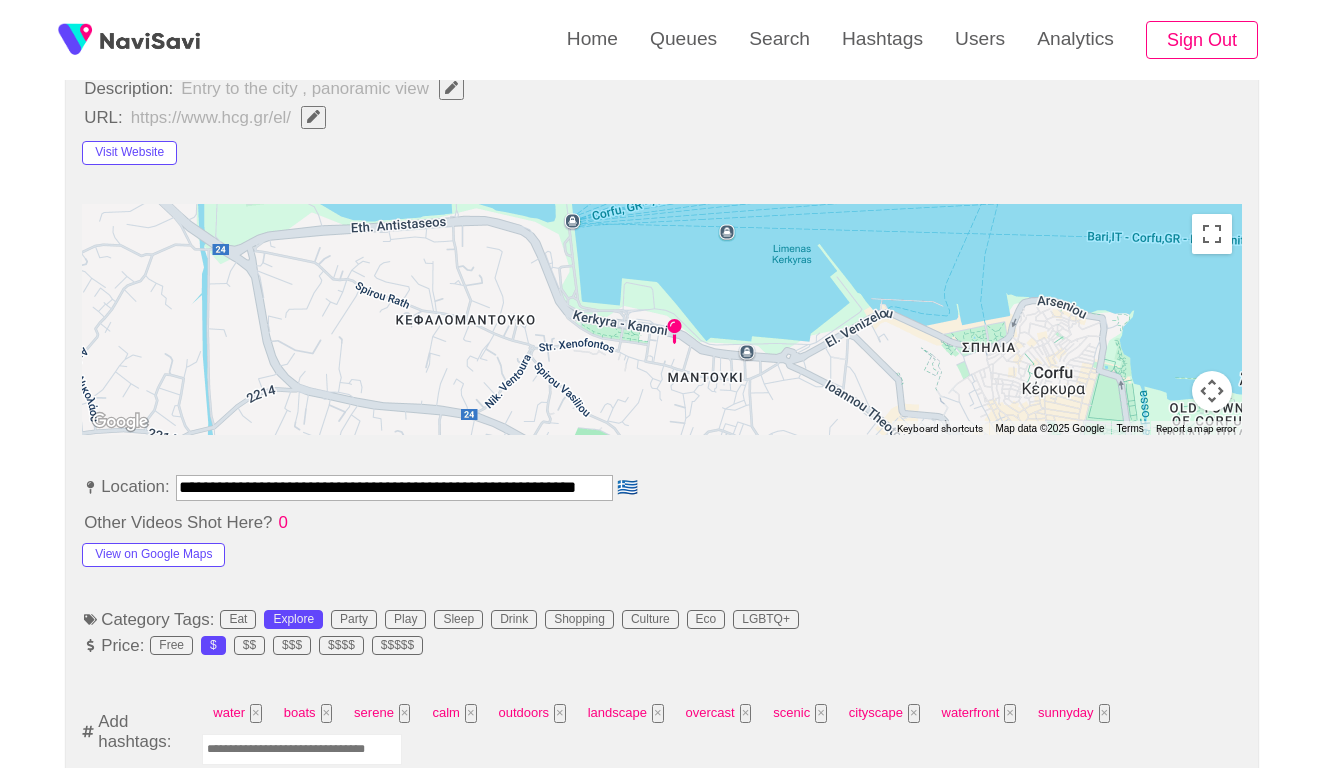 scroll, scrollTop: 889, scrollLeft: 0, axis: vertical 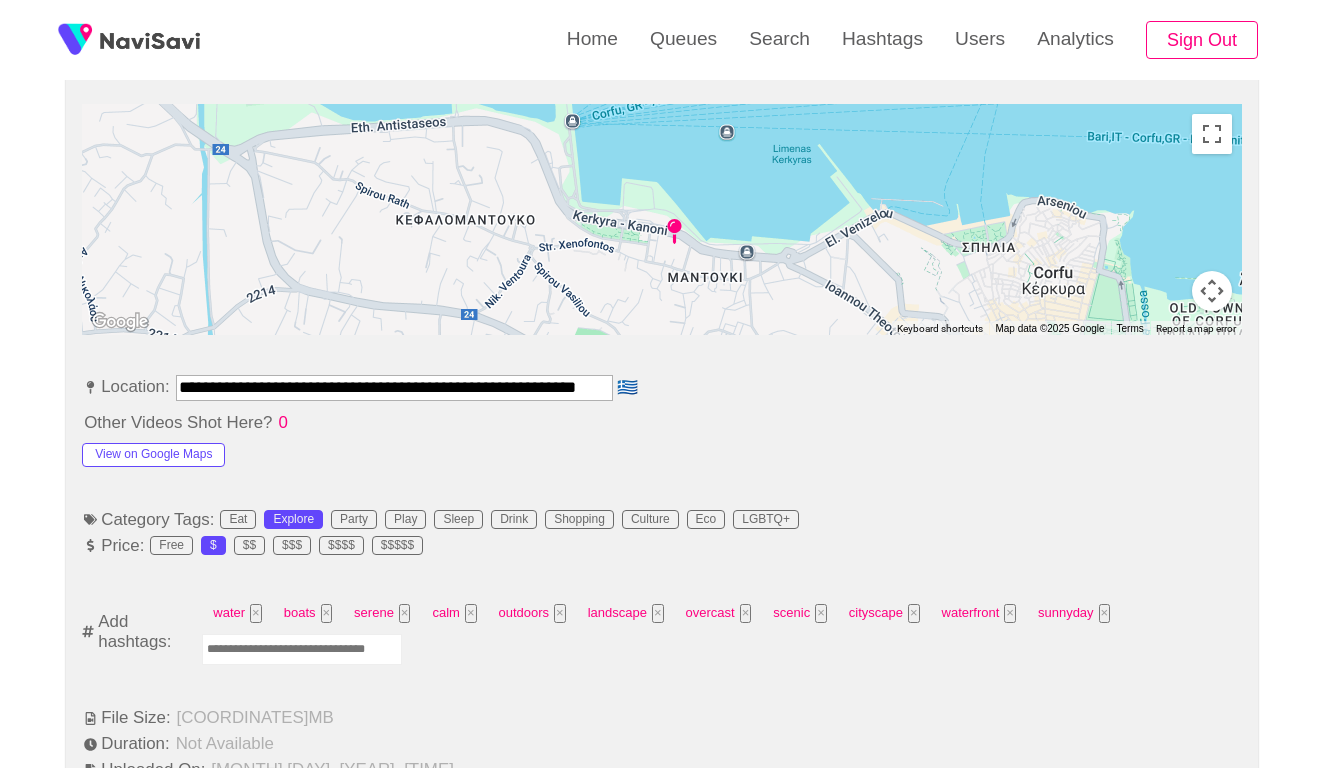 click at bounding box center (302, 649) 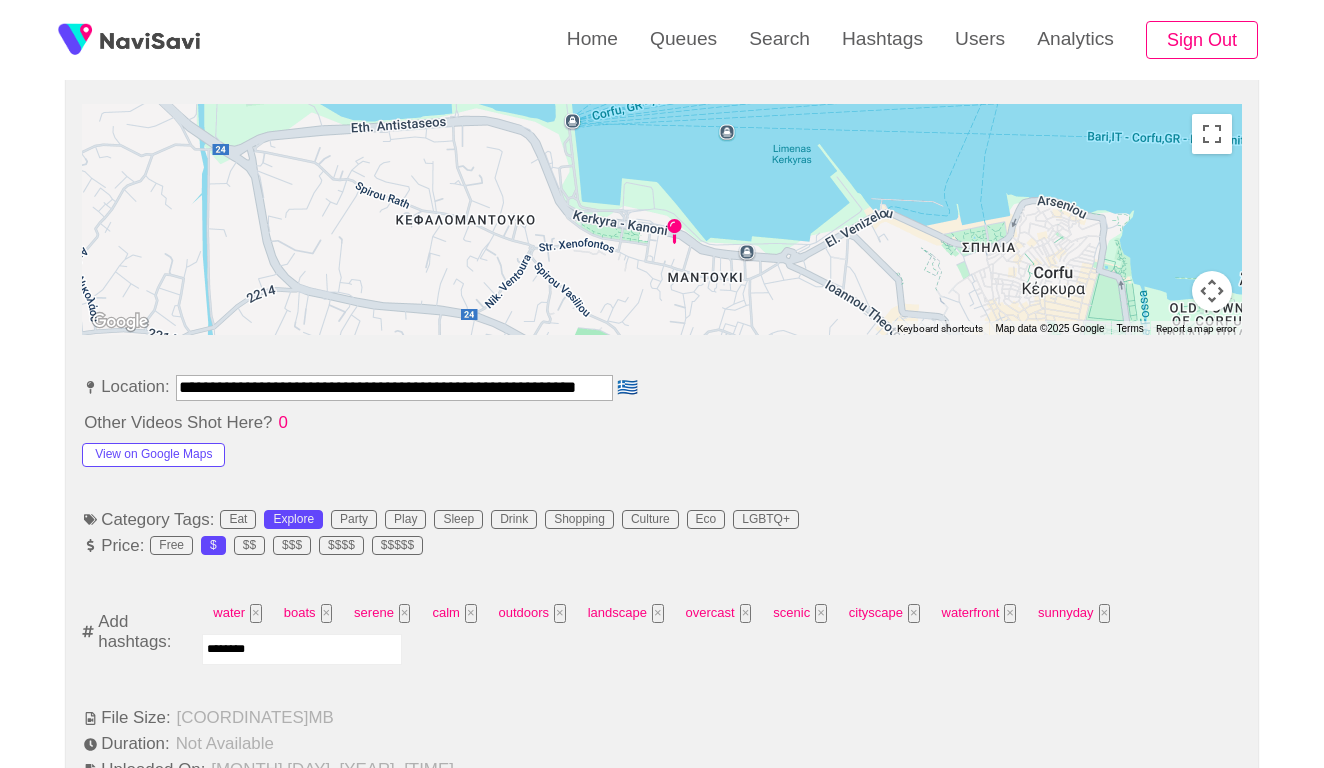 type on "*********" 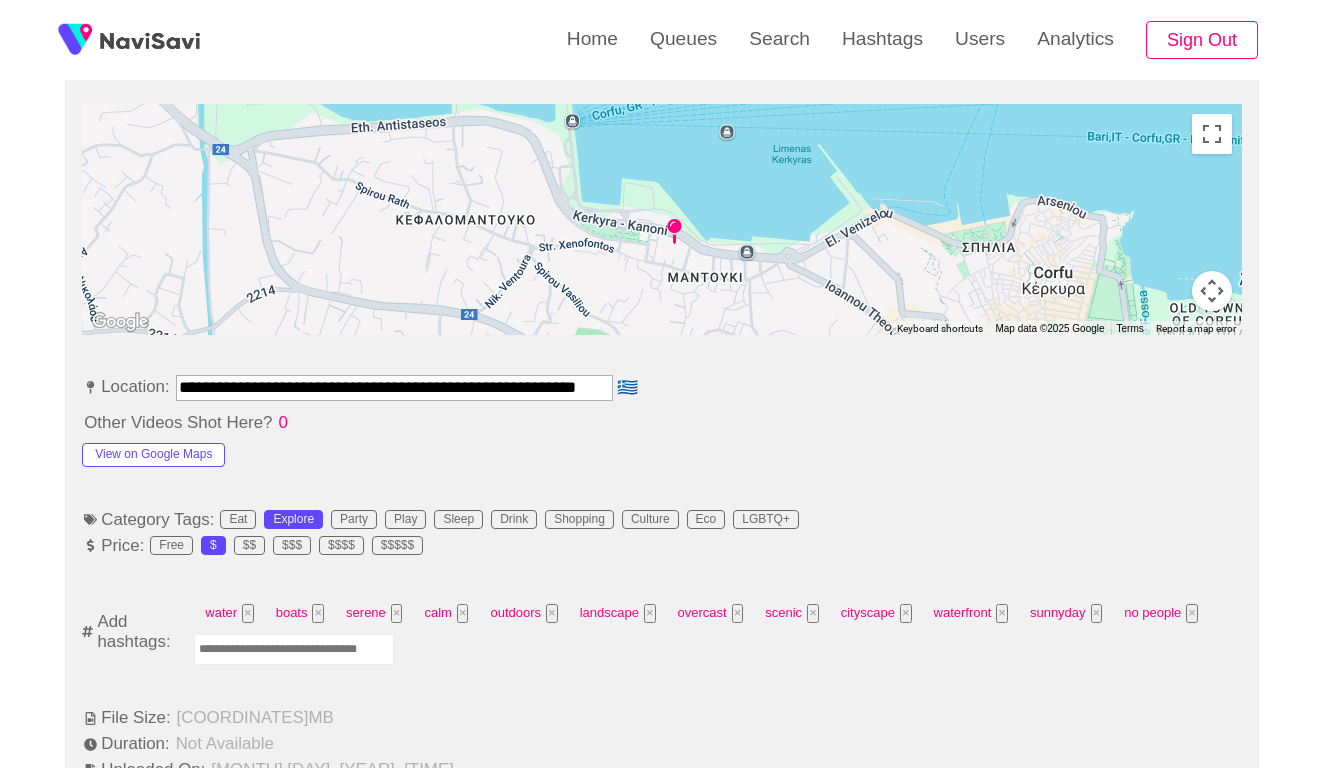 click at bounding box center (294, 649) 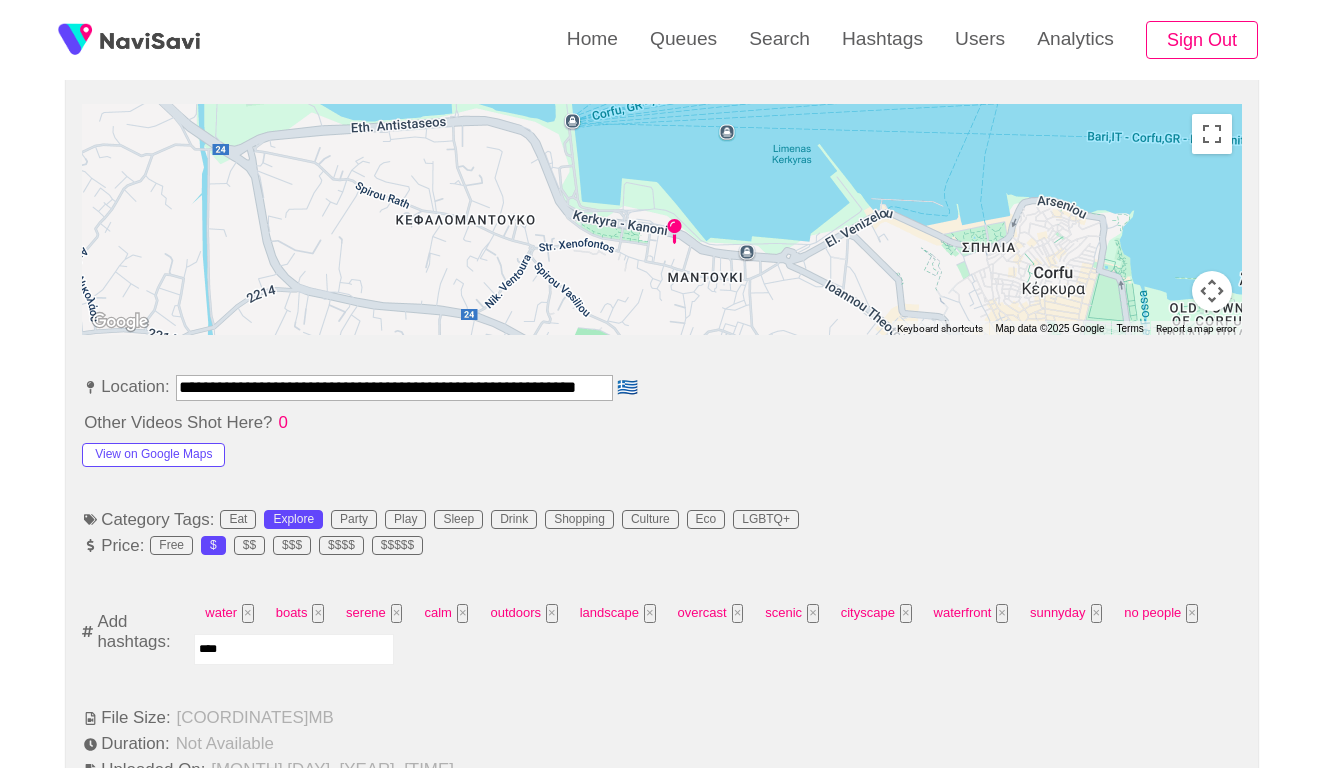 type on "*****" 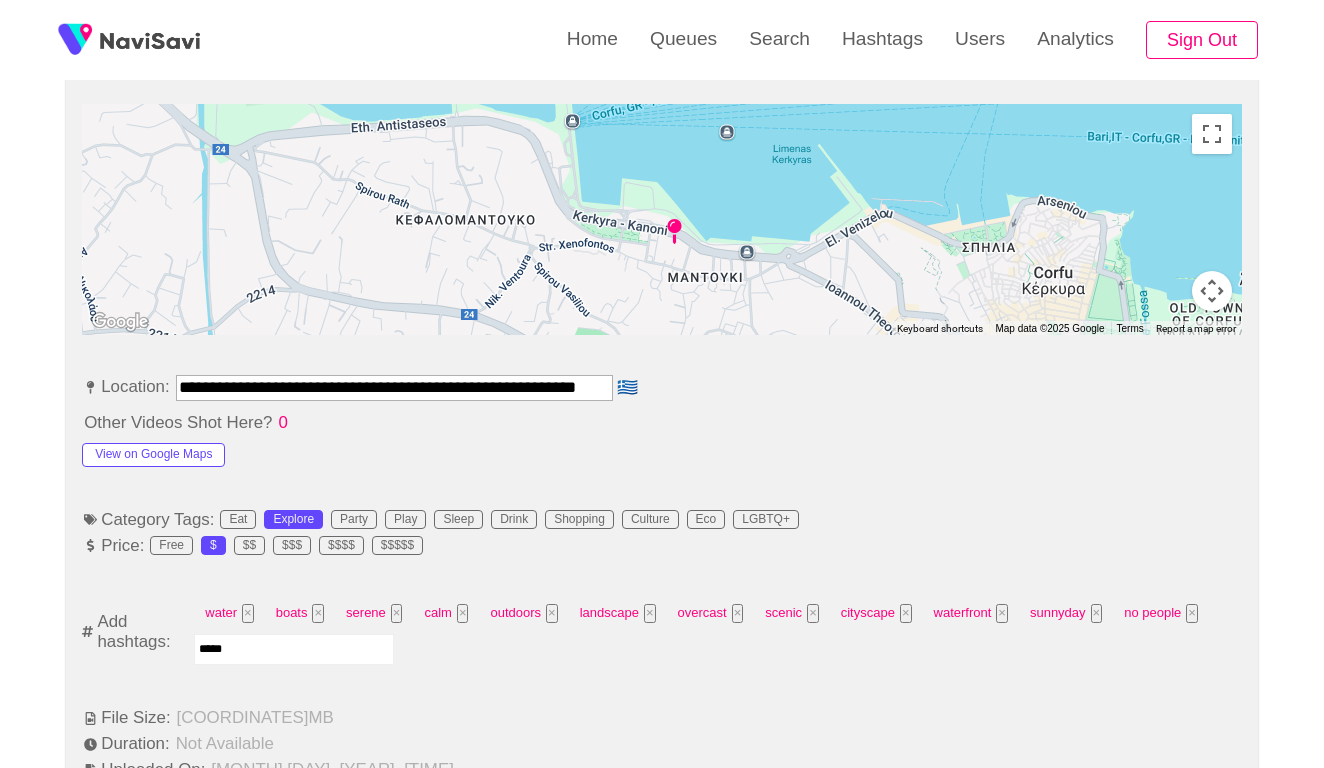 type 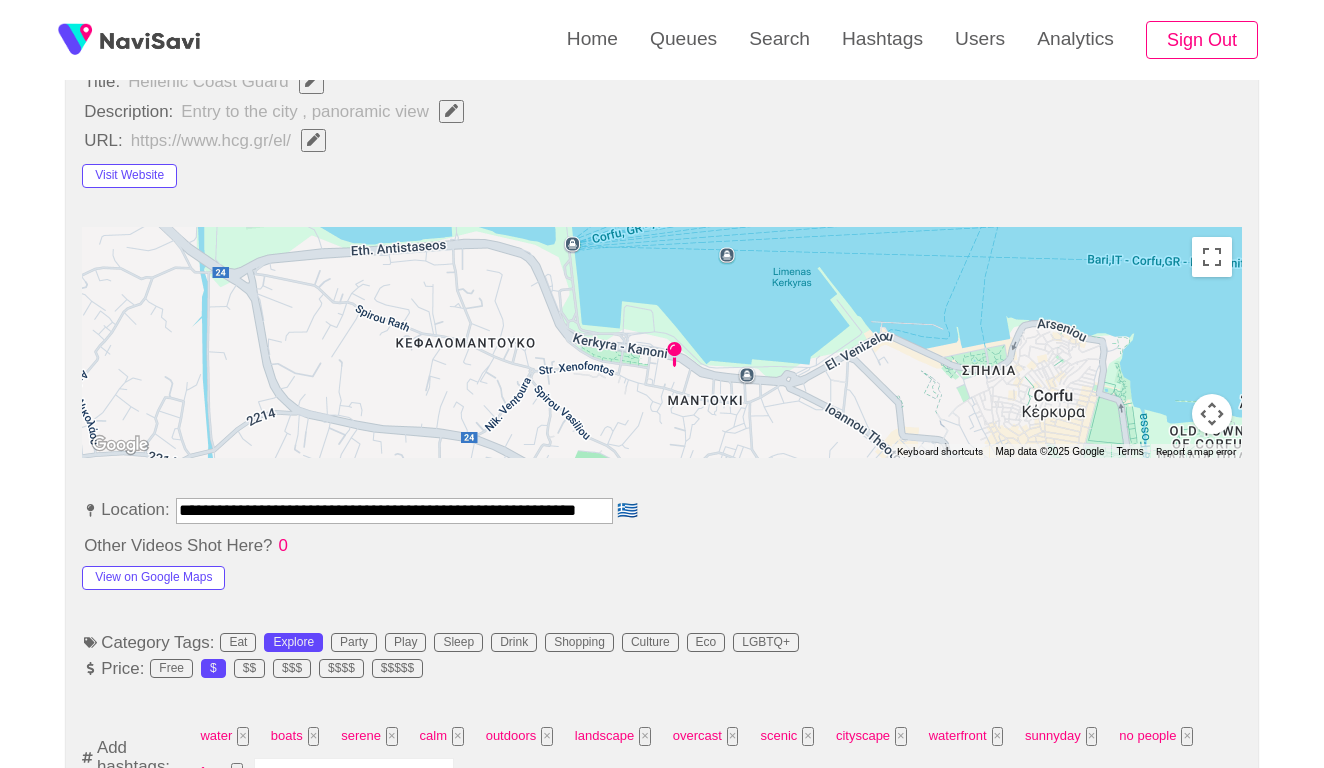 scroll, scrollTop: 763, scrollLeft: 0, axis: vertical 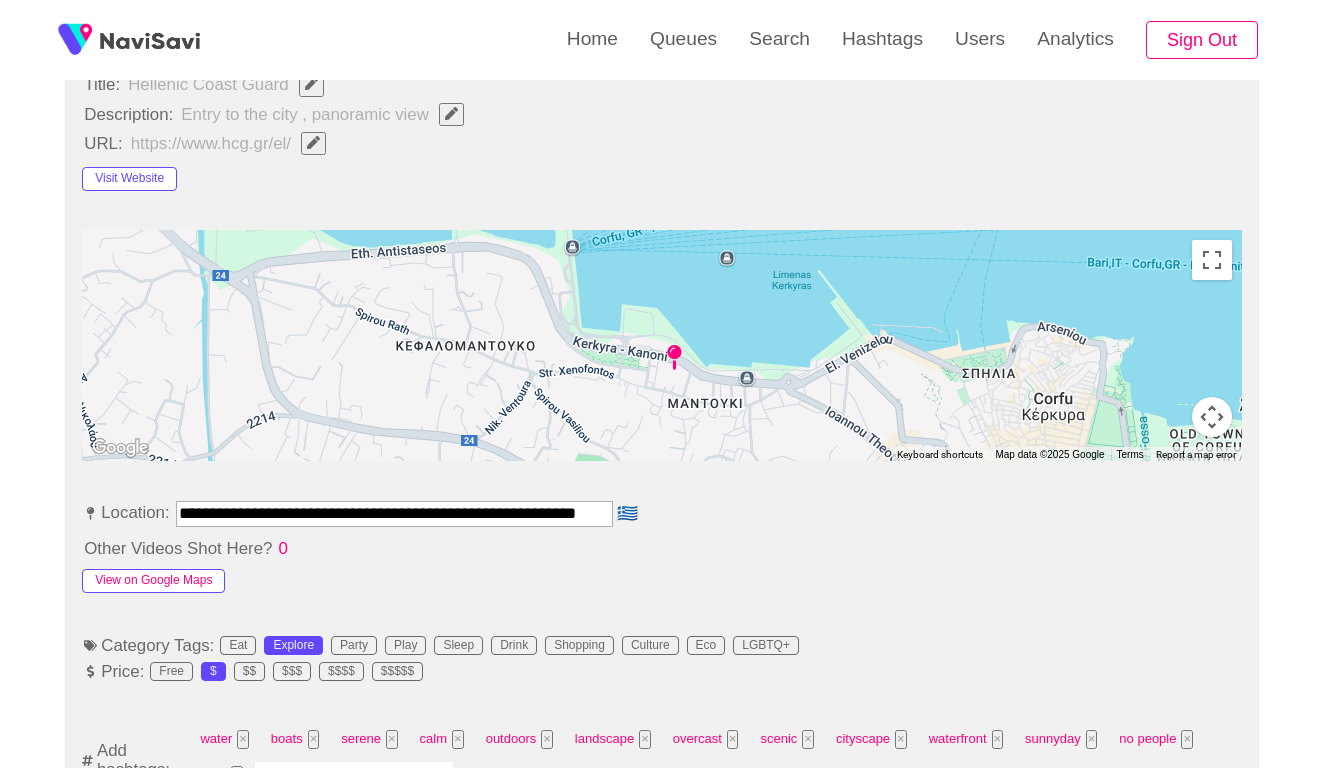 click on "View on Google Maps" at bounding box center [153, 581] 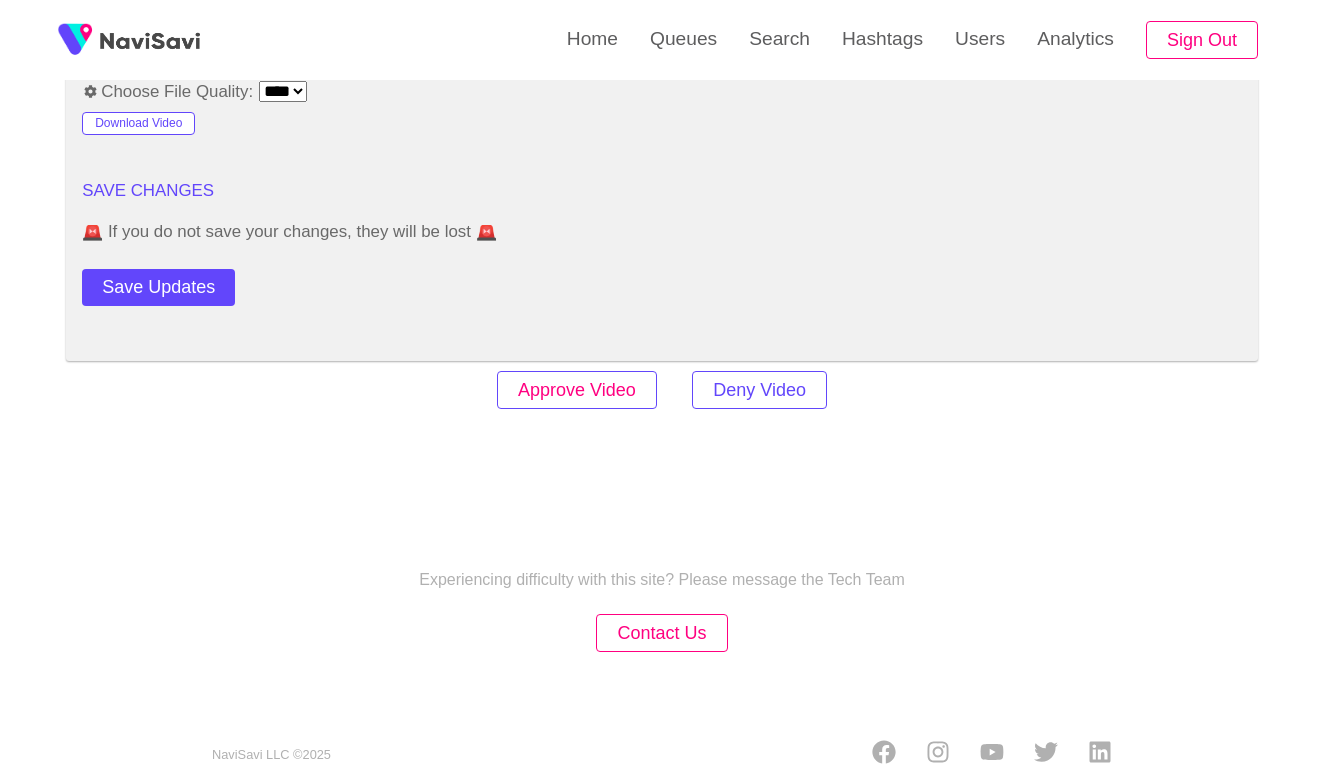 scroll, scrollTop: 2446, scrollLeft: 0, axis: vertical 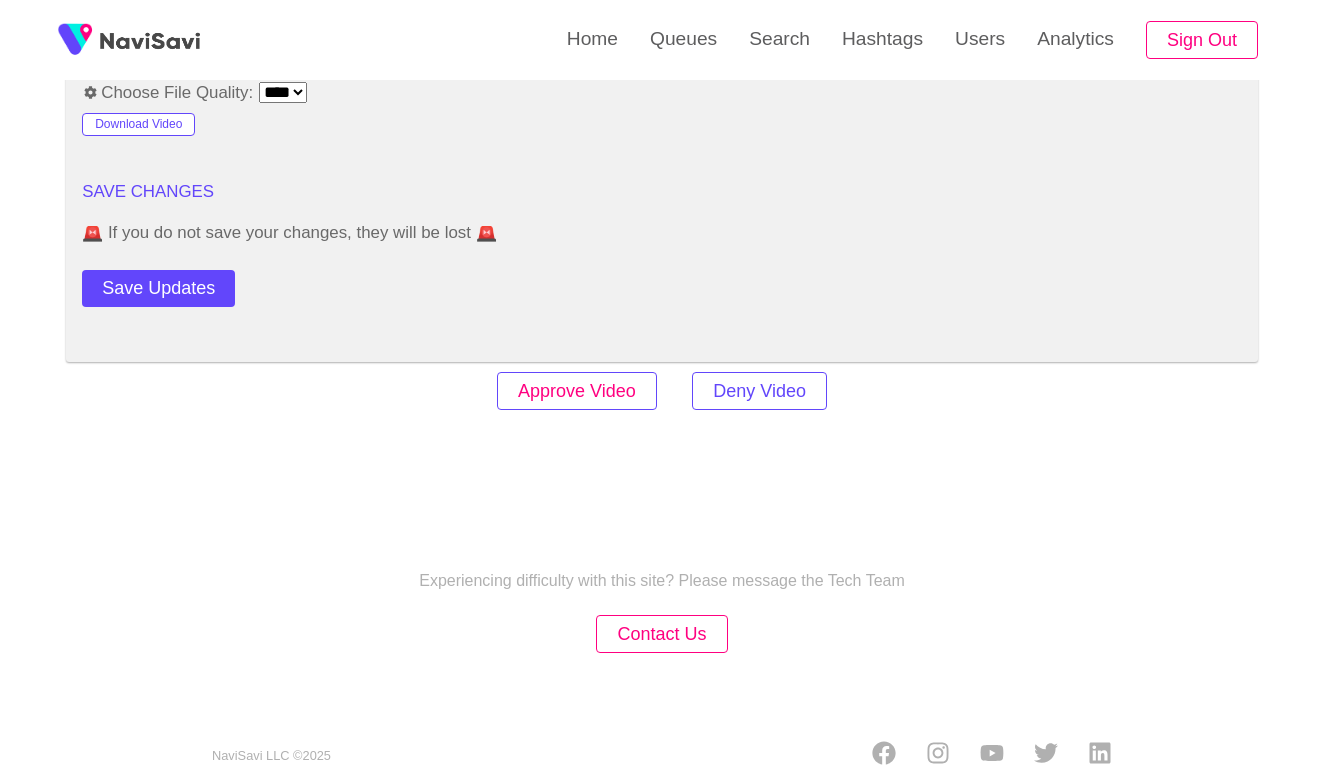 click on "Approve Video" at bounding box center [577, 391] 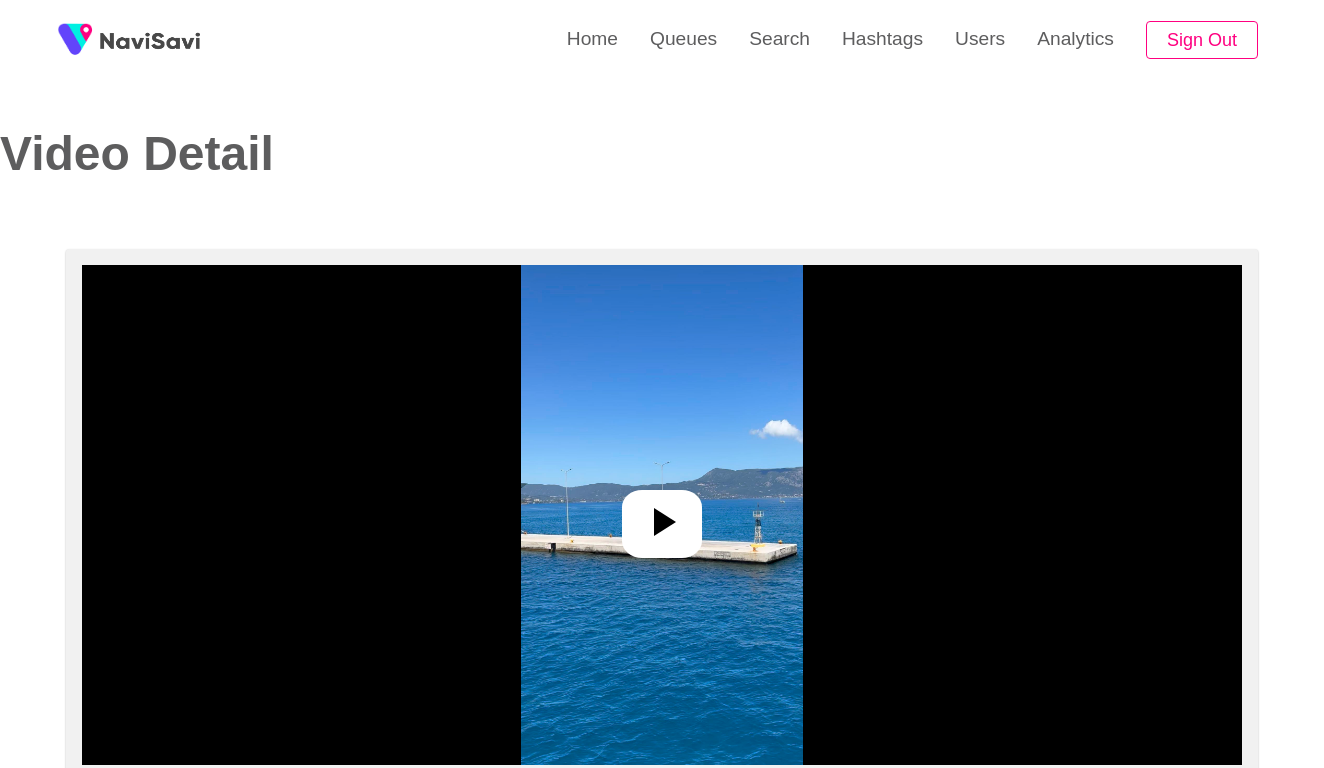 select on "**********" 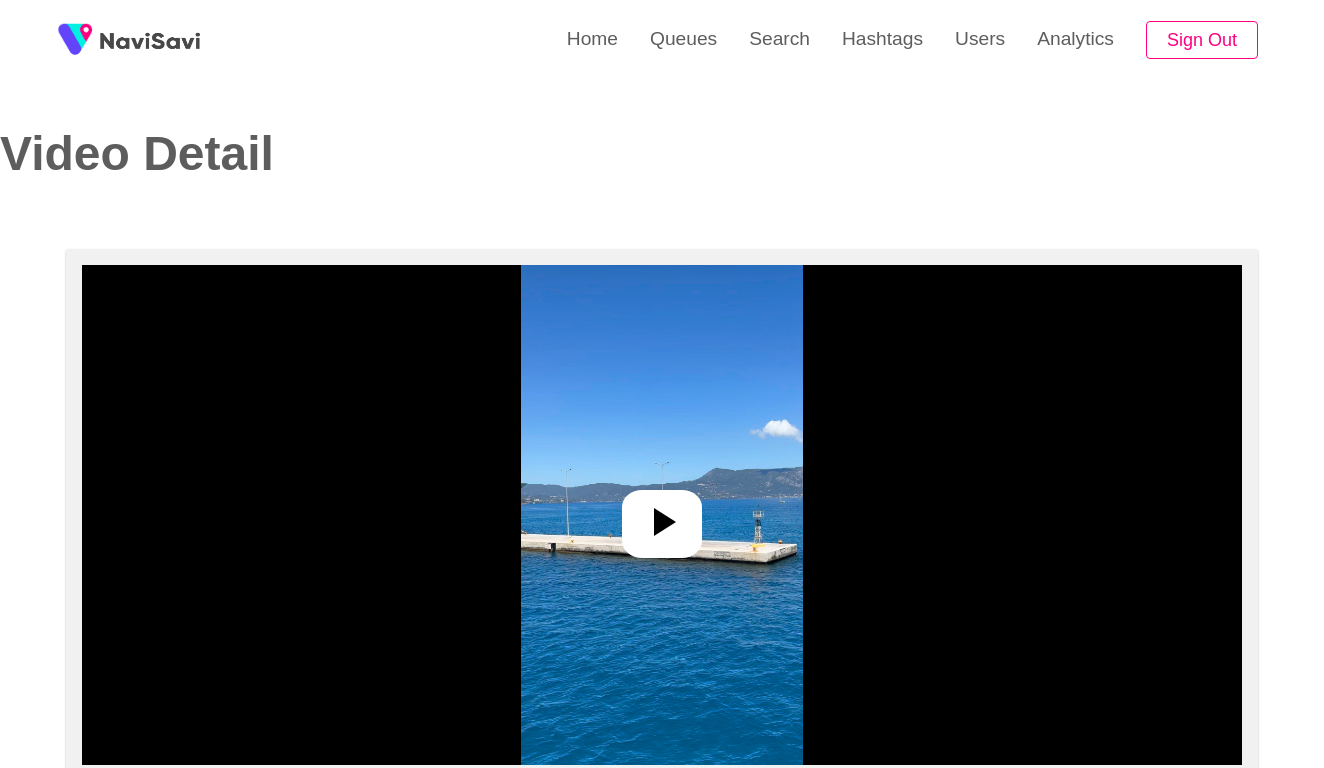scroll, scrollTop: 0, scrollLeft: 0, axis: both 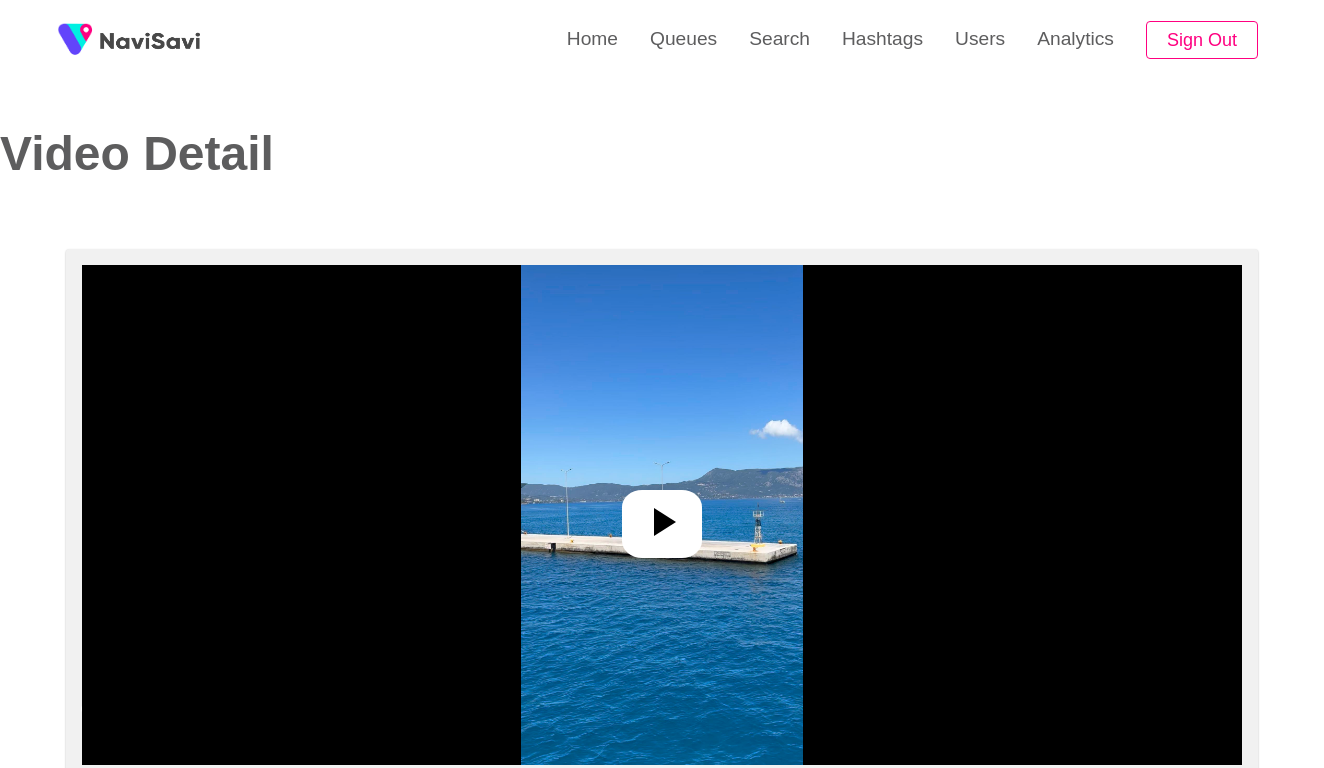 click at bounding box center [662, 515] 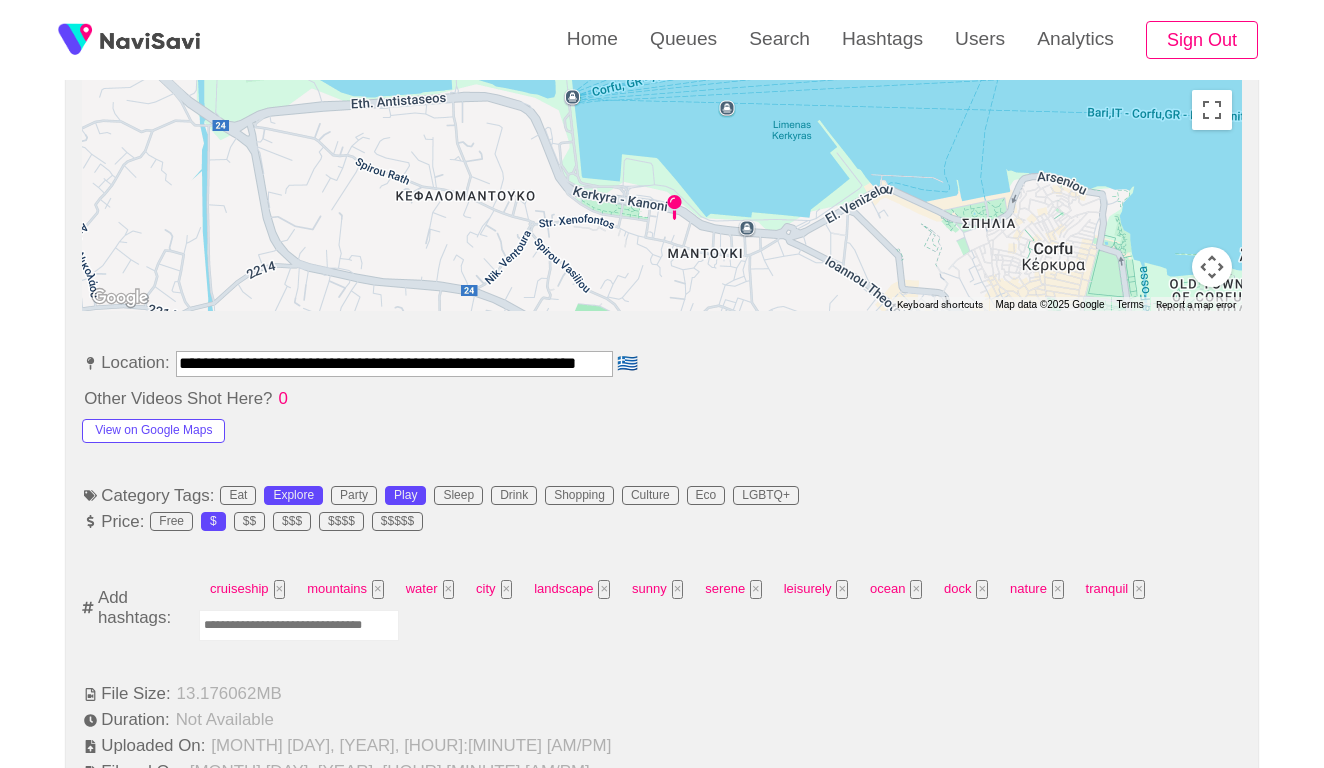 scroll, scrollTop: 983, scrollLeft: 0, axis: vertical 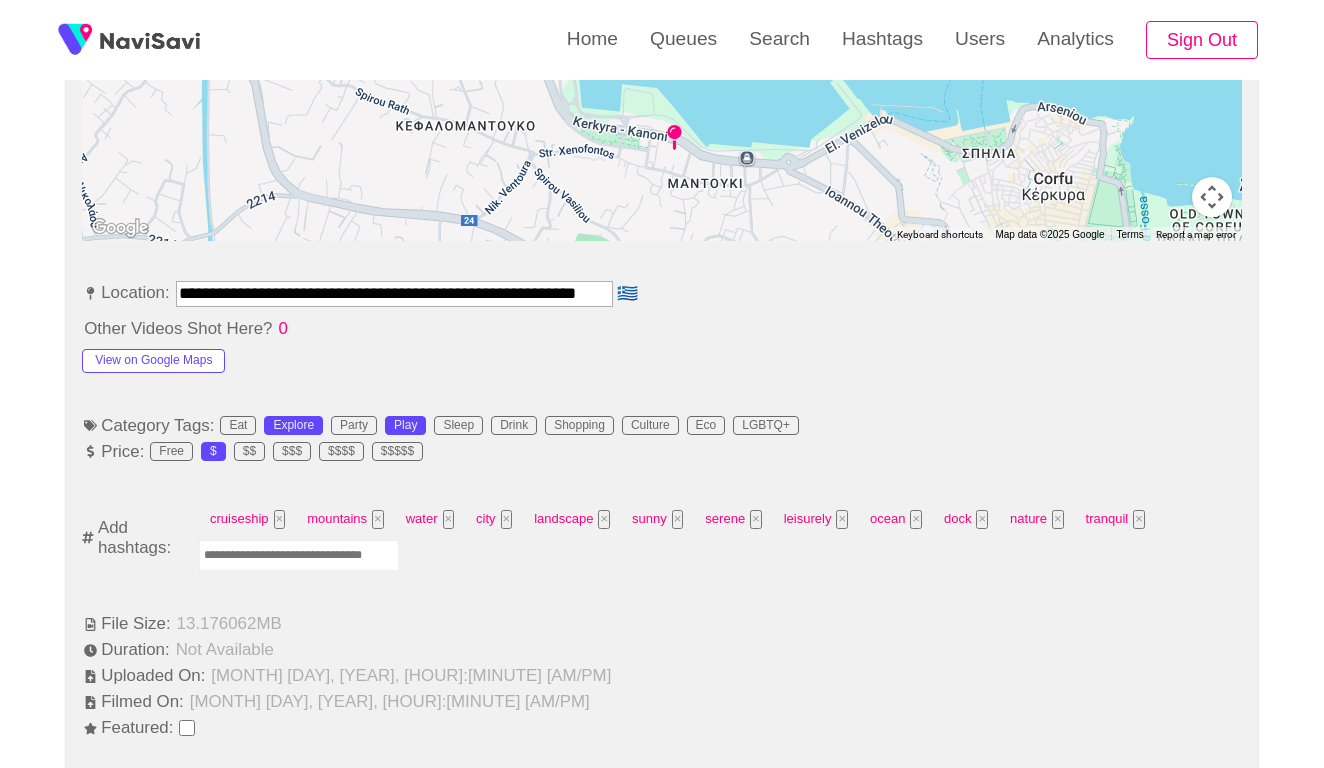 click at bounding box center (299, 555) 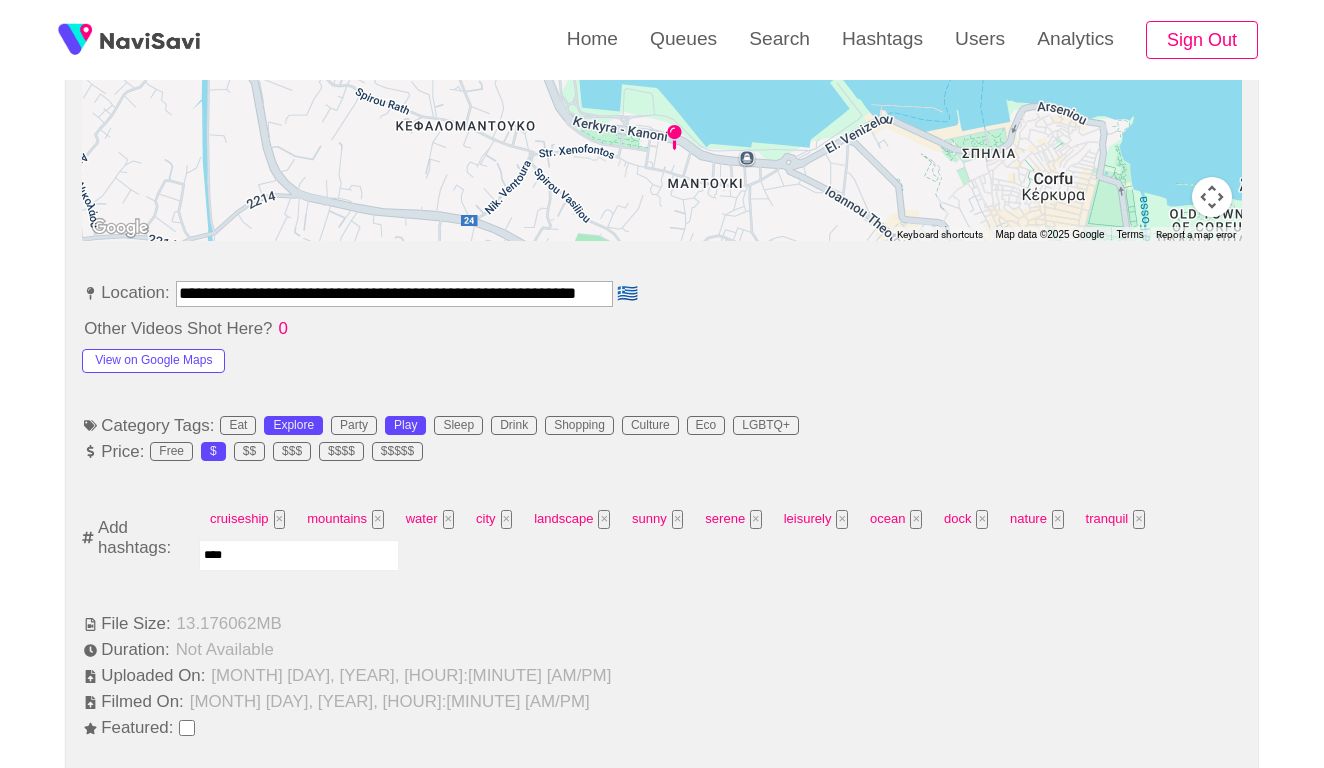 type on "*****" 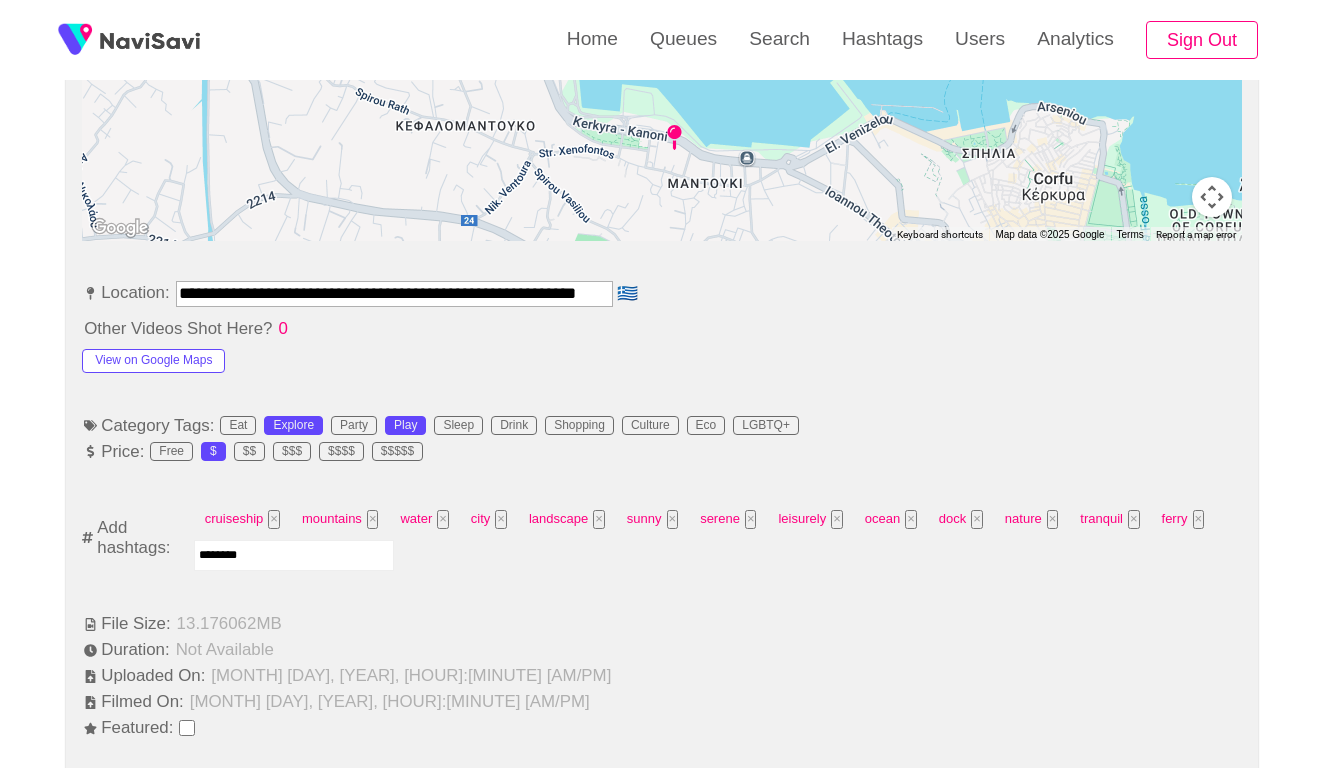 type on "*********" 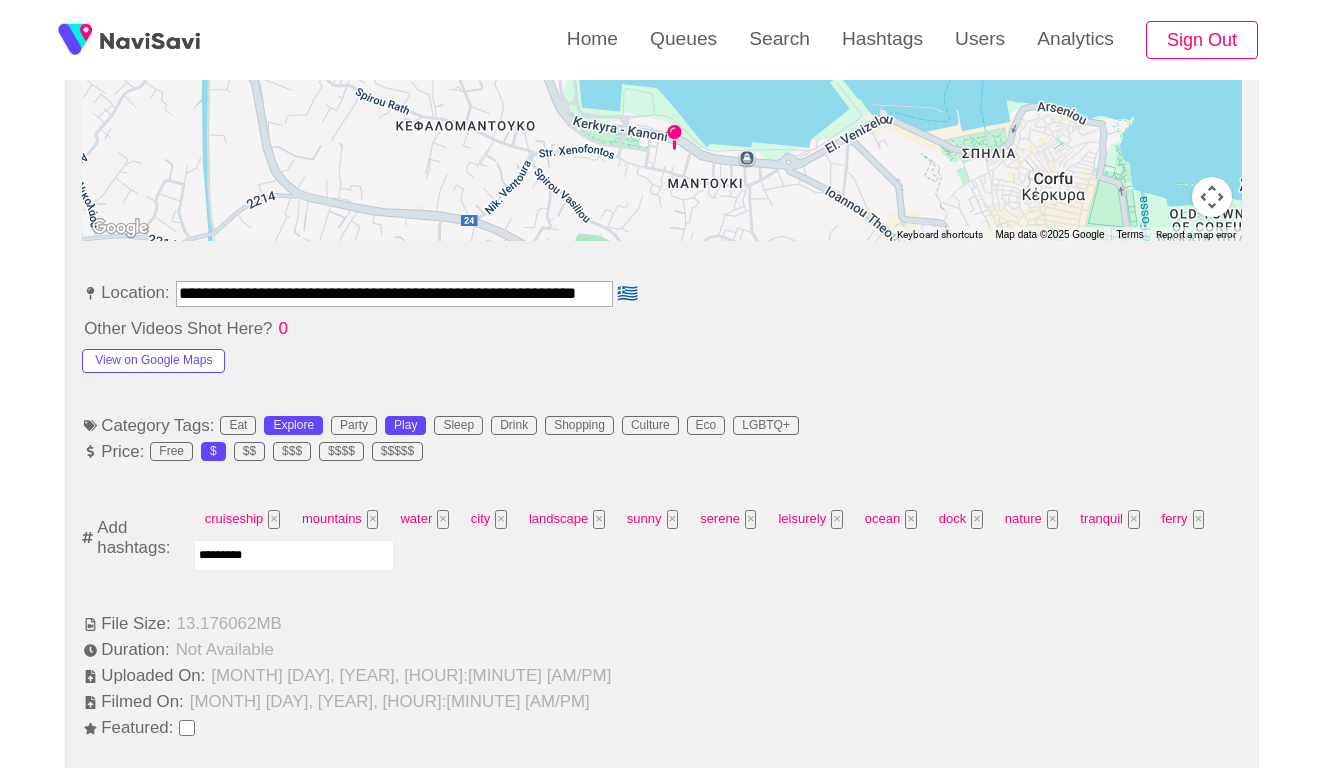 type 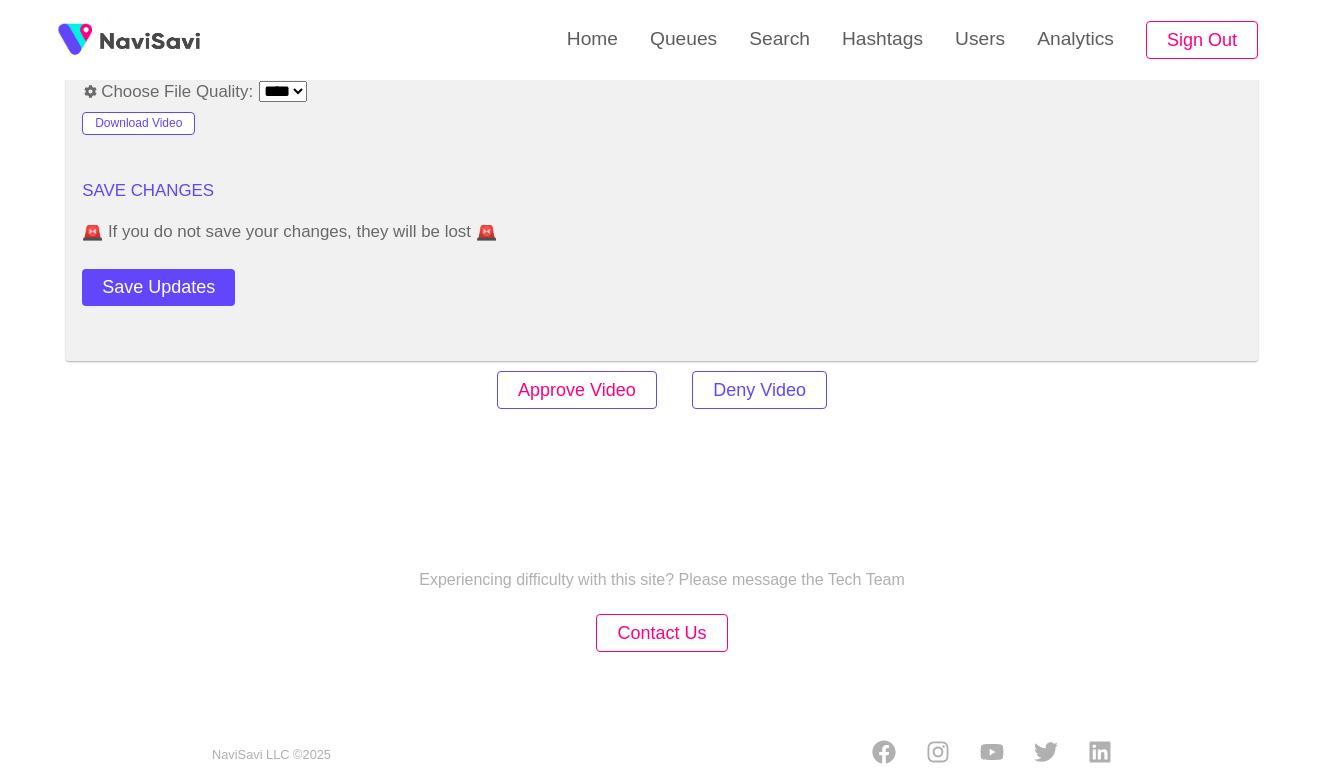 scroll, scrollTop: 2446, scrollLeft: 0, axis: vertical 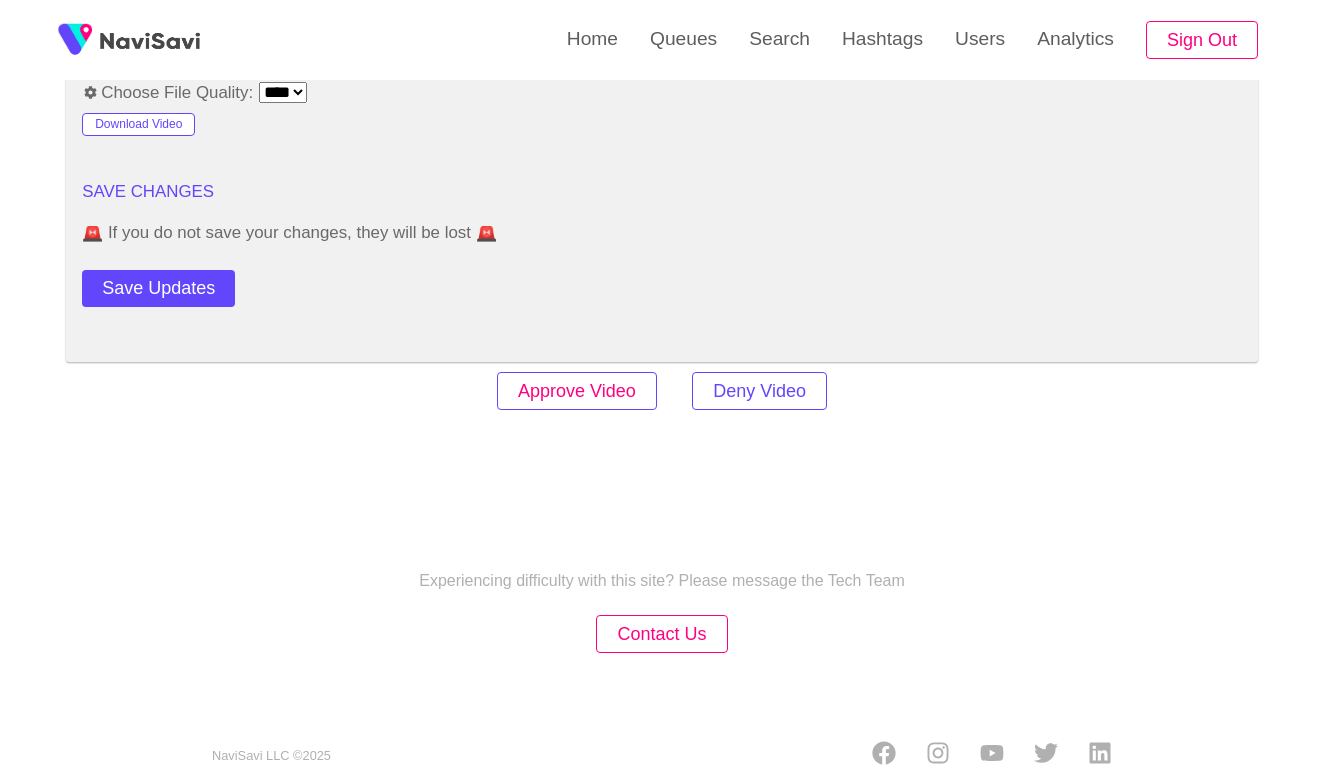 click on "Approve Video" at bounding box center [577, 391] 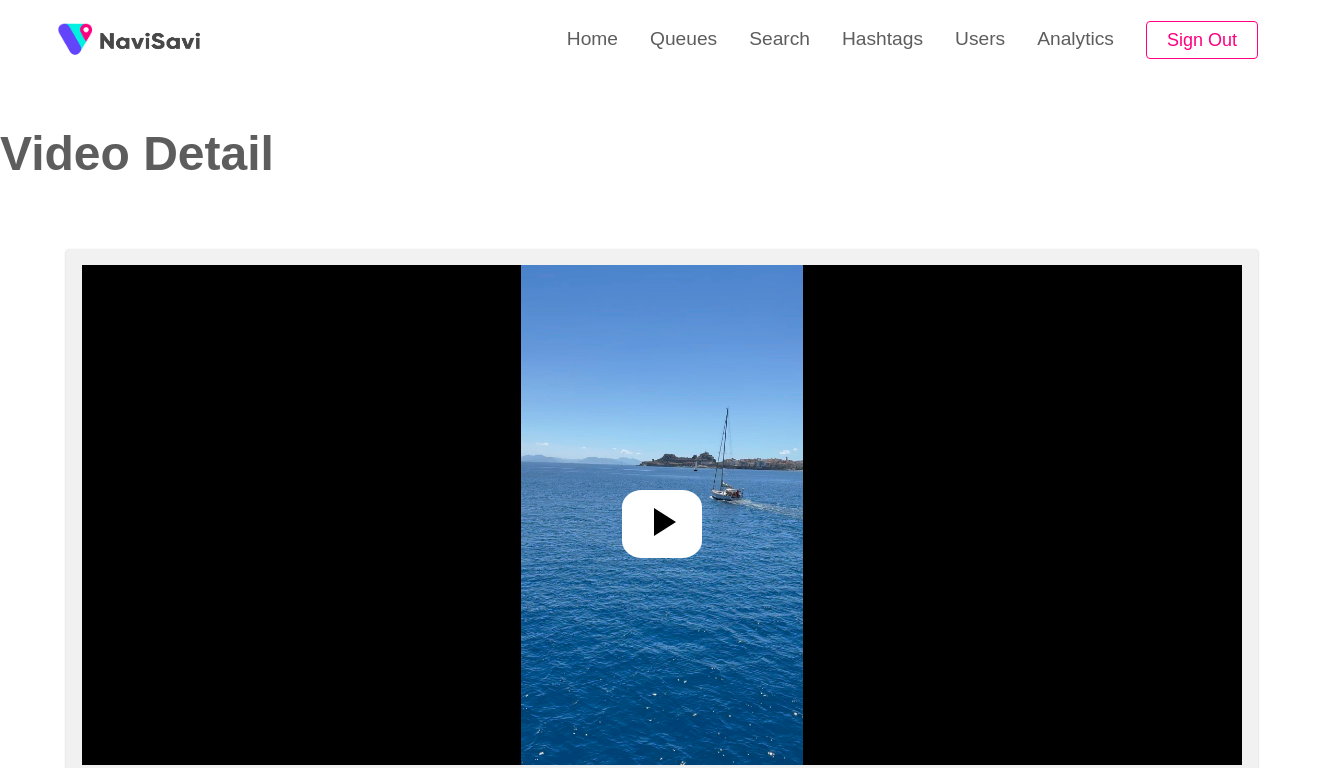 select on "**********" 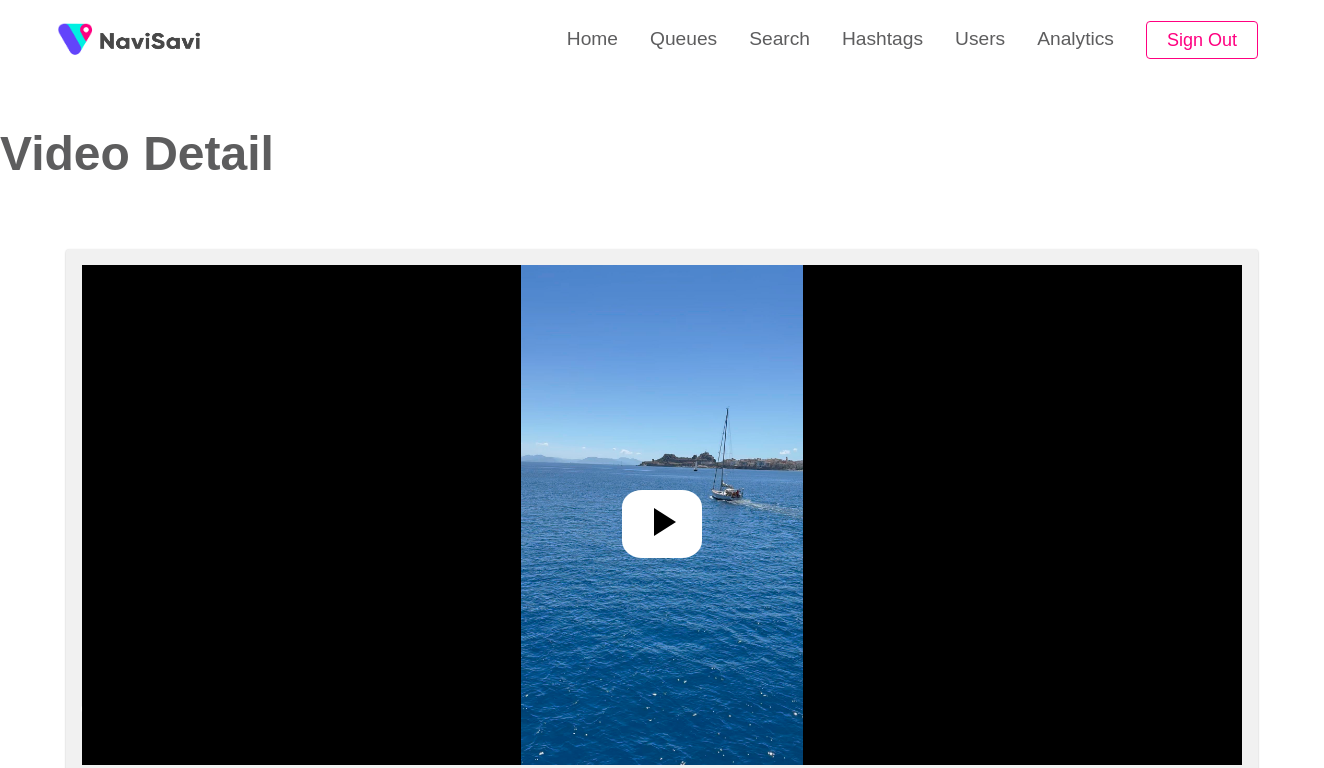 click at bounding box center (661, 515) 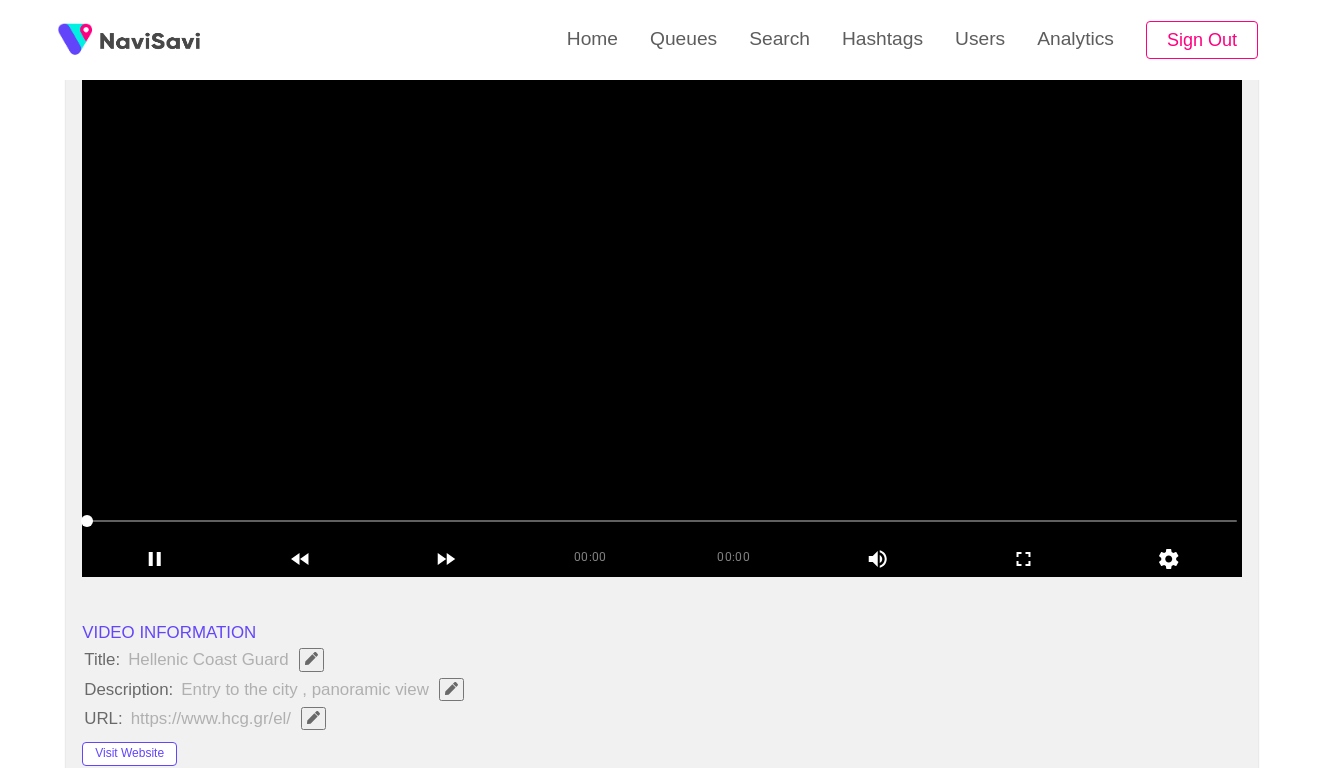 scroll, scrollTop: 194, scrollLeft: 0, axis: vertical 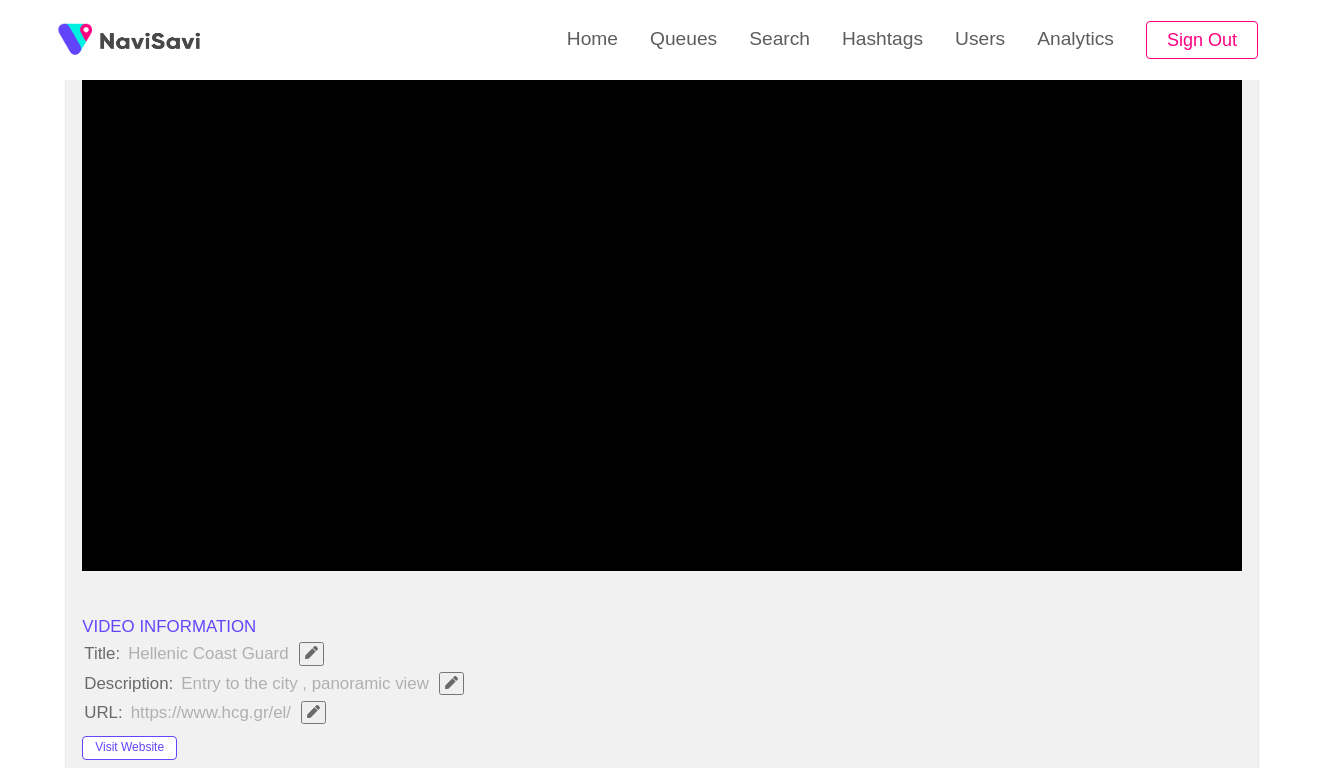 click at bounding box center [662, 515] 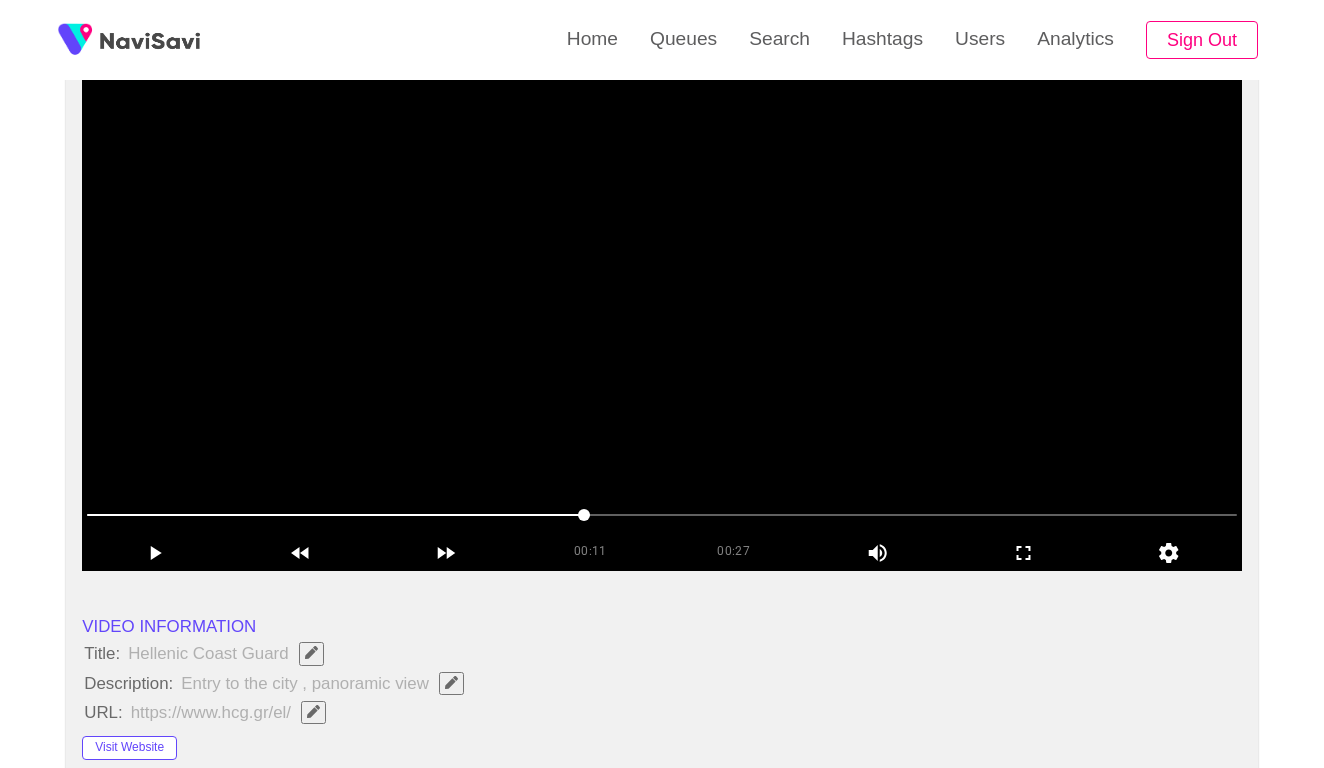 click at bounding box center (662, 515) 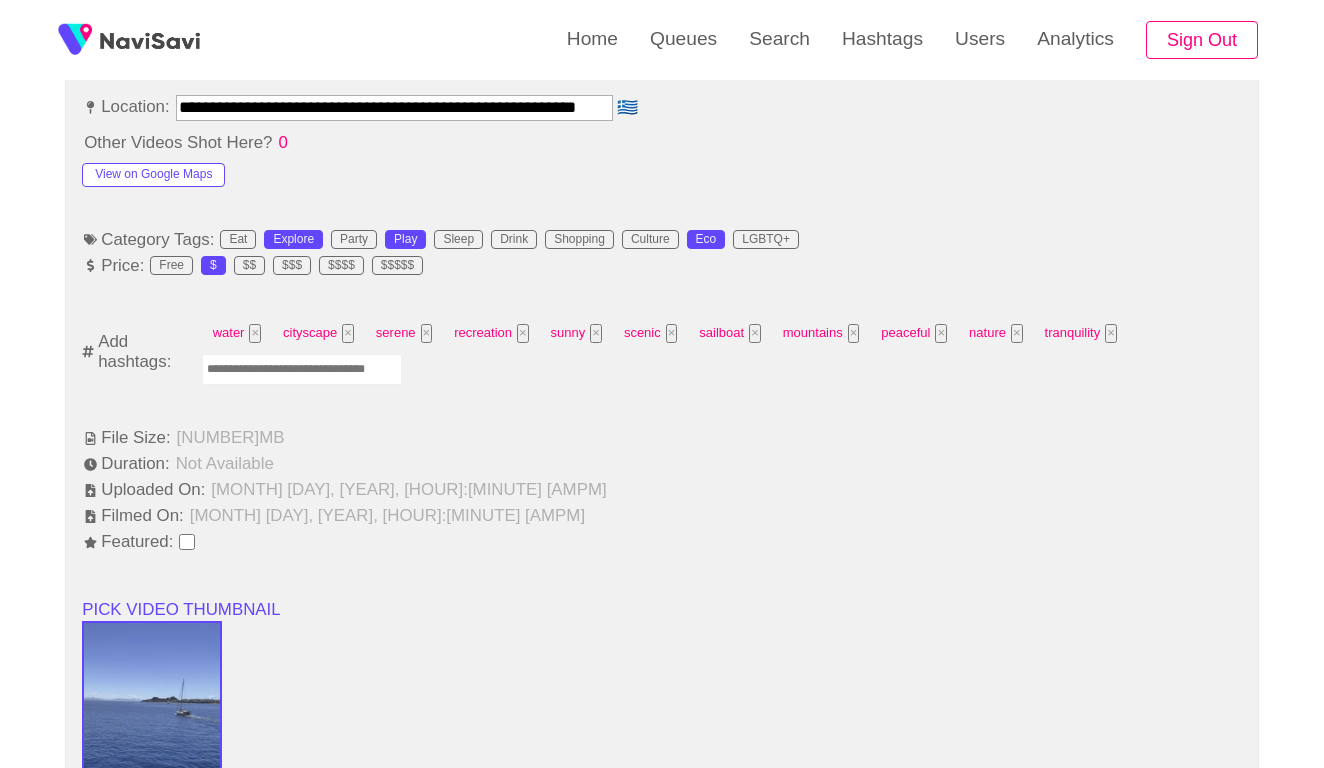 scroll, scrollTop: 1248, scrollLeft: 0, axis: vertical 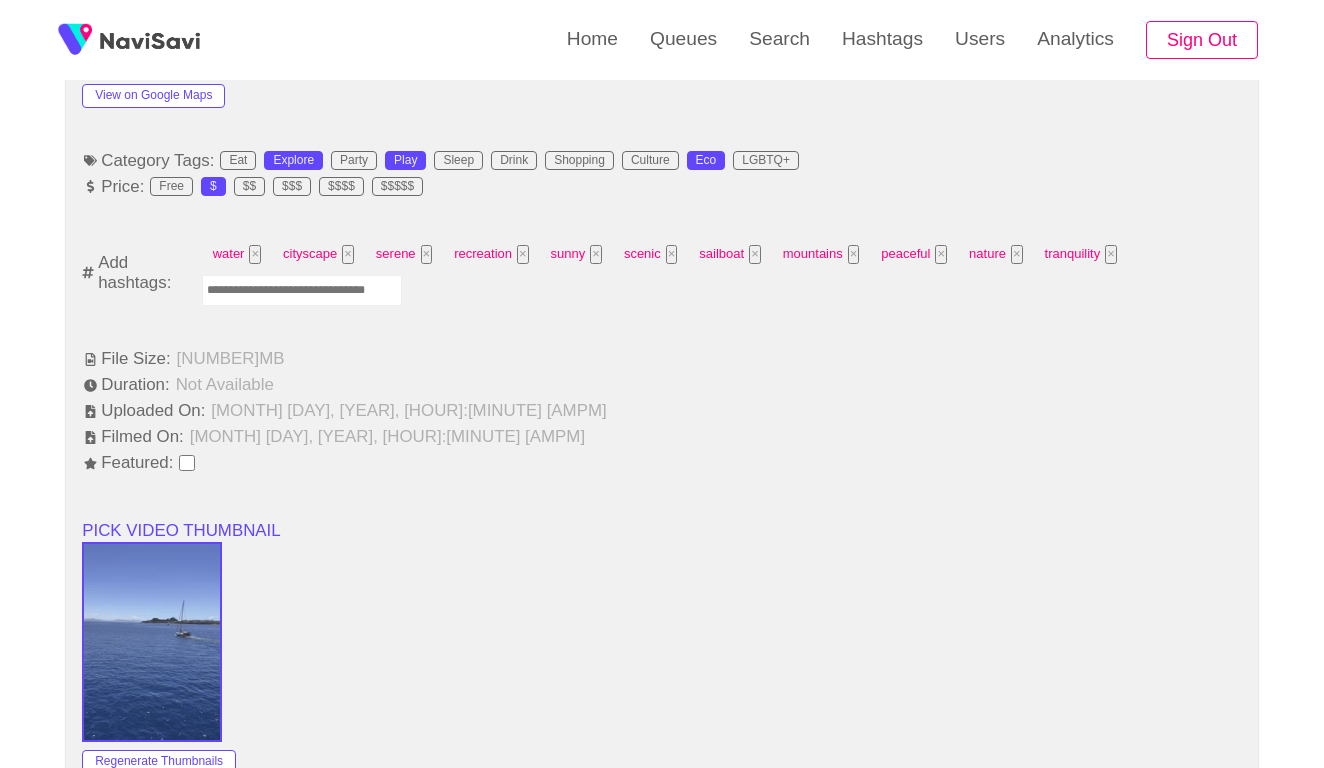 click at bounding box center [302, 290] 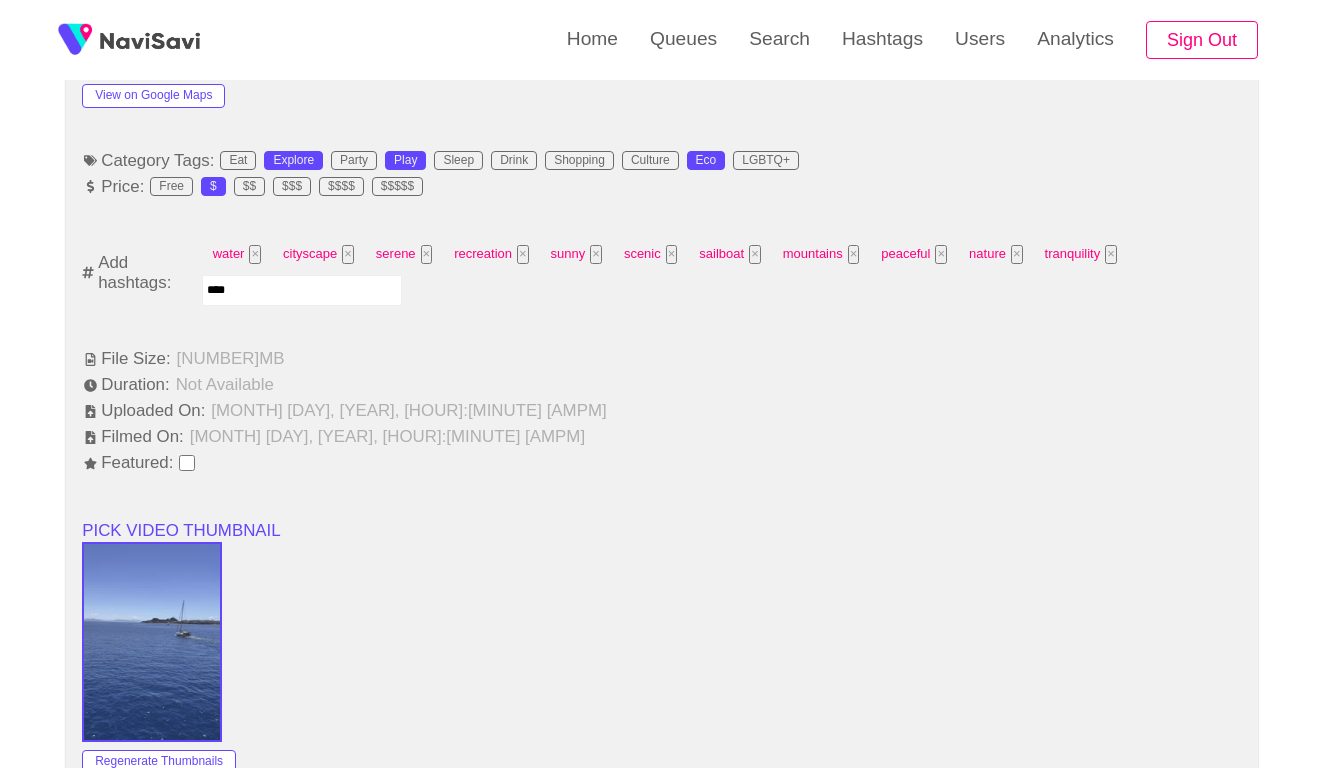 type on "*****" 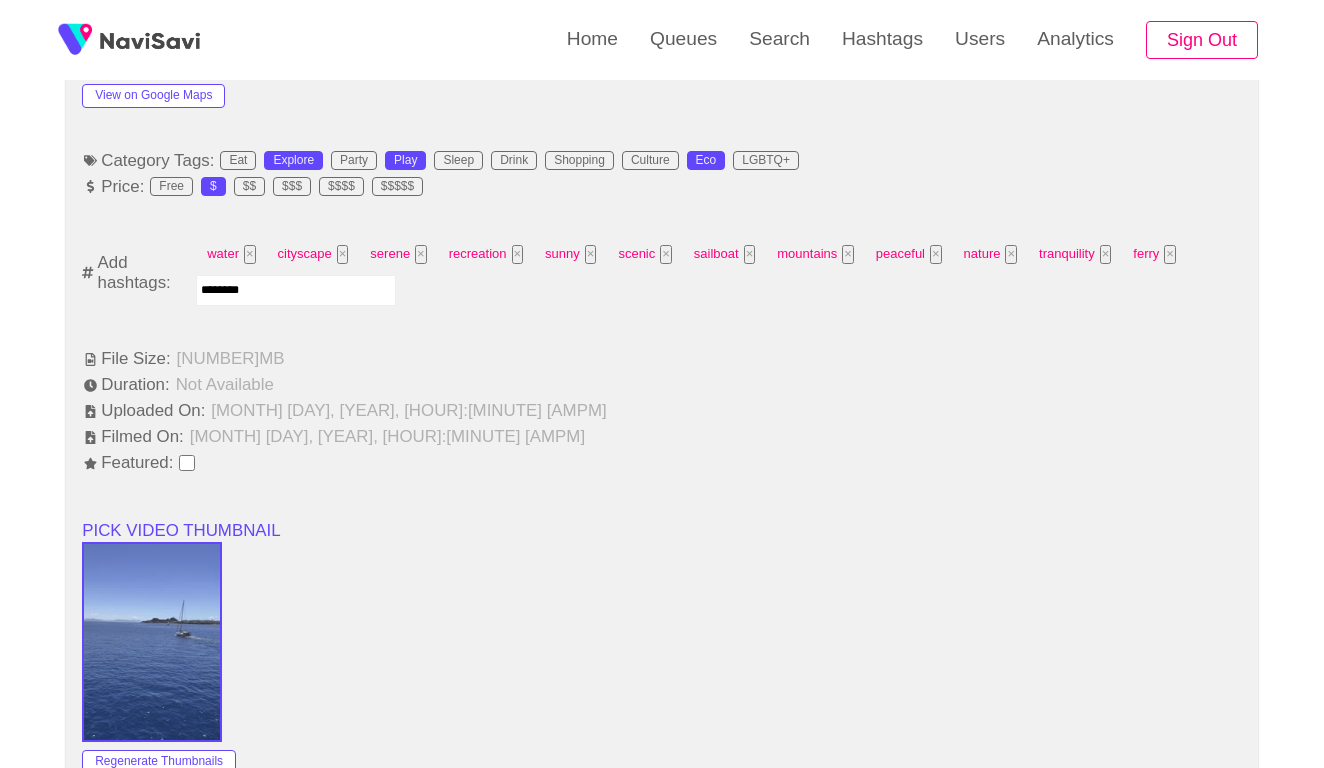 type on "*********" 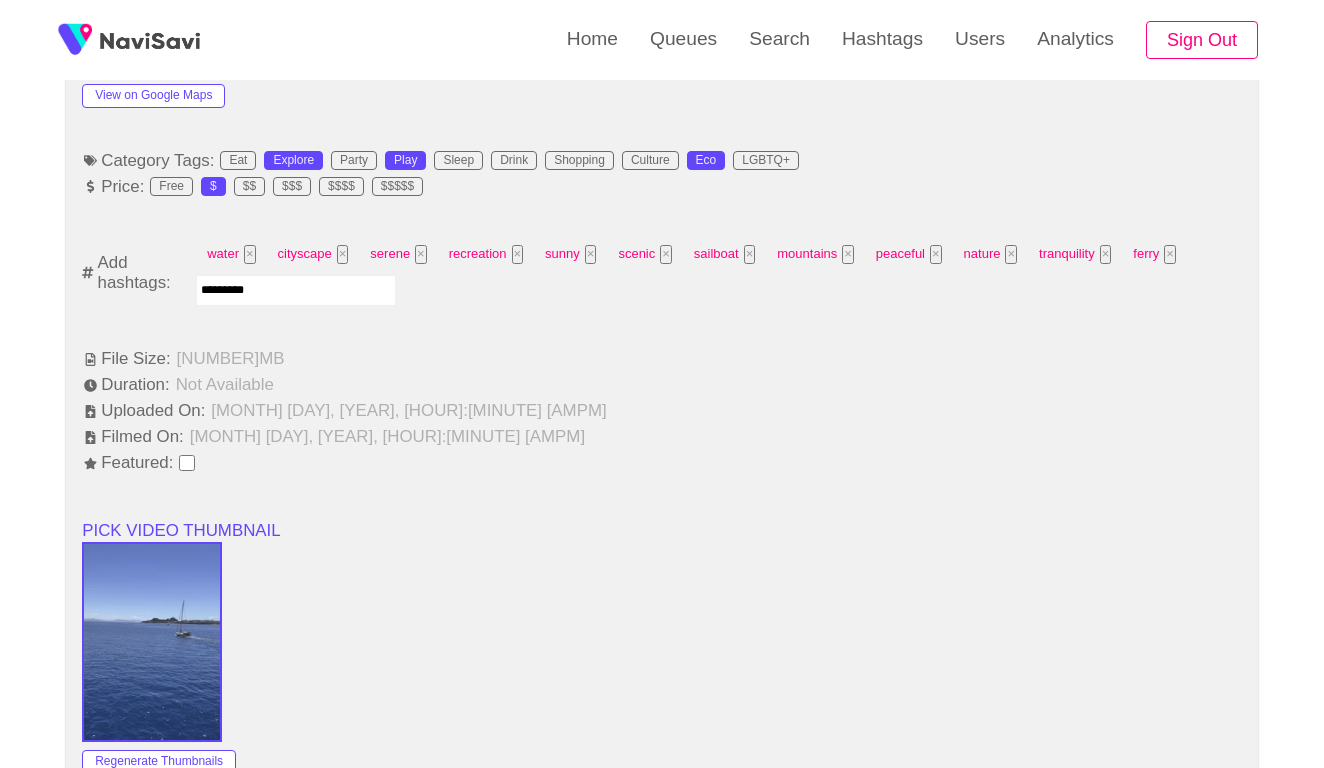 type 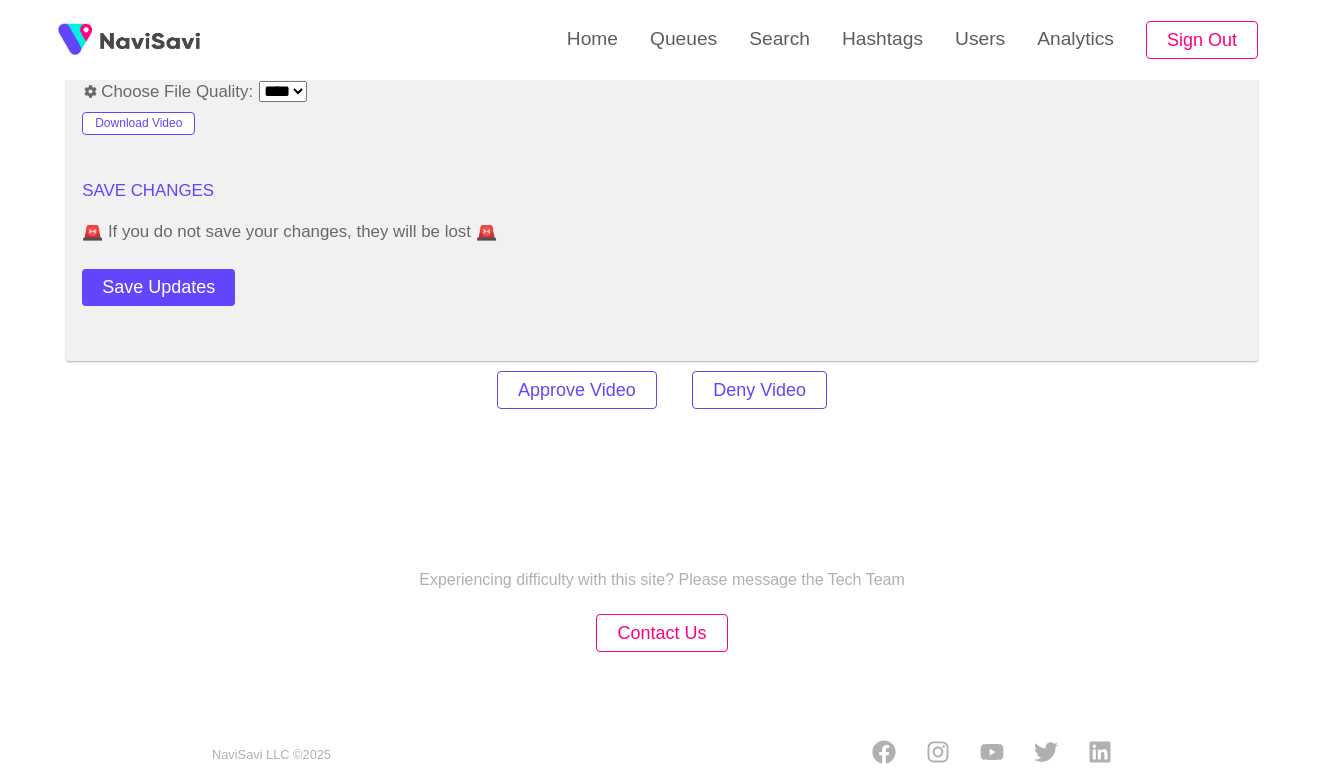 scroll, scrollTop: 2446, scrollLeft: 0, axis: vertical 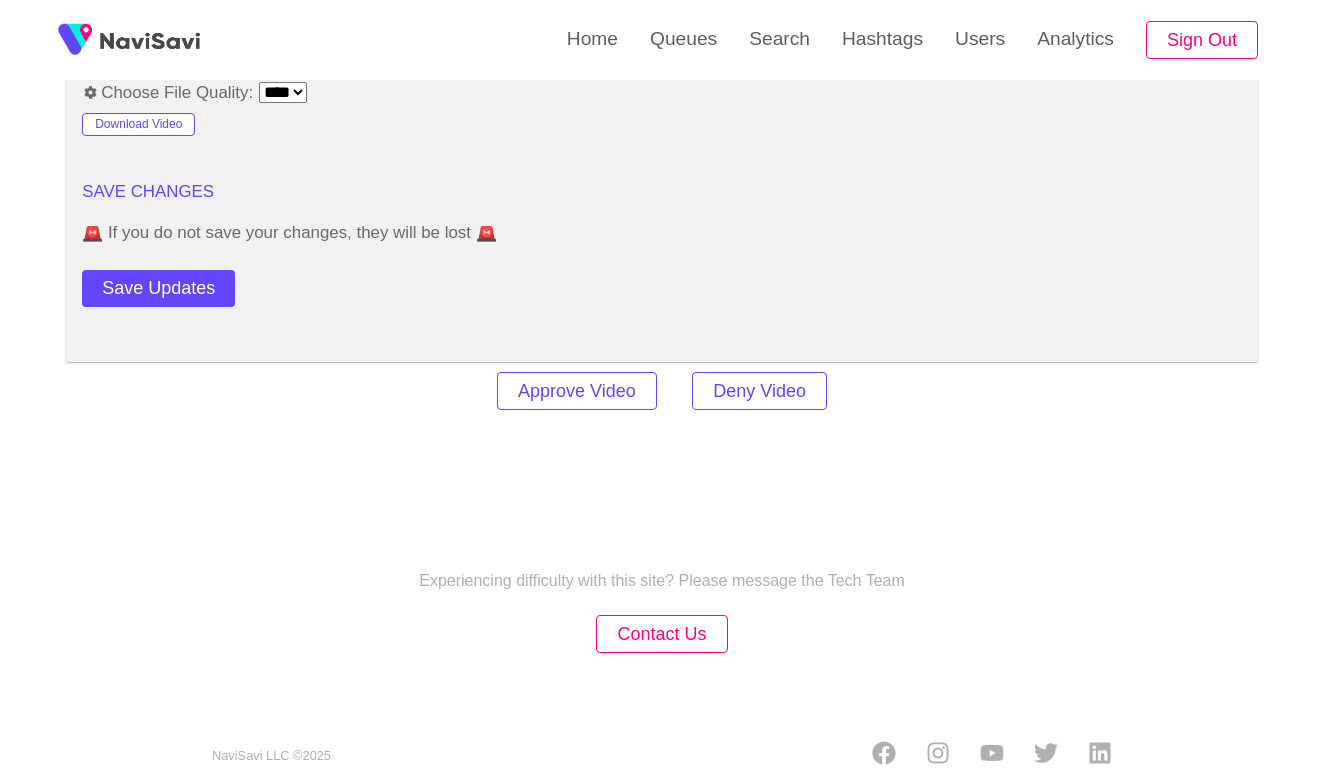 click on "Approve Video Deny Video" at bounding box center [662, 391] 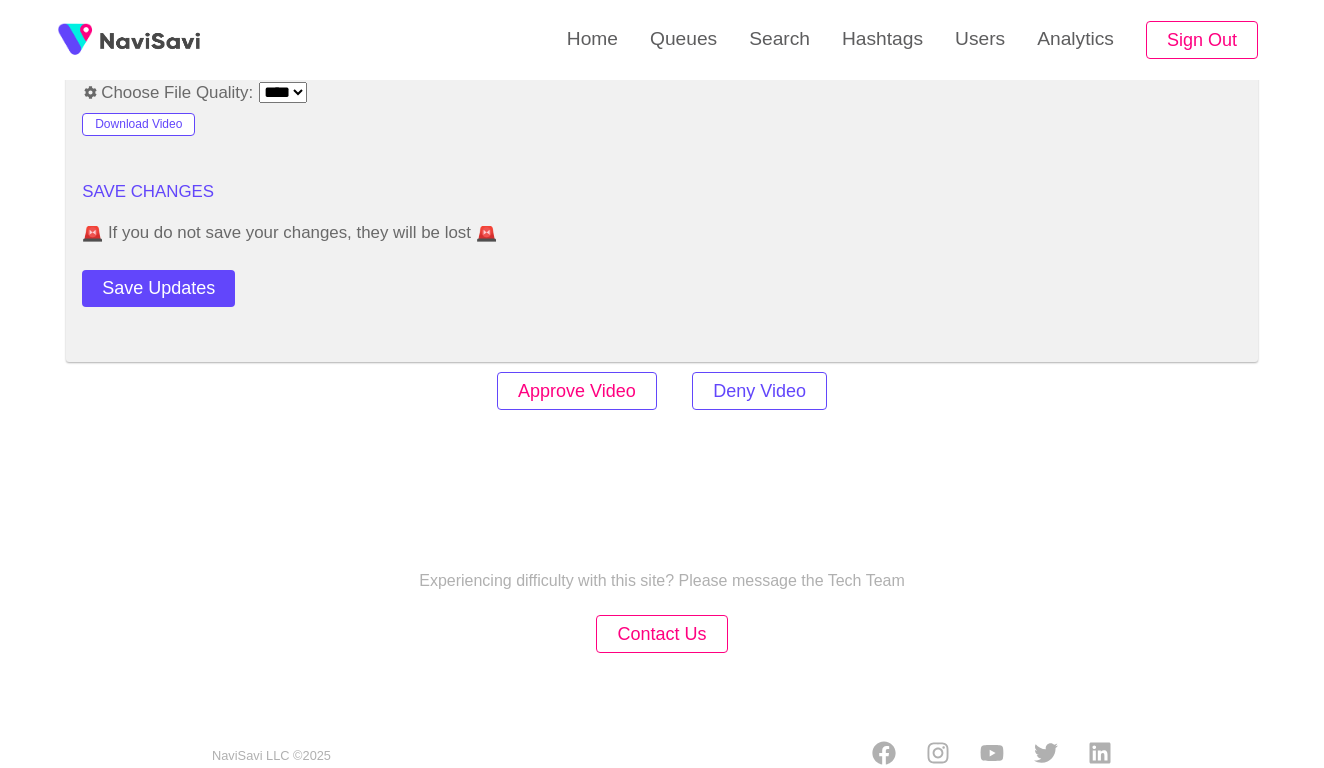 click on "Approve Video" at bounding box center [577, 391] 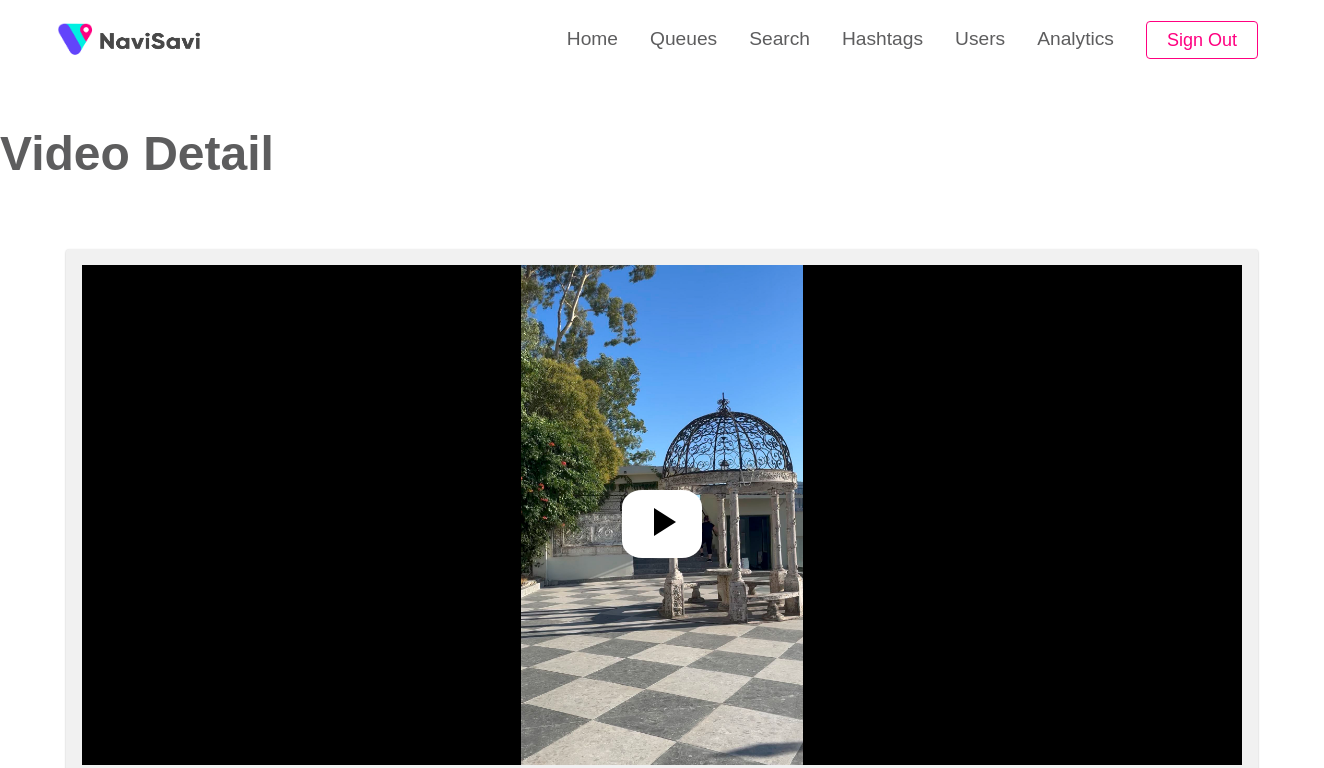 select on "**********" 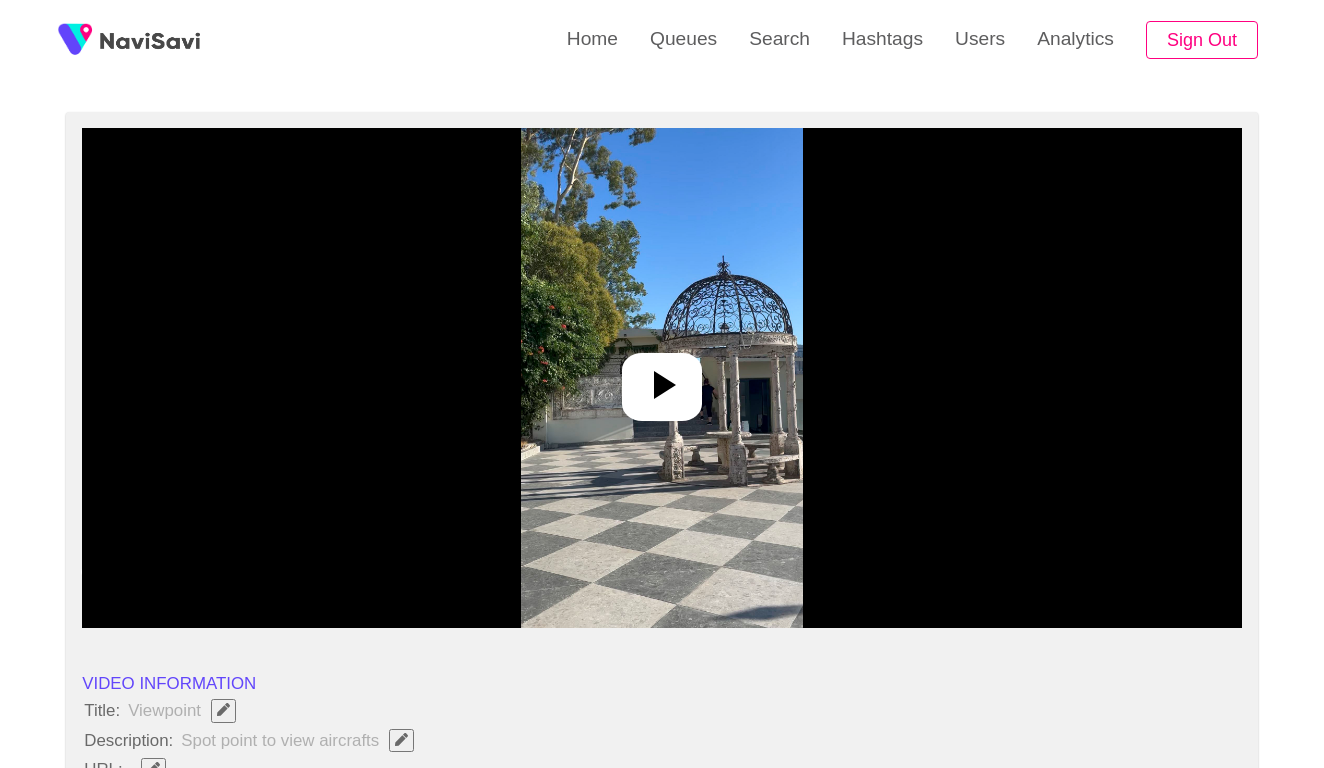 scroll, scrollTop: 266, scrollLeft: 0, axis: vertical 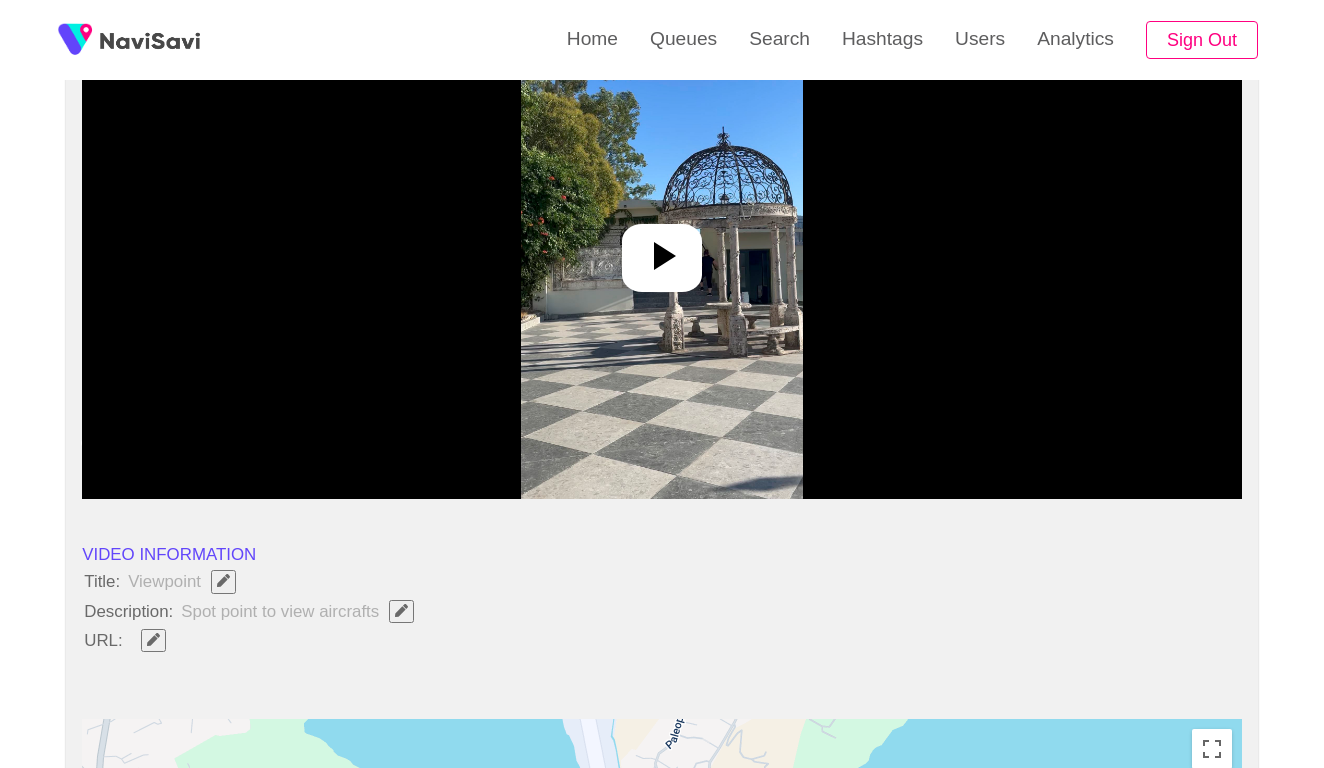 click at bounding box center [662, 249] 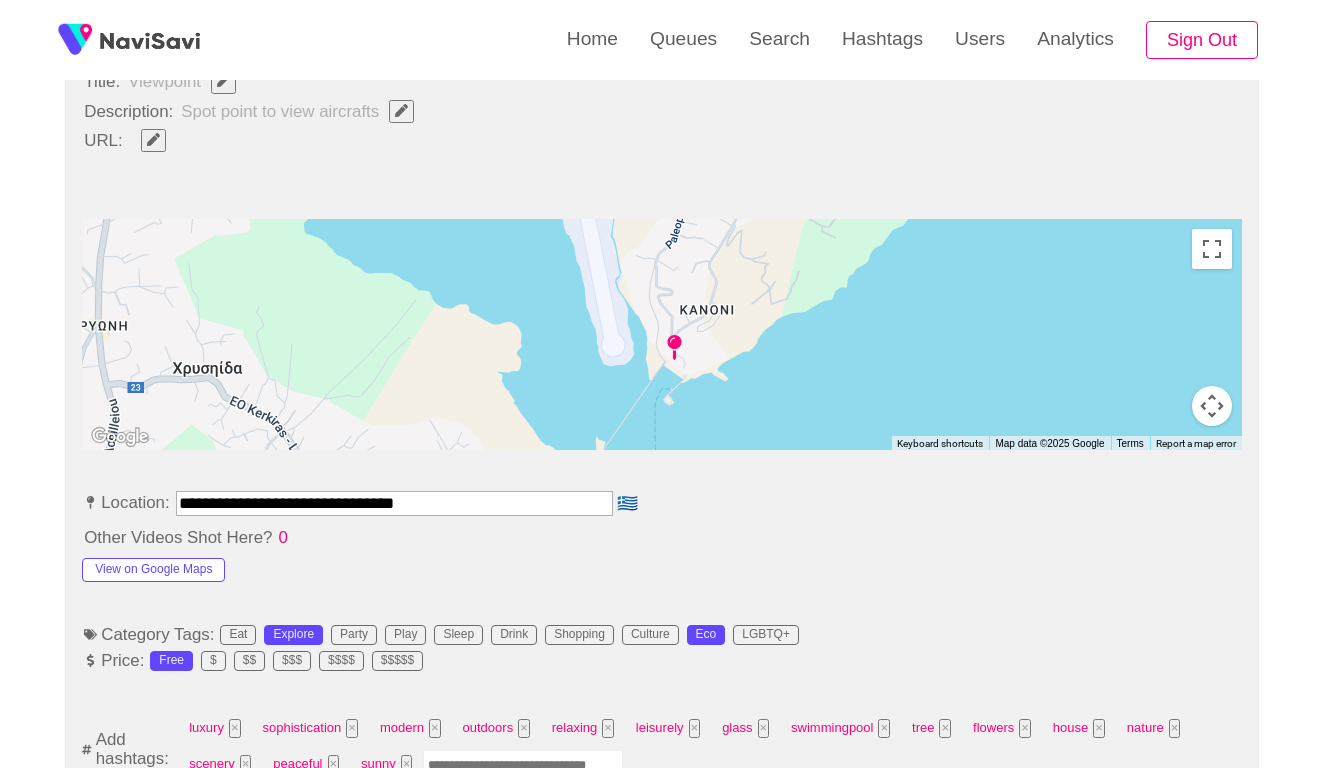scroll, scrollTop: 897, scrollLeft: 0, axis: vertical 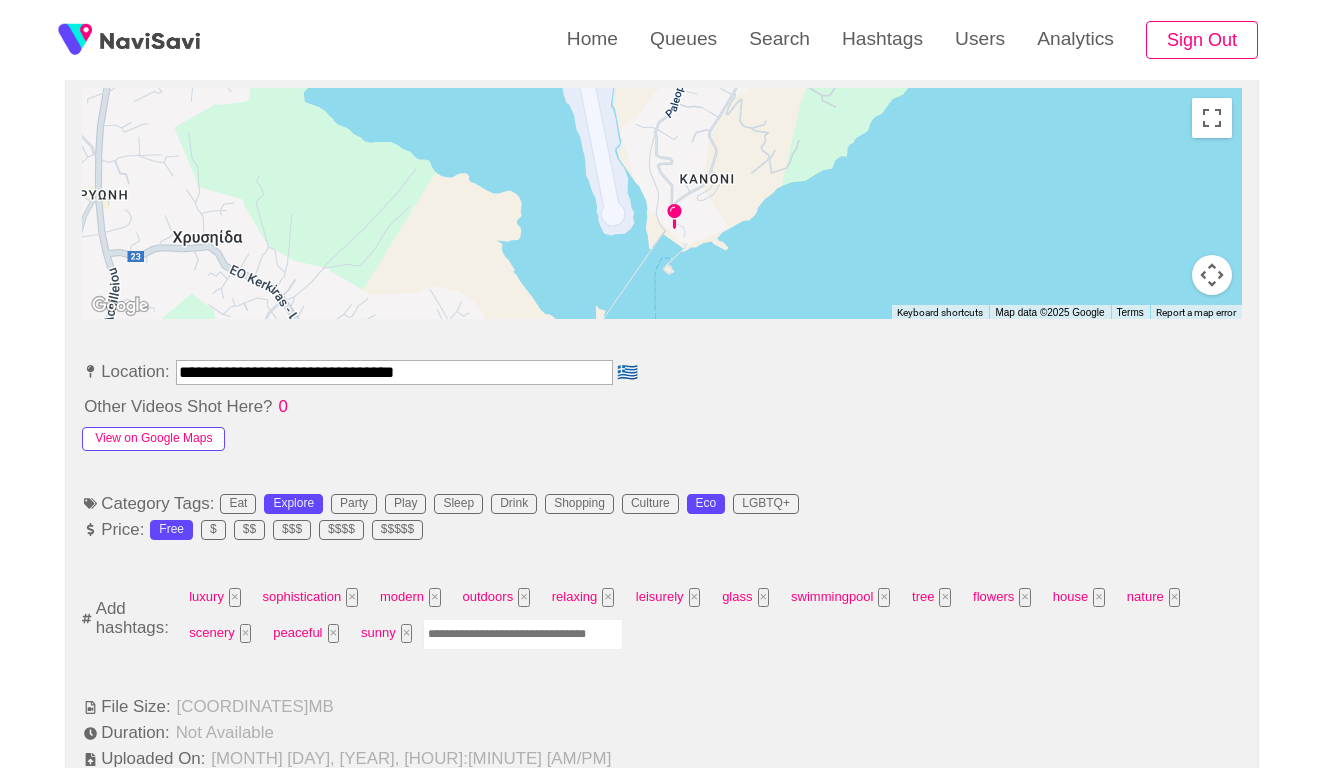 click on "View on Google Maps" at bounding box center (153, 439) 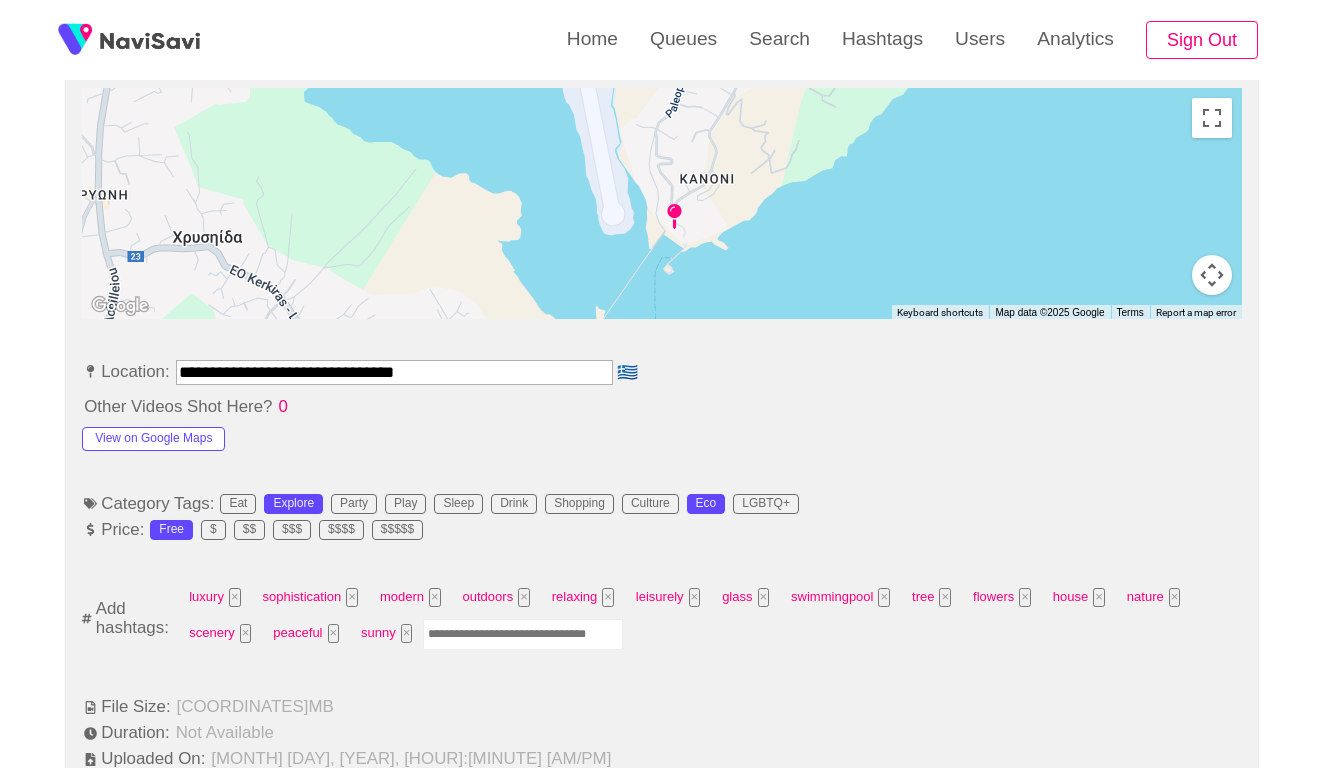click on "**********" at bounding box center [394, 372] 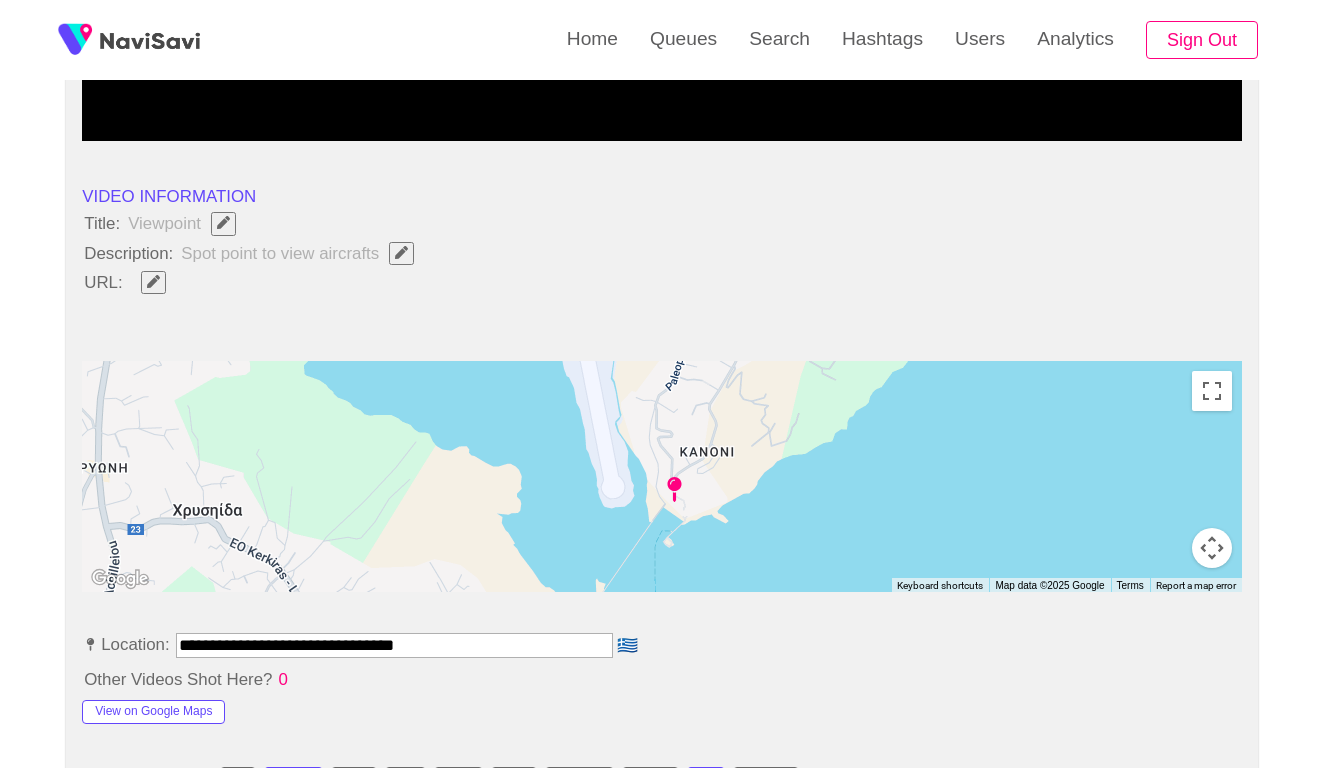 scroll, scrollTop: 643, scrollLeft: 0, axis: vertical 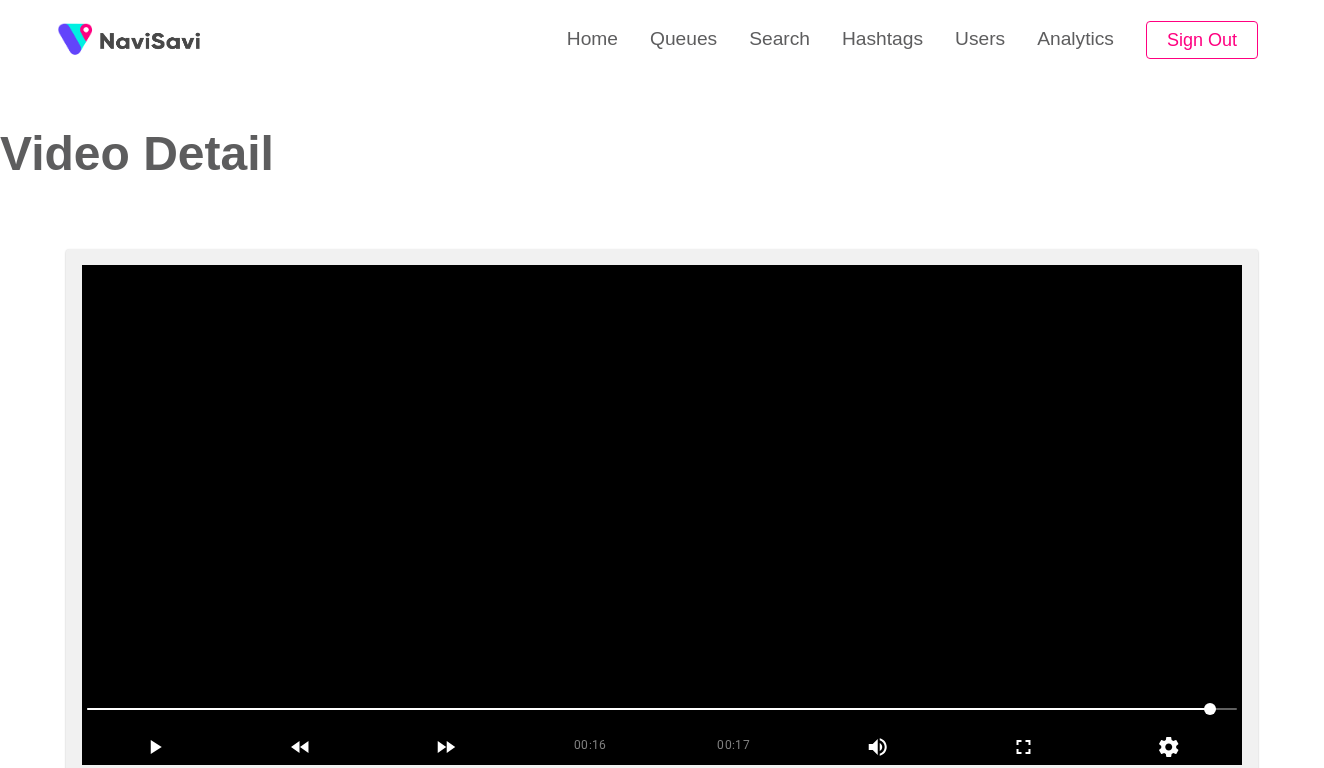 click at bounding box center [662, 515] 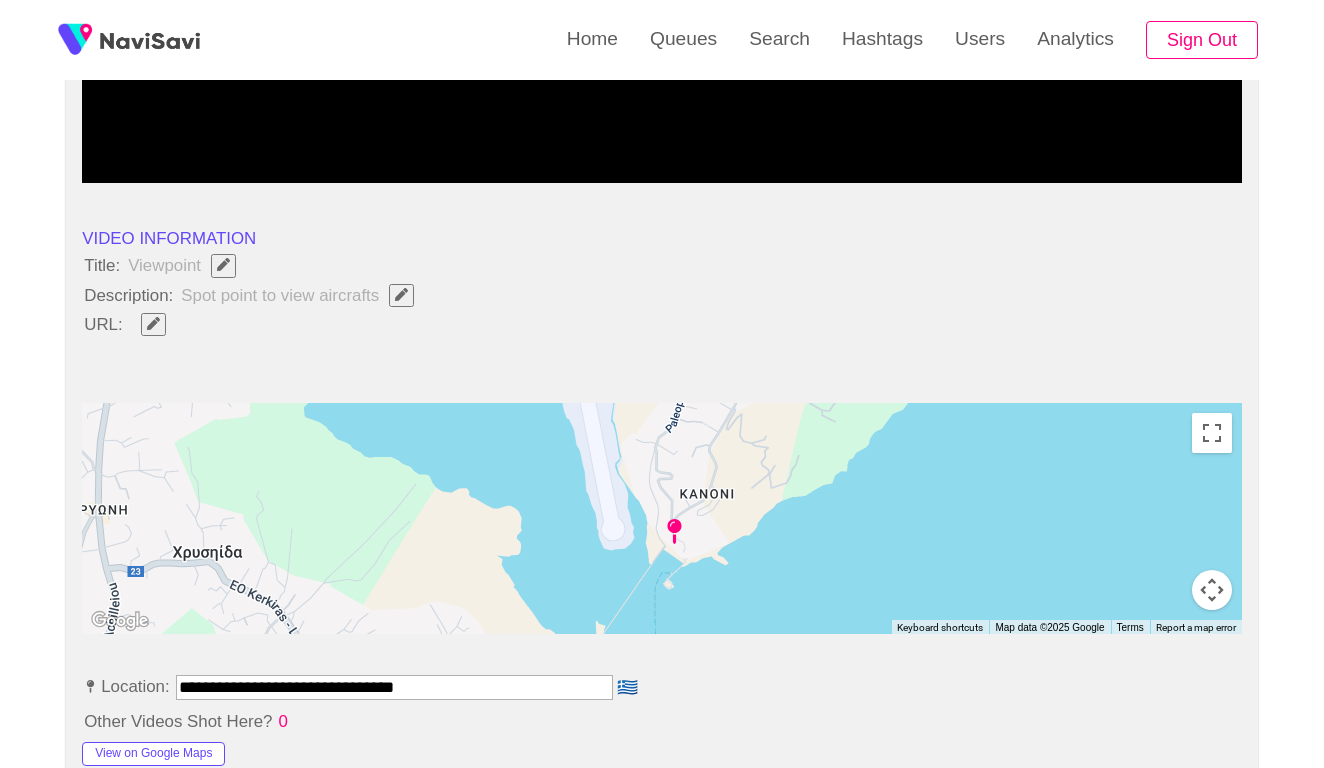 scroll, scrollTop: 644, scrollLeft: 0, axis: vertical 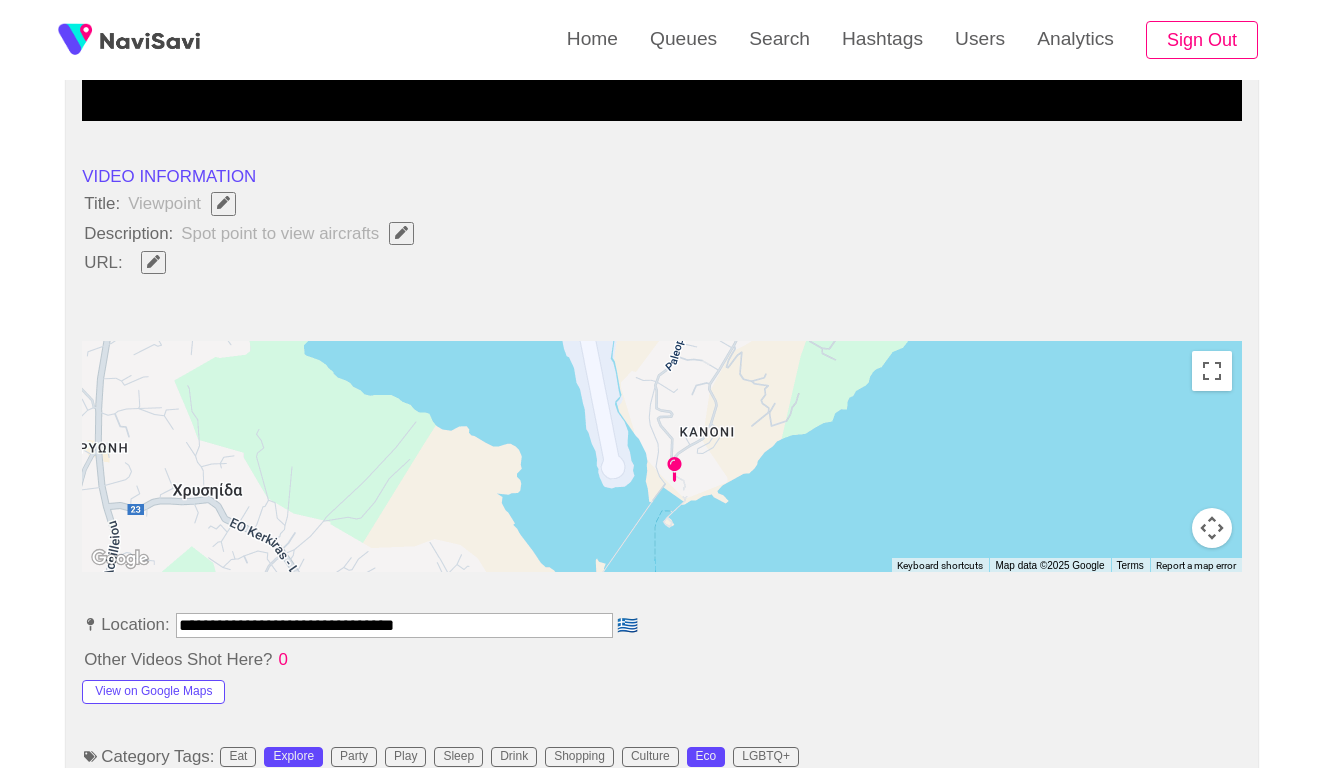 click at bounding box center (153, 262) 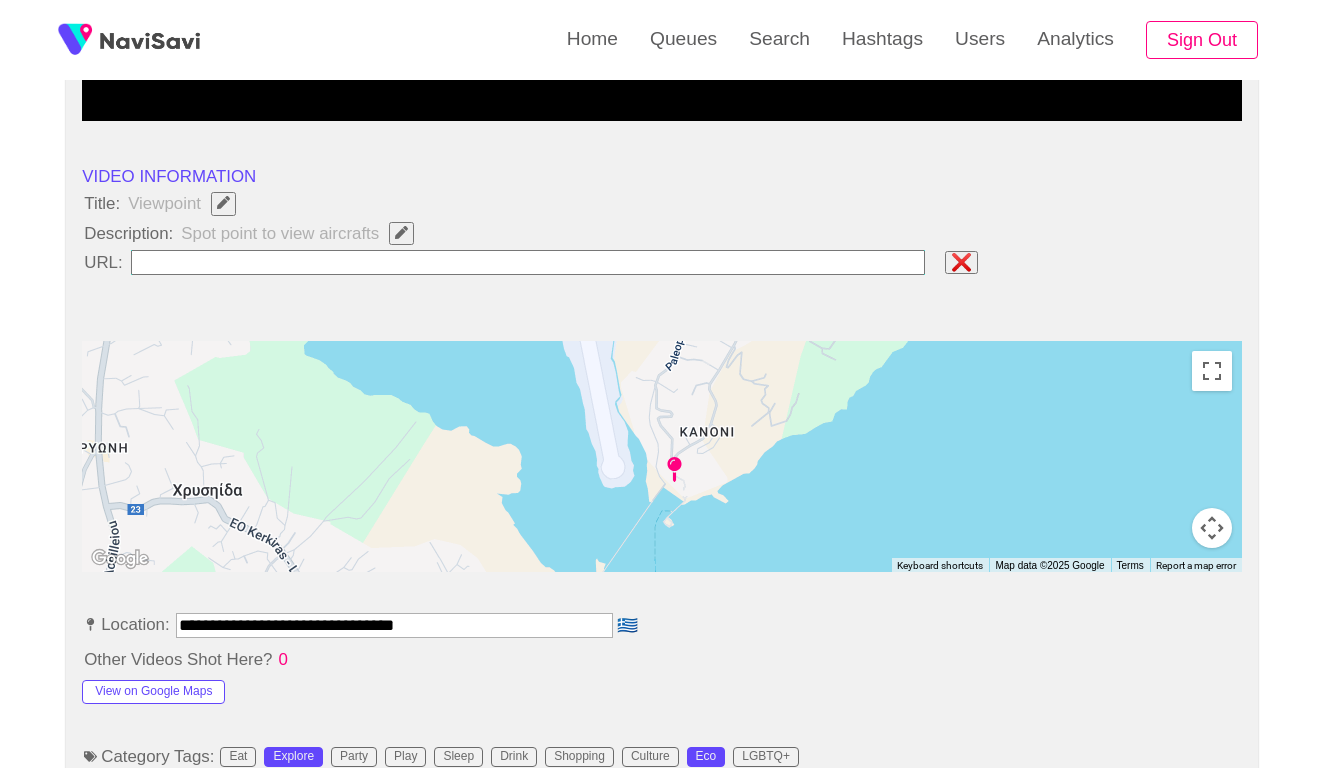type on "**********" 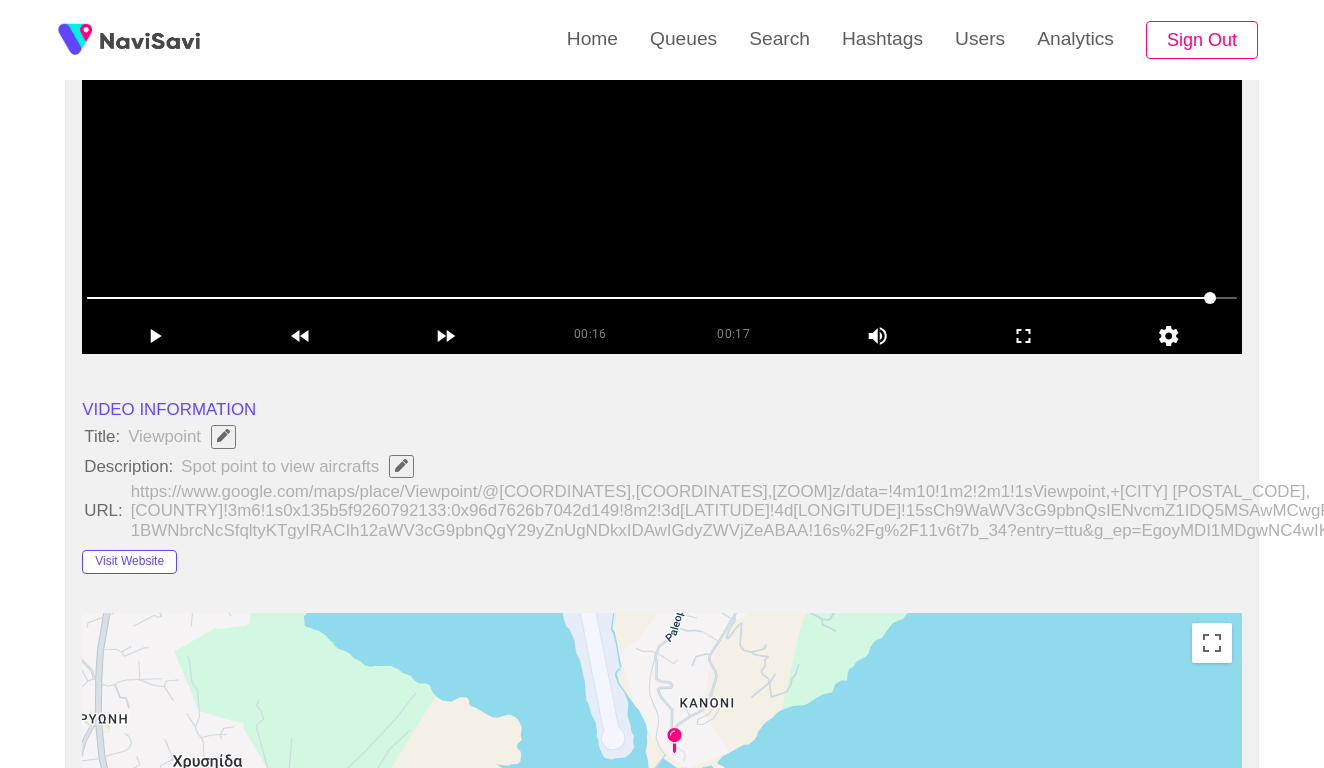 click at bounding box center (662, 104) 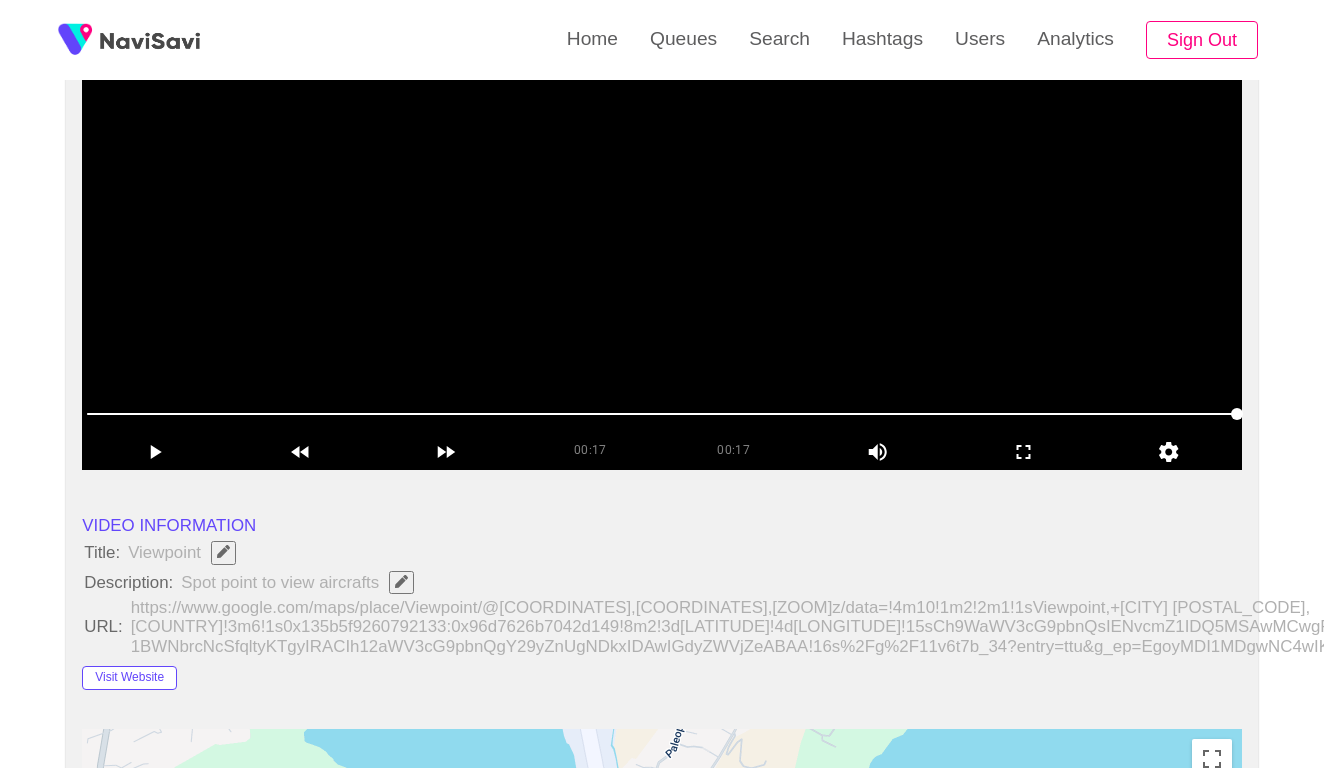 click at bounding box center (662, 220) 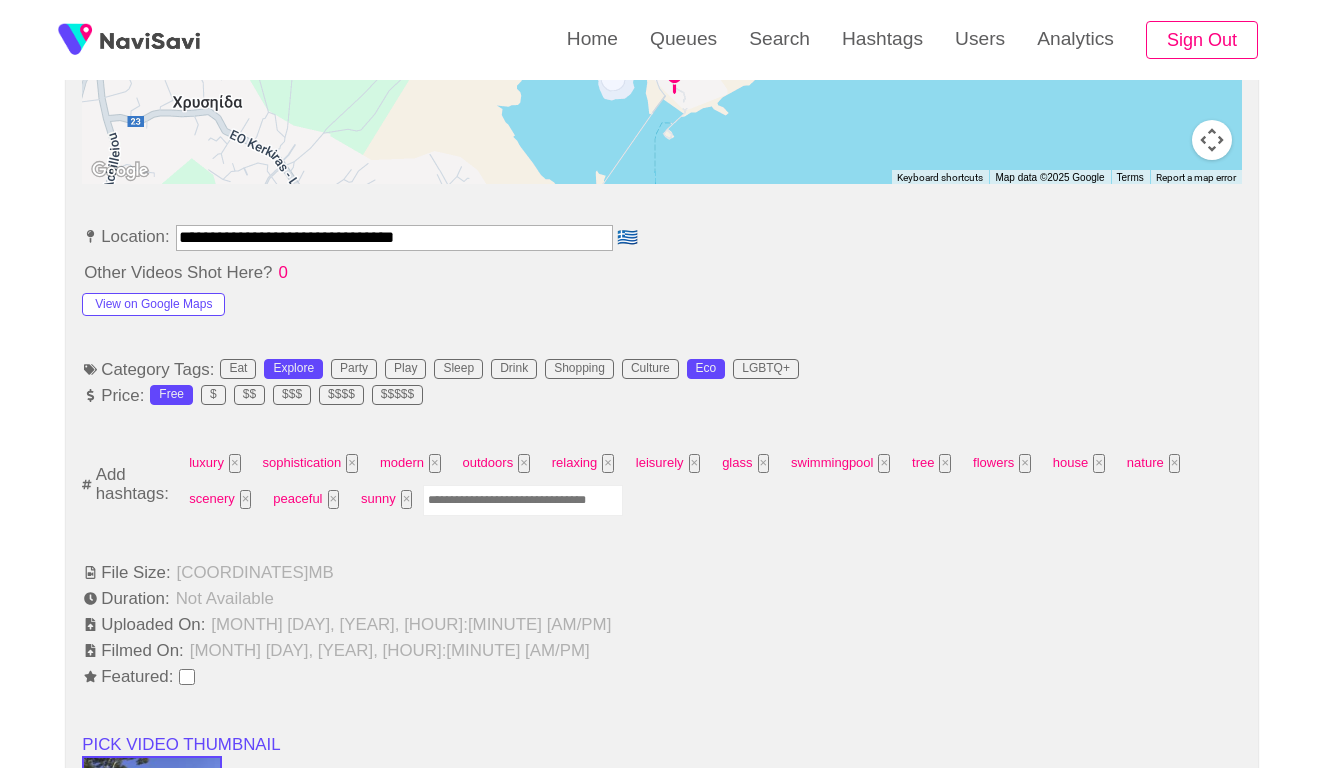 scroll, scrollTop: 1132, scrollLeft: 0, axis: vertical 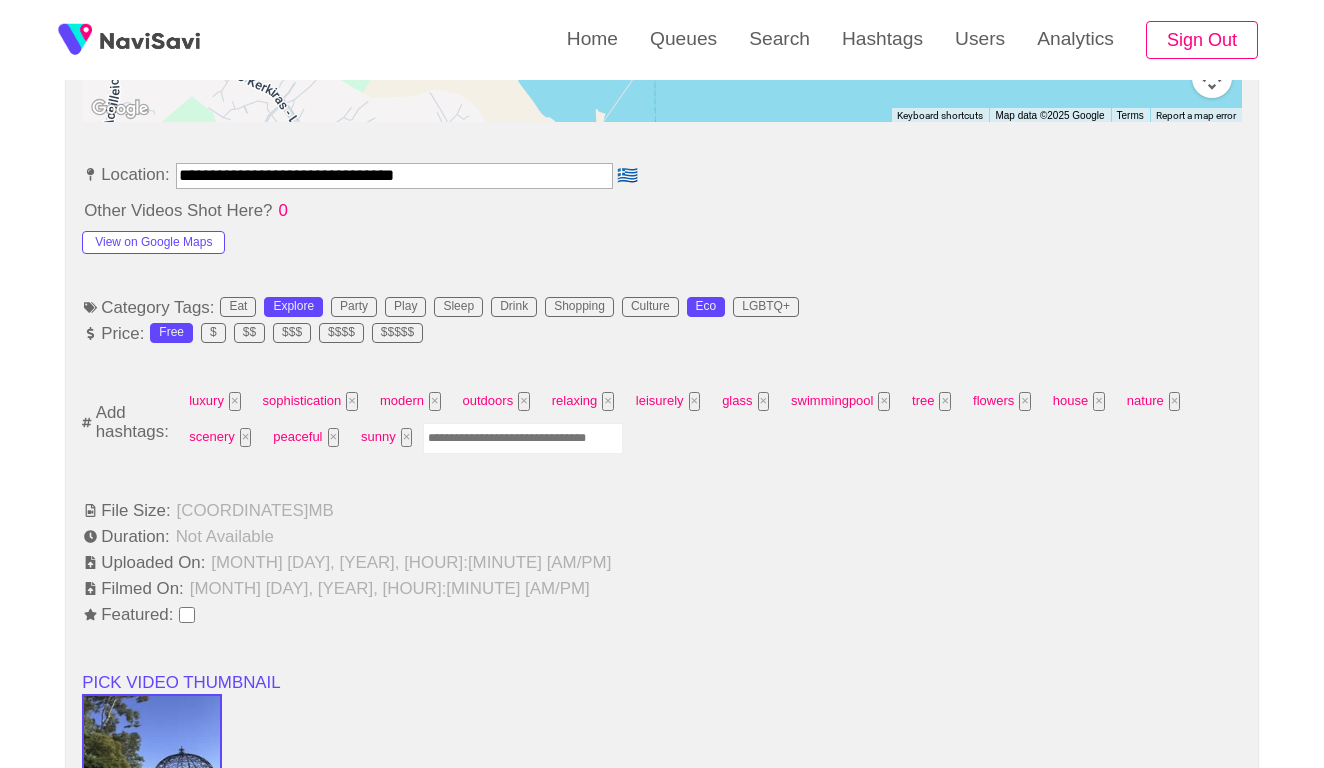 click at bounding box center [523, 438] 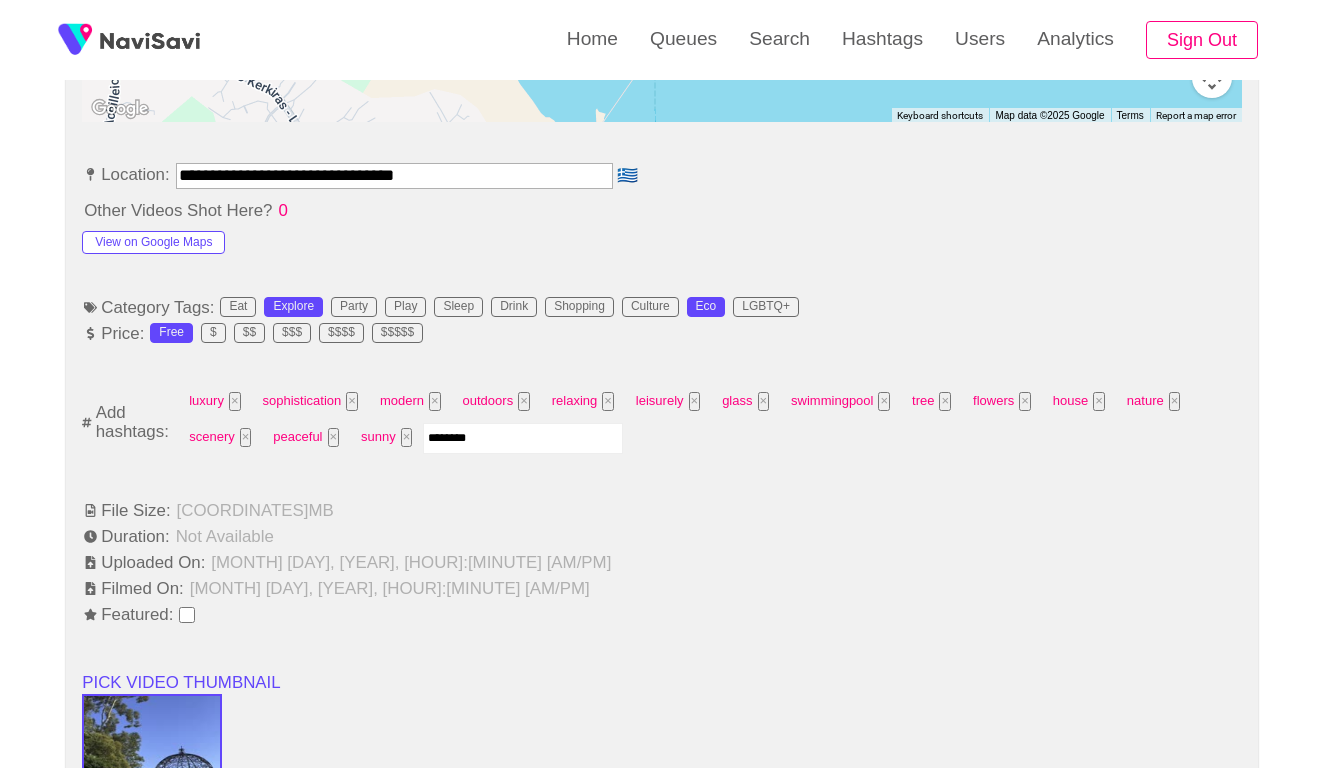 type on "*********" 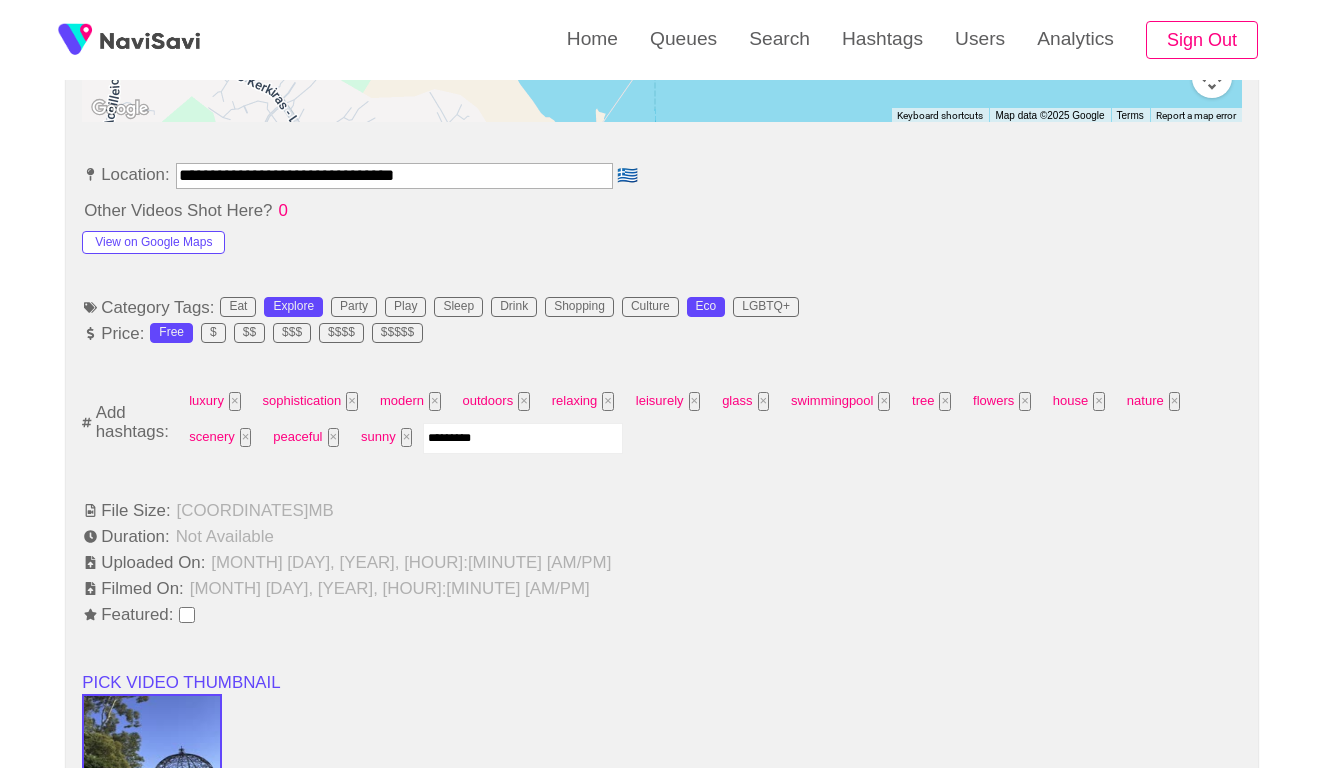 type 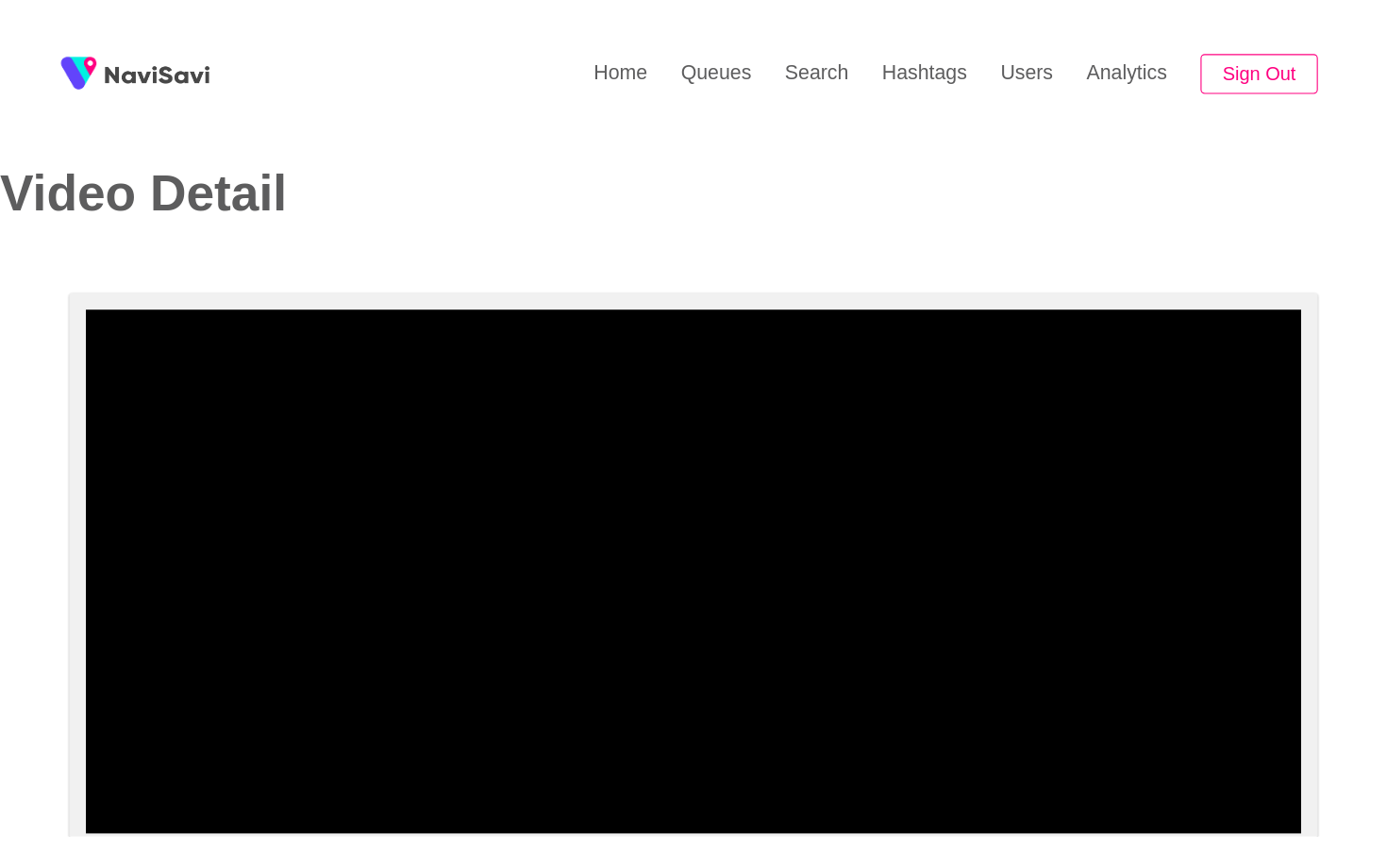 scroll, scrollTop: 0, scrollLeft: 0, axis: both 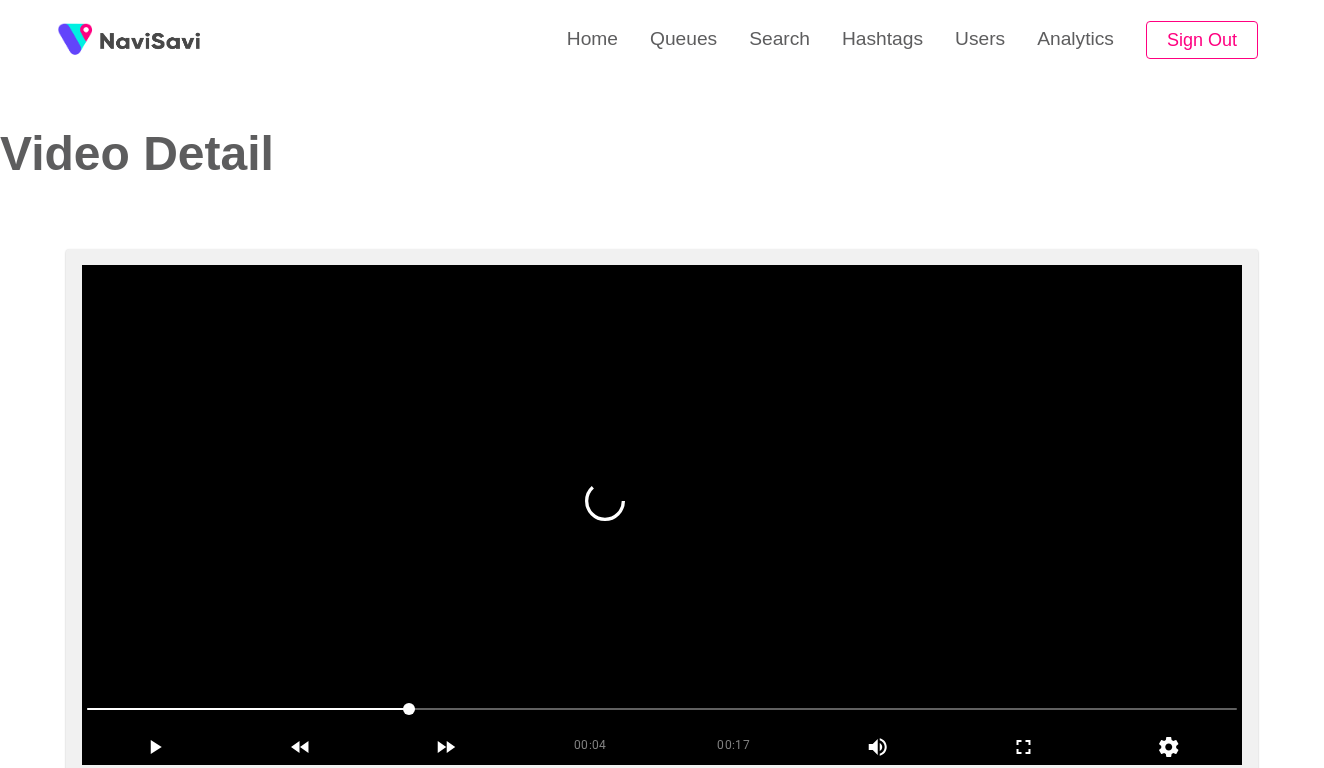 click at bounding box center [662, 709] 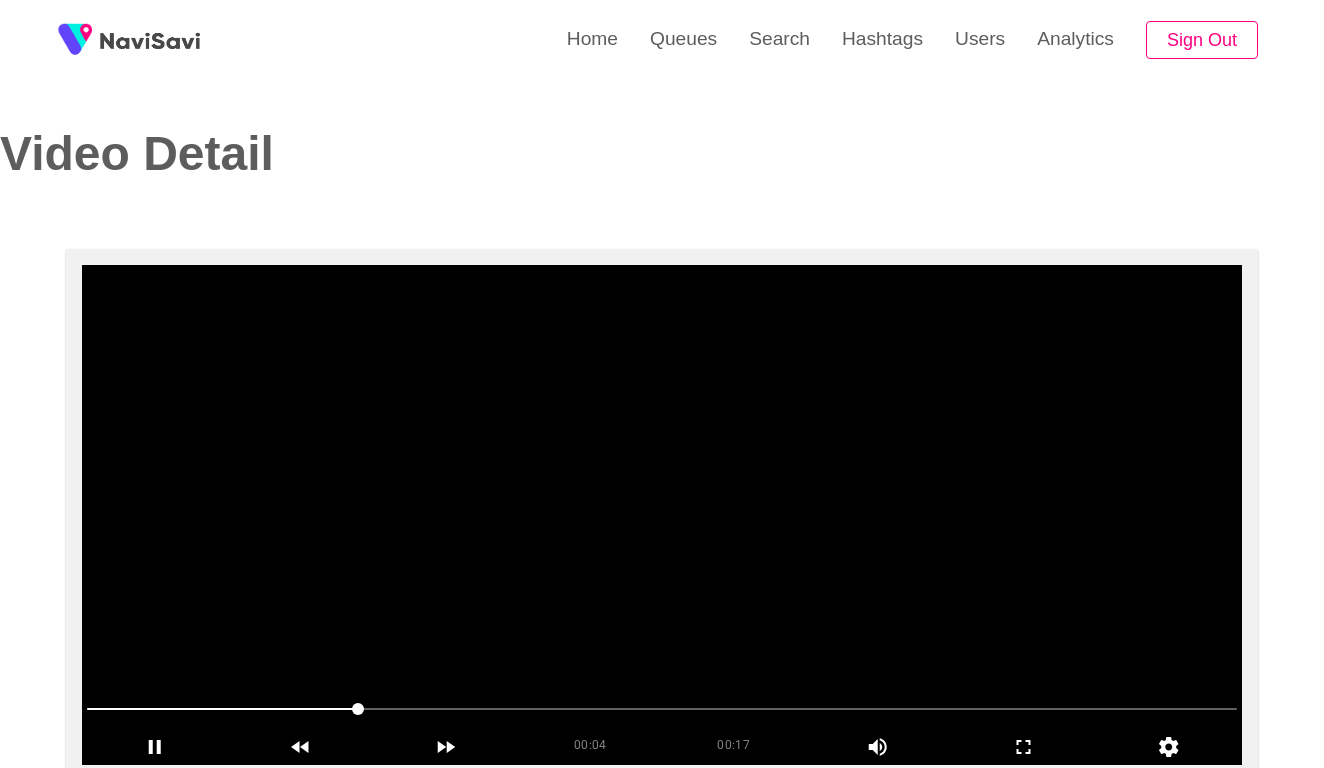 click at bounding box center [662, 709] 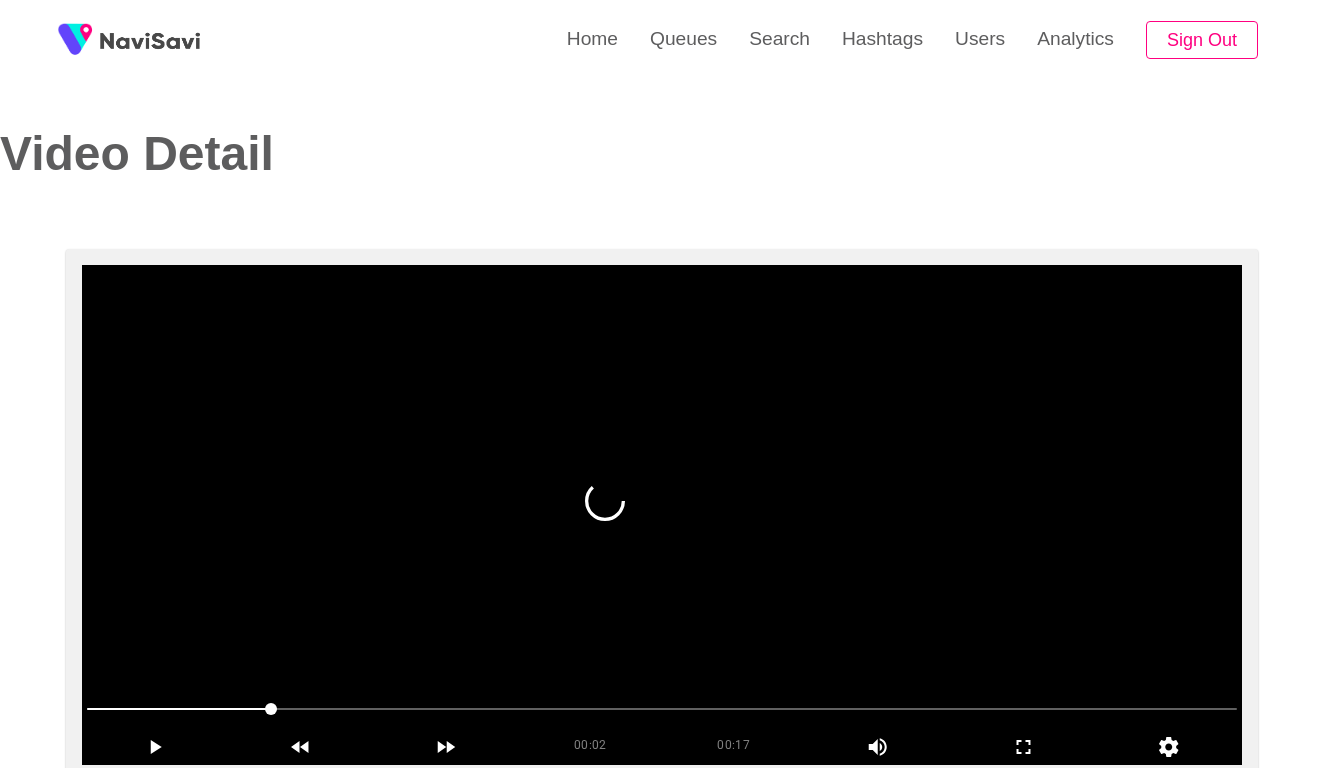 click at bounding box center [662, 515] 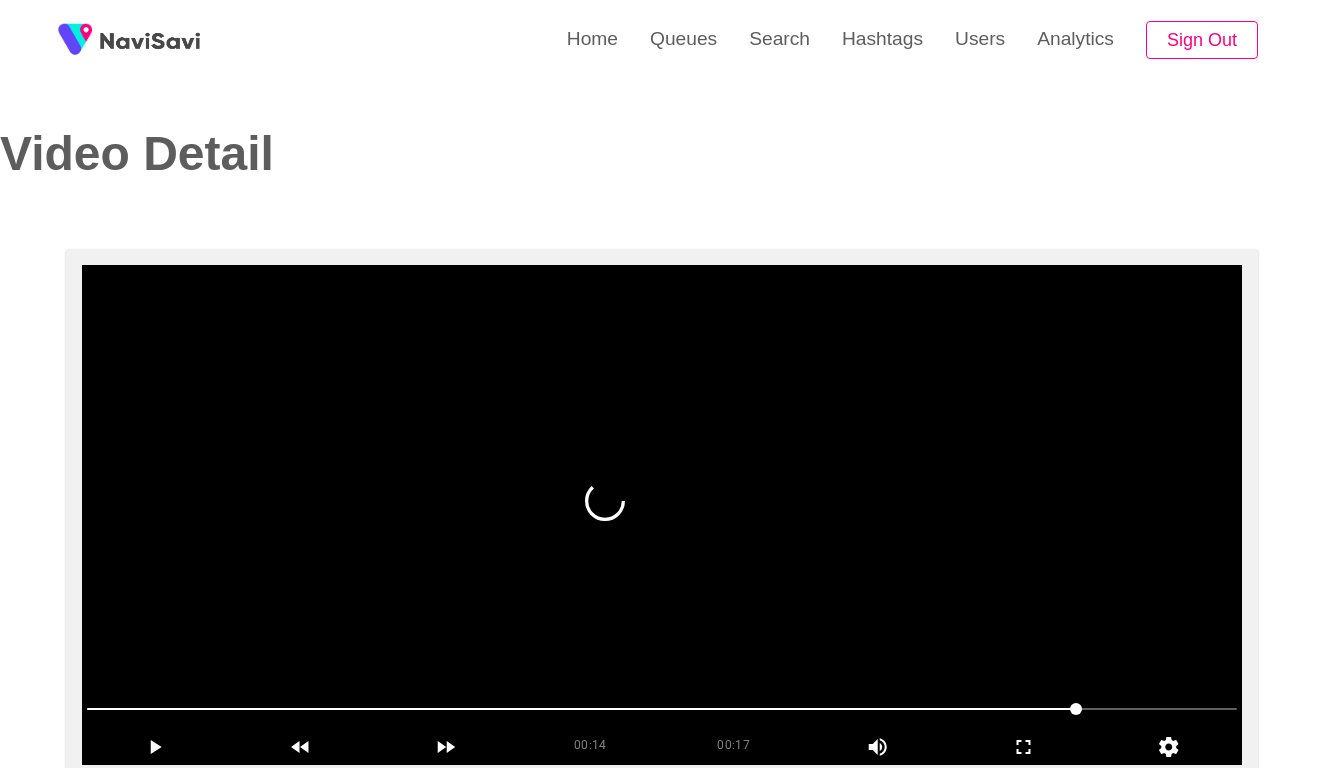click at bounding box center (662, 515) 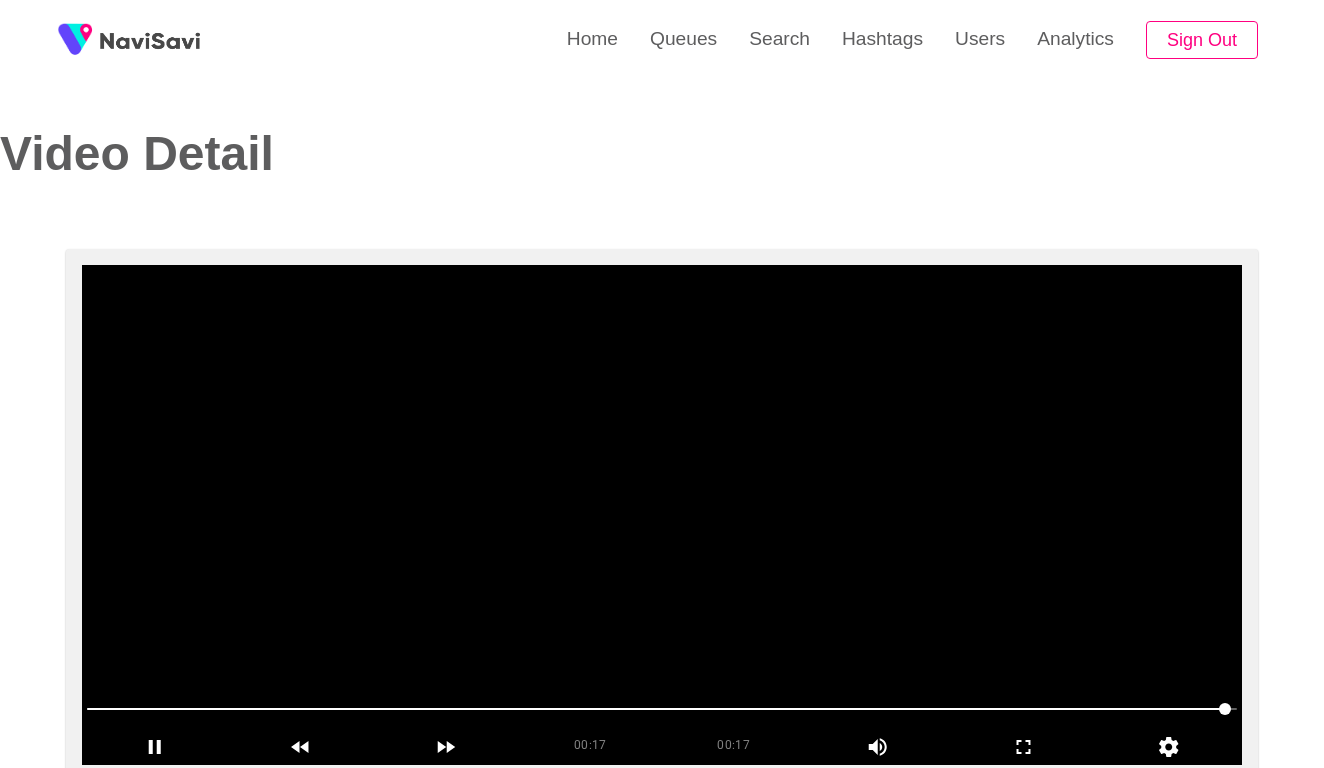 click at bounding box center (662, 515) 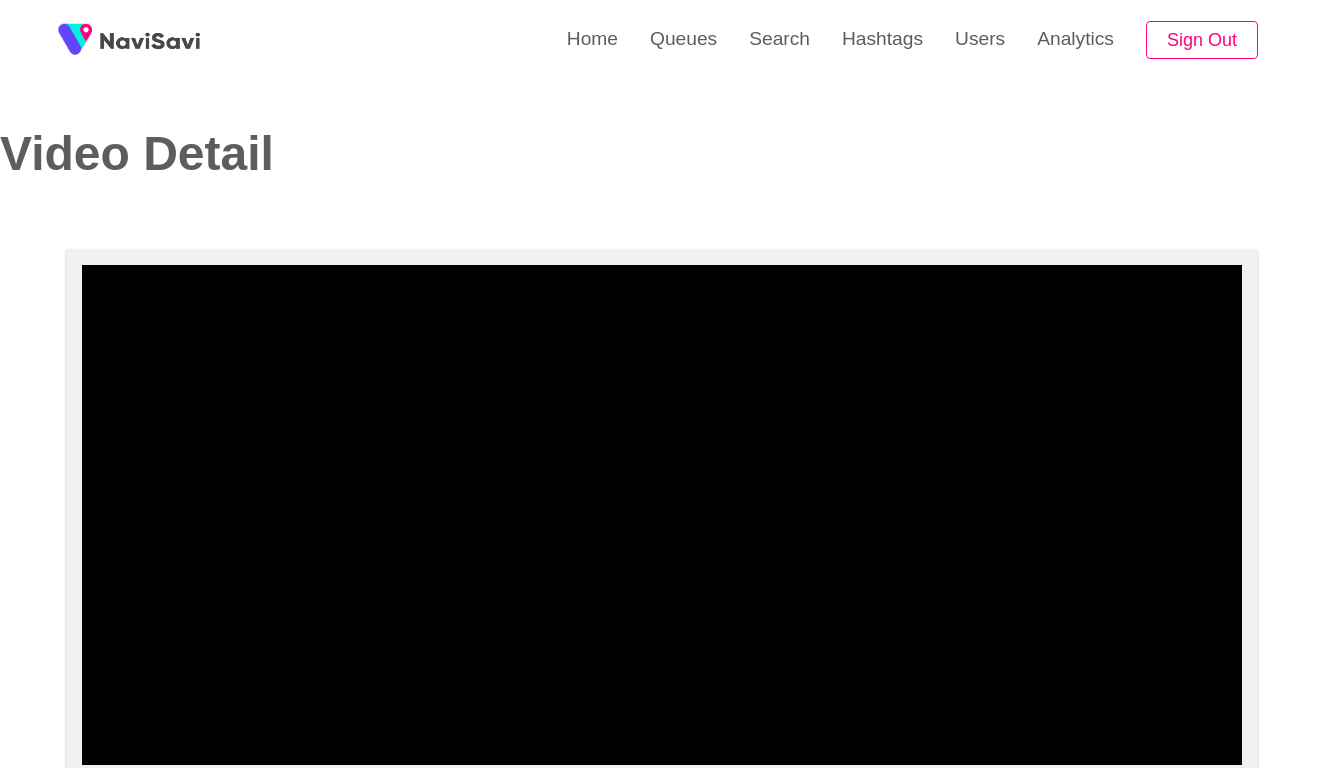 click at bounding box center [662, 709] 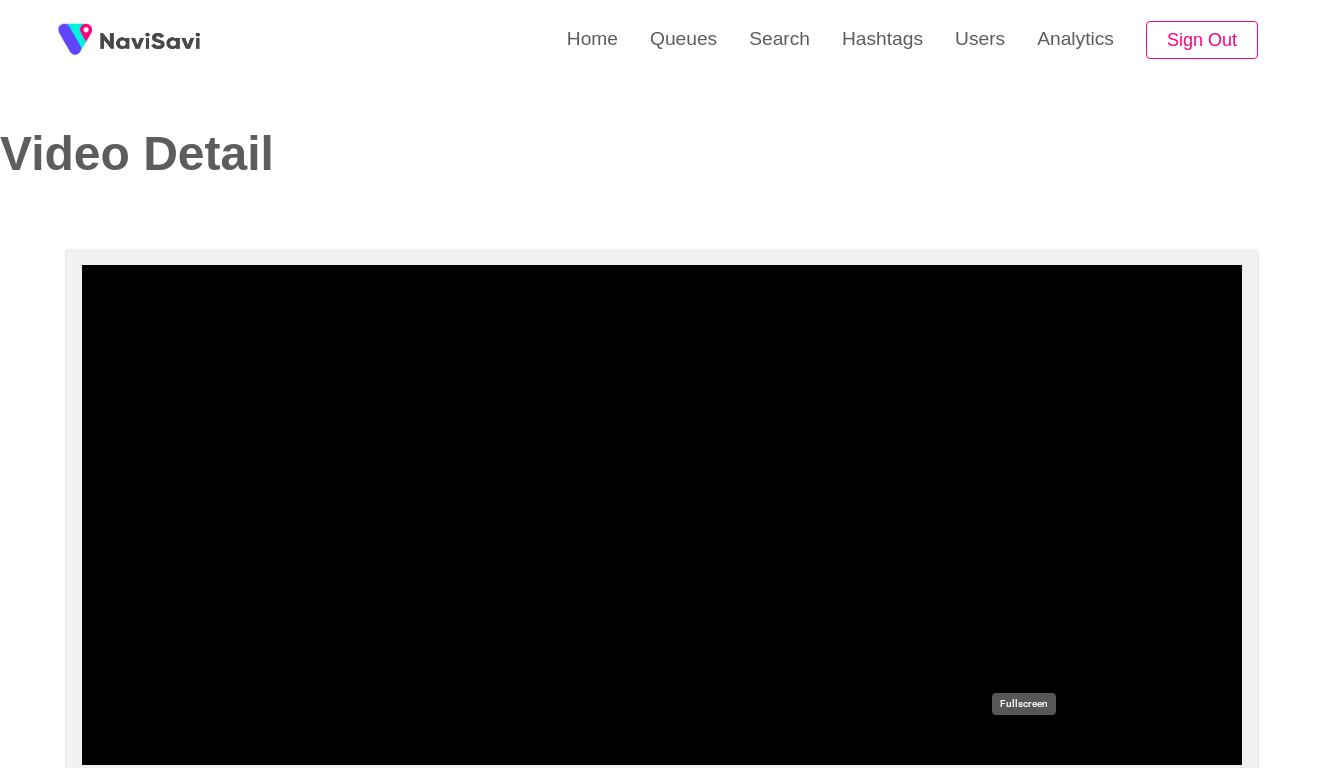 click 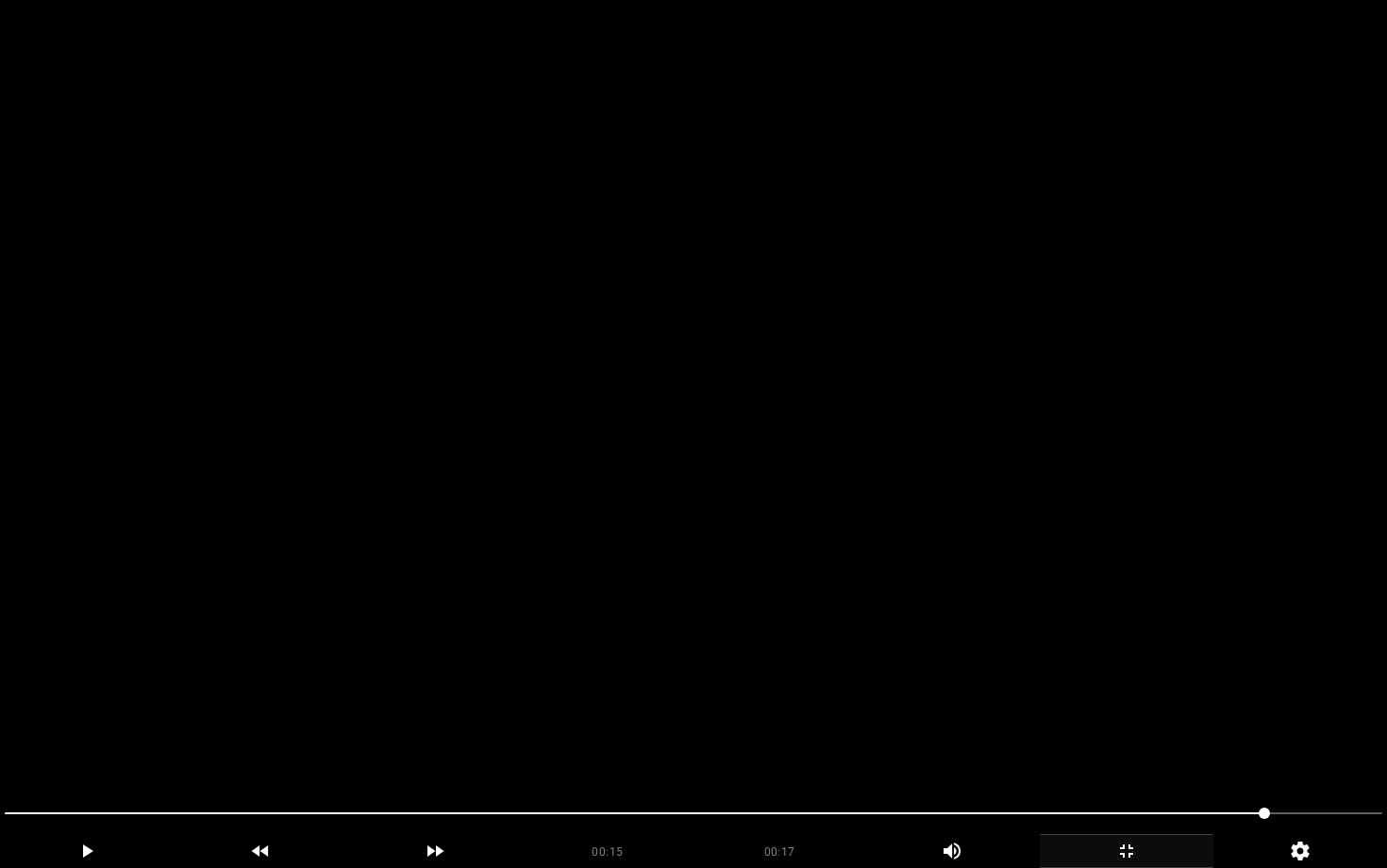 click at bounding box center [694, 434] 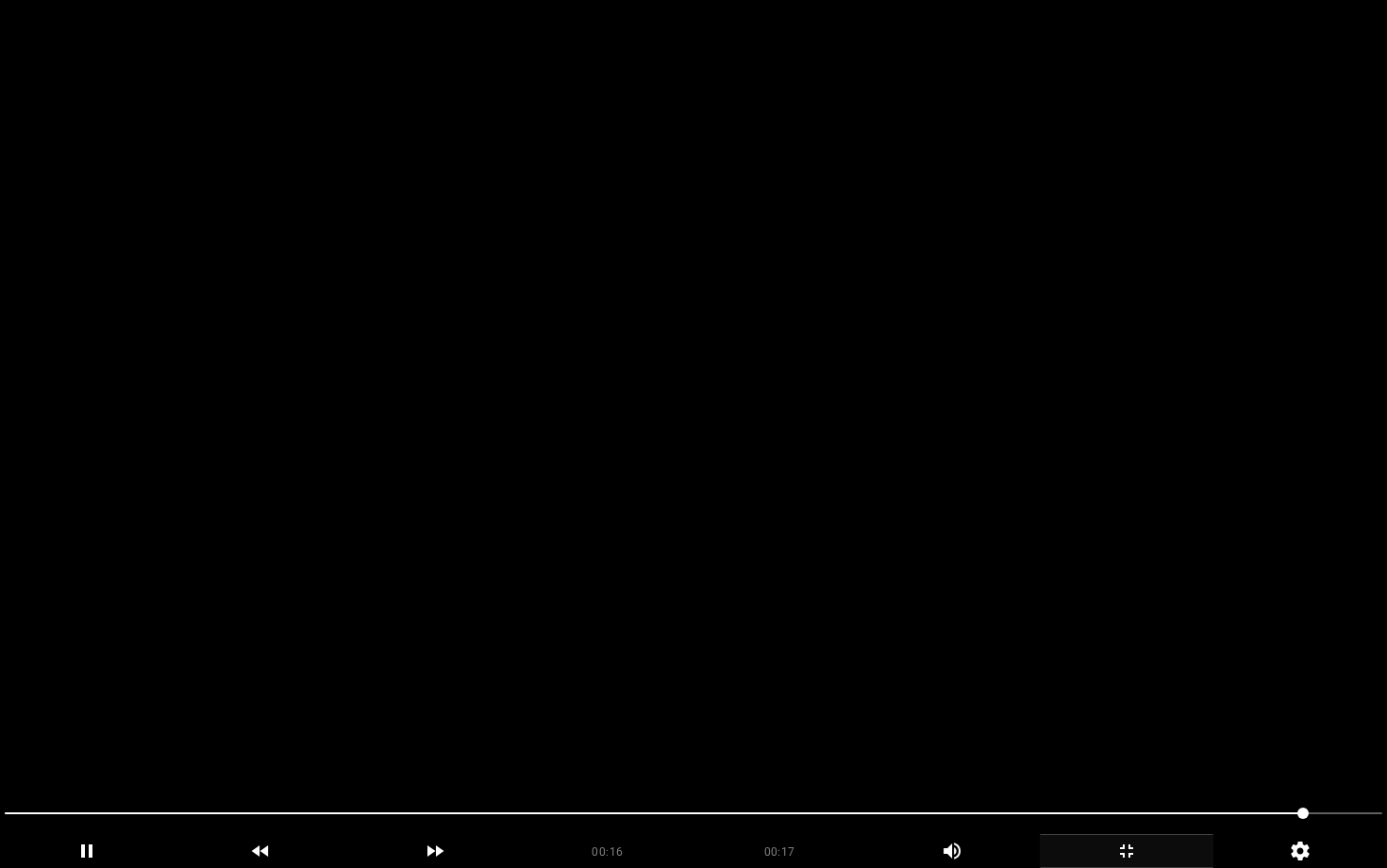 click at bounding box center (694, 434) 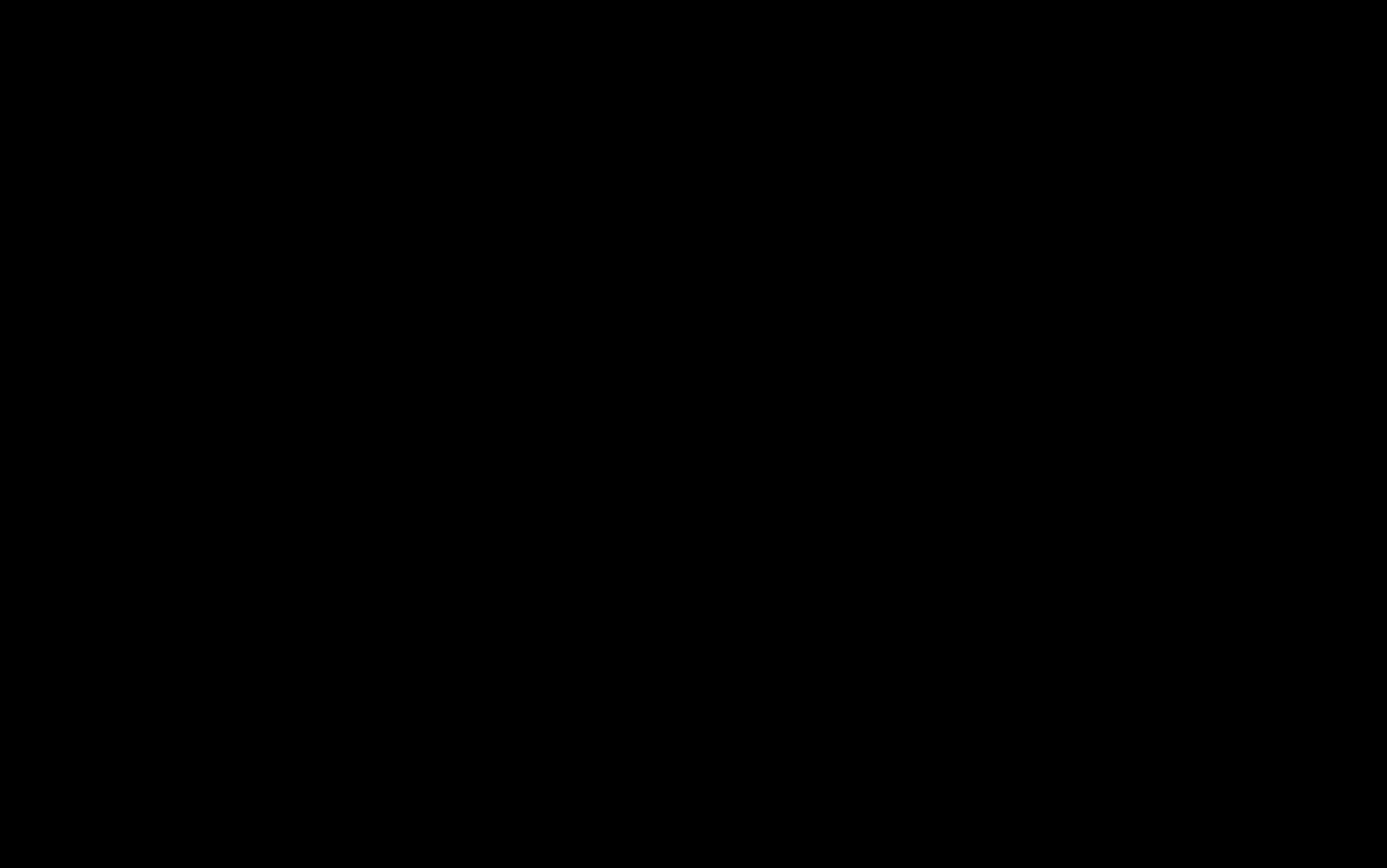click at bounding box center [694, 813] 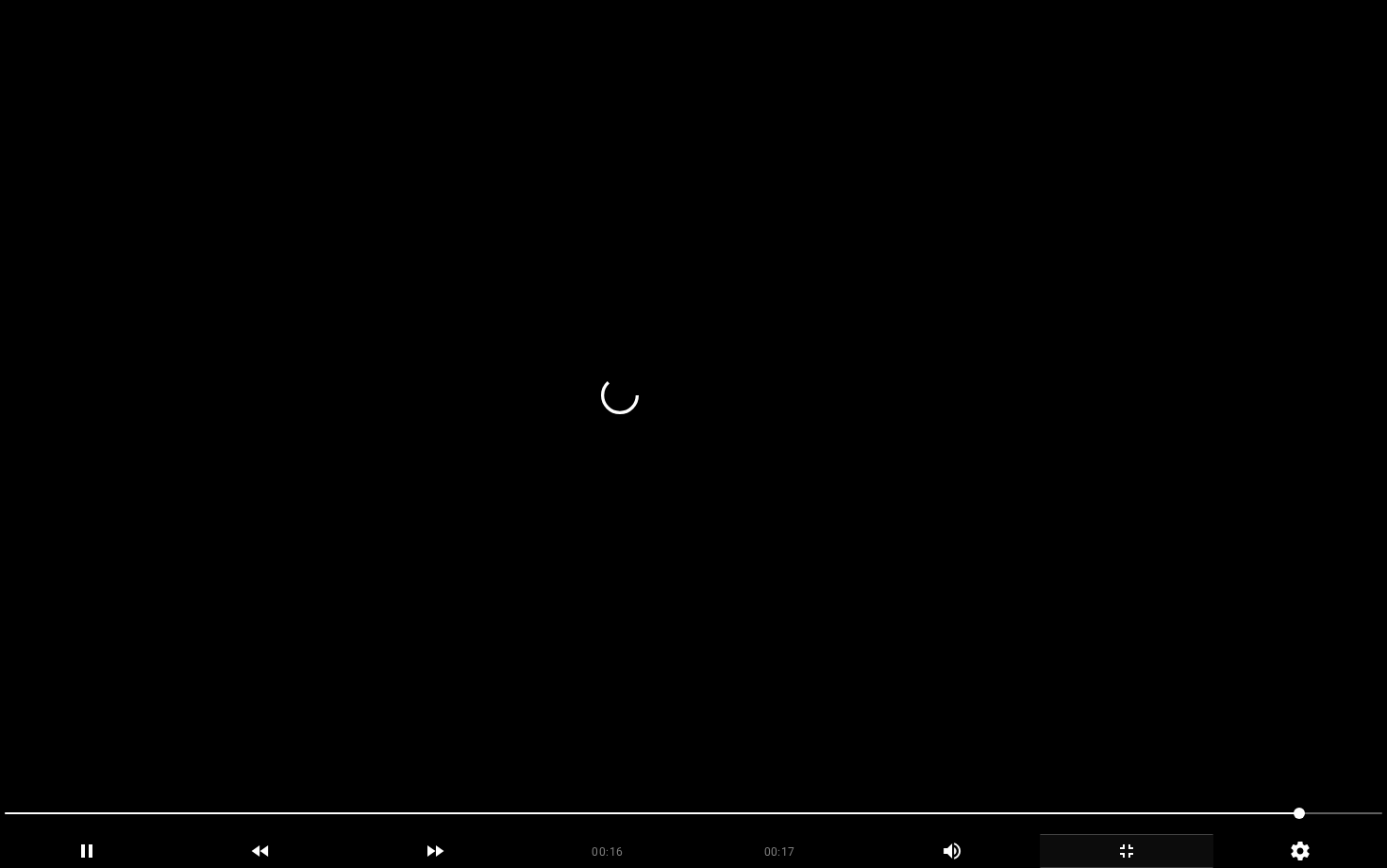 click at bounding box center [694, 434] 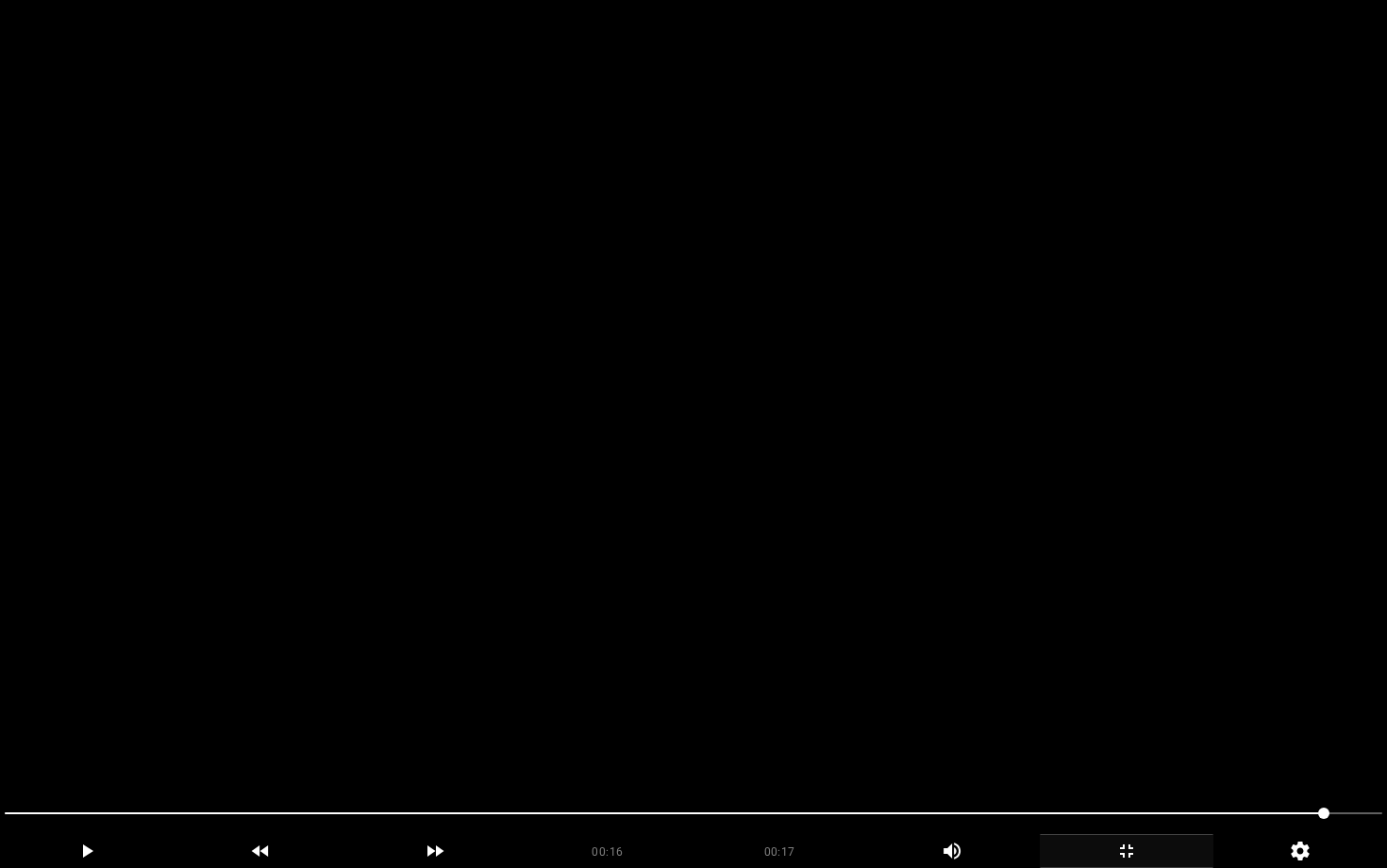 click at bounding box center (694, 434) 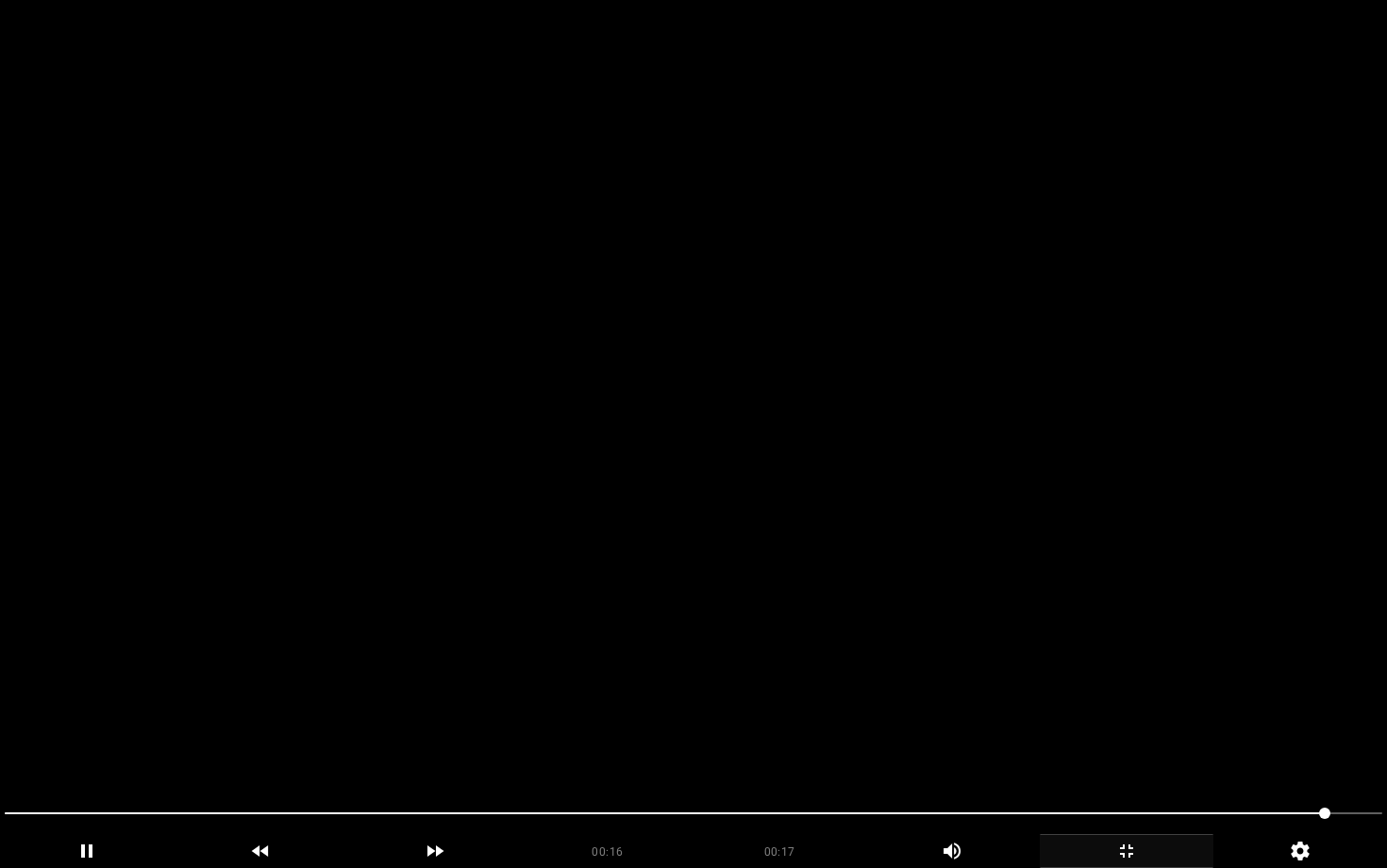 click at bounding box center (694, 434) 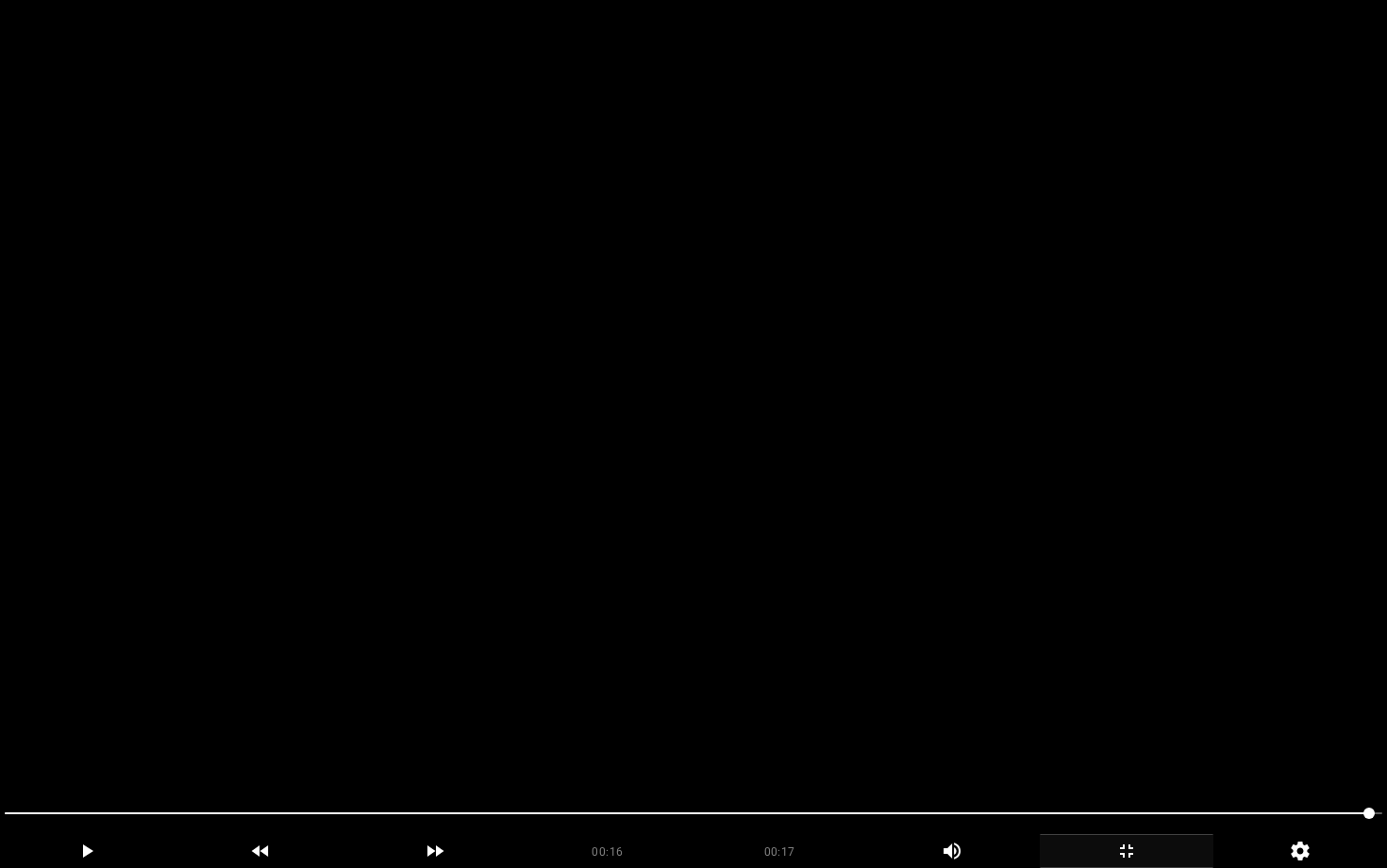 click at bounding box center (694, 434) 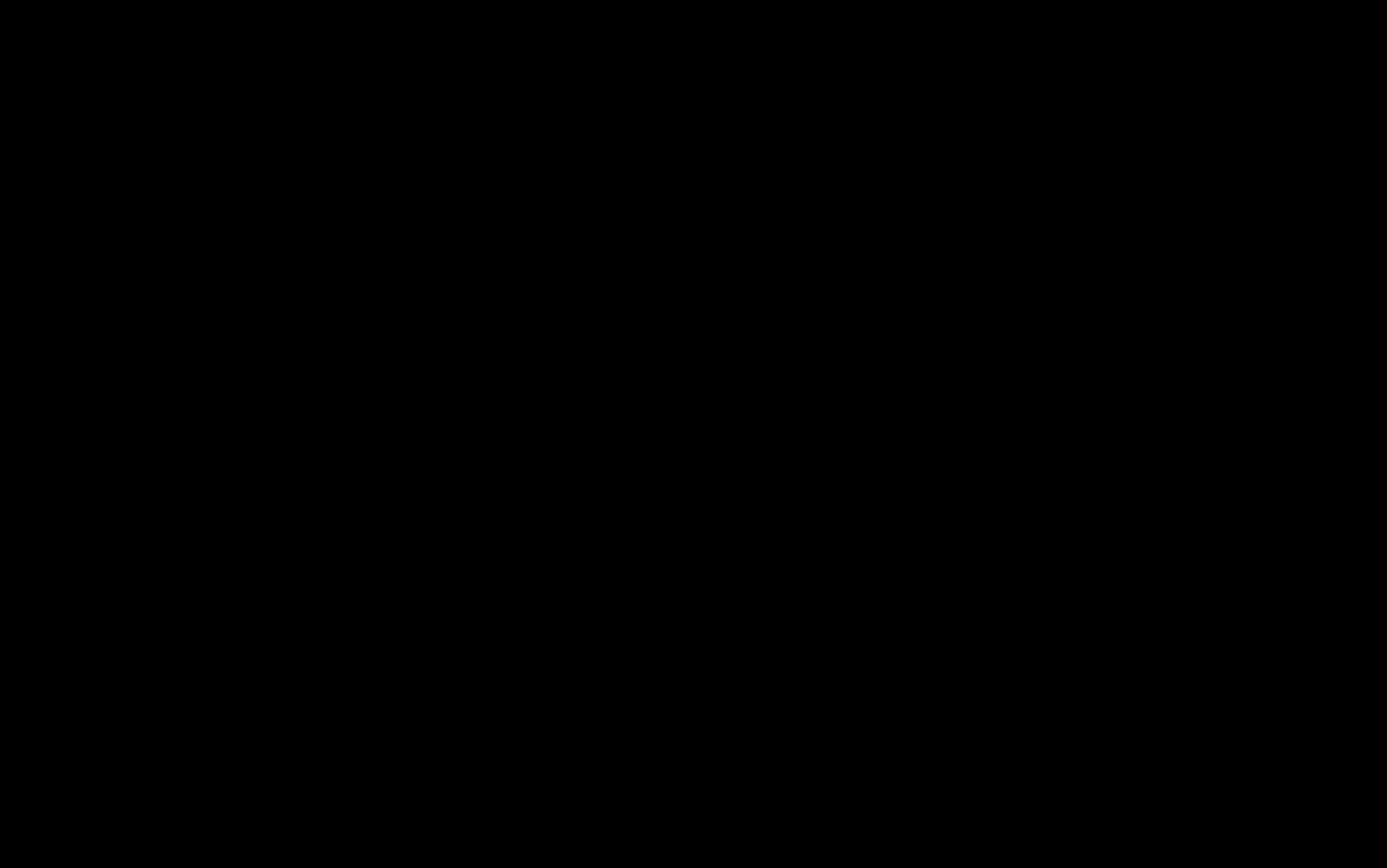 scroll, scrollTop: 47, scrollLeft: 153, axis: both 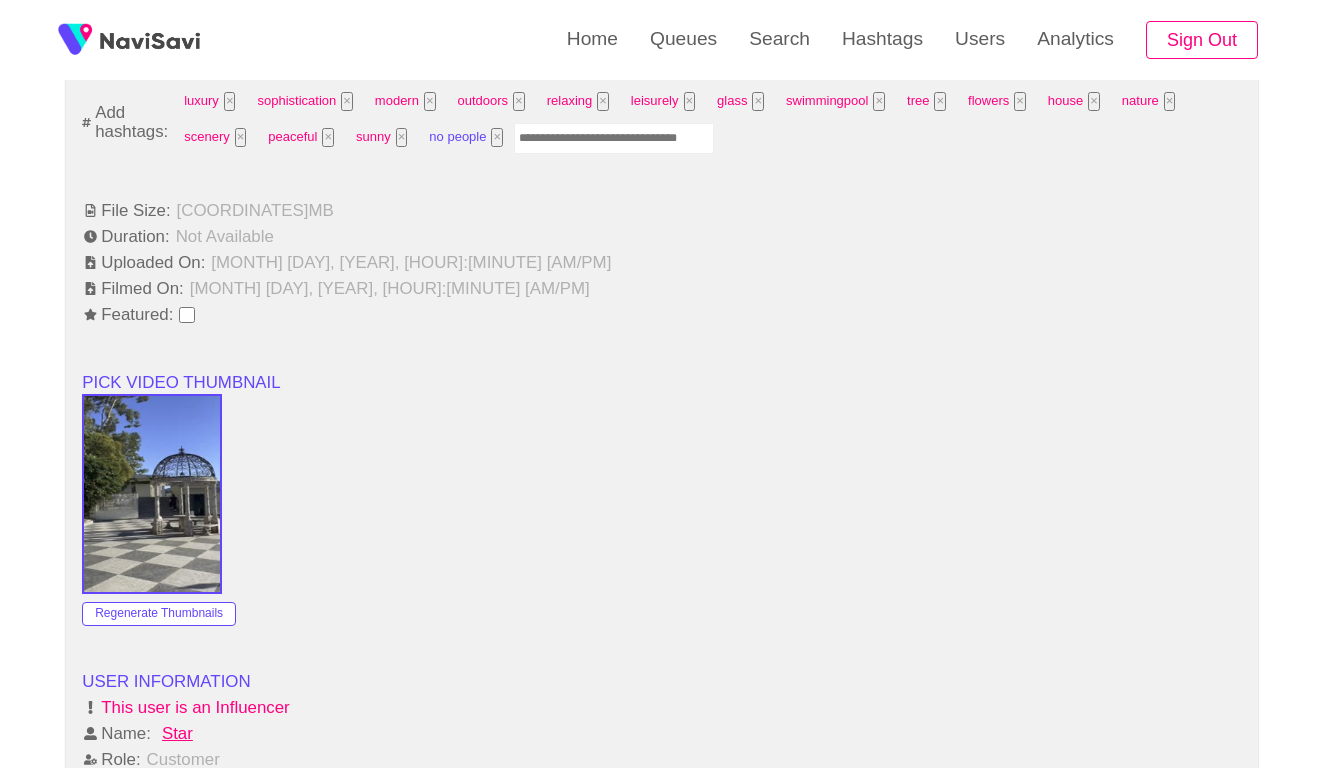 click on "×" at bounding box center (497, 137) 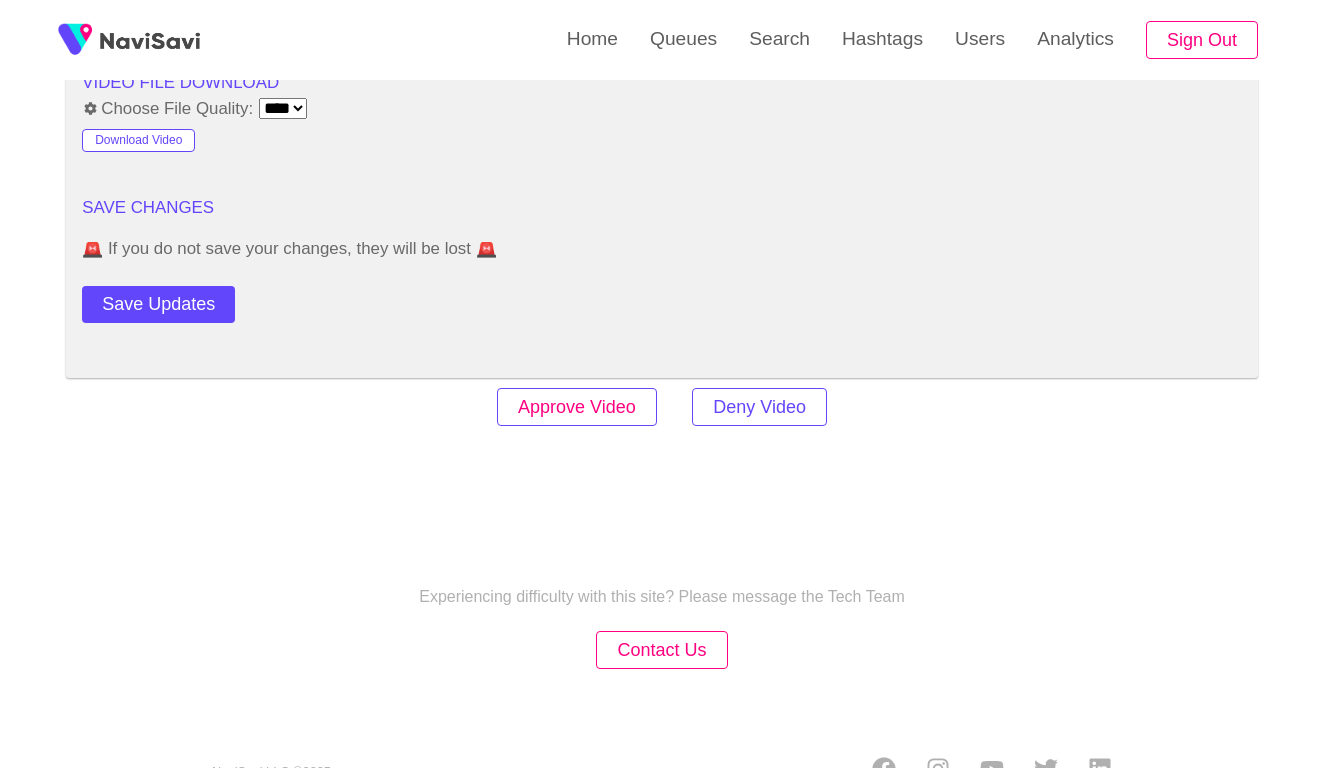 scroll, scrollTop: 2460, scrollLeft: 0, axis: vertical 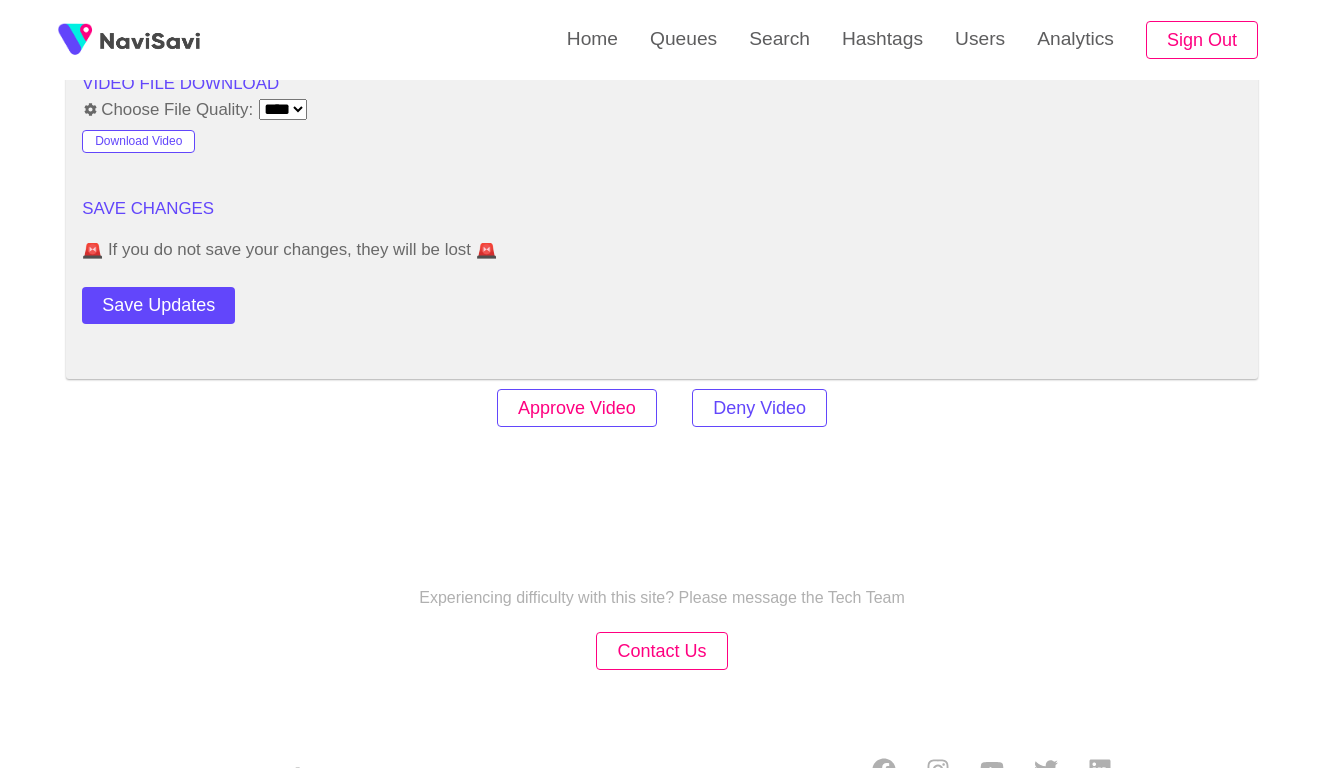 click on "Approve Video" at bounding box center (577, 408) 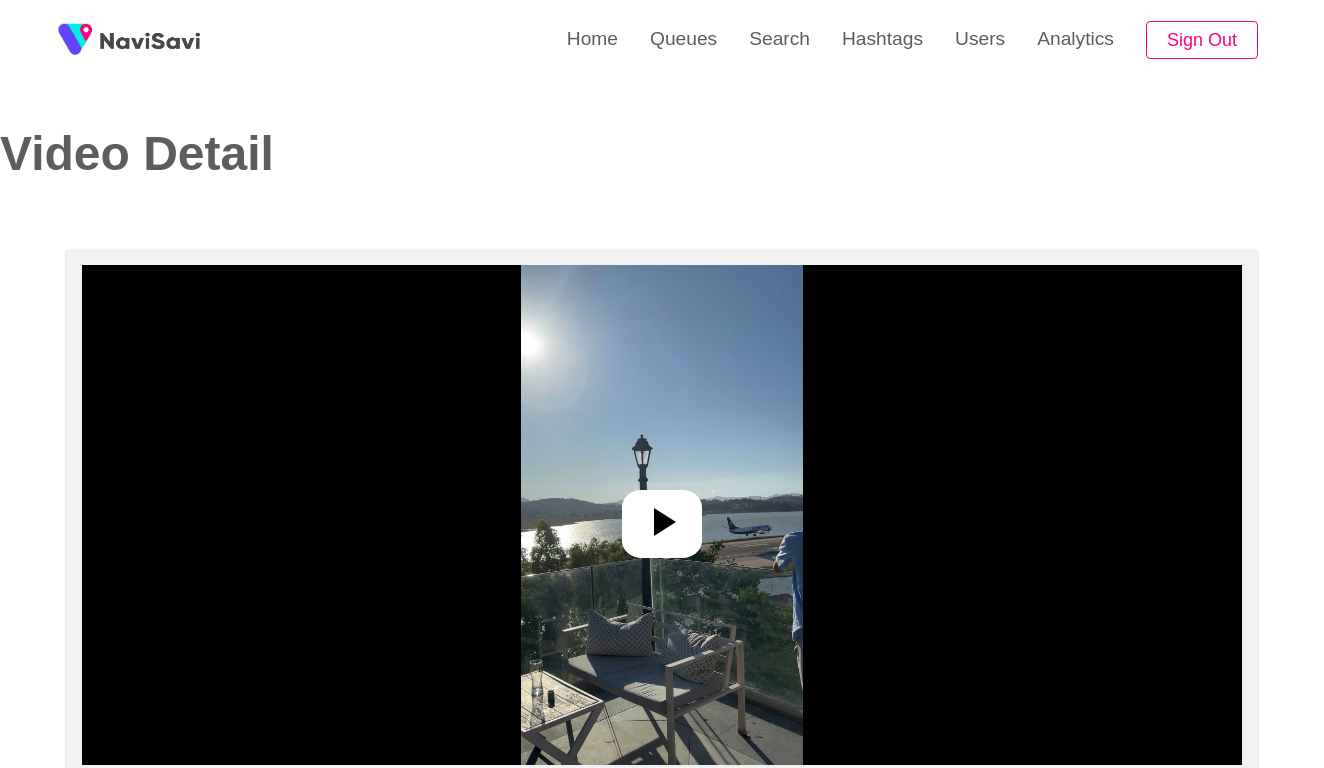 select on "**********" 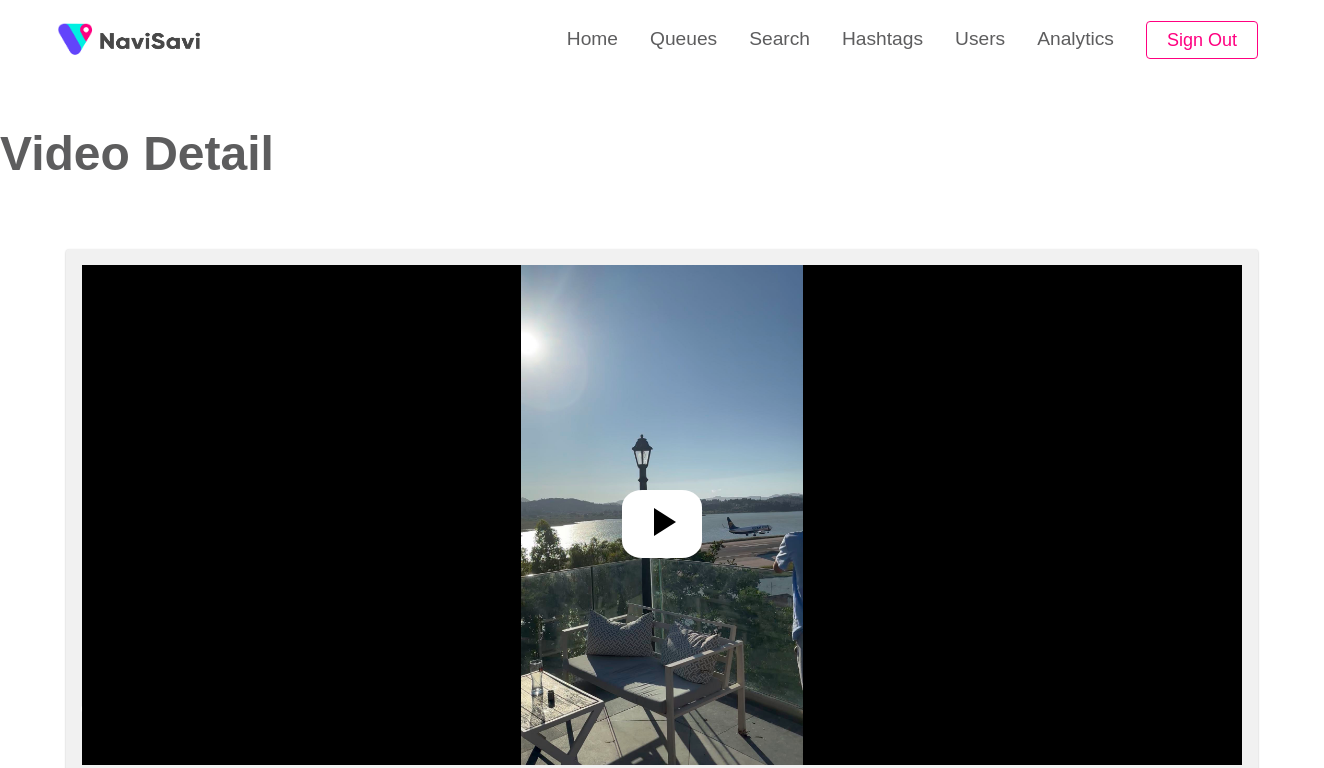 click at bounding box center [662, 515] 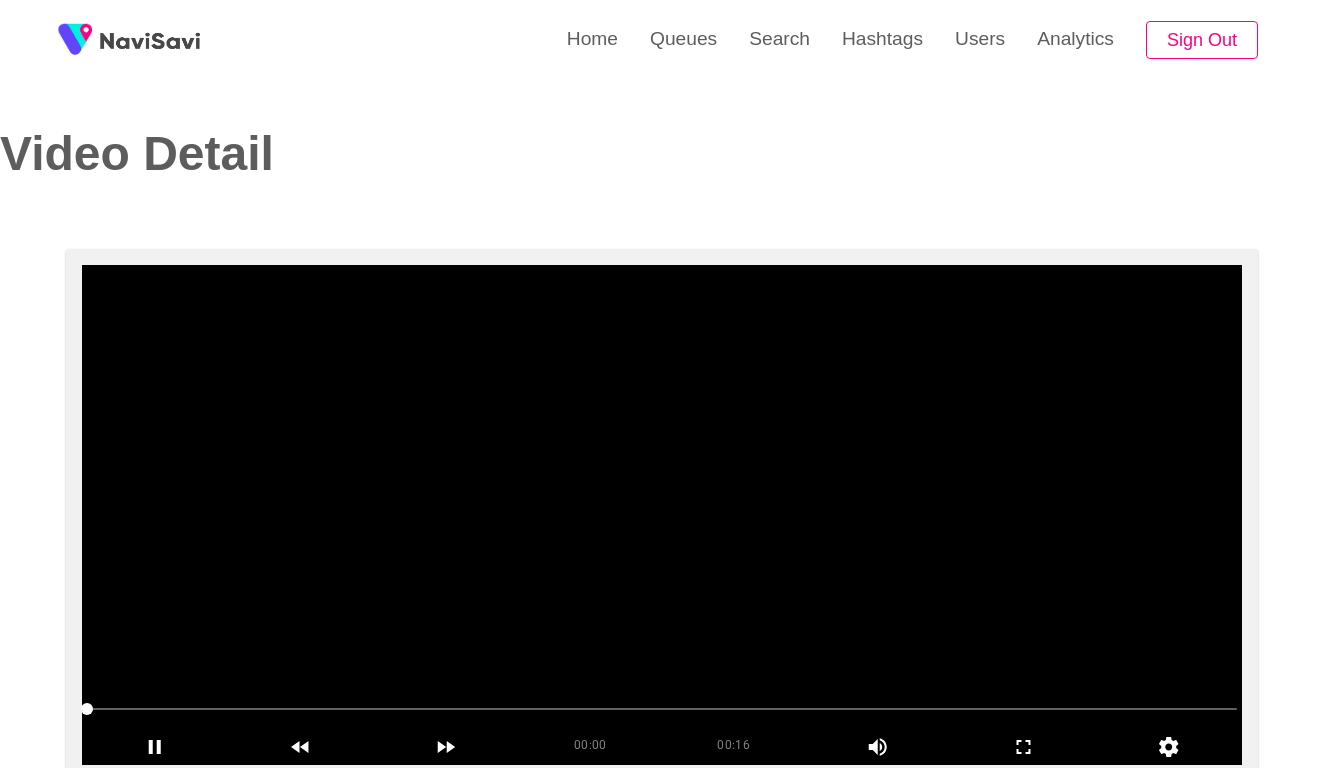 scroll, scrollTop: 31, scrollLeft: 0, axis: vertical 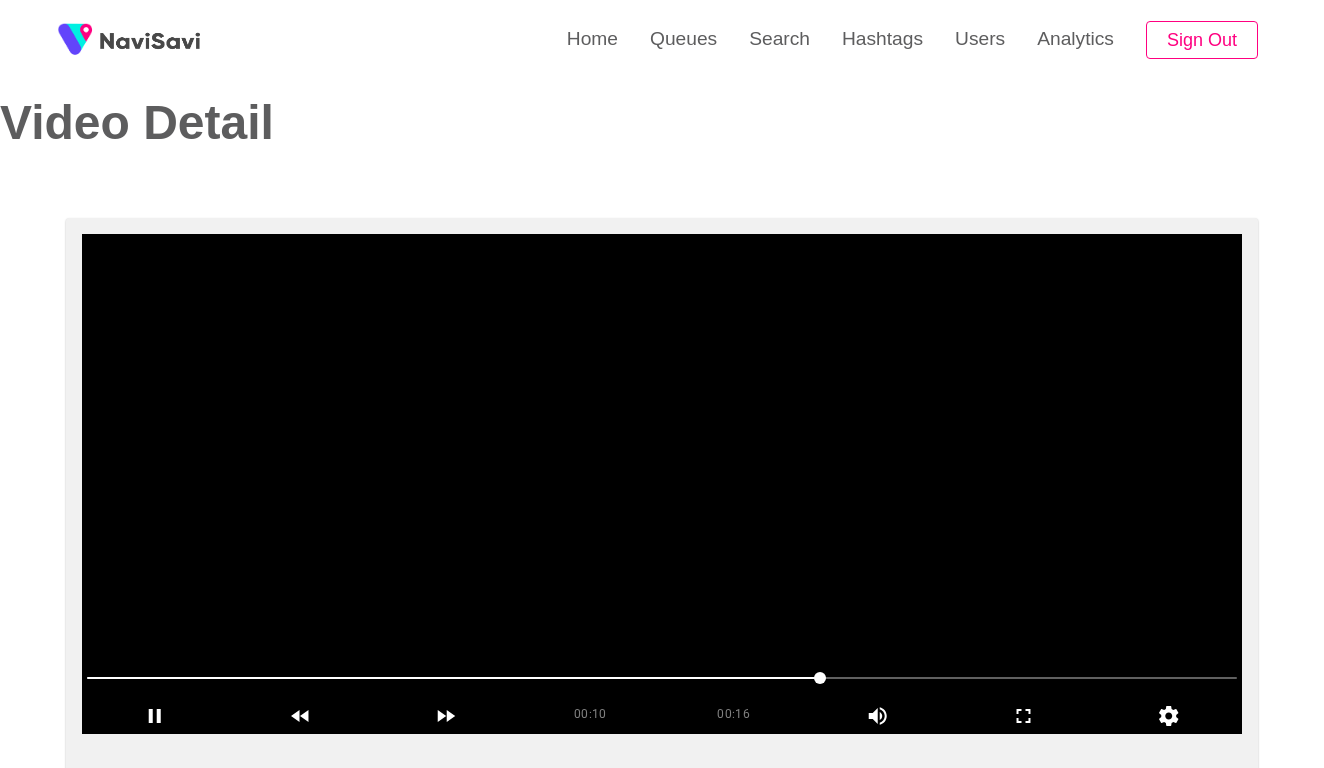 click at bounding box center (662, 484) 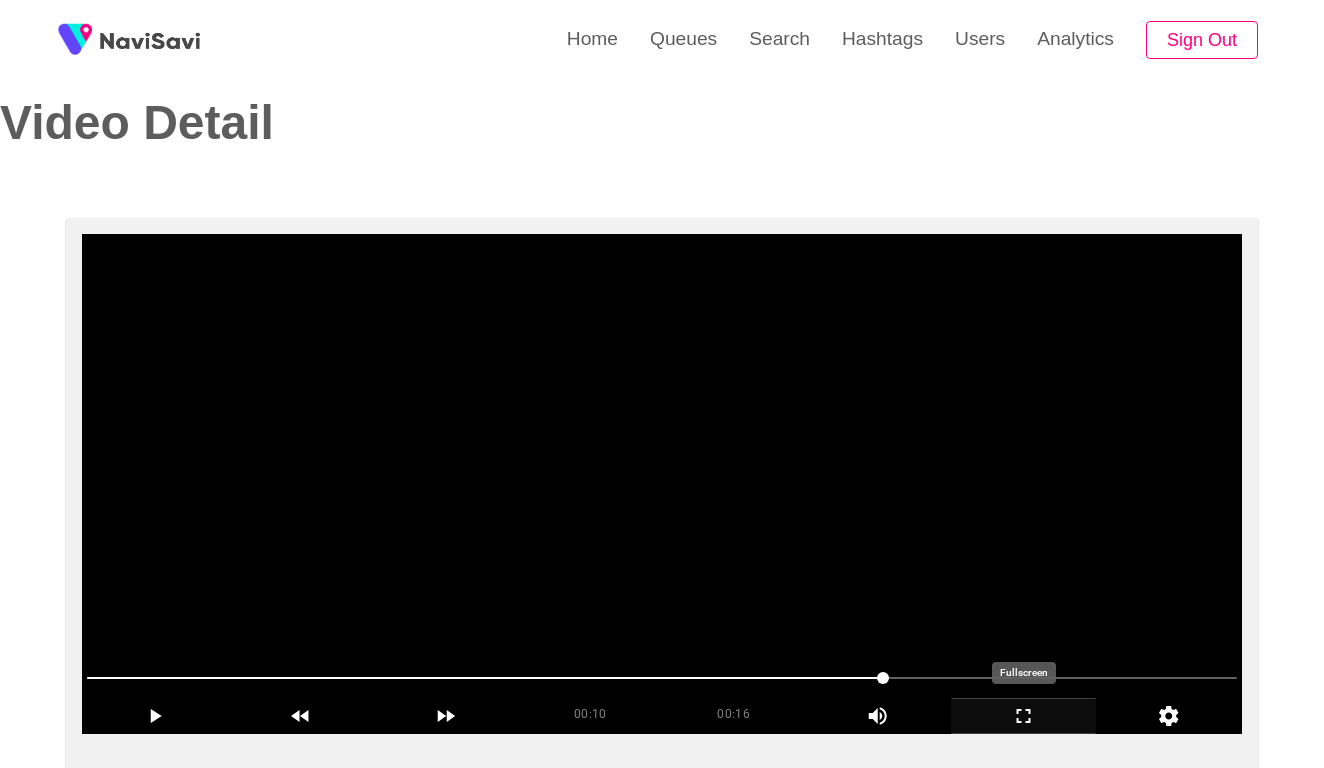 click 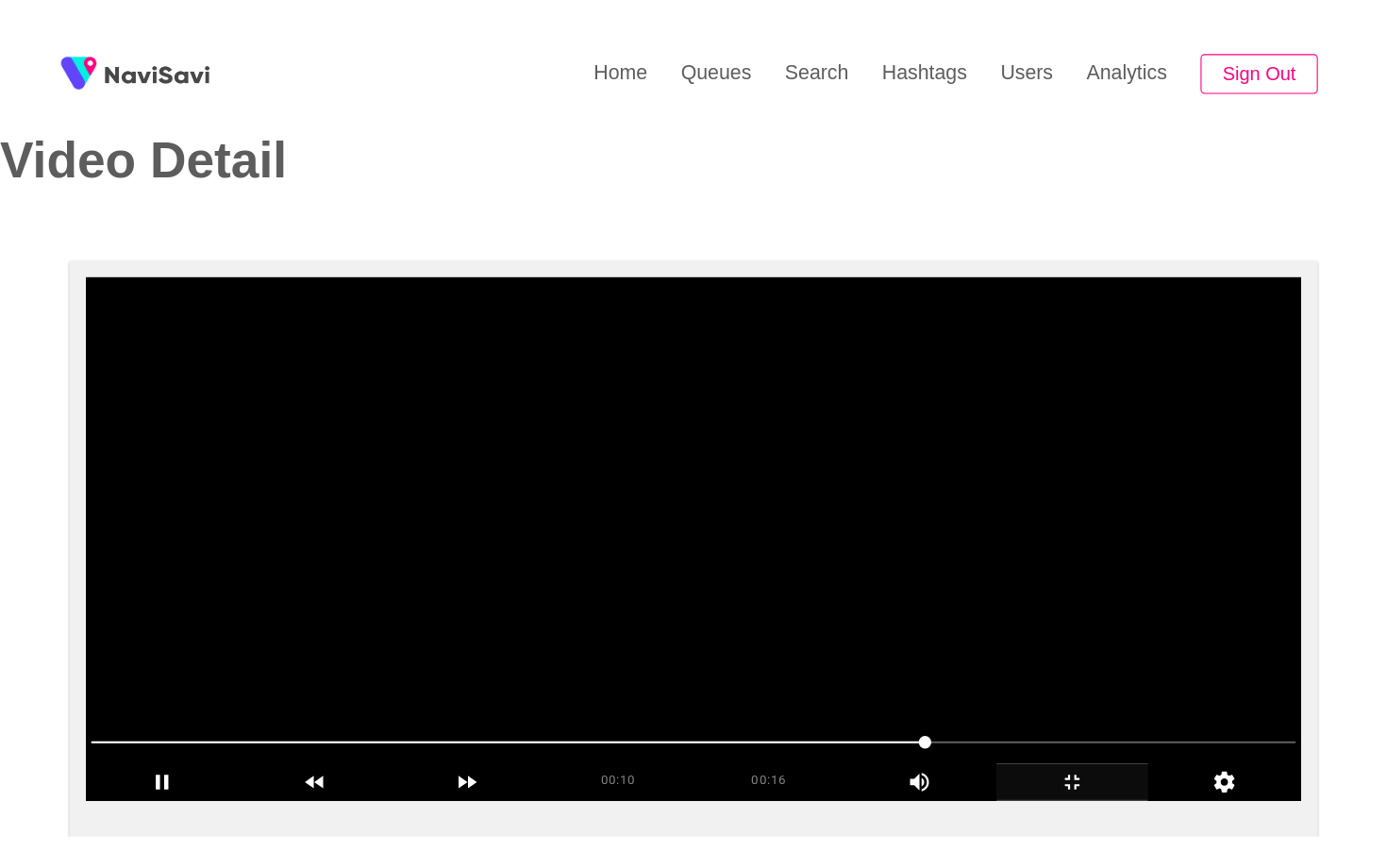 scroll, scrollTop: 0, scrollLeft: 0, axis: both 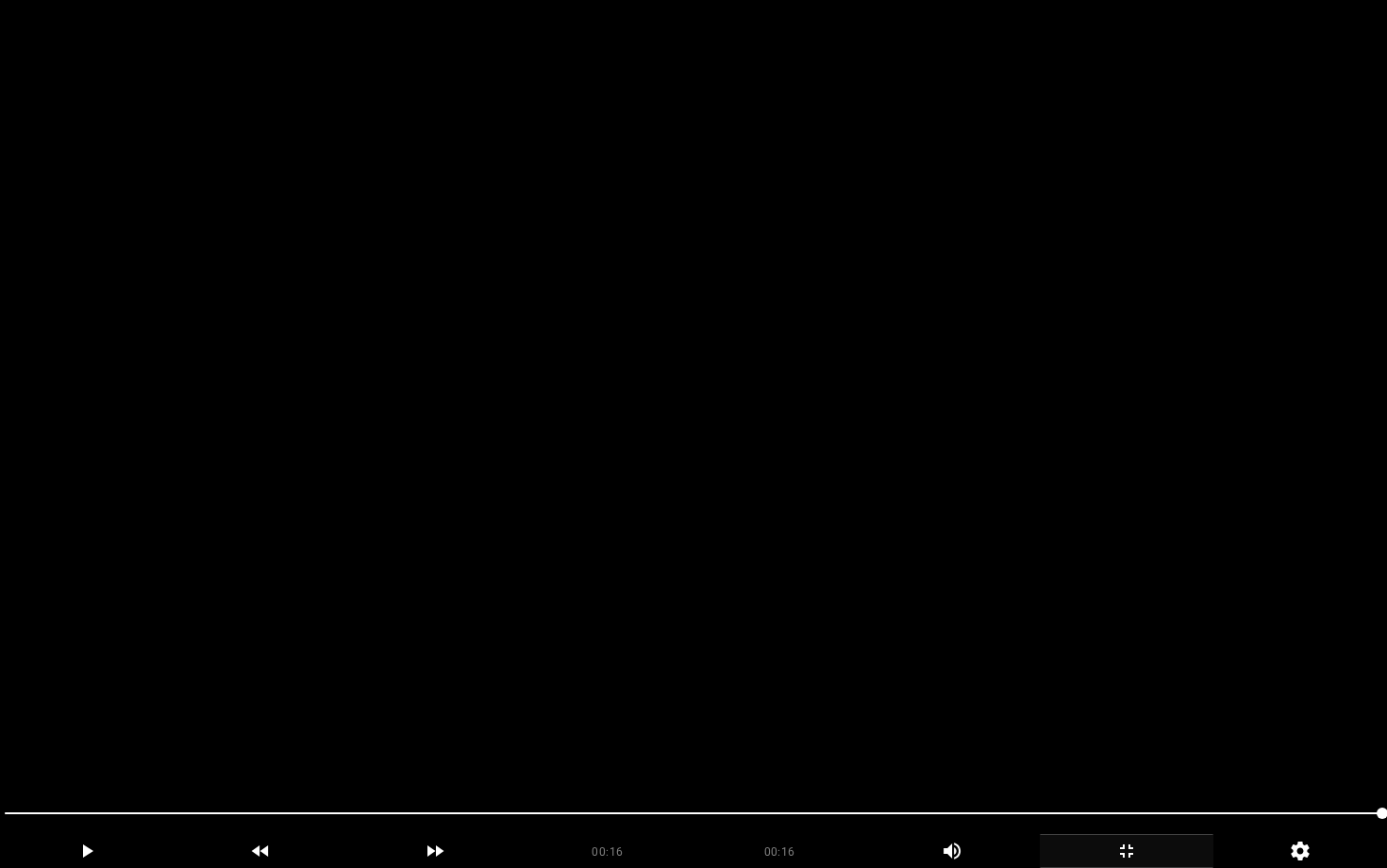 click at bounding box center (694, 813) 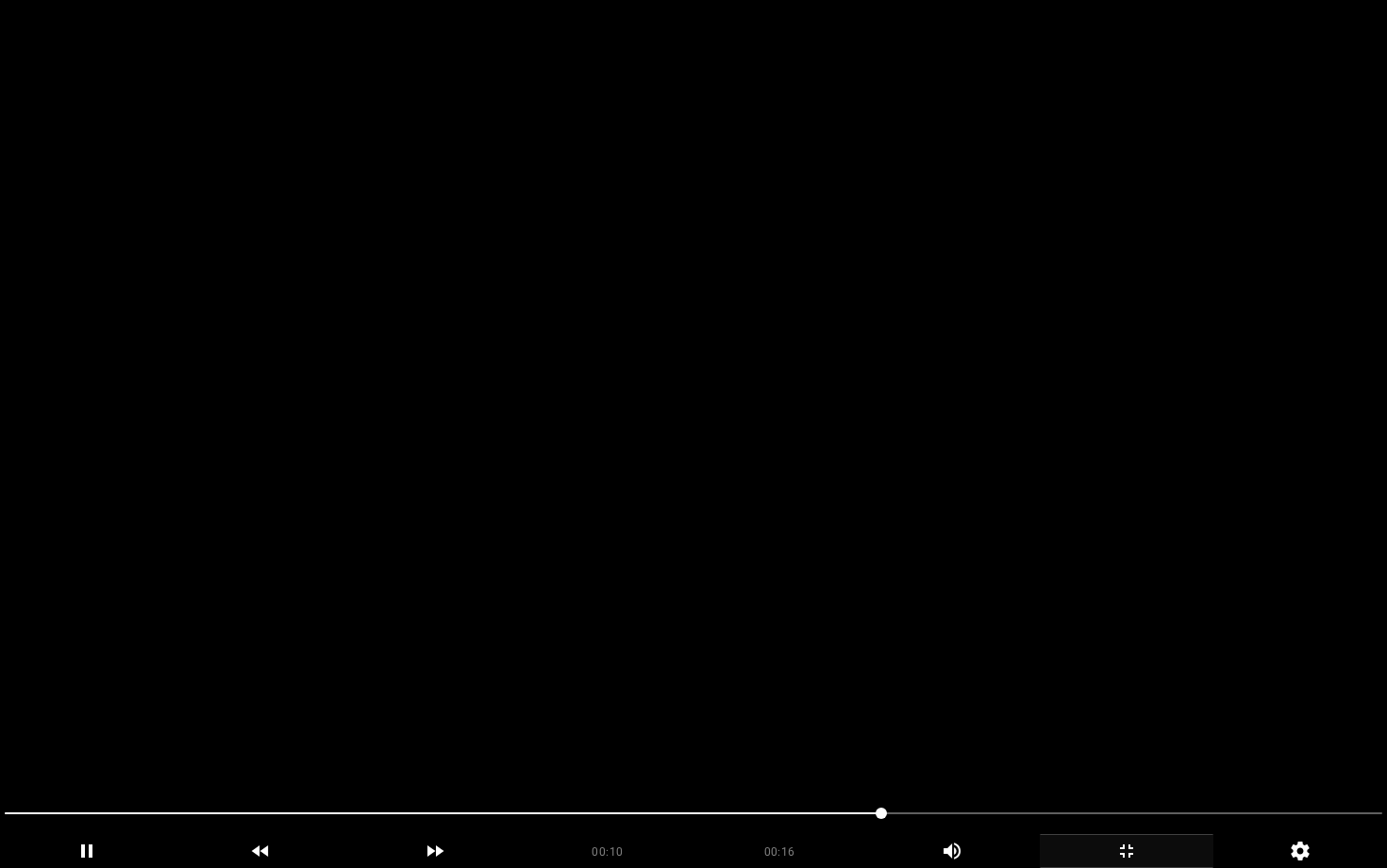 click at bounding box center [694, 434] 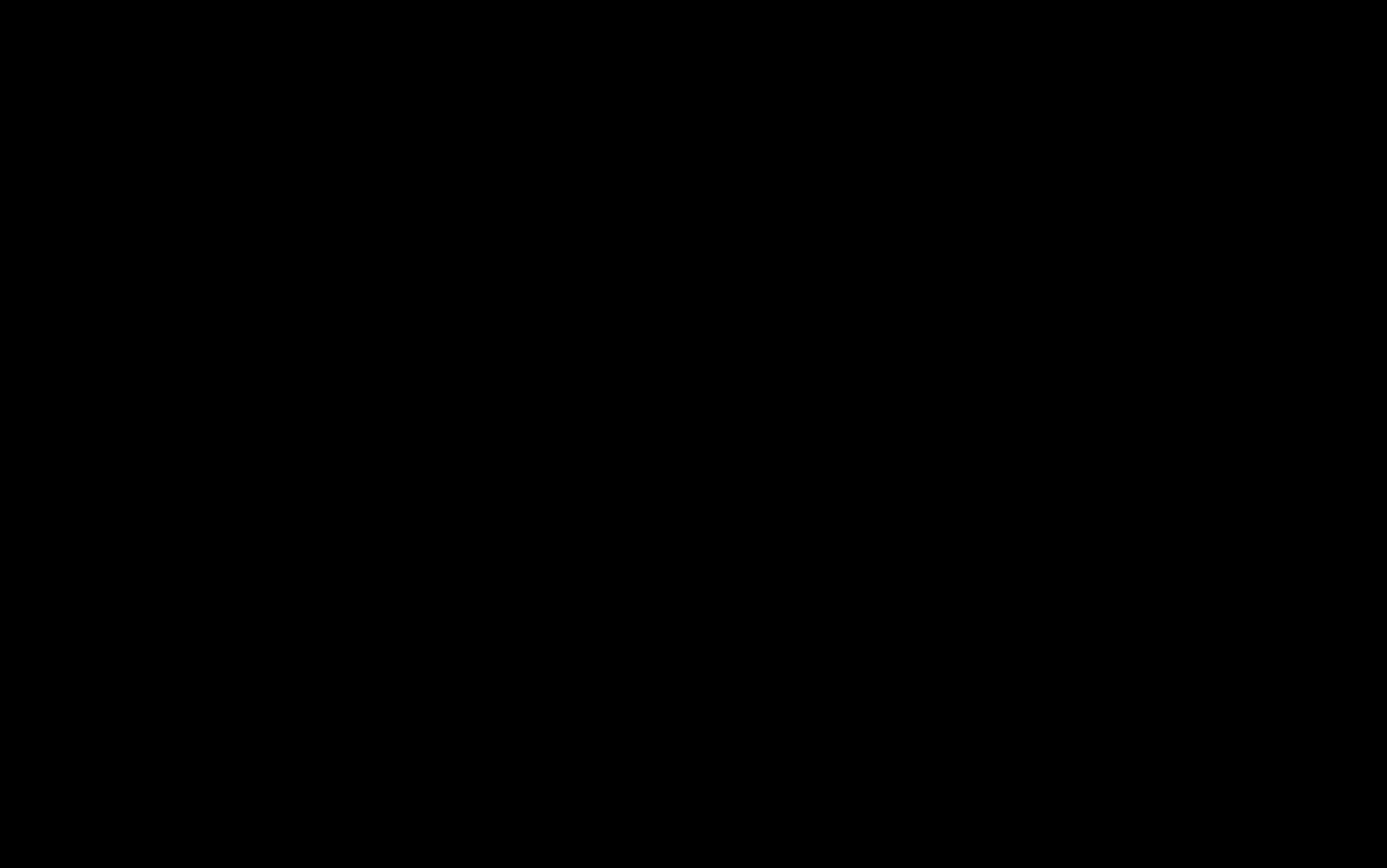 click at bounding box center (694, 434) 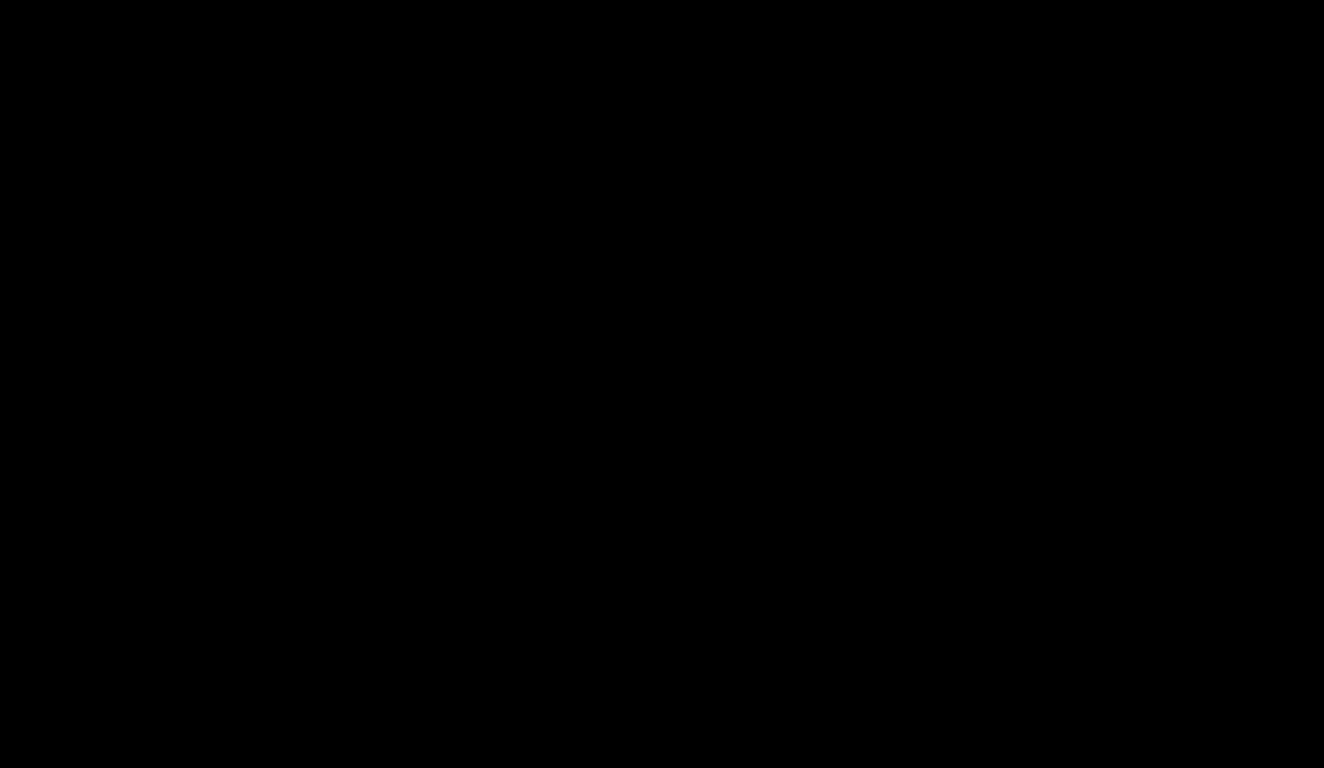scroll, scrollTop: 646, scrollLeft: 0, axis: vertical 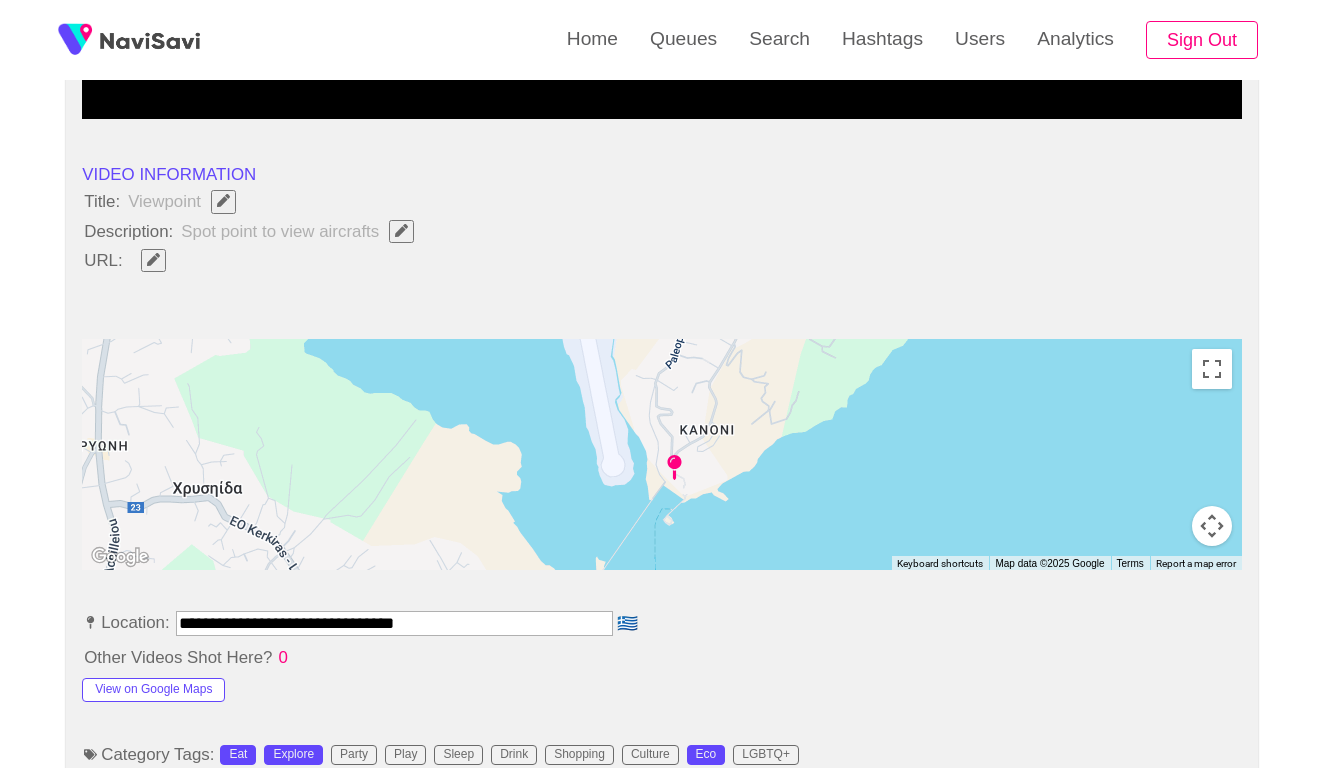 click 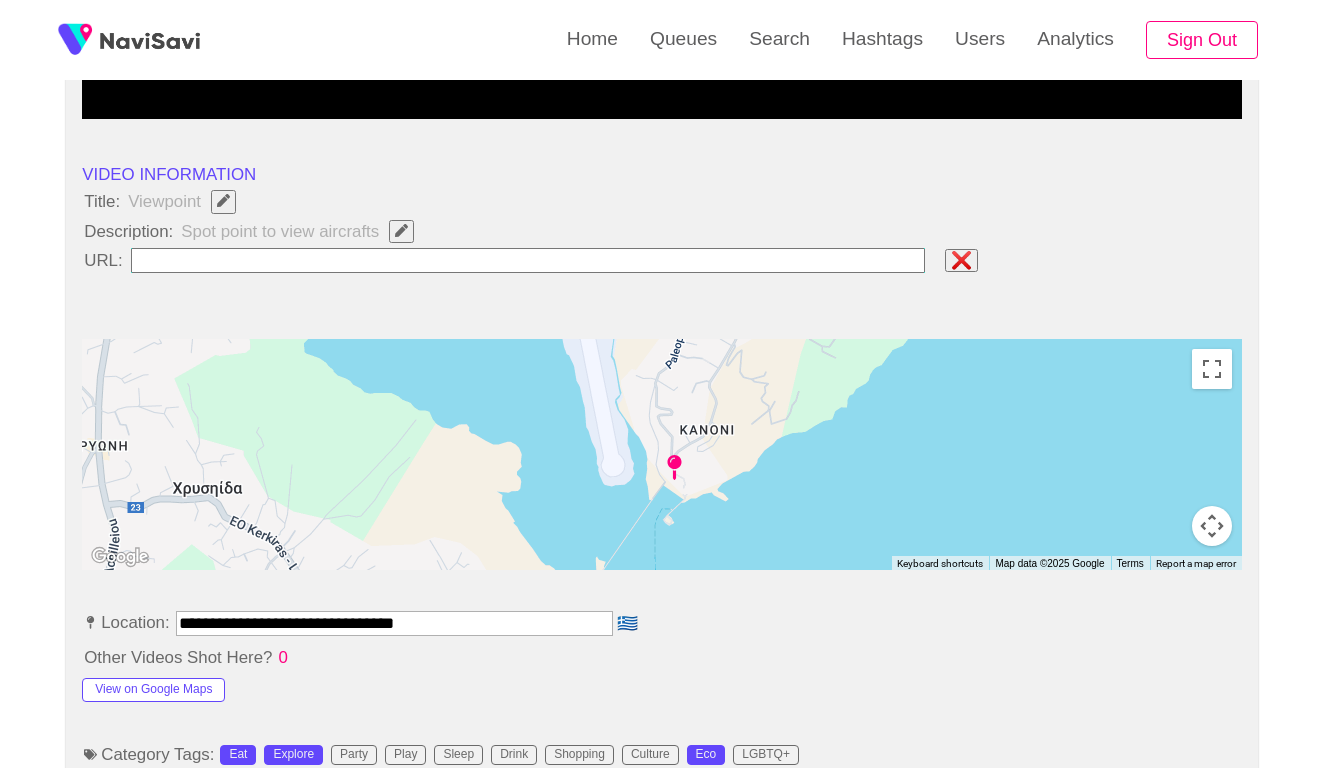 type on "**********" 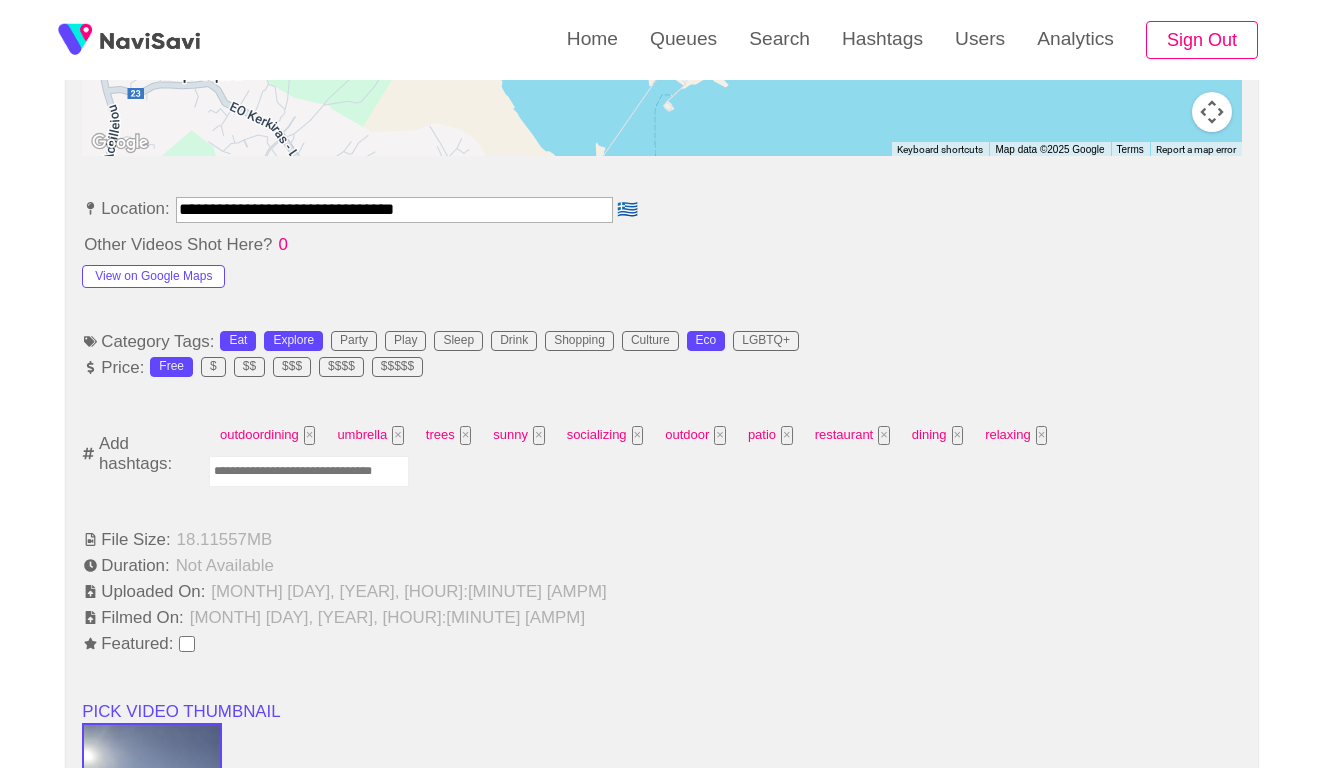 scroll, scrollTop: 1113, scrollLeft: 0, axis: vertical 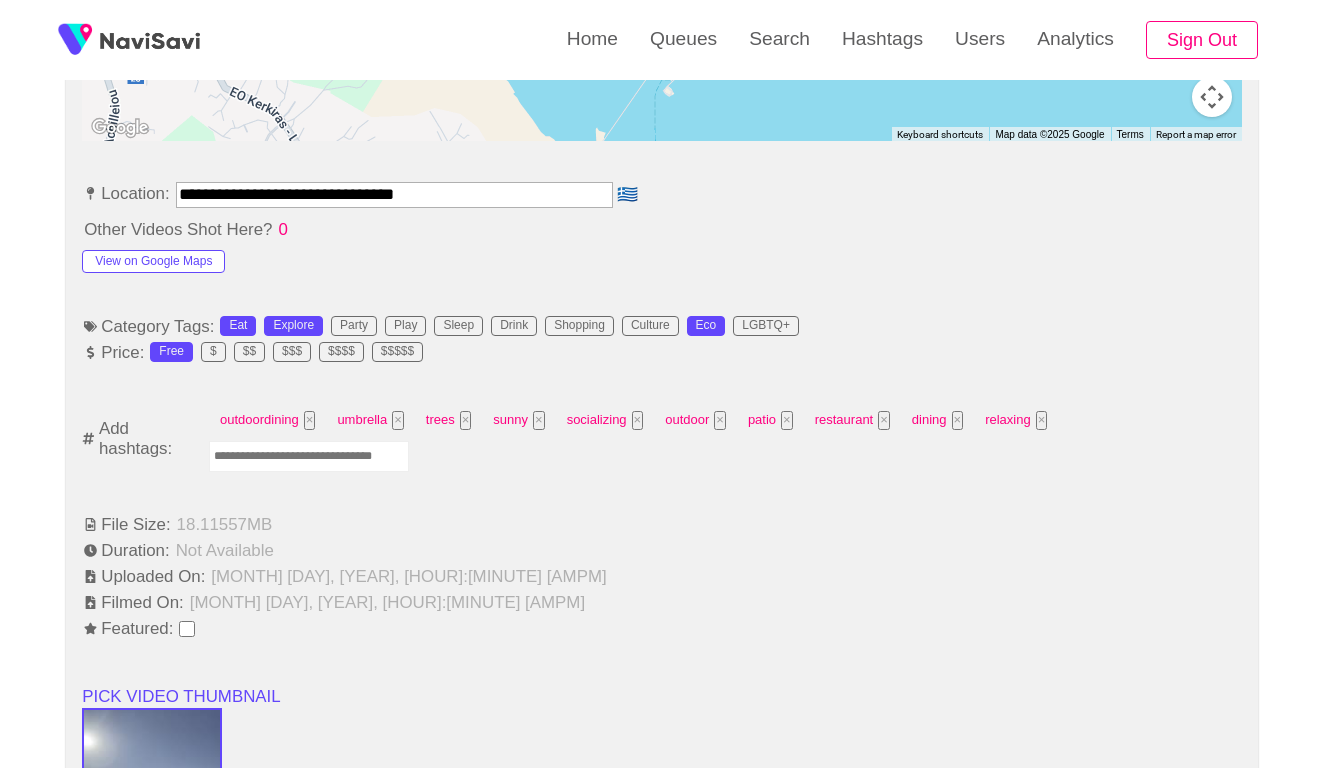 click at bounding box center [309, 456] 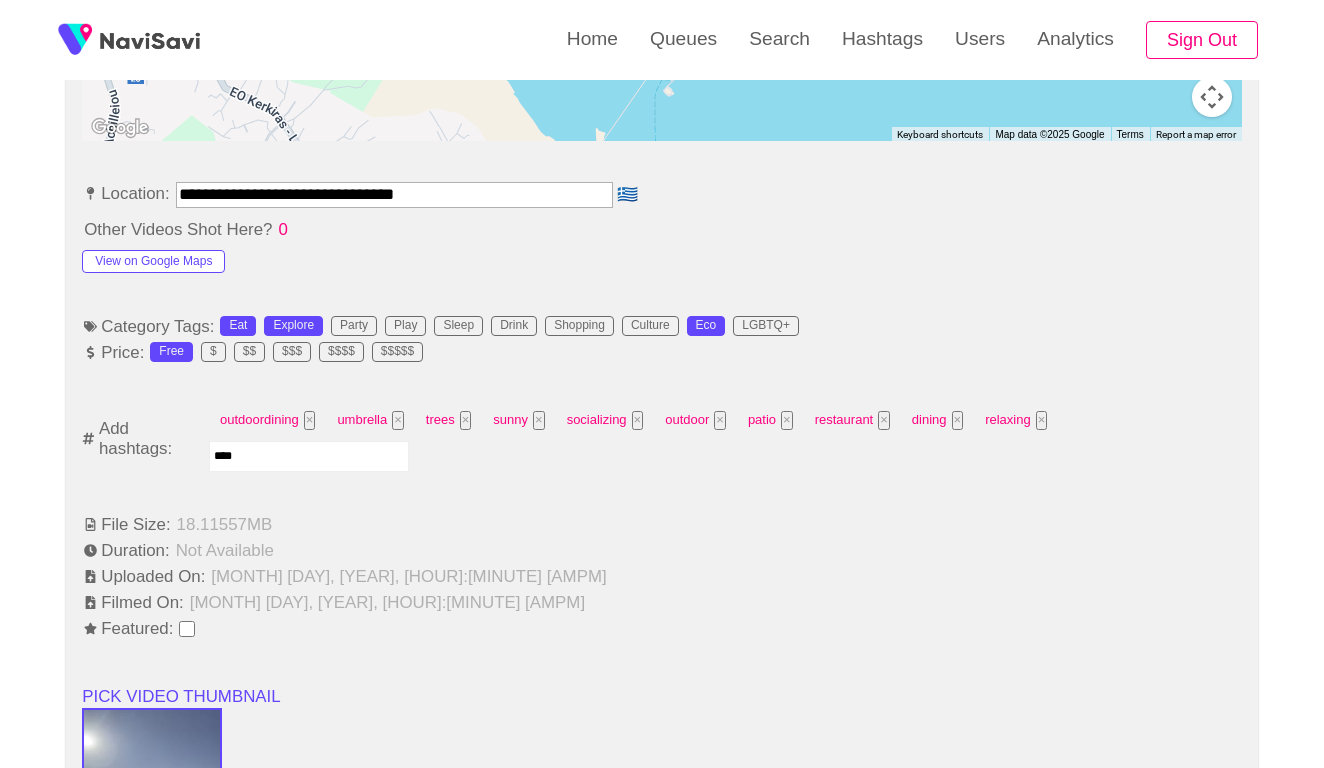 type on "*****" 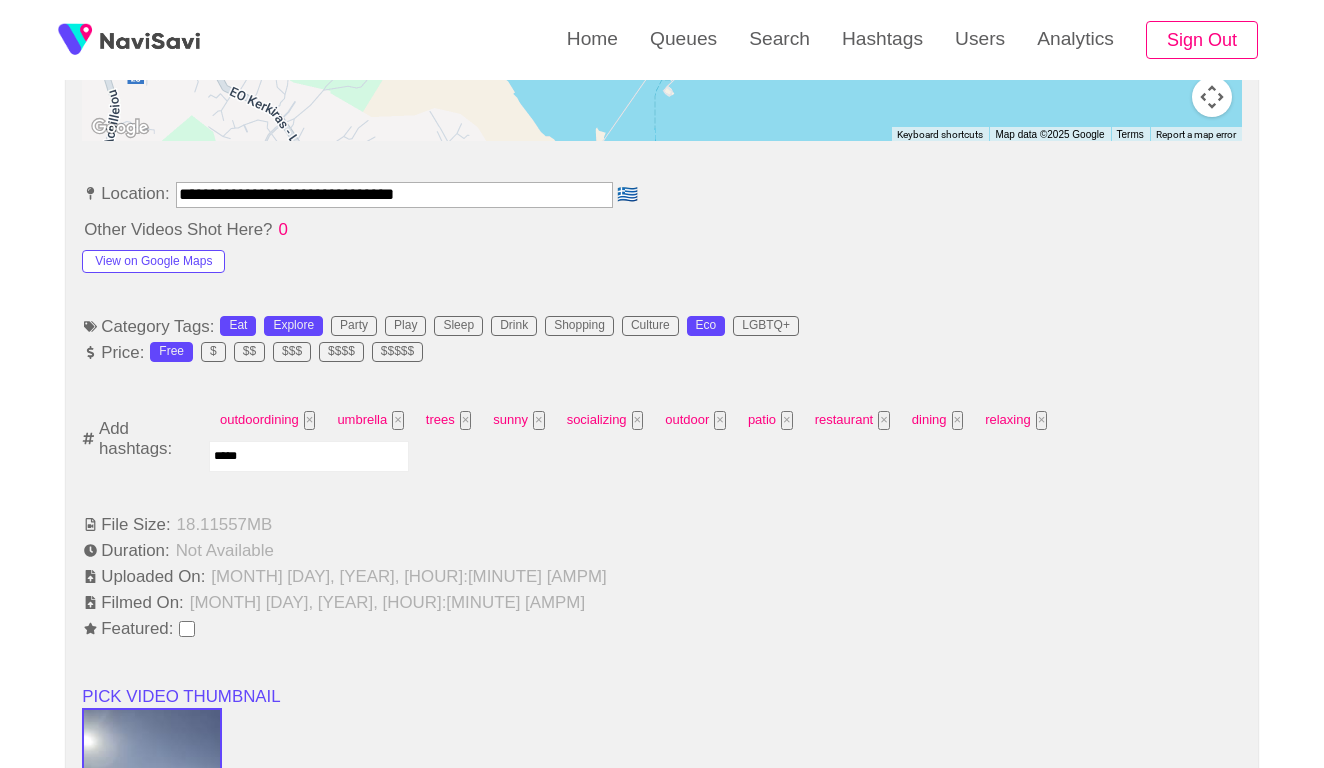 type 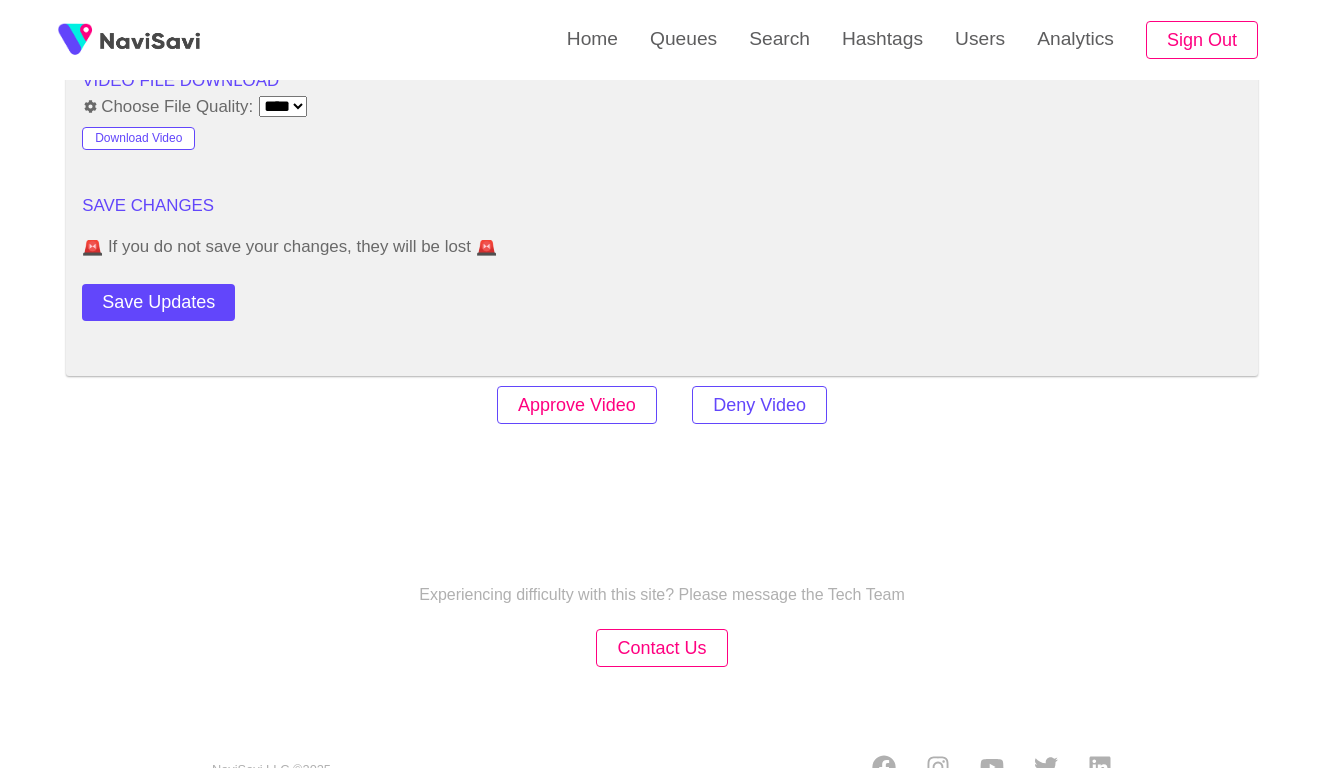 scroll, scrollTop: 2457, scrollLeft: 0, axis: vertical 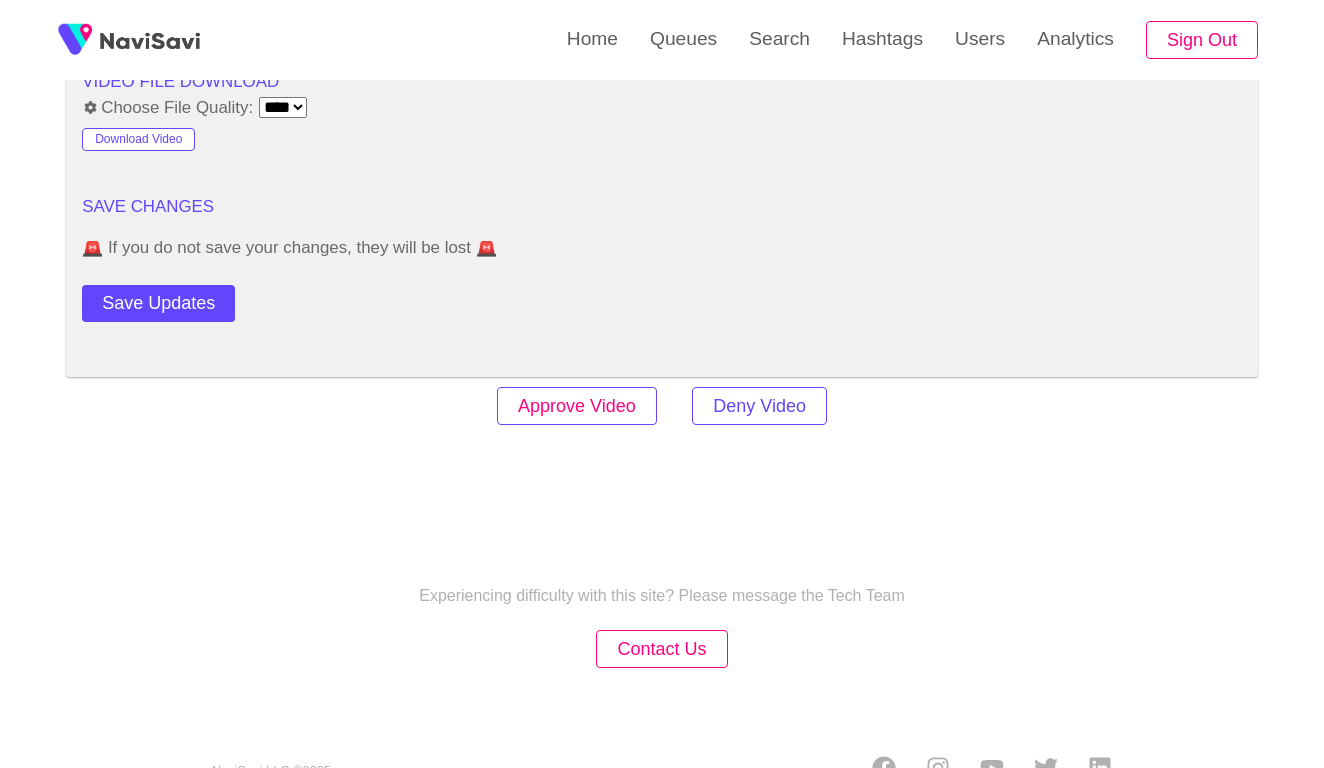 click on "Approve Video" at bounding box center (577, 406) 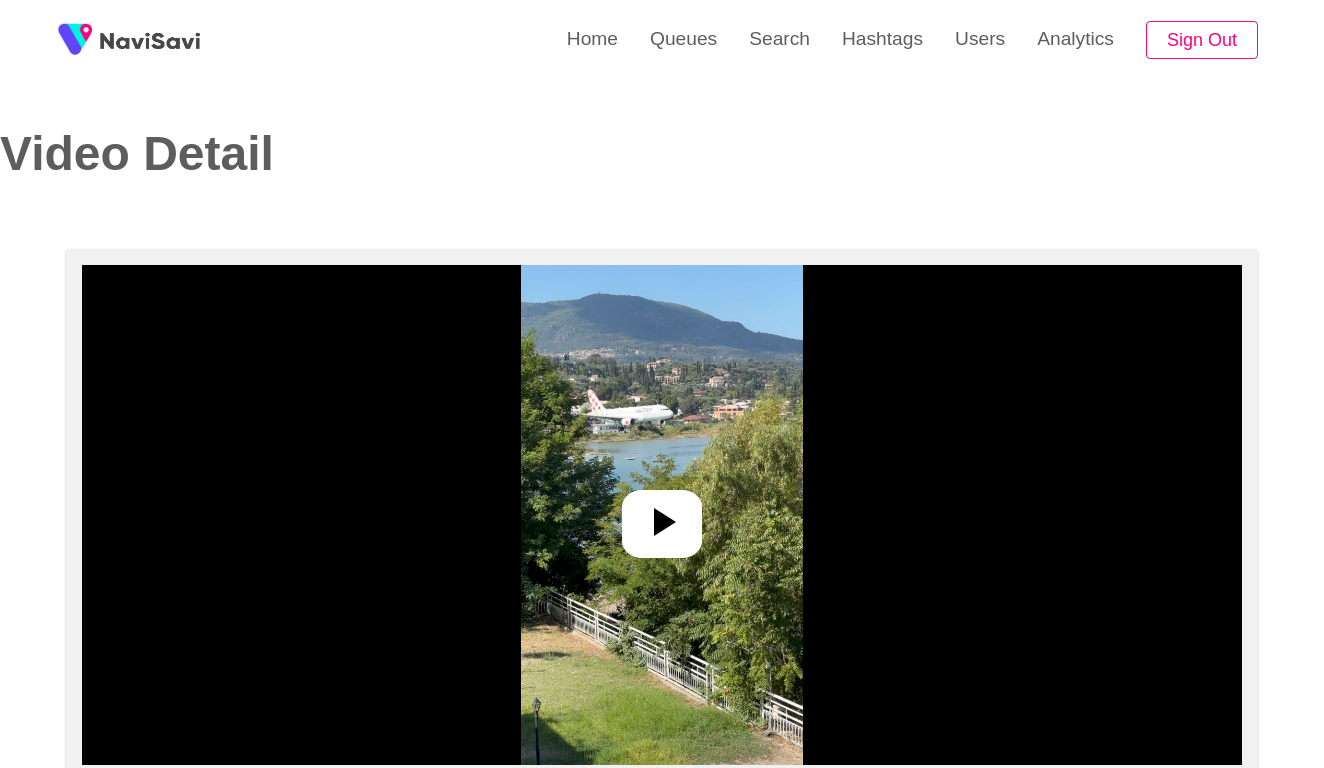 select on "**********" 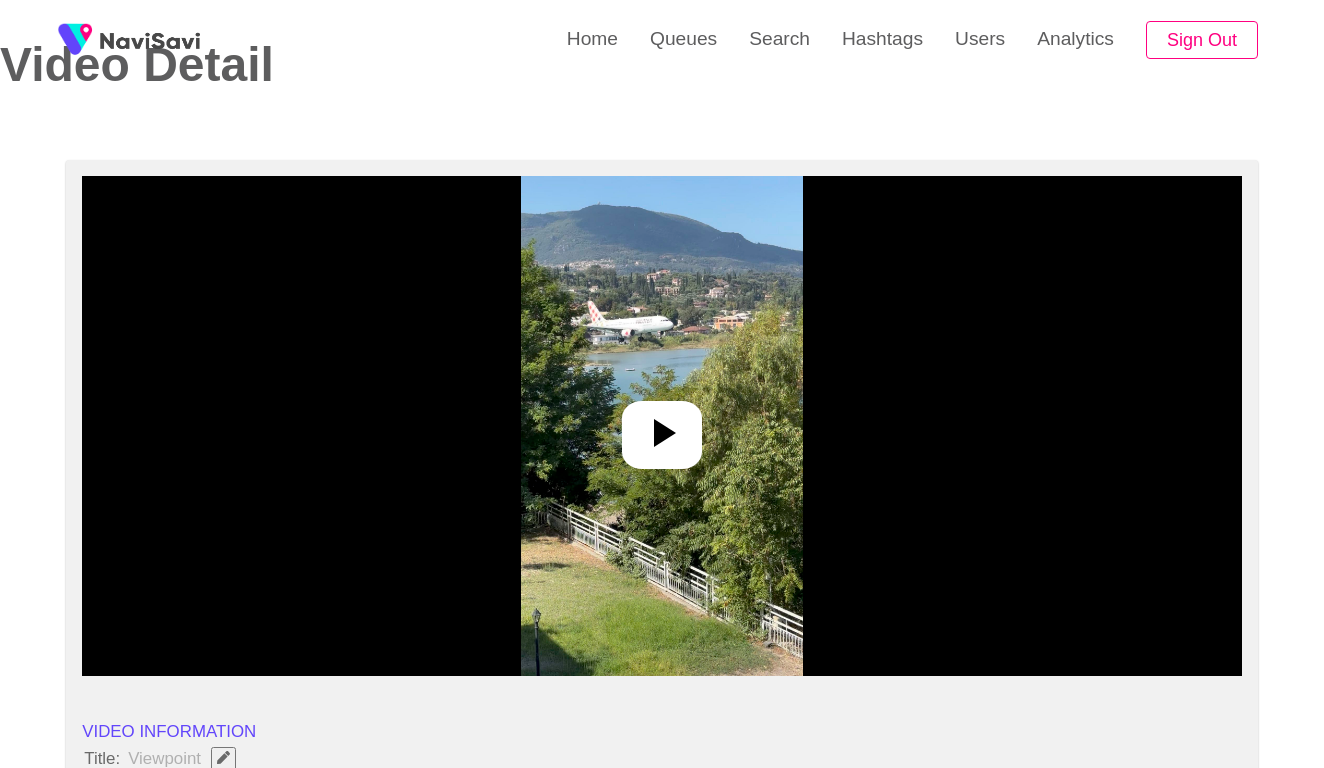 scroll, scrollTop: 186, scrollLeft: 0, axis: vertical 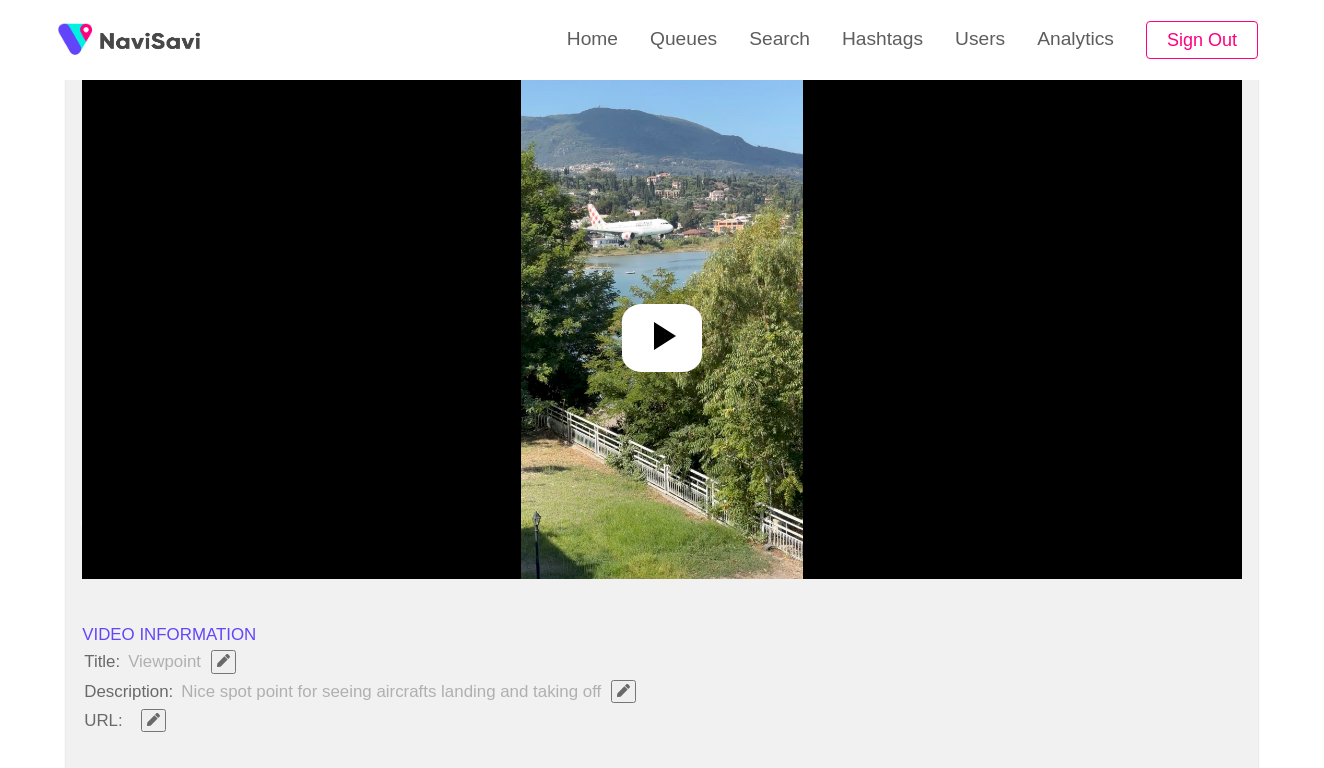 click at bounding box center (662, 329) 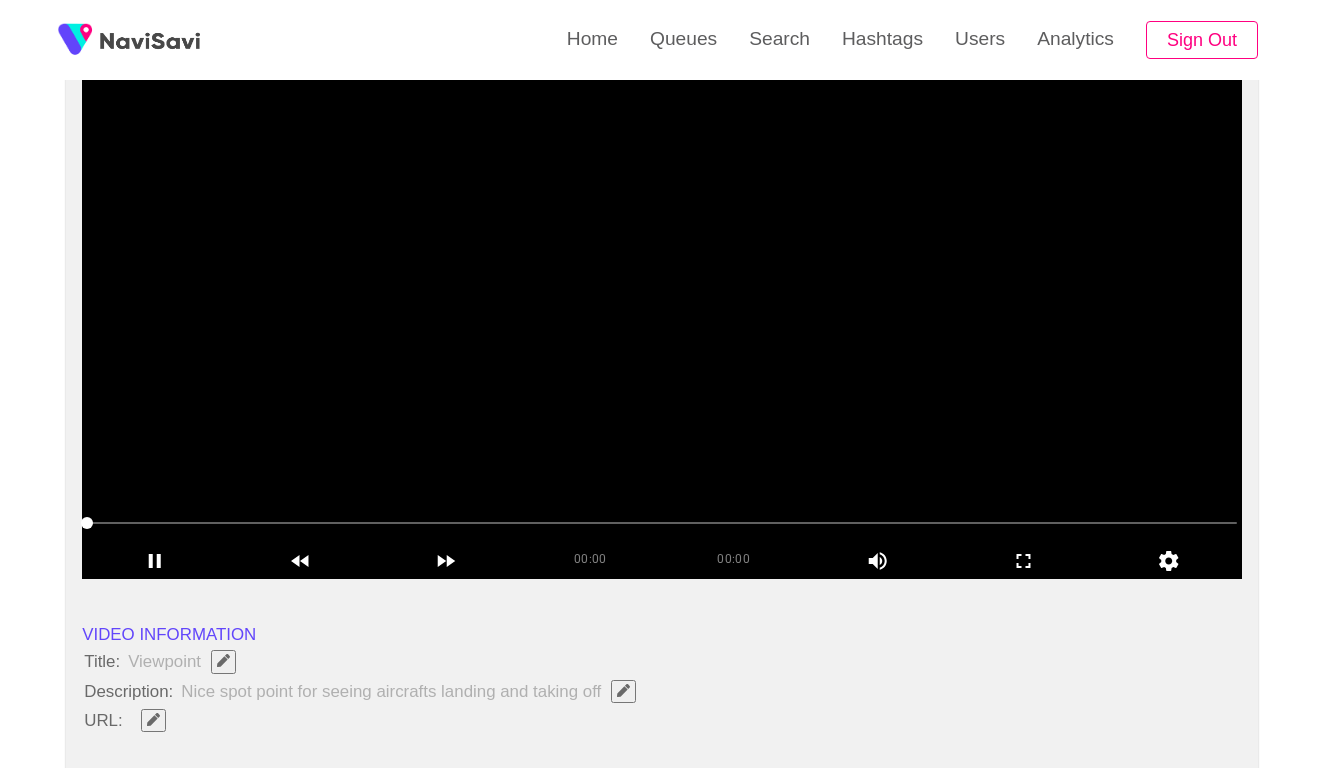 click 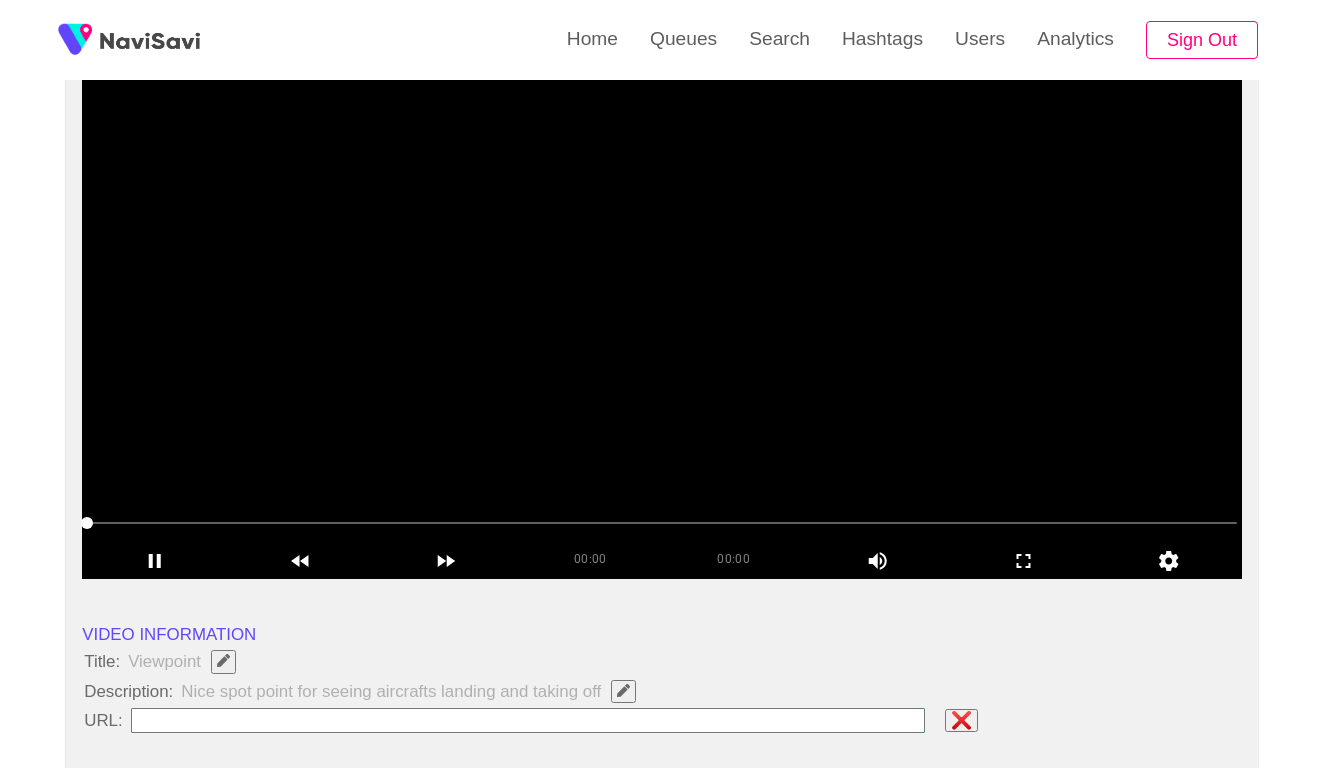 type on "**********" 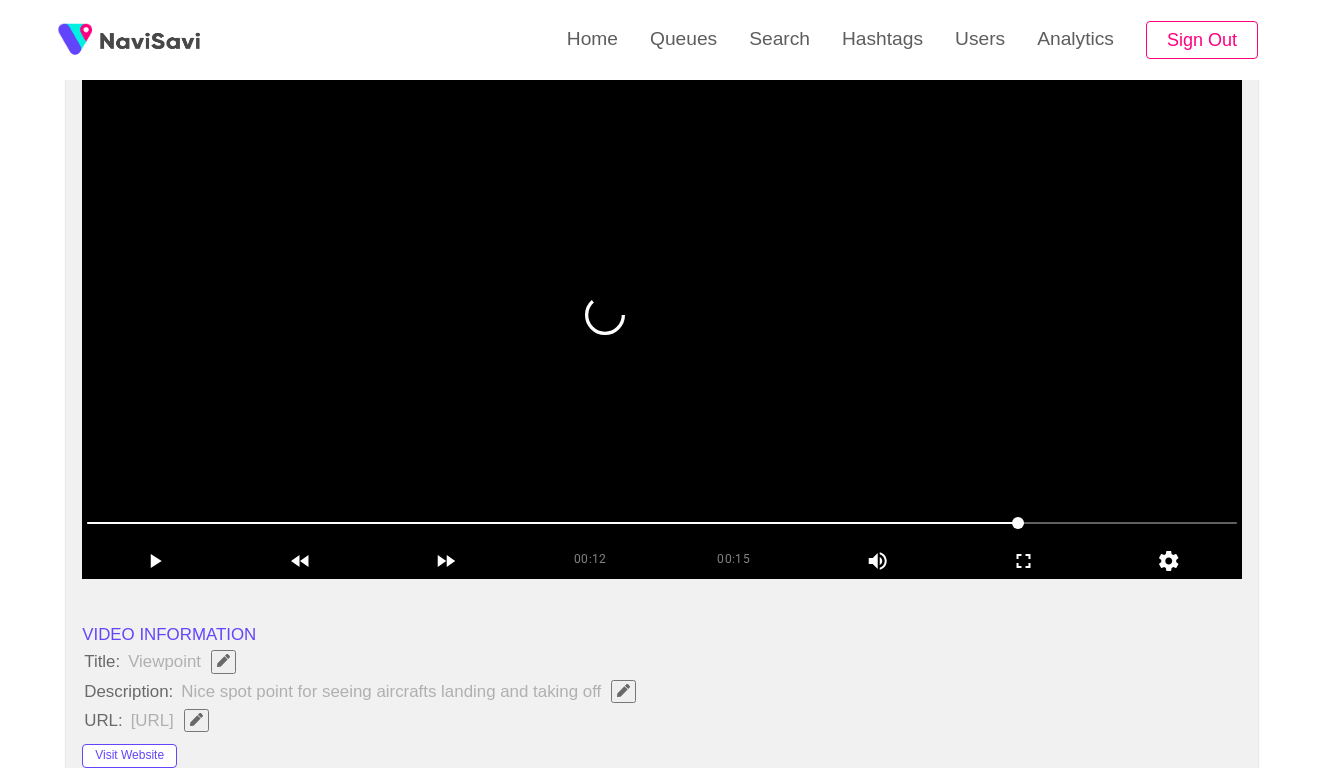 click at bounding box center [662, 523] 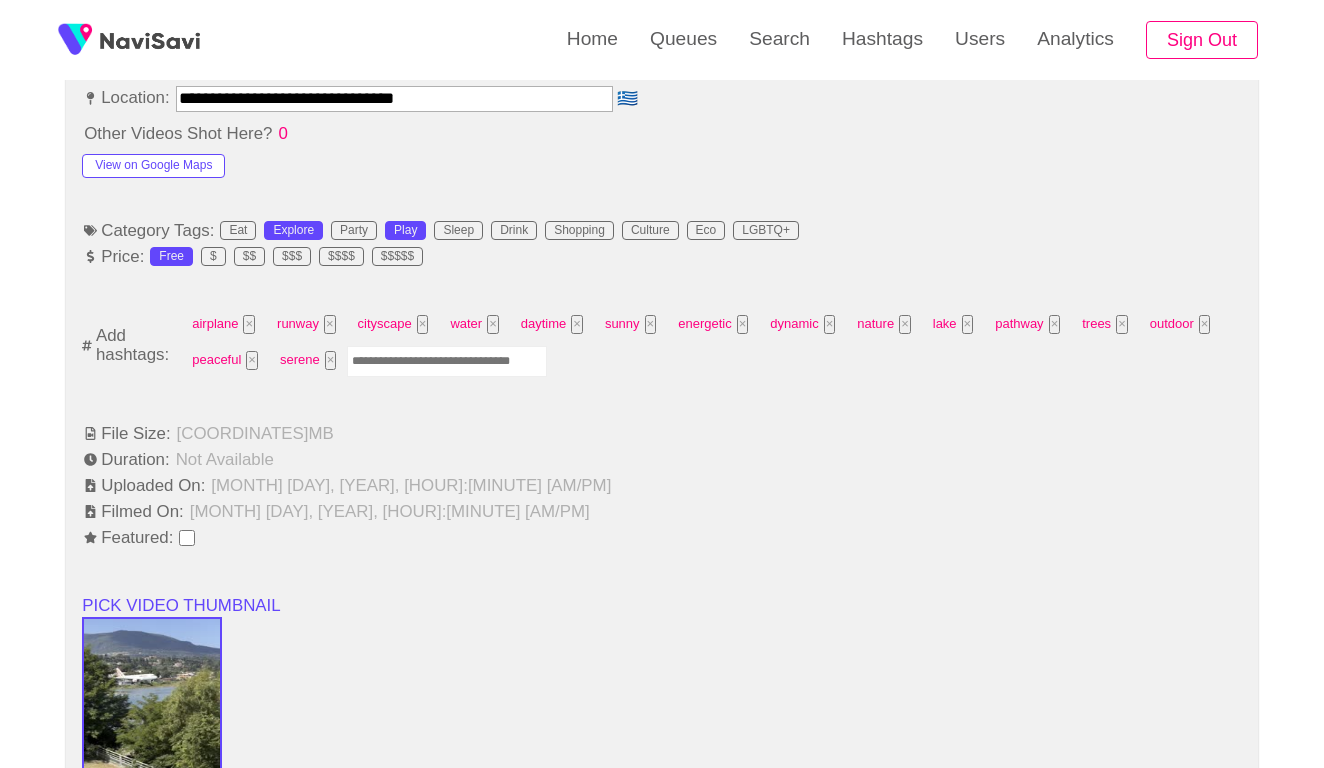 scroll, scrollTop: 1311, scrollLeft: 0, axis: vertical 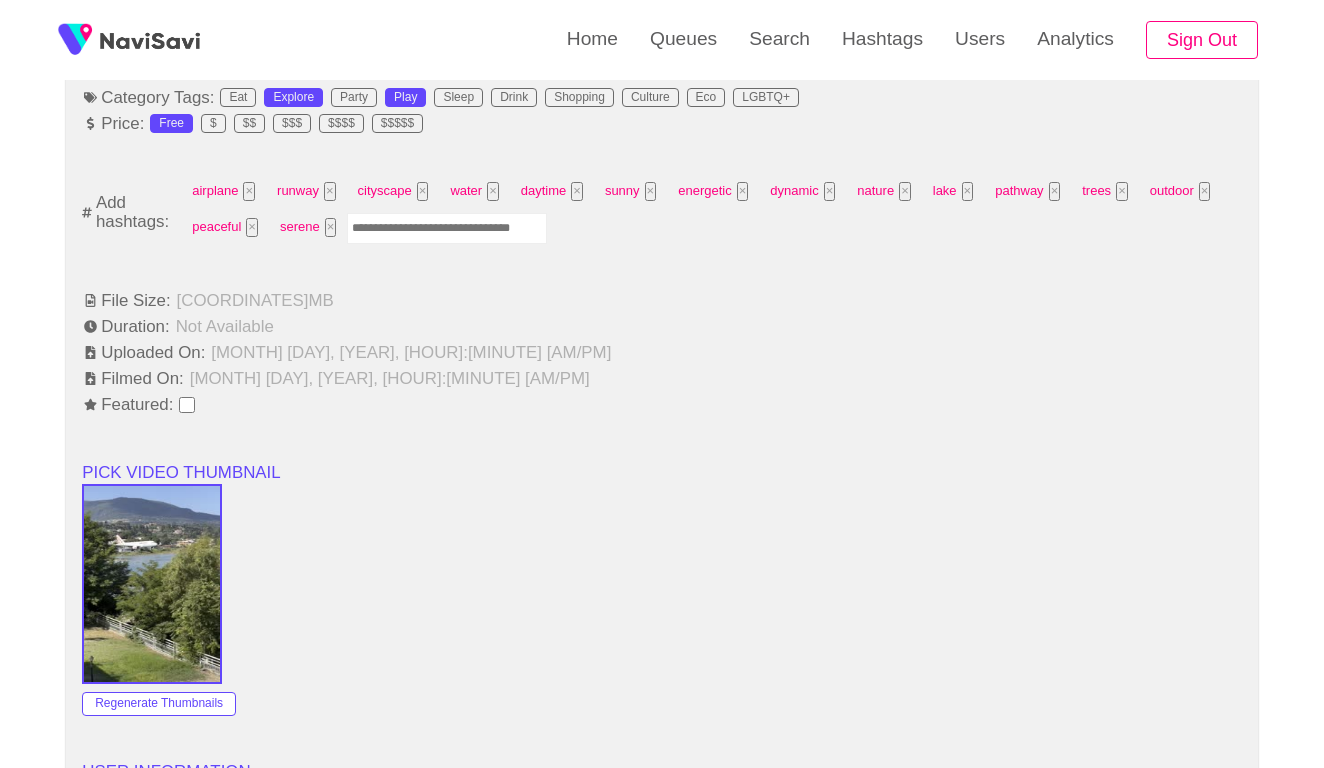 click at bounding box center [447, 228] 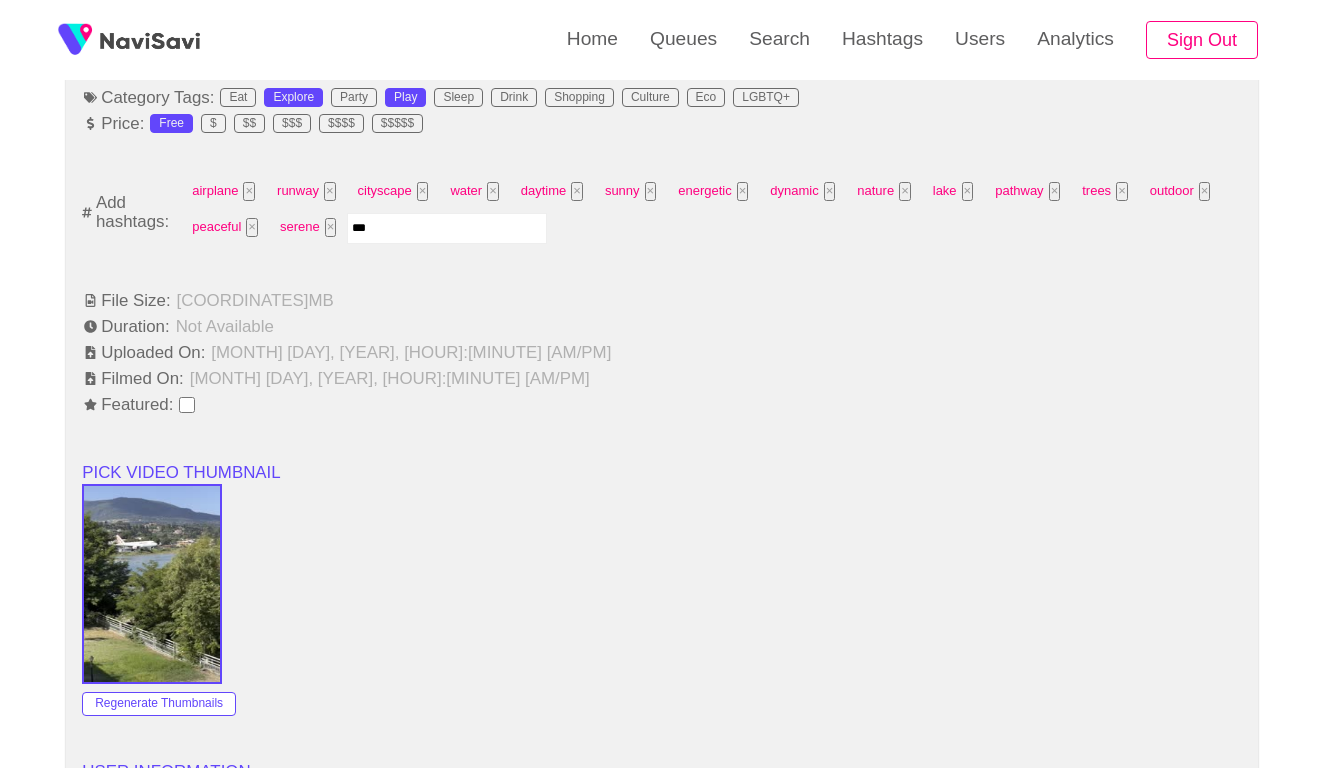 type on "****" 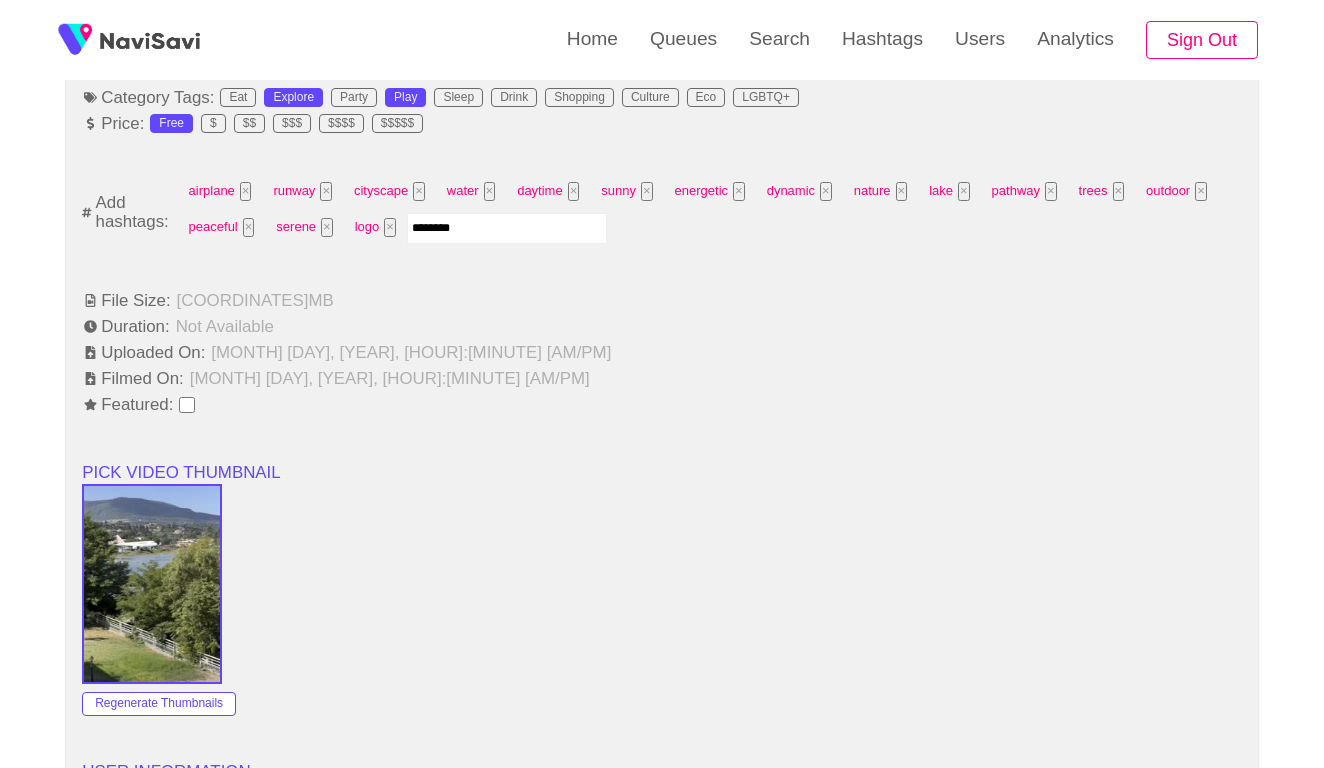 type on "*********" 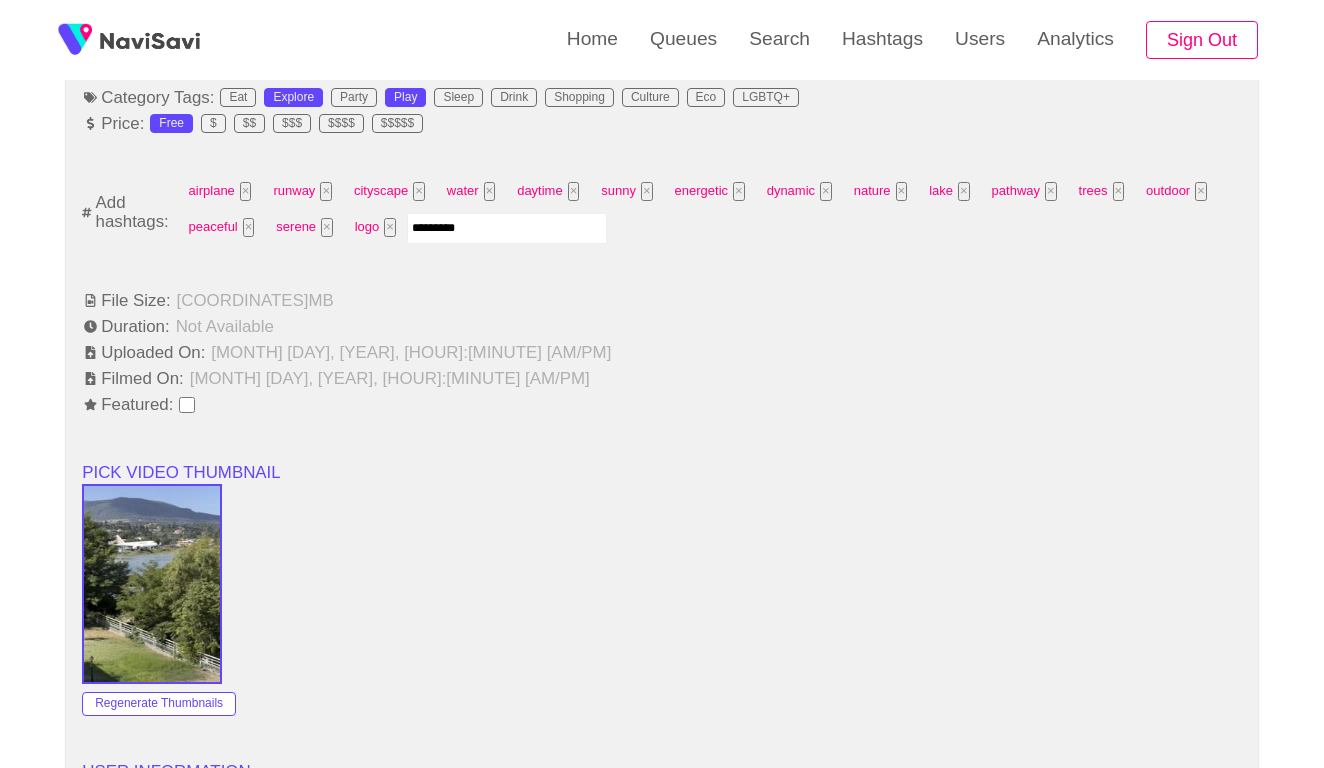 type 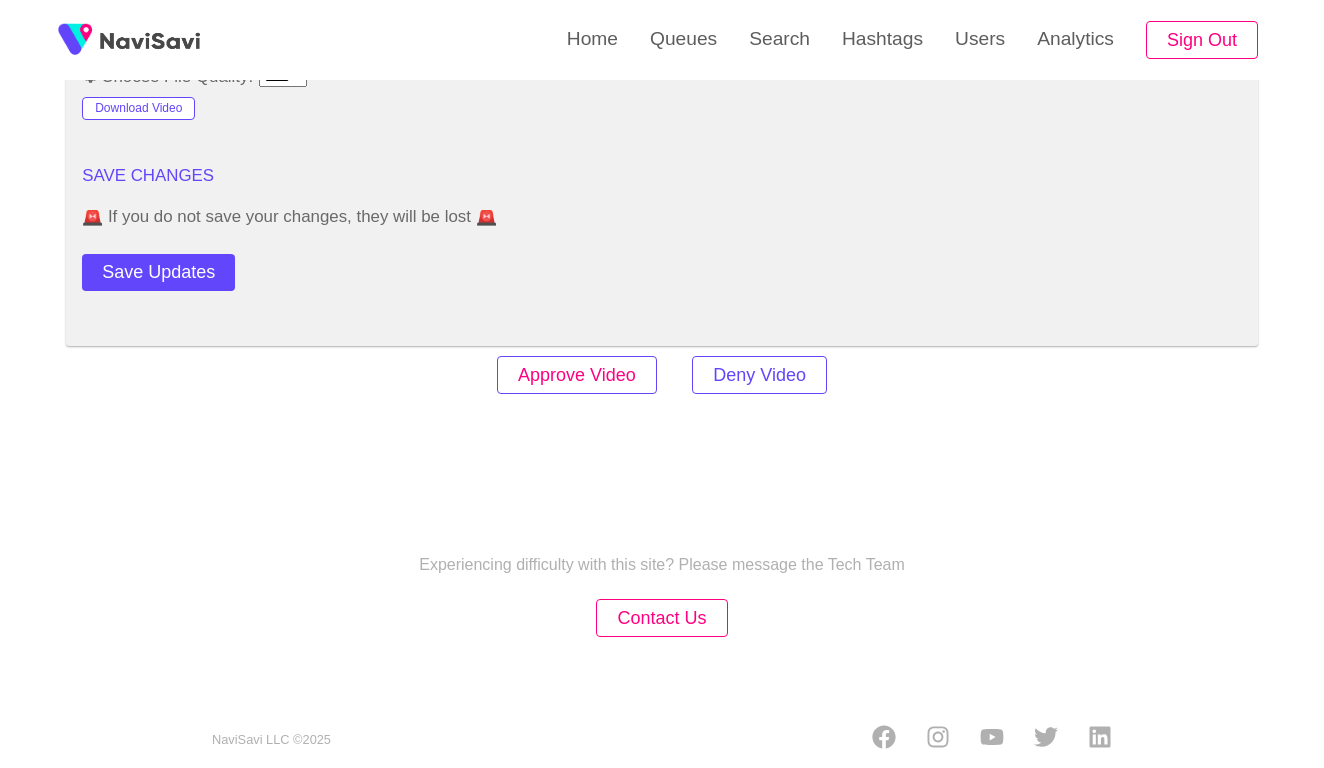 scroll, scrollTop: 2460, scrollLeft: 2, axis: both 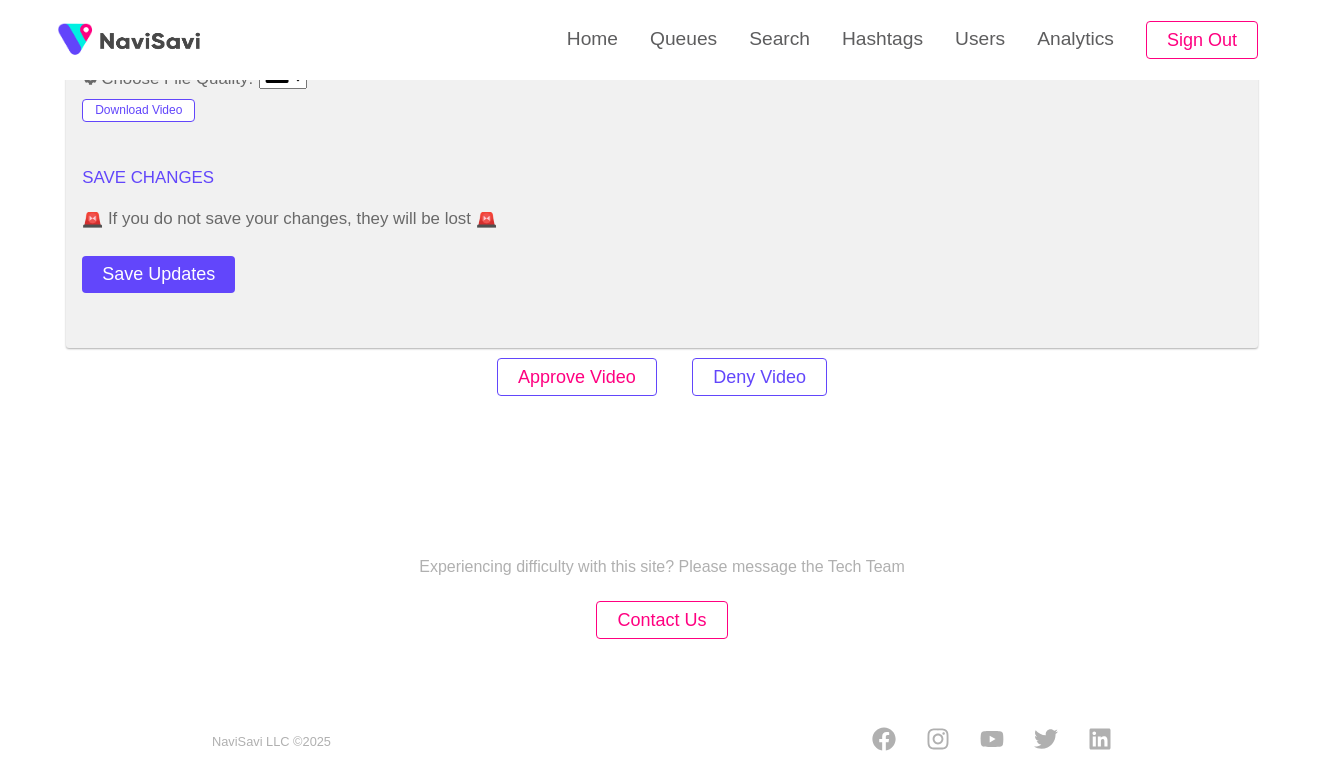 click on "Approve Video" at bounding box center (577, 377) 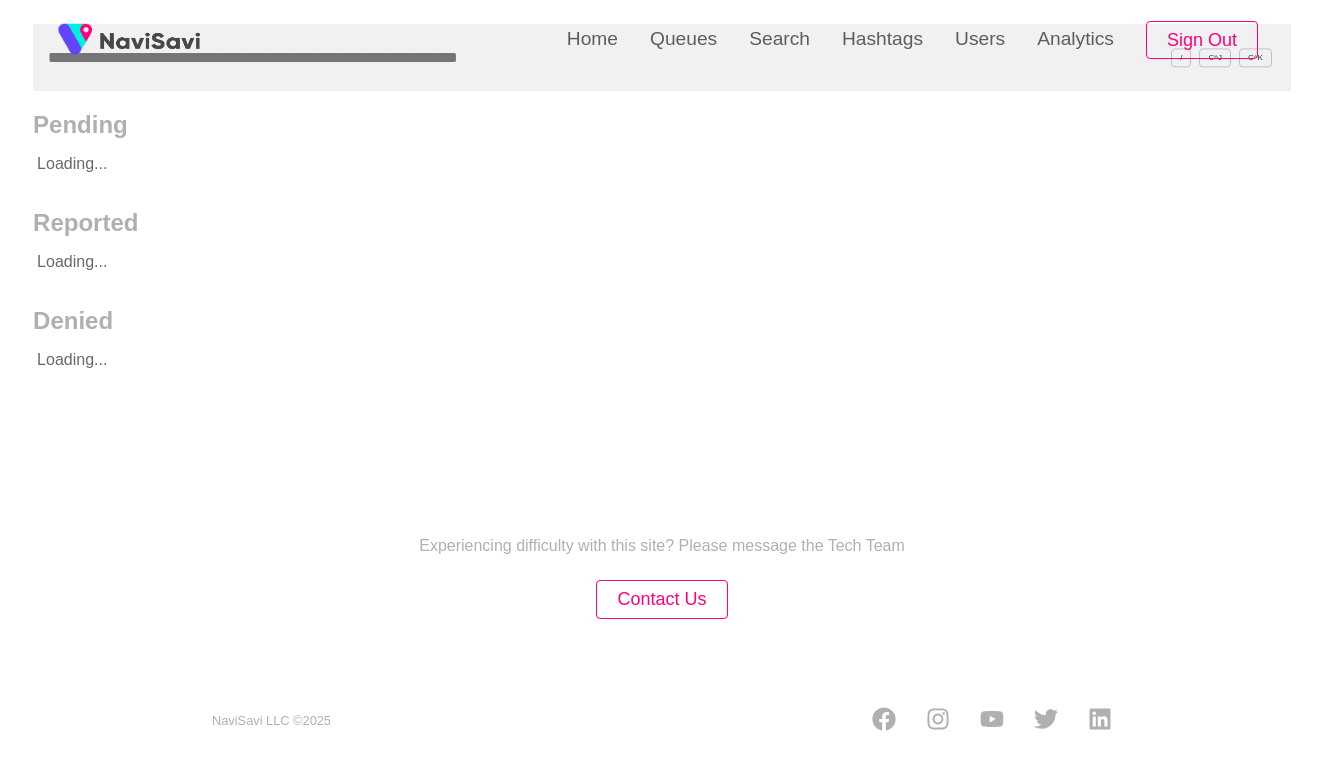 scroll, scrollTop: 0, scrollLeft: 0, axis: both 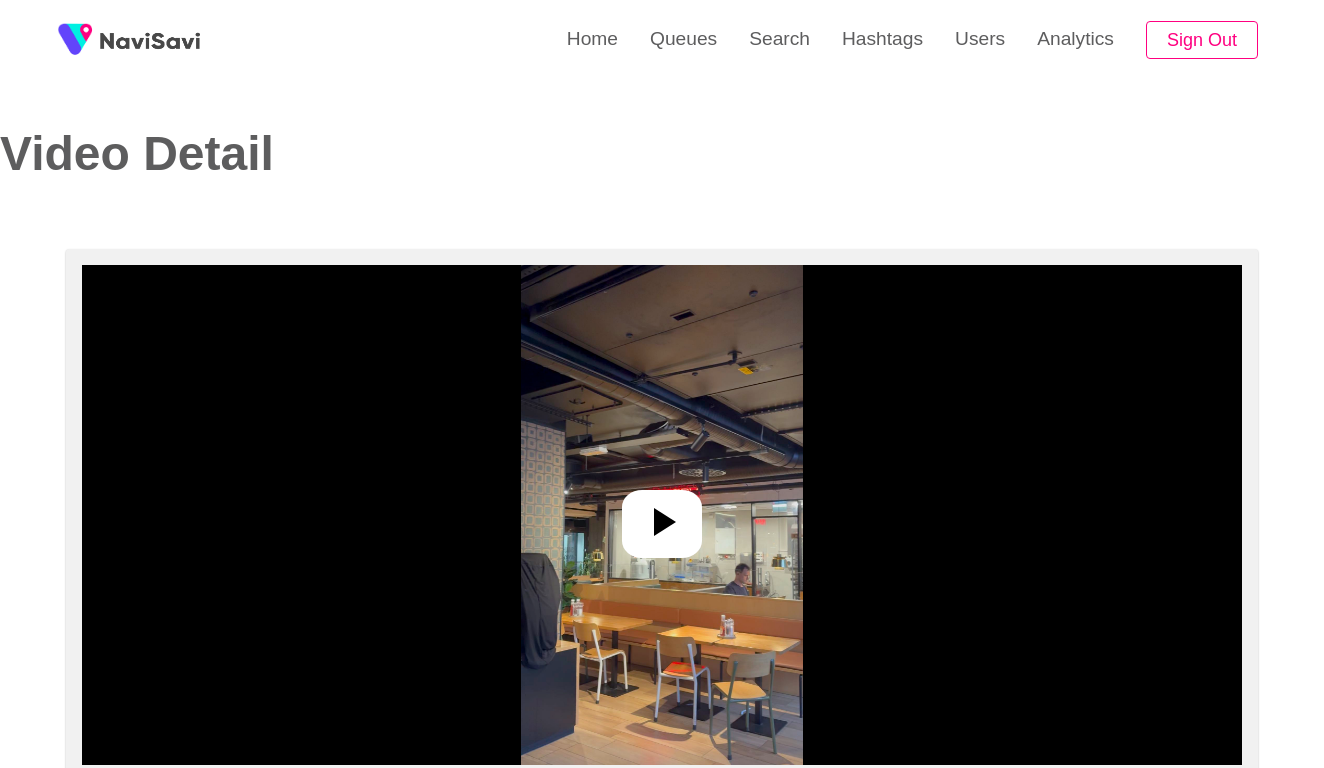 select on "**********" 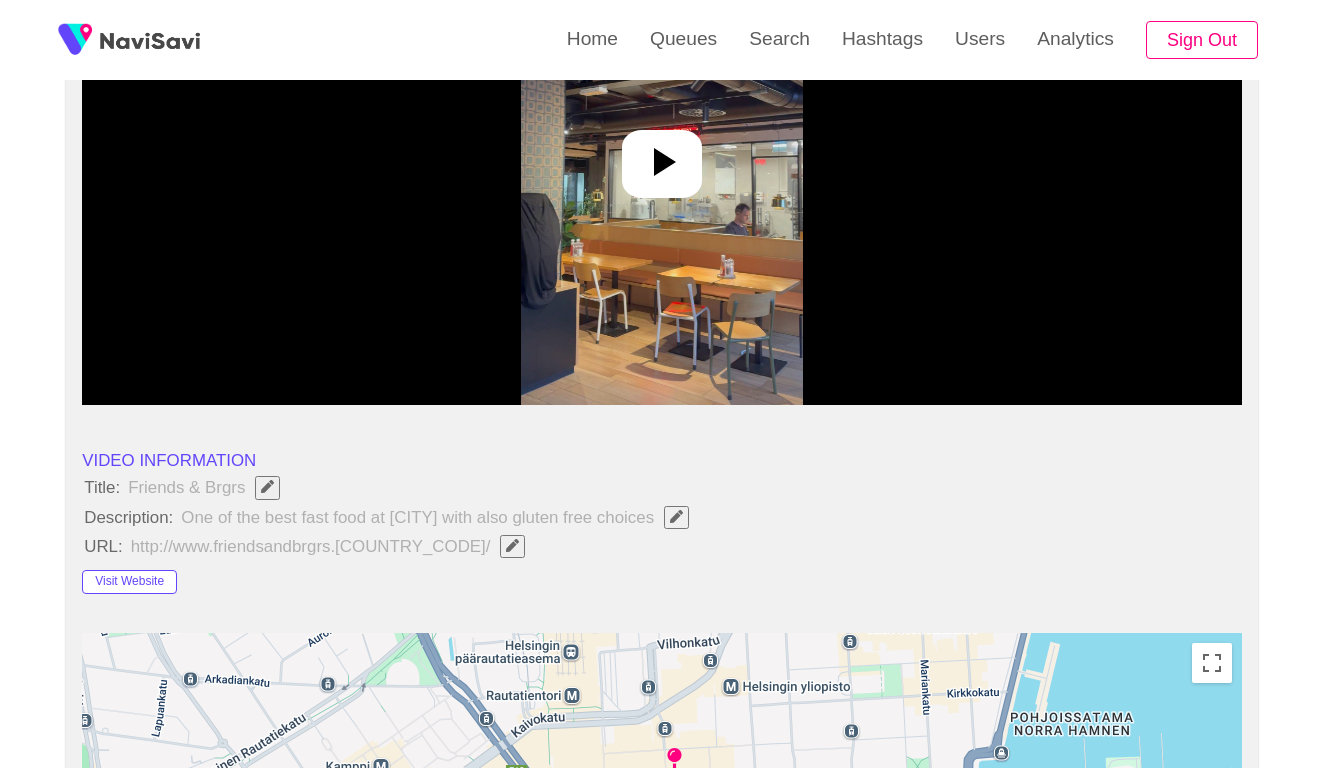scroll, scrollTop: 363, scrollLeft: 0, axis: vertical 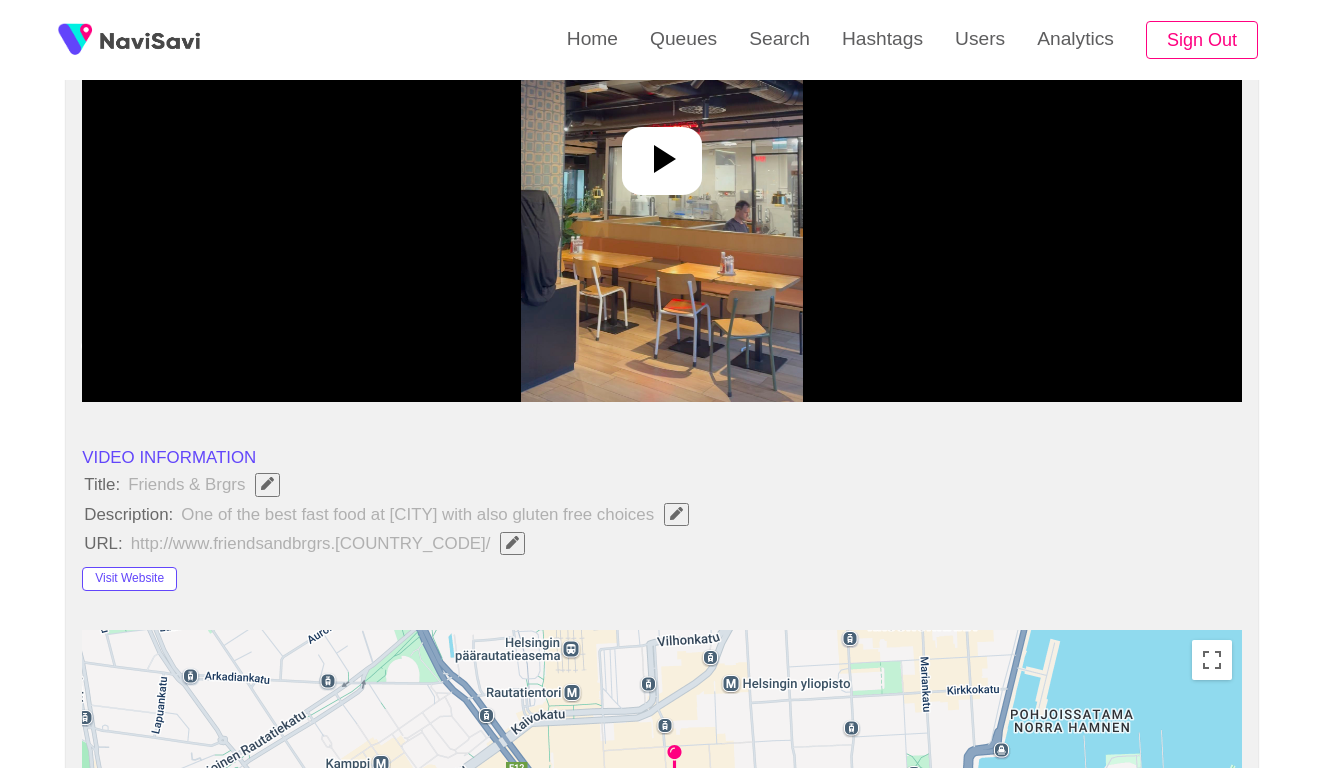 click at bounding box center (661, 152) 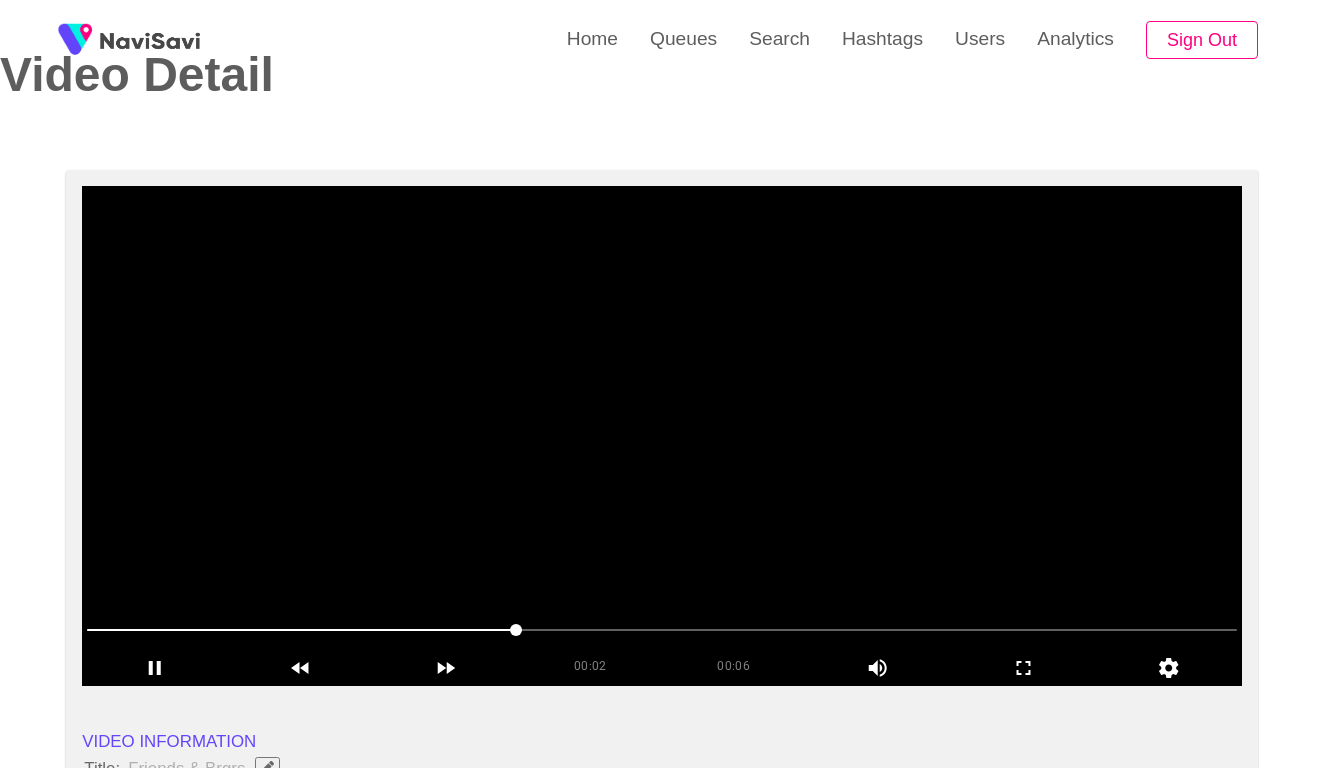 scroll, scrollTop: 82, scrollLeft: 0, axis: vertical 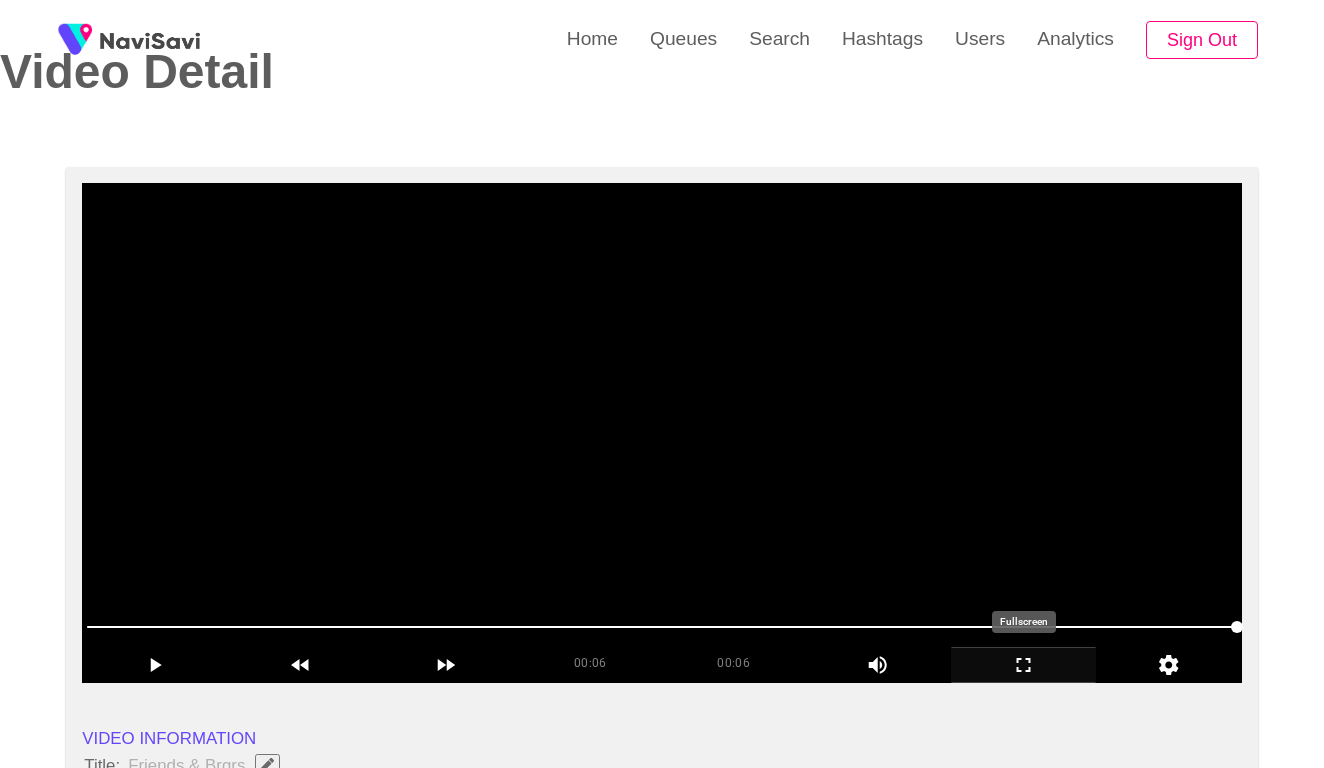 click 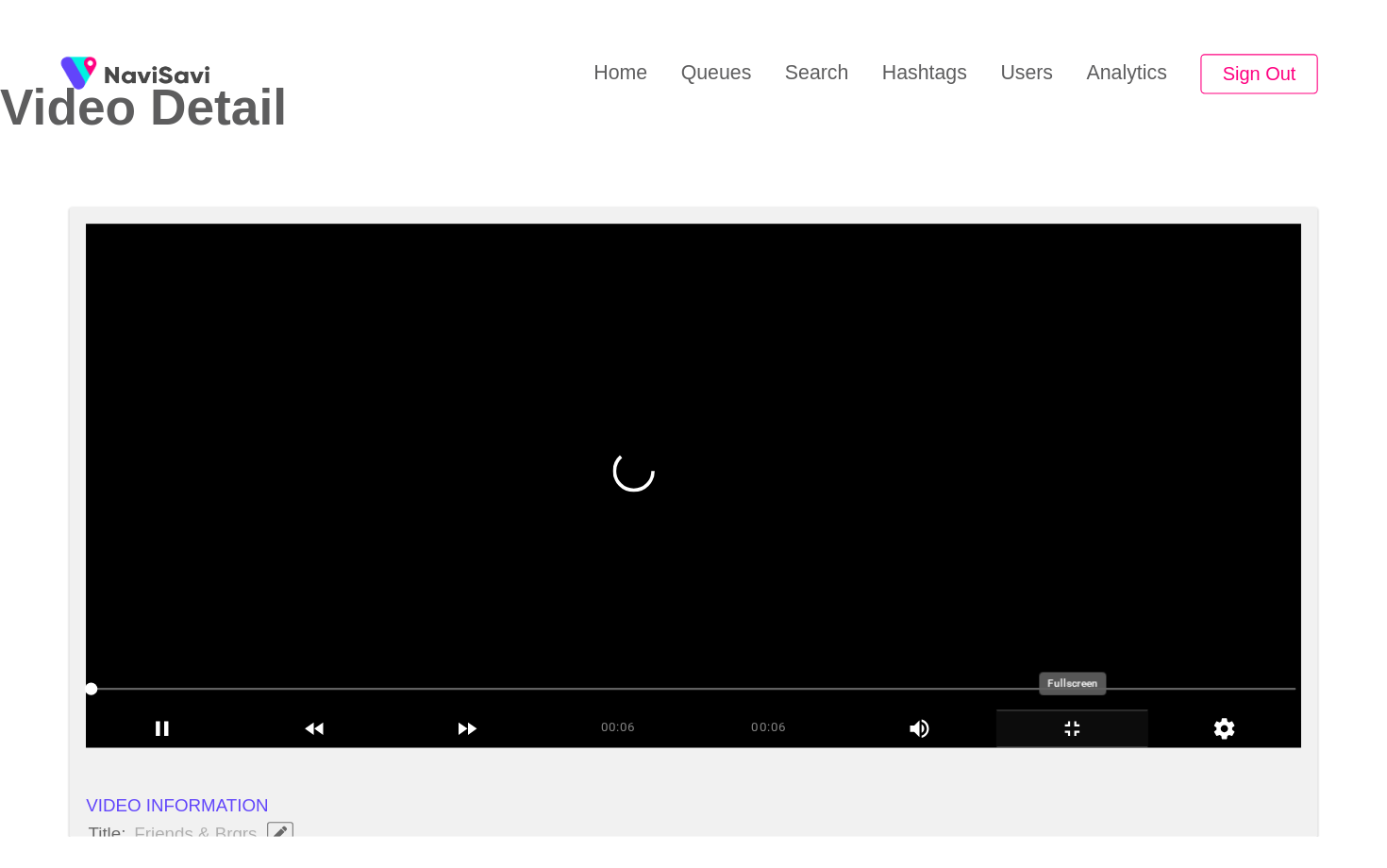 scroll, scrollTop: 0, scrollLeft: 0, axis: both 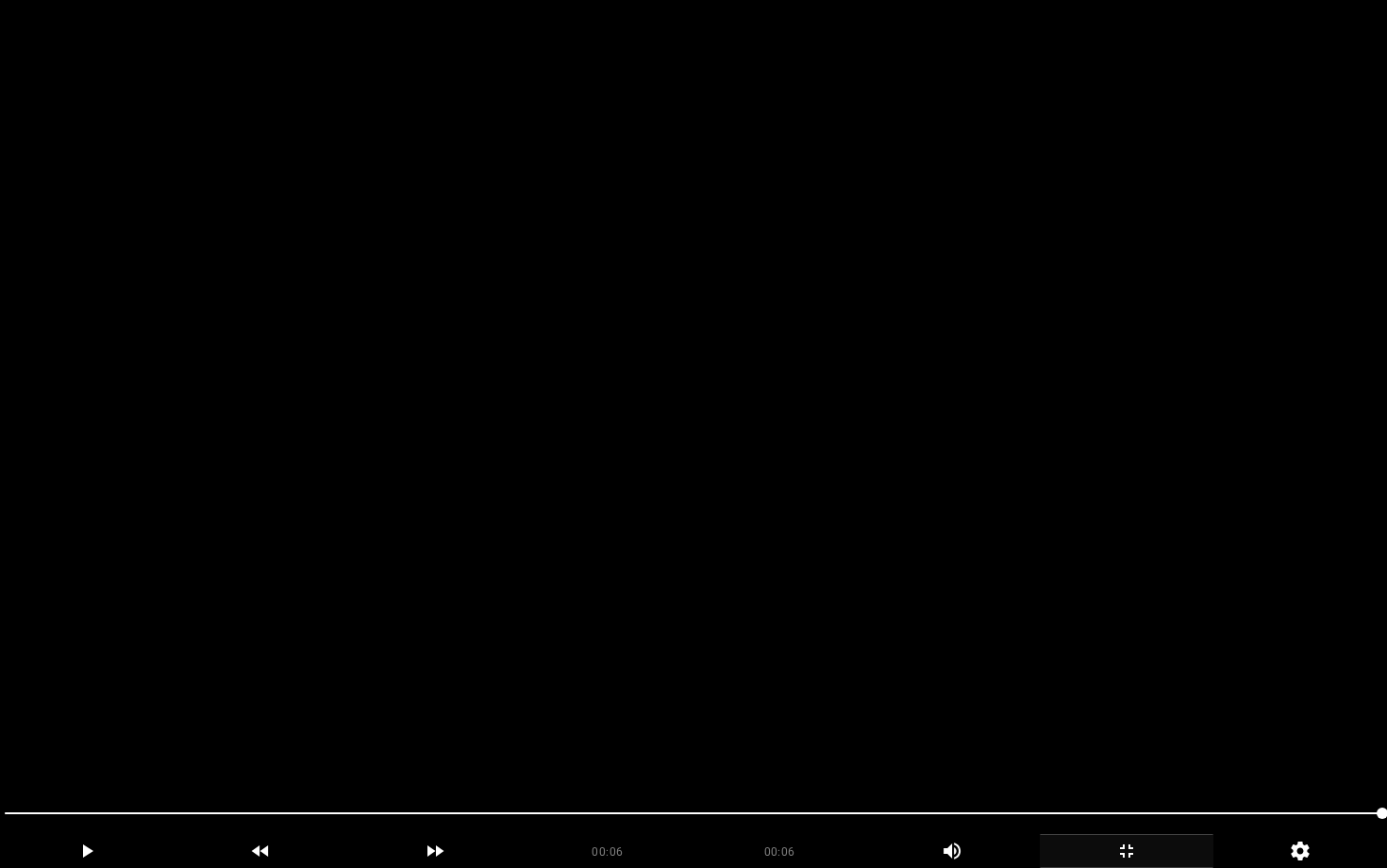 click at bounding box center (694, 434) 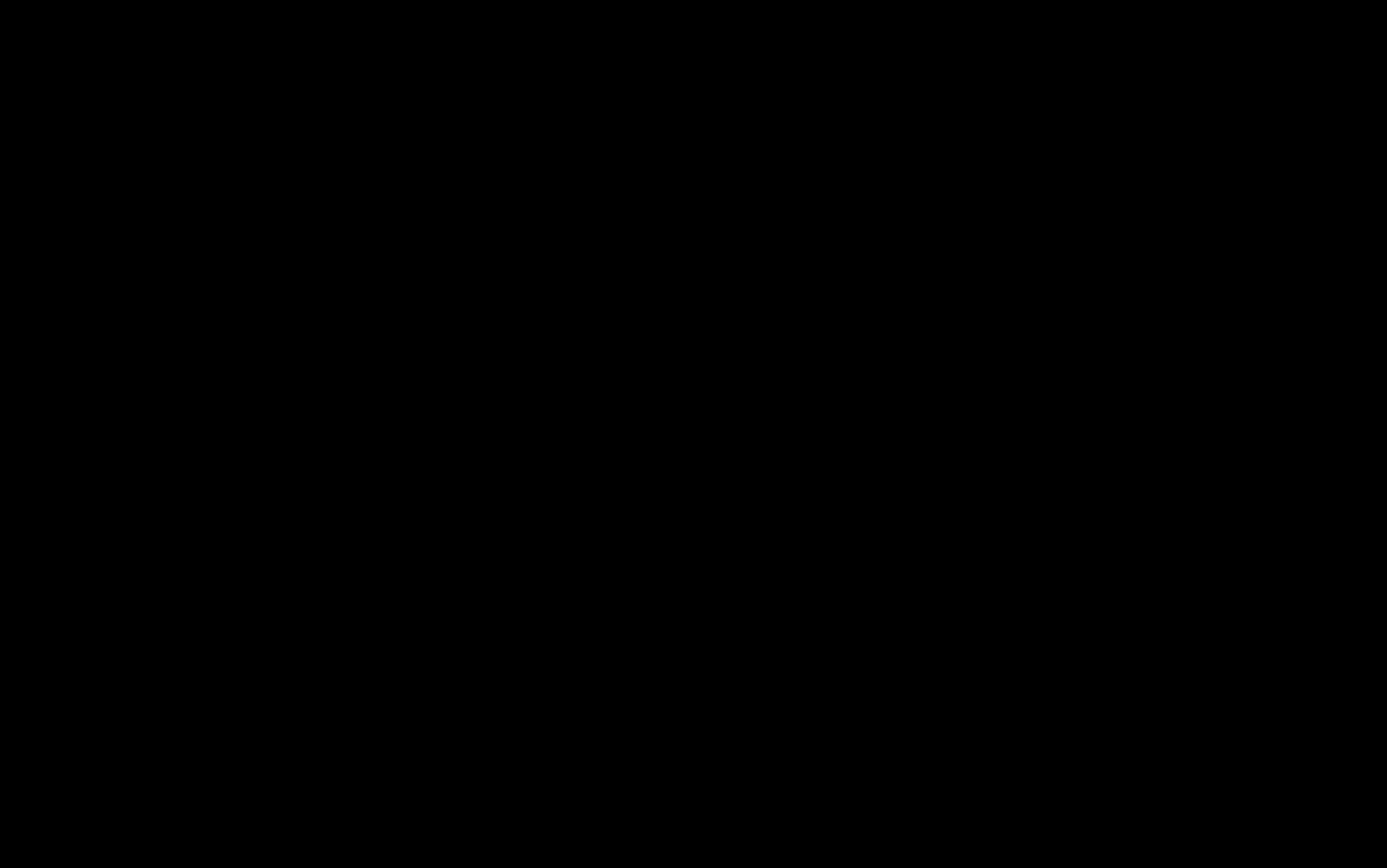 click 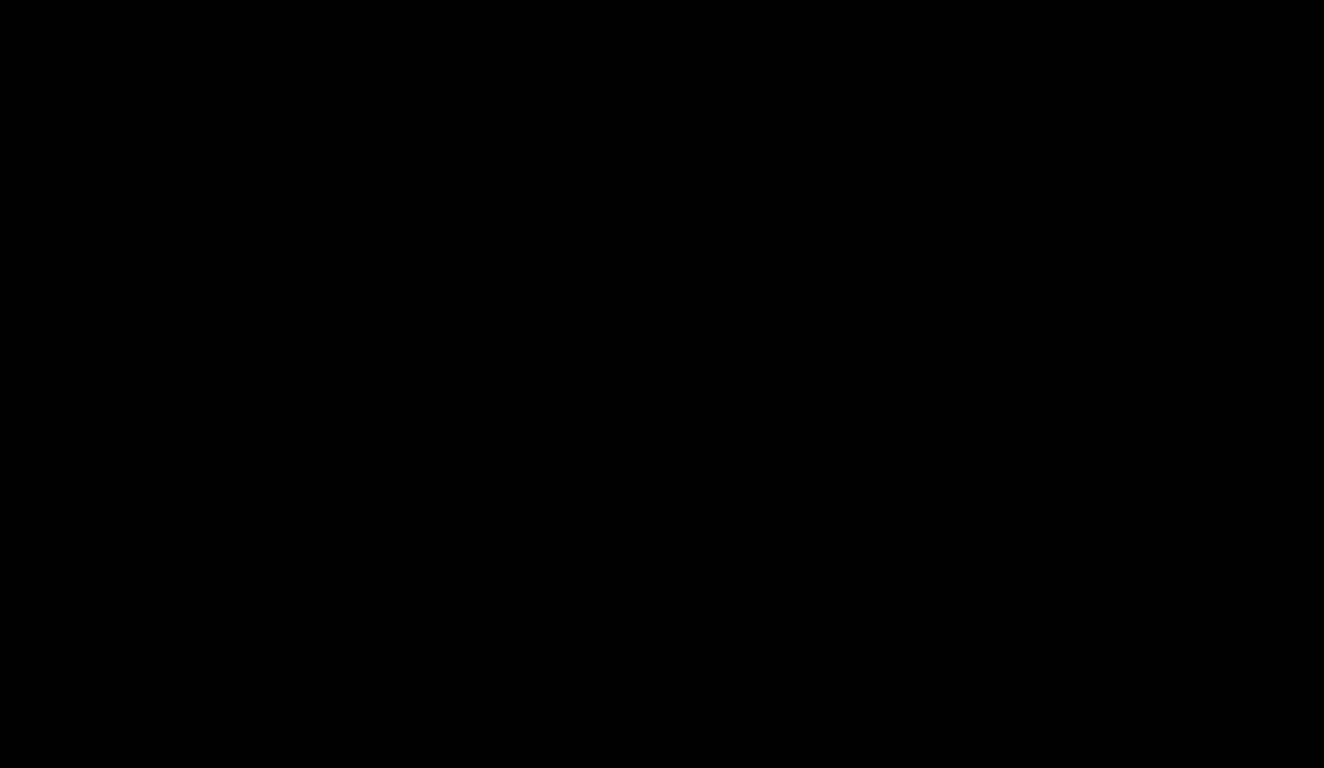 scroll, scrollTop: 1913, scrollLeft: 0, axis: vertical 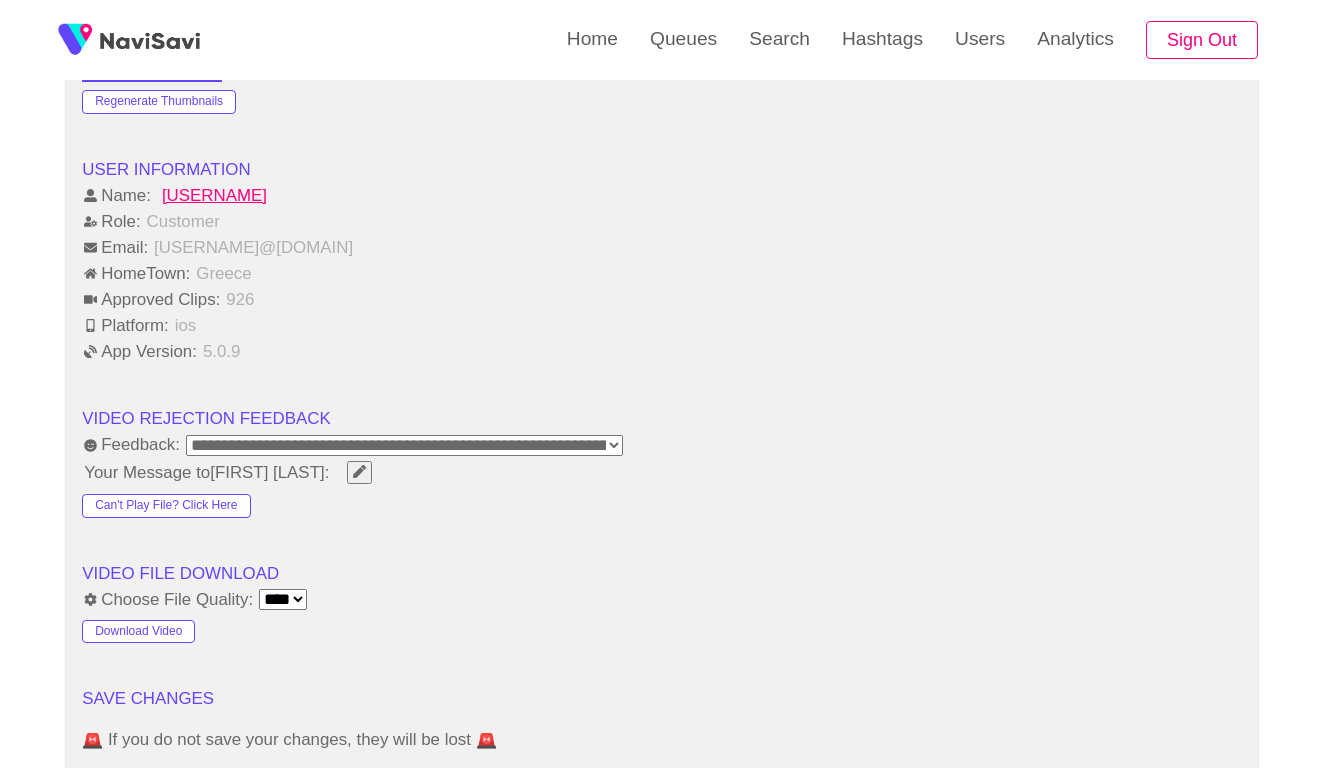 click on "**********" at bounding box center [404, 445] 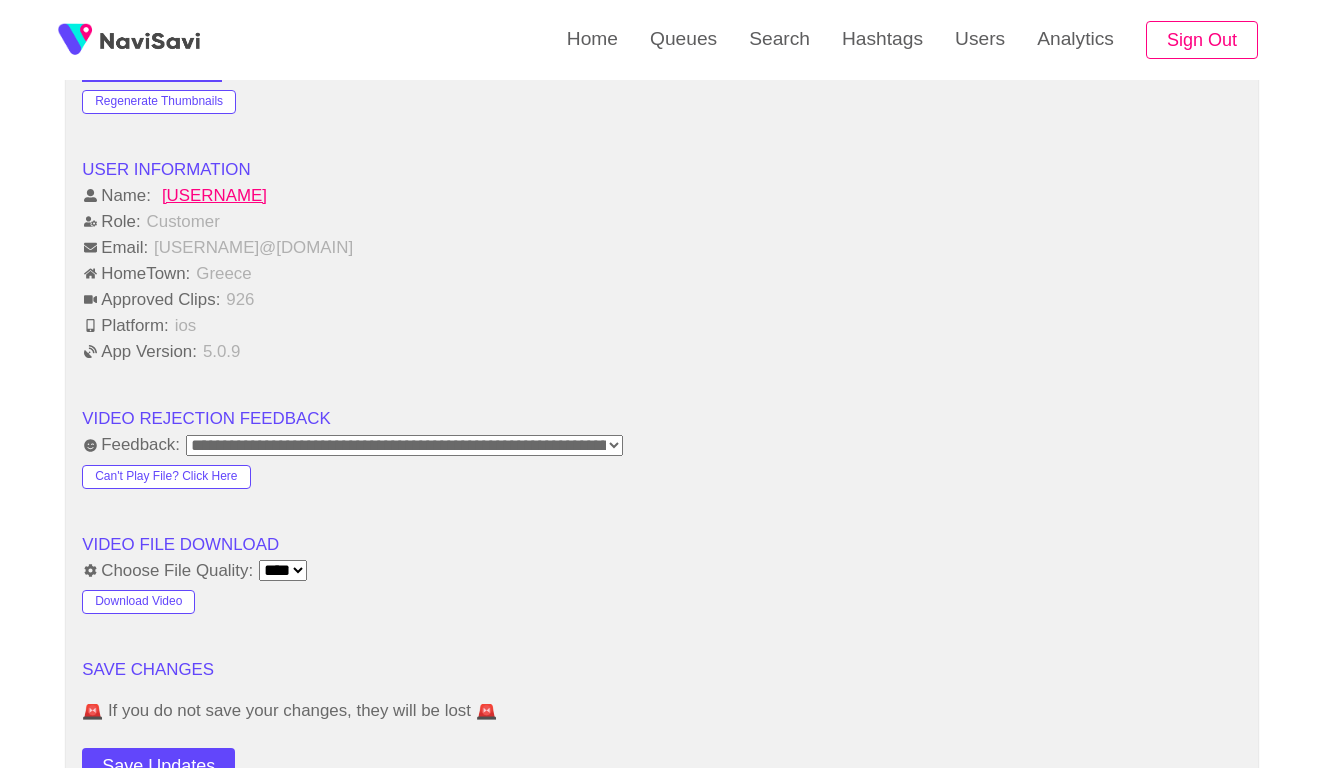 click on "Choose File Quality:   **** ****" at bounding box center (662, 570) 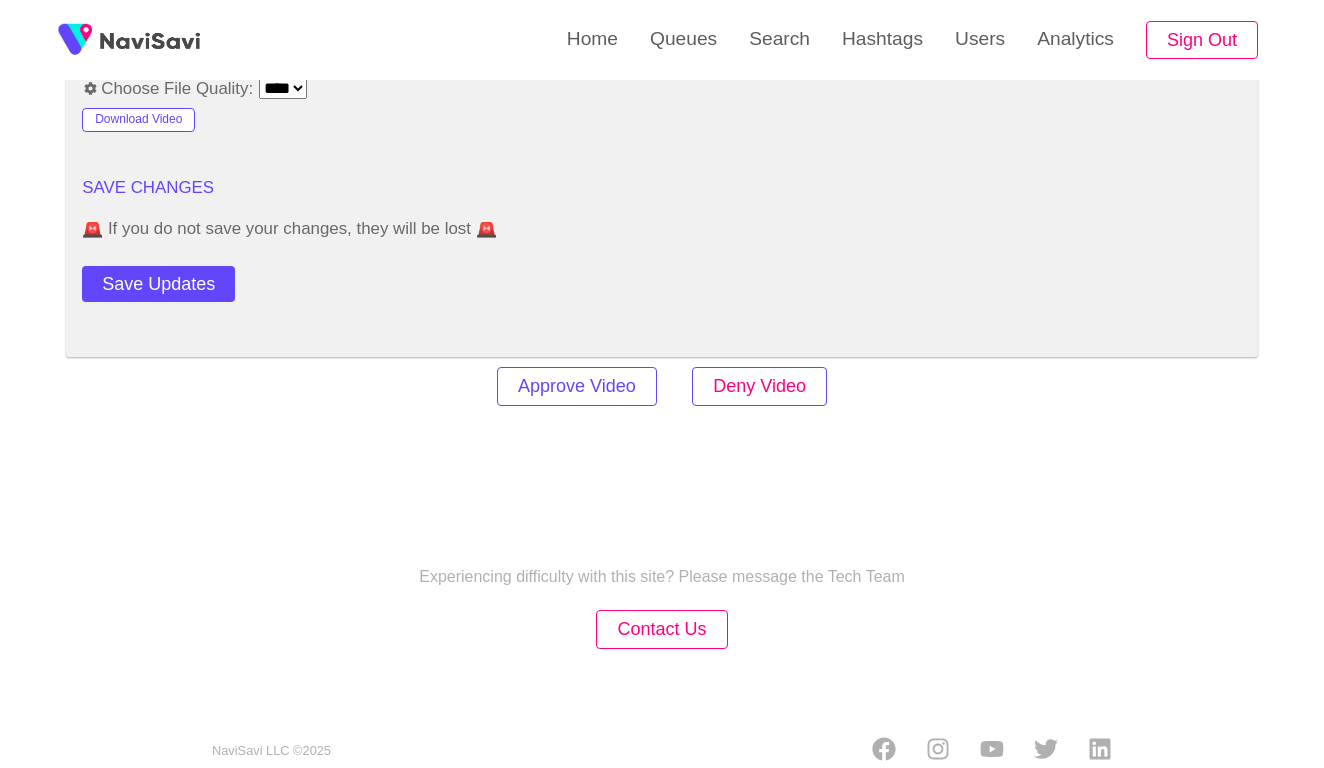 scroll, scrollTop: 2394, scrollLeft: 0, axis: vertical 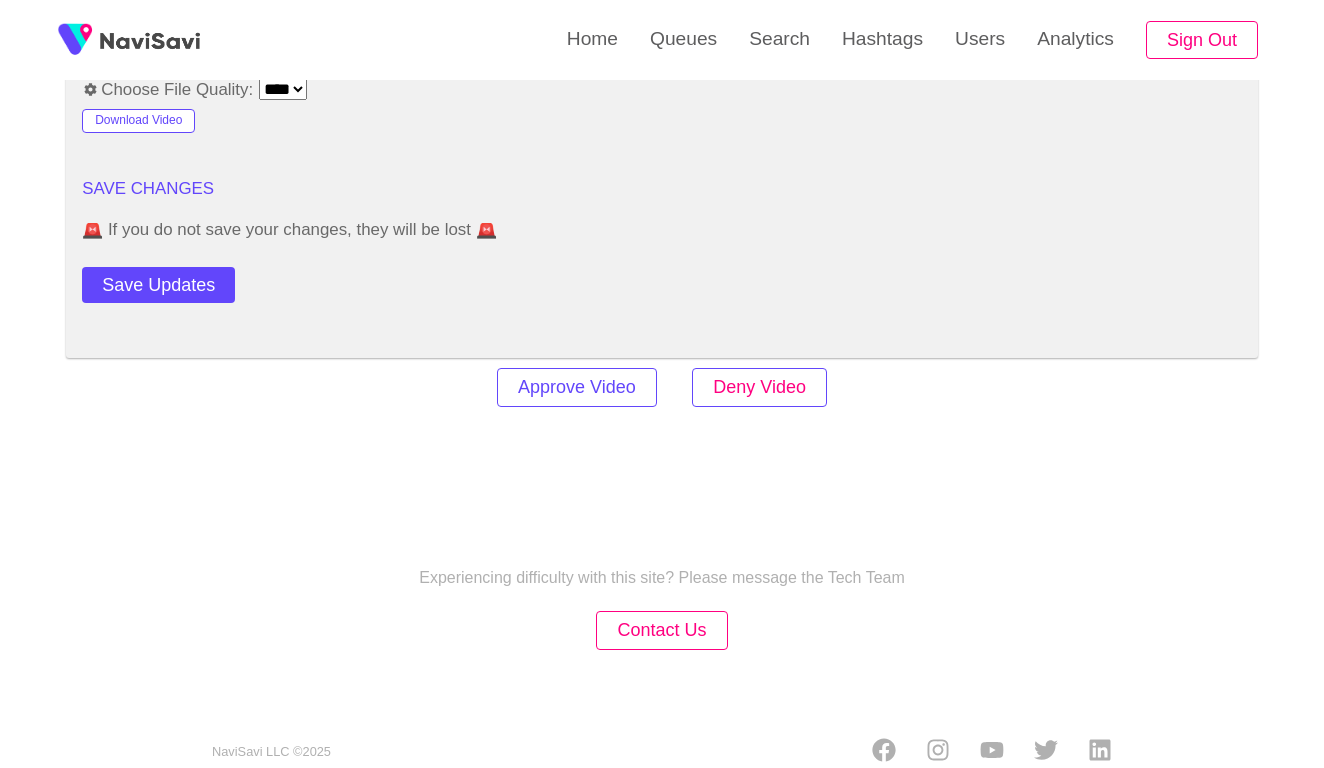 click on "Deny Video" at bounding box center (759, 387) 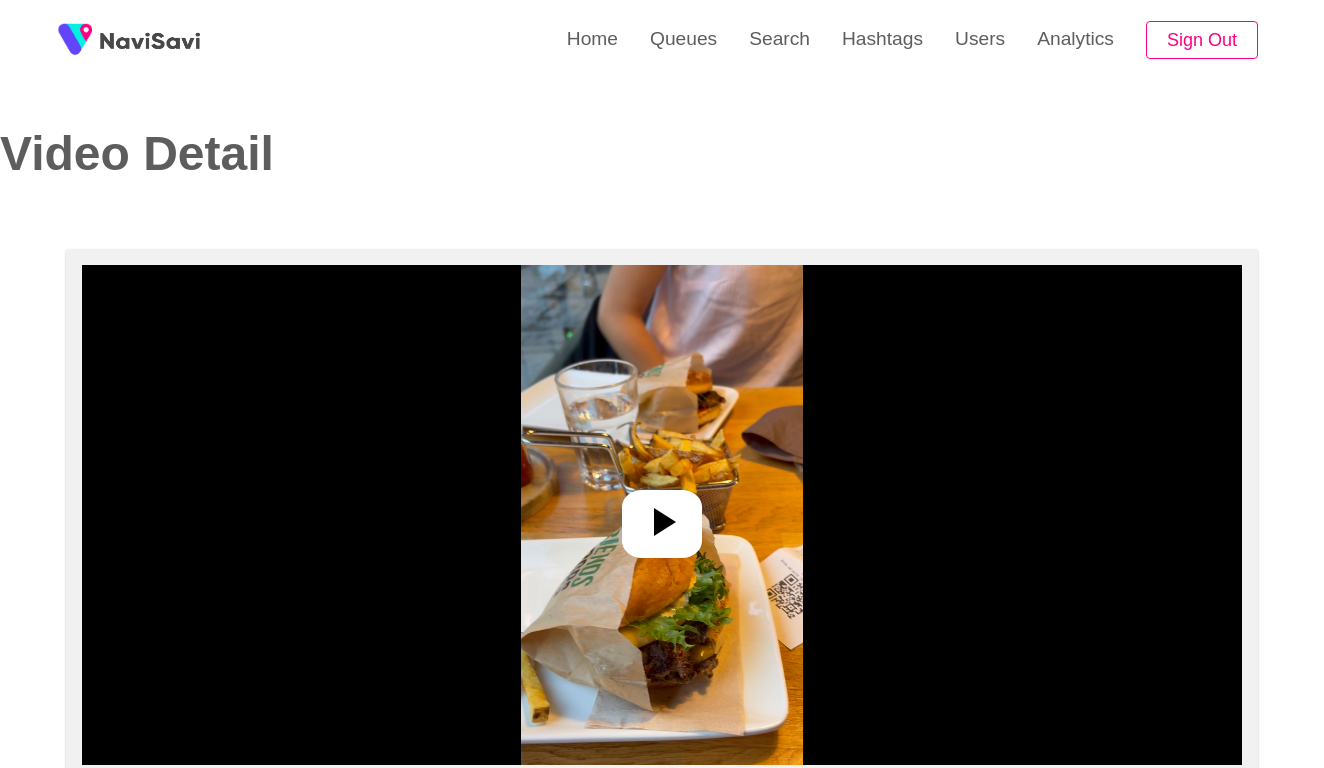 select on "**********" 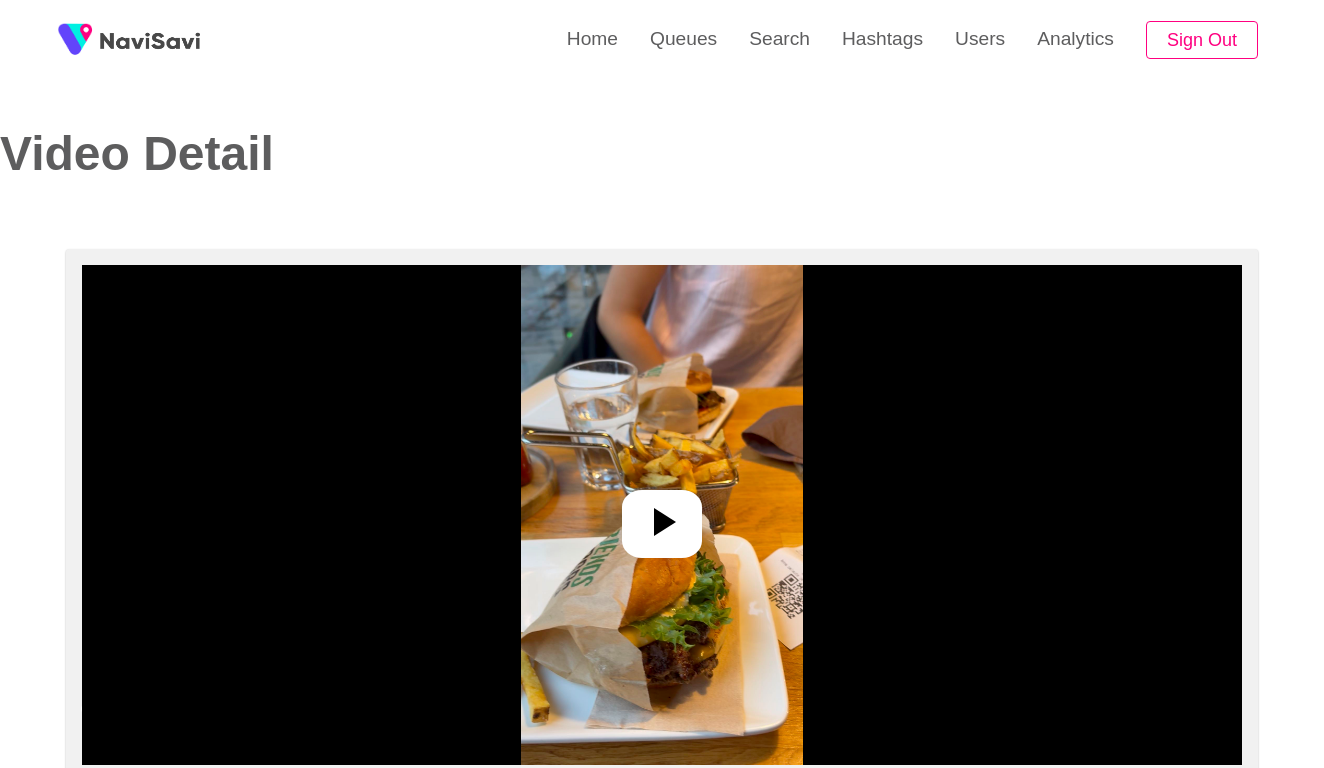 click at bounding box center (661, 515) 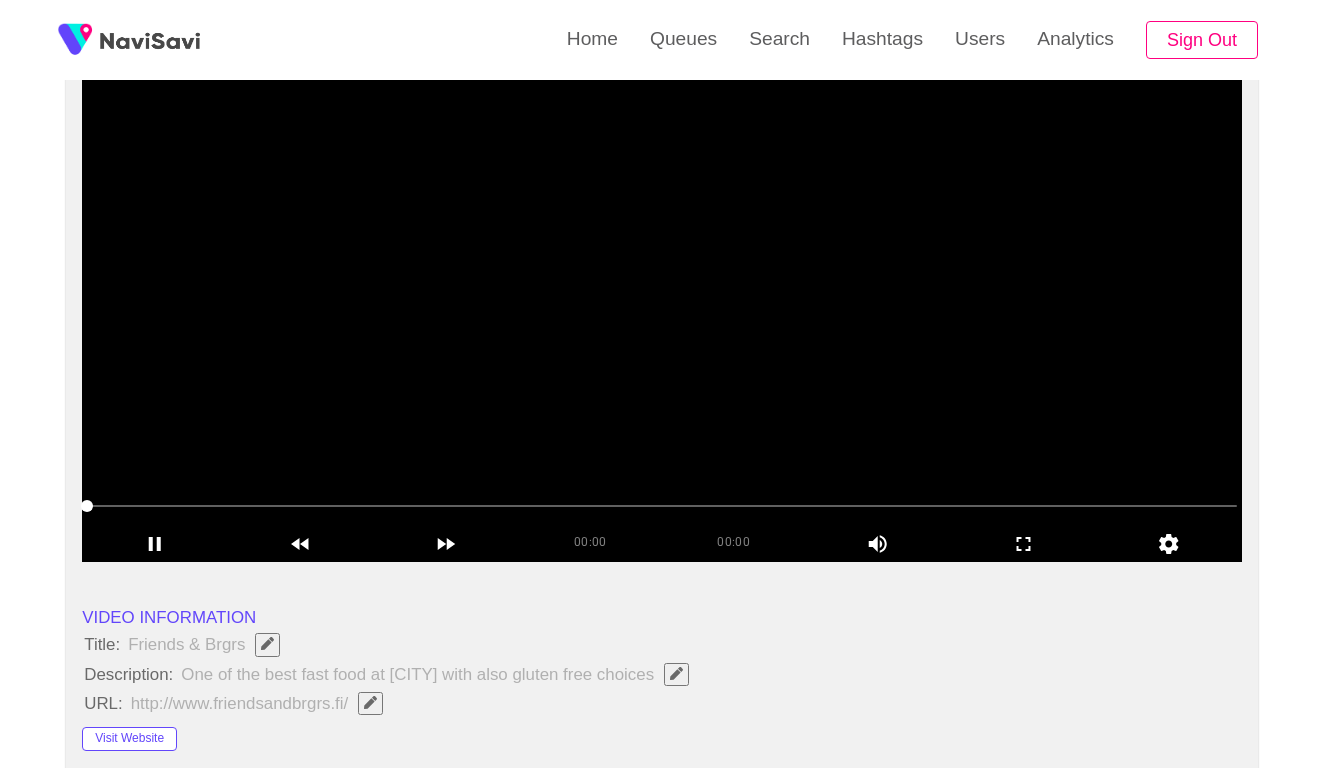 scroll, scrollTop: 190, scrollLeft: 0, axis: vertical 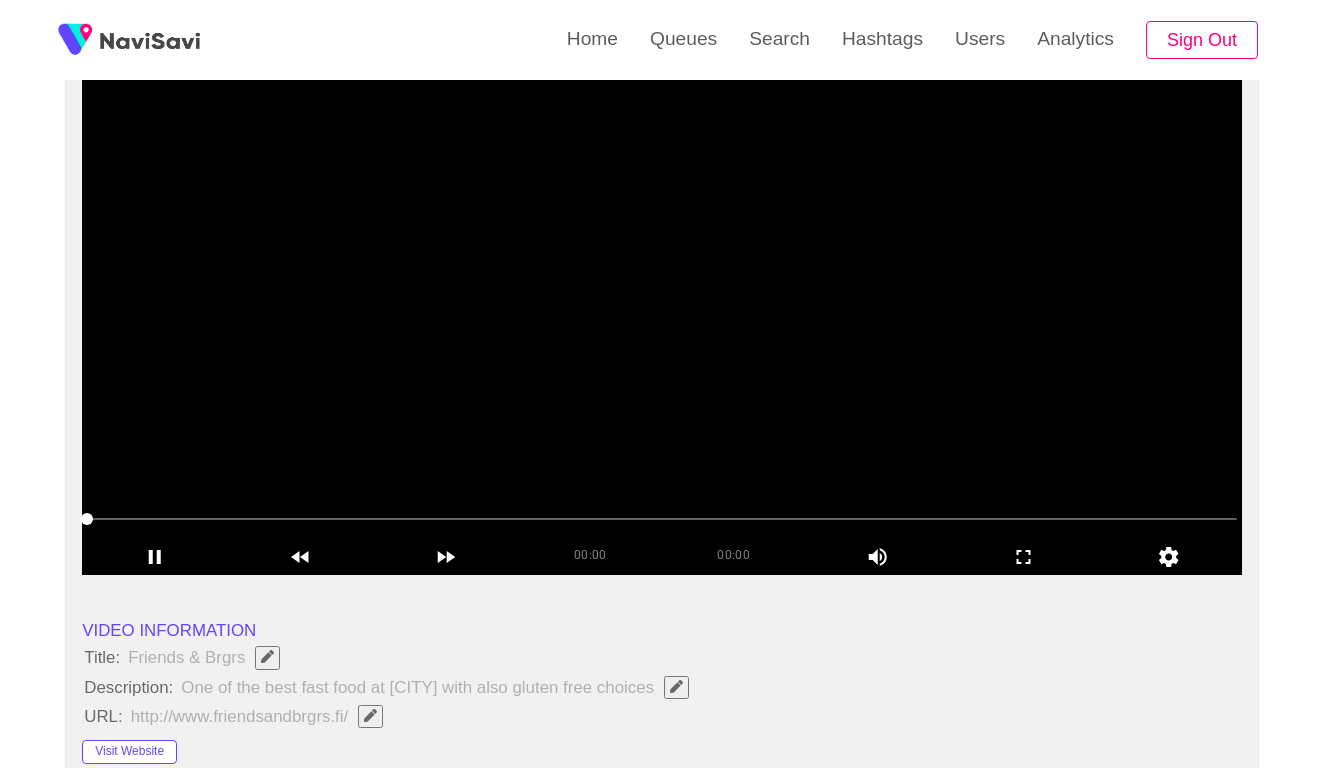 click on "VIDEO INFORMATION" at bounding box center (662, 630) 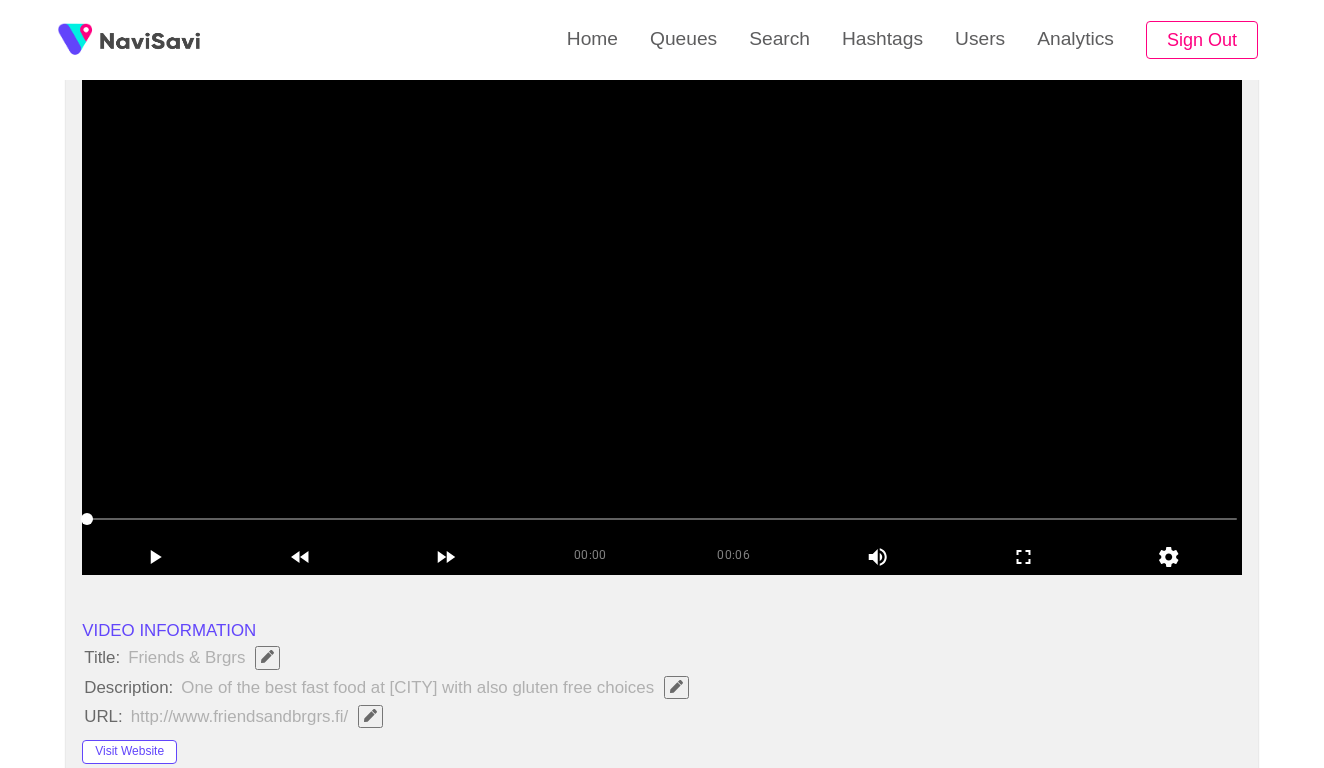 click at bounding box center [662, 325] 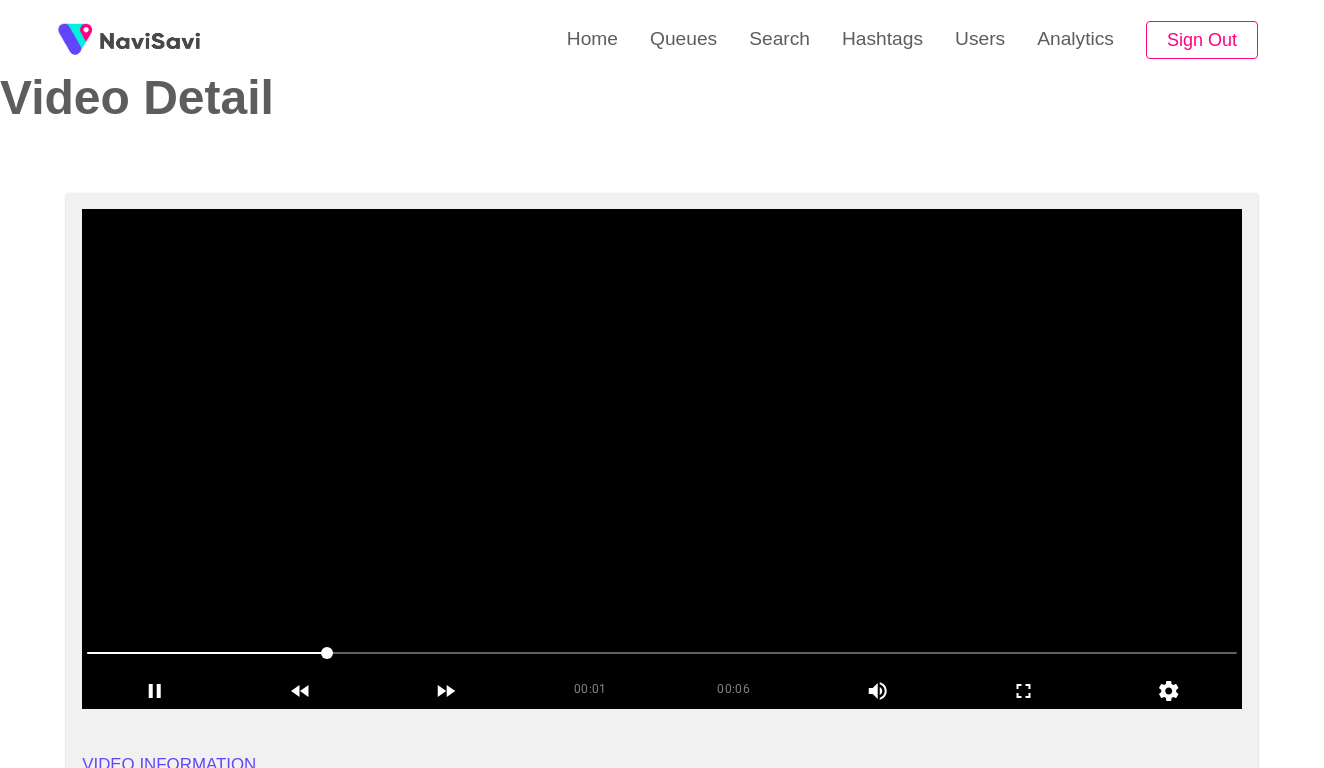 scroll, scrollTop: 55, scrollLeft: 0, axis: vertical 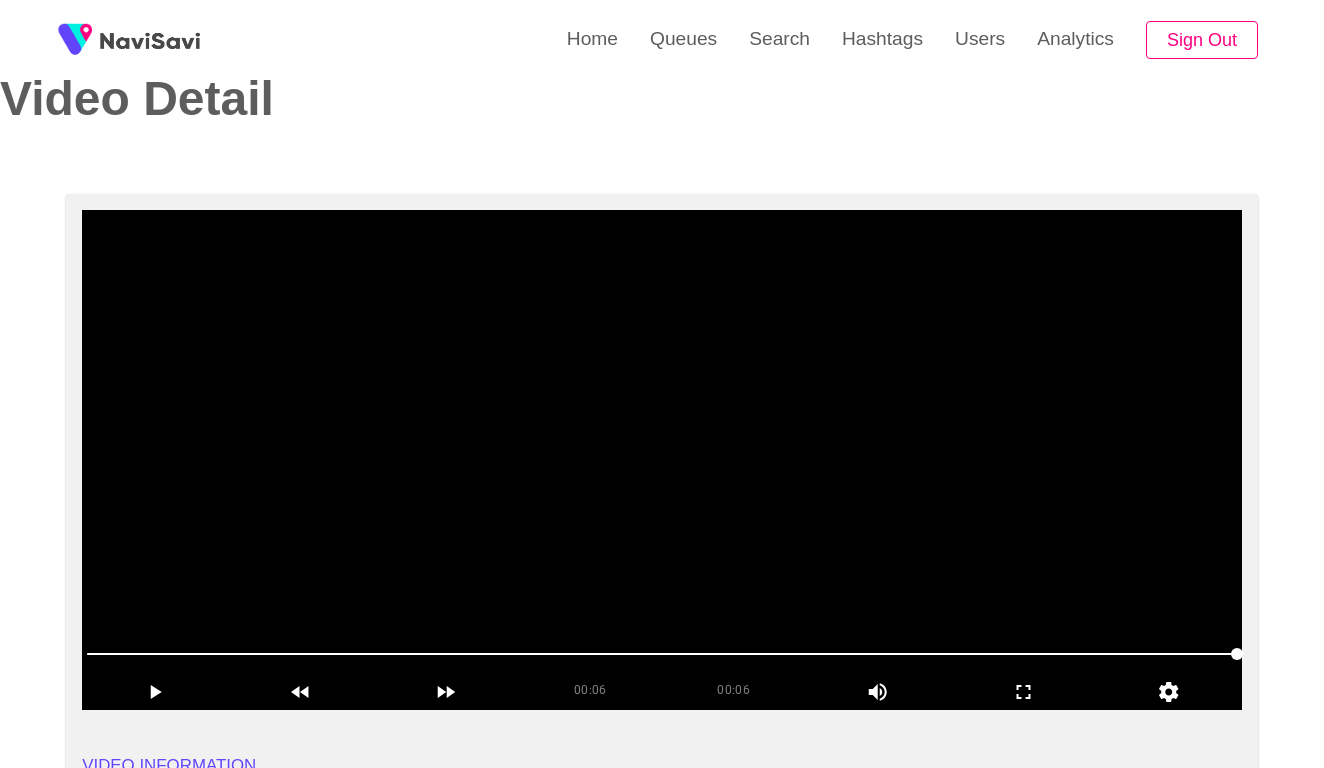 click at bounding box center (662, 460) 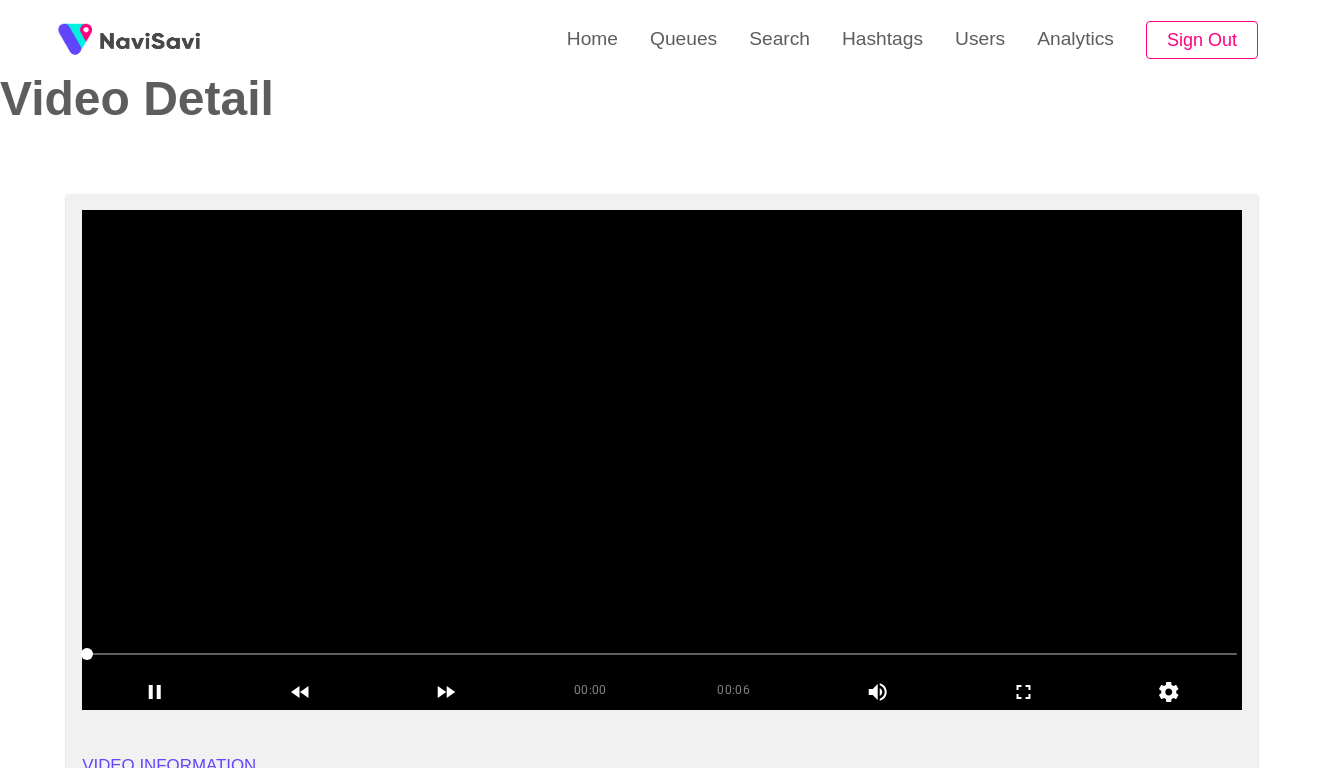 click at bounding box center (662, 460) 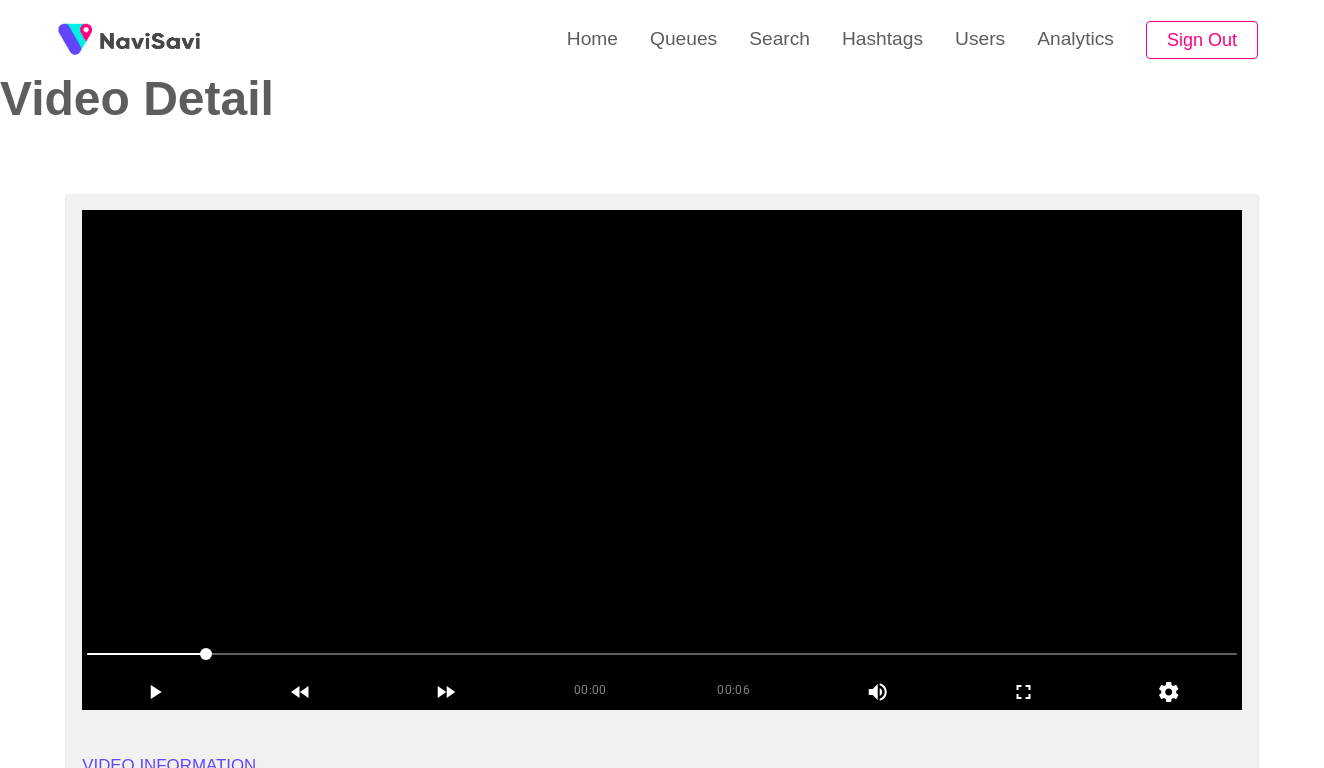 click at bounding box center [662, 460] 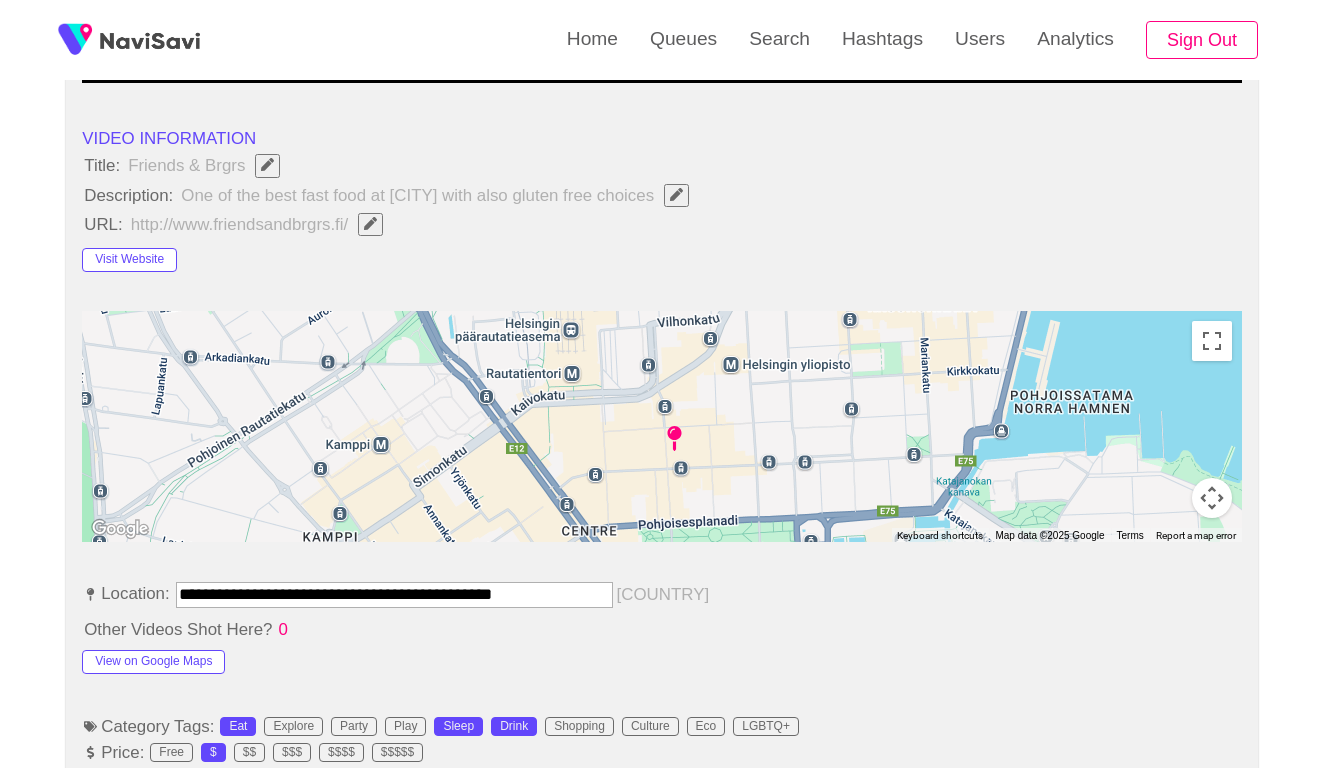 scroll, scrollTop: 707, scrollLeft: 0, axis: vertical 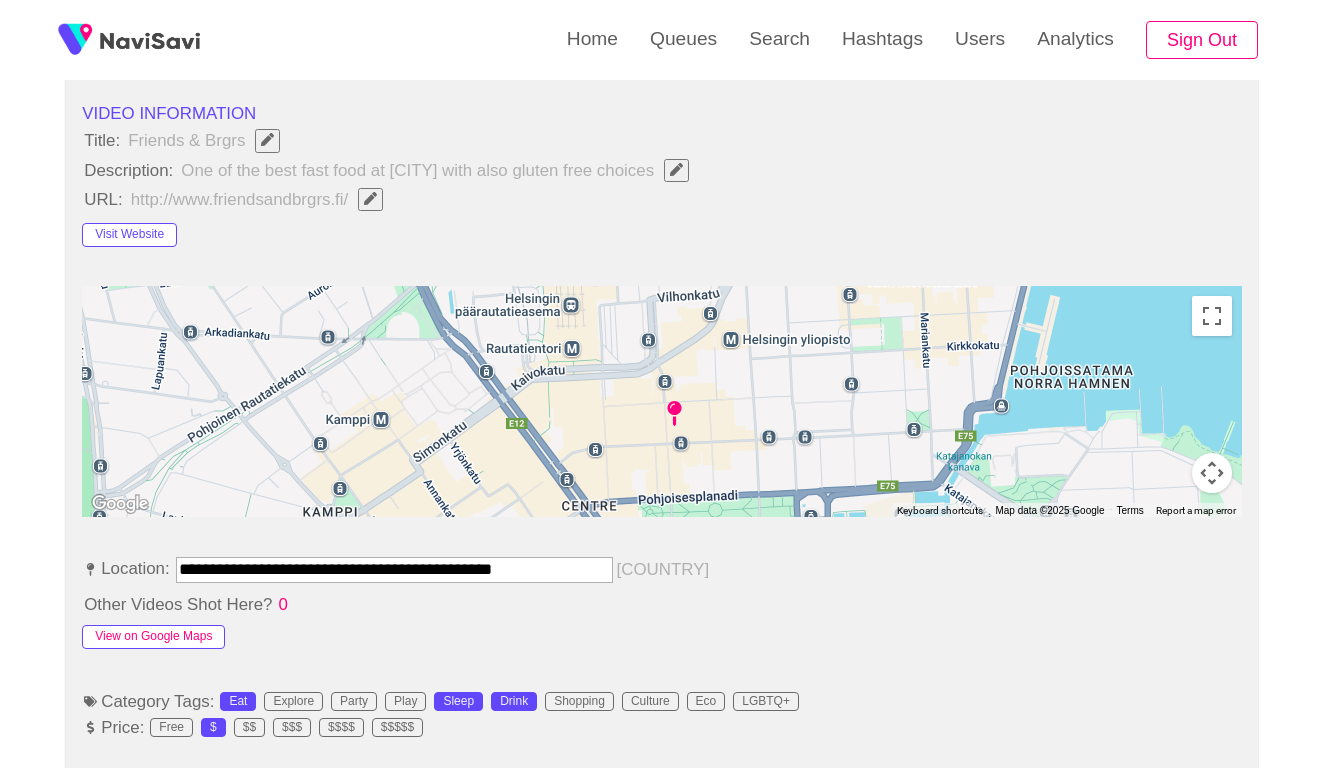 click on "View on Google Maps" at bounding box center [153, 637] 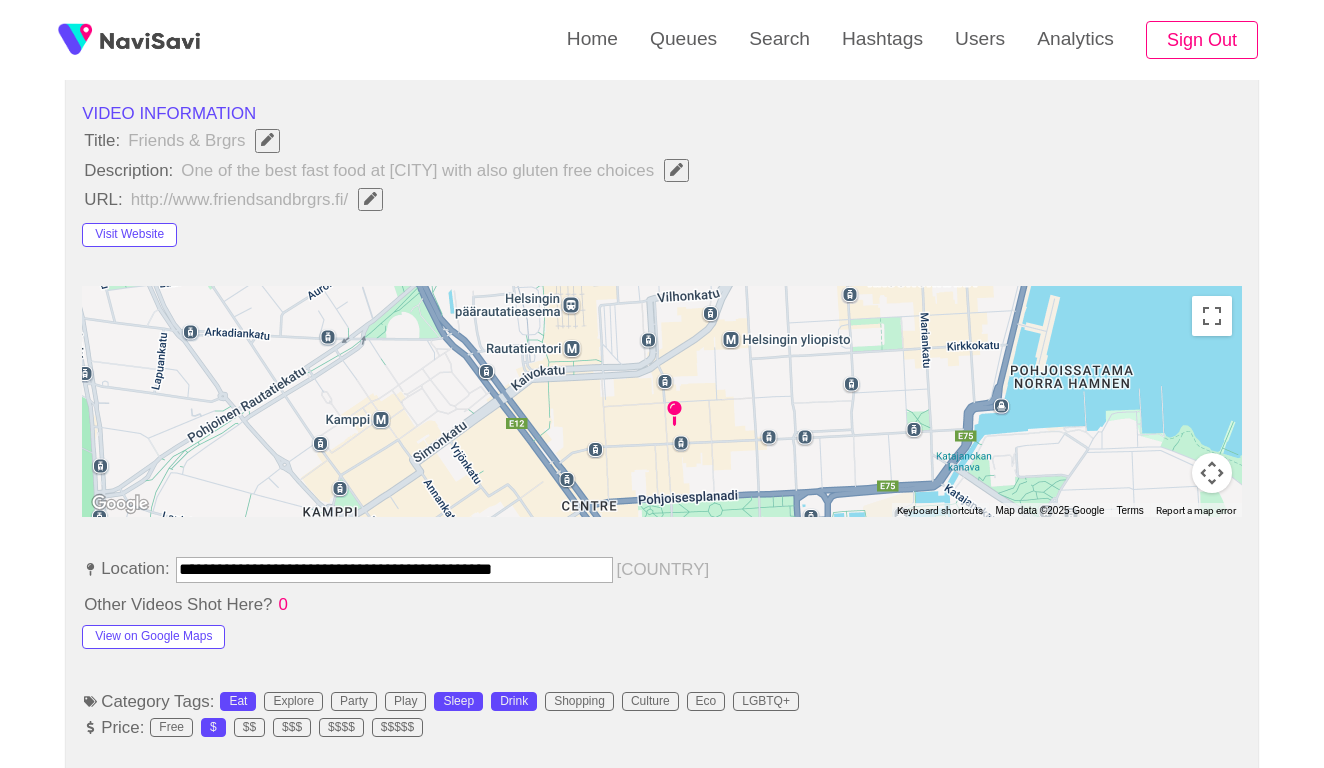 click on "**********" at bounding box center (394, 569) 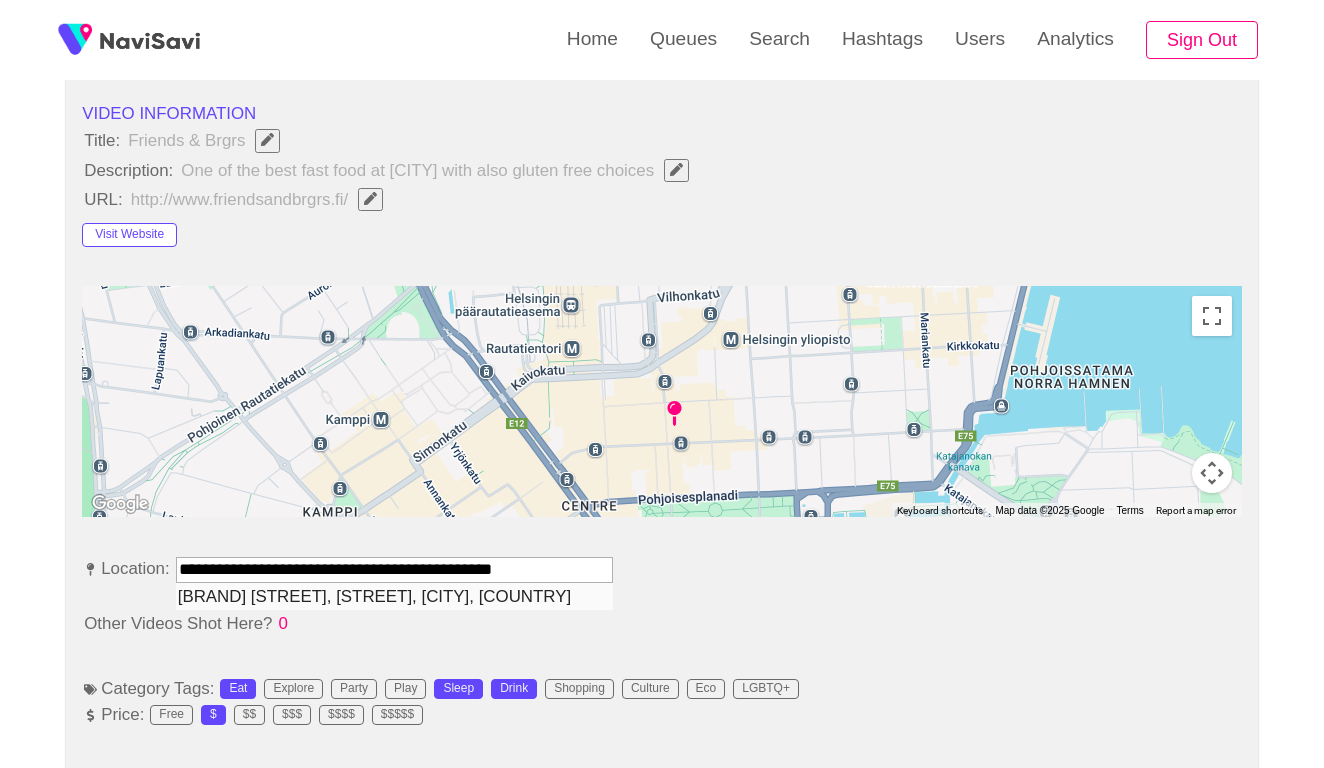 click on "Friends & Brgrs Mikonkatu, Mikonkatu, Helsinki, Finland" at bounding box center [394, 596] 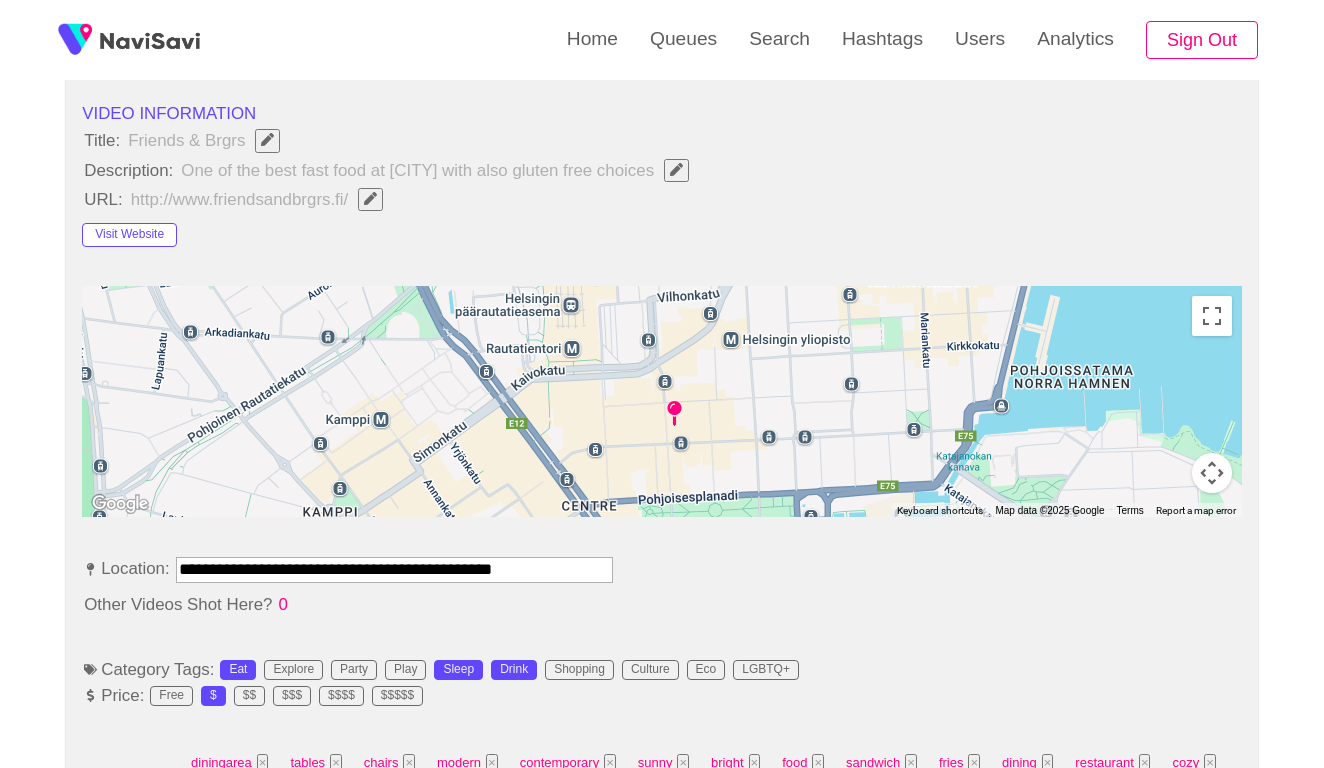 type on "**********" 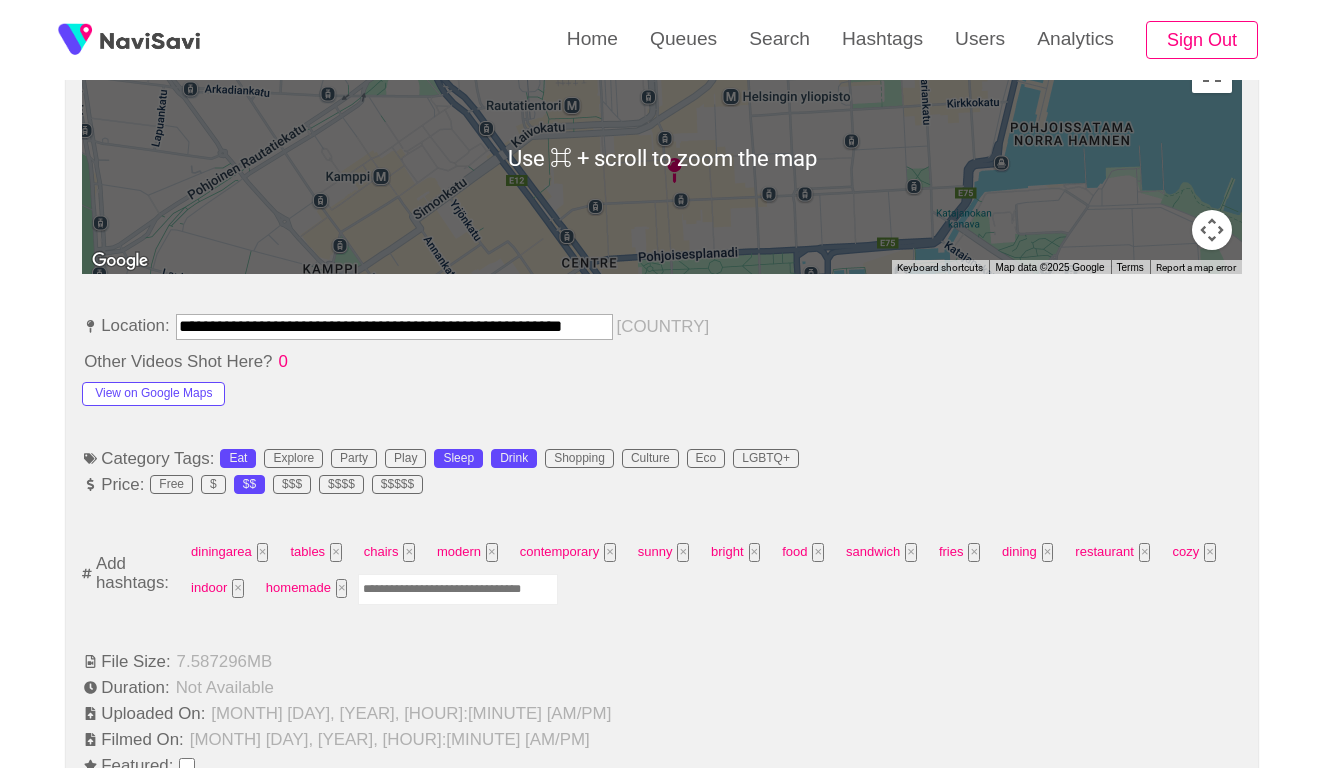 scroll, scrollTop: 957, scrollLeft: 0, axis: vertical 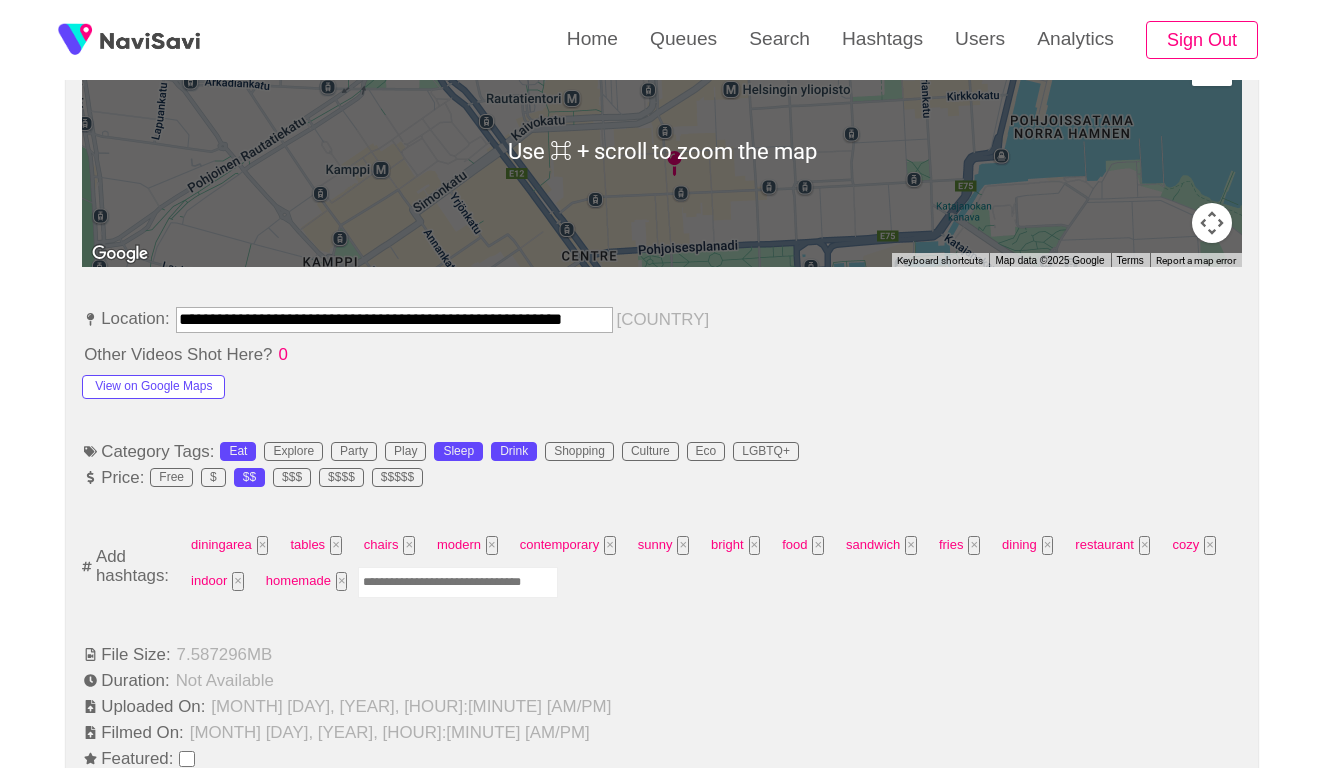 click at bounding box center [458, 582] 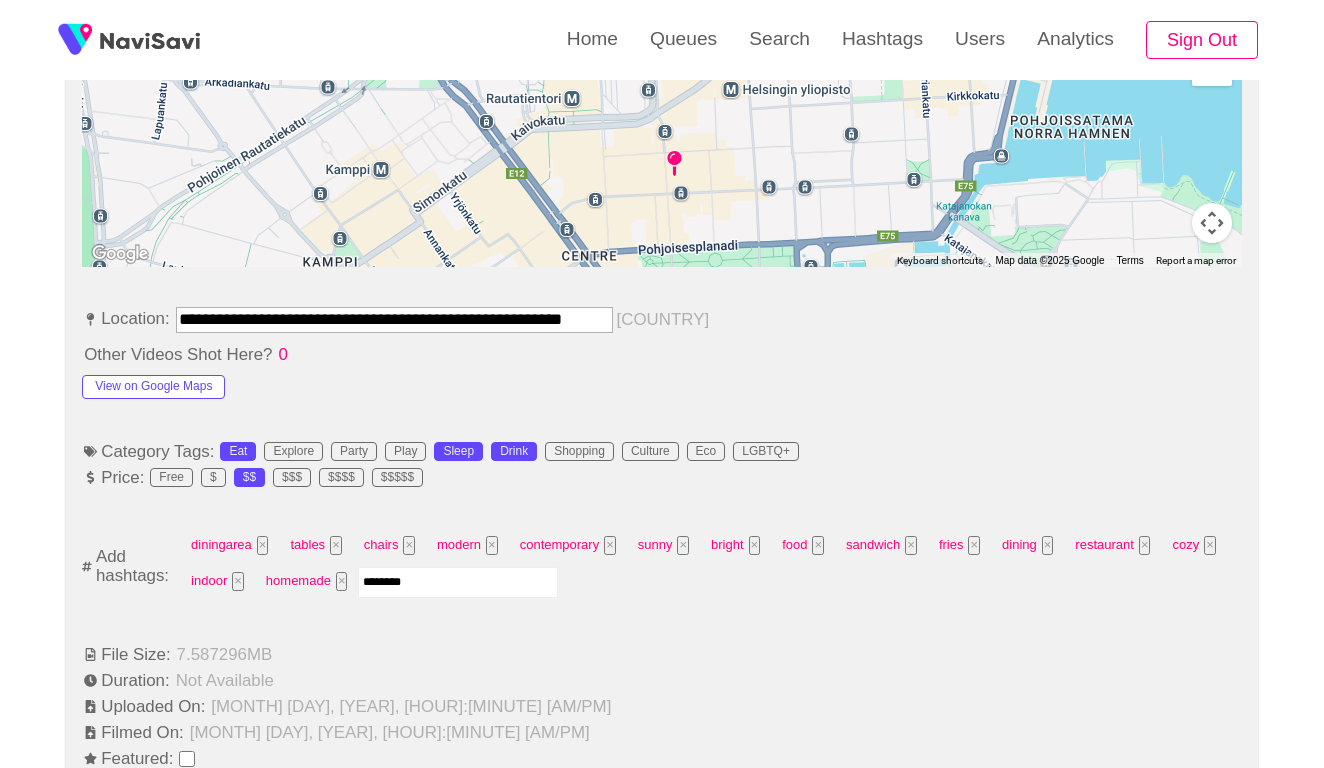 type on "*********" 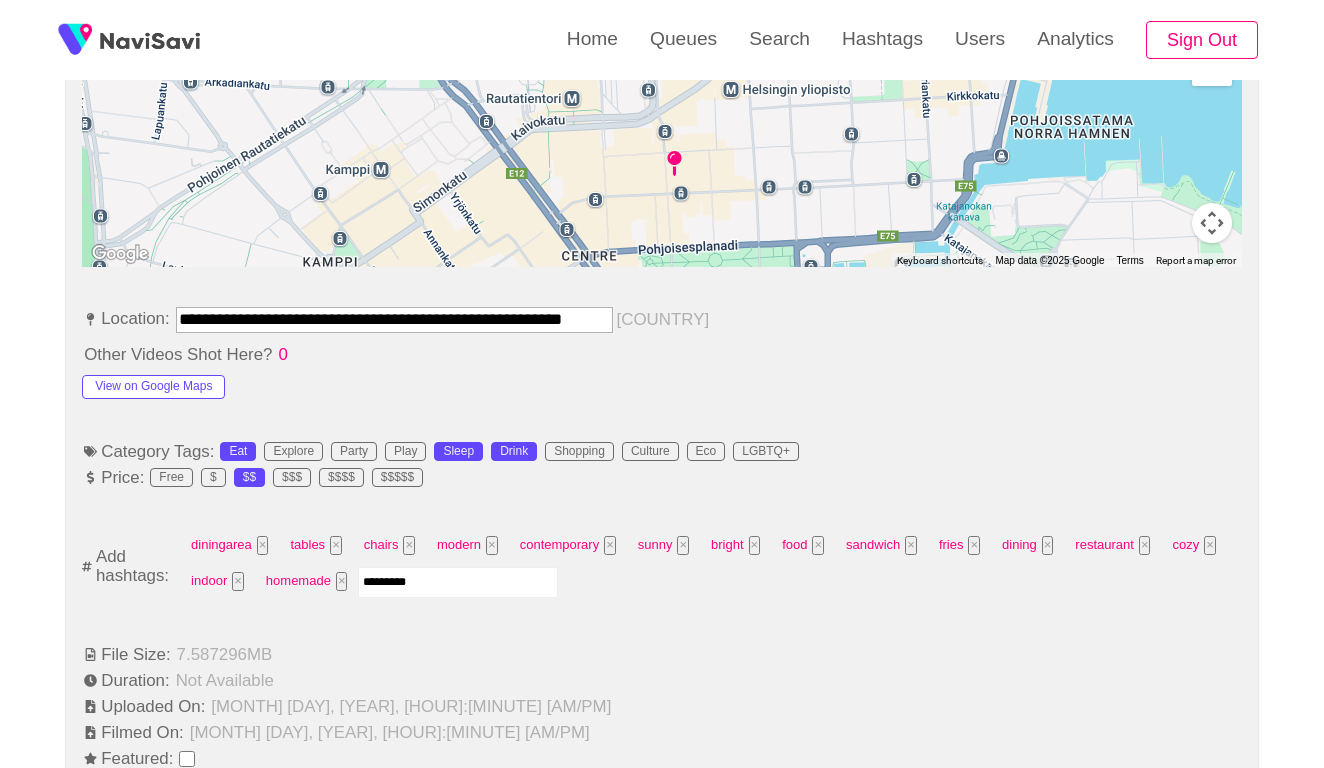 type 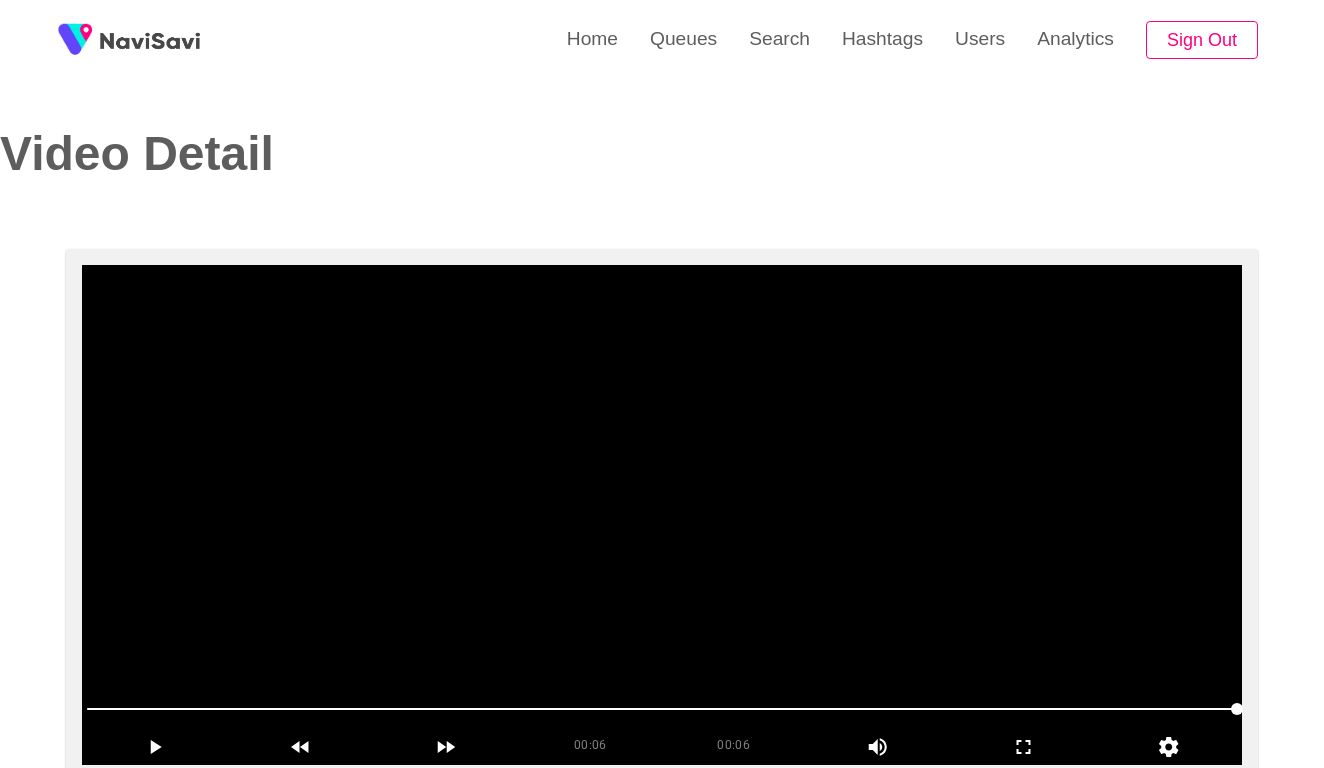 scroll, scrollTop: -2, scrollLeft: 0, axis: vertical 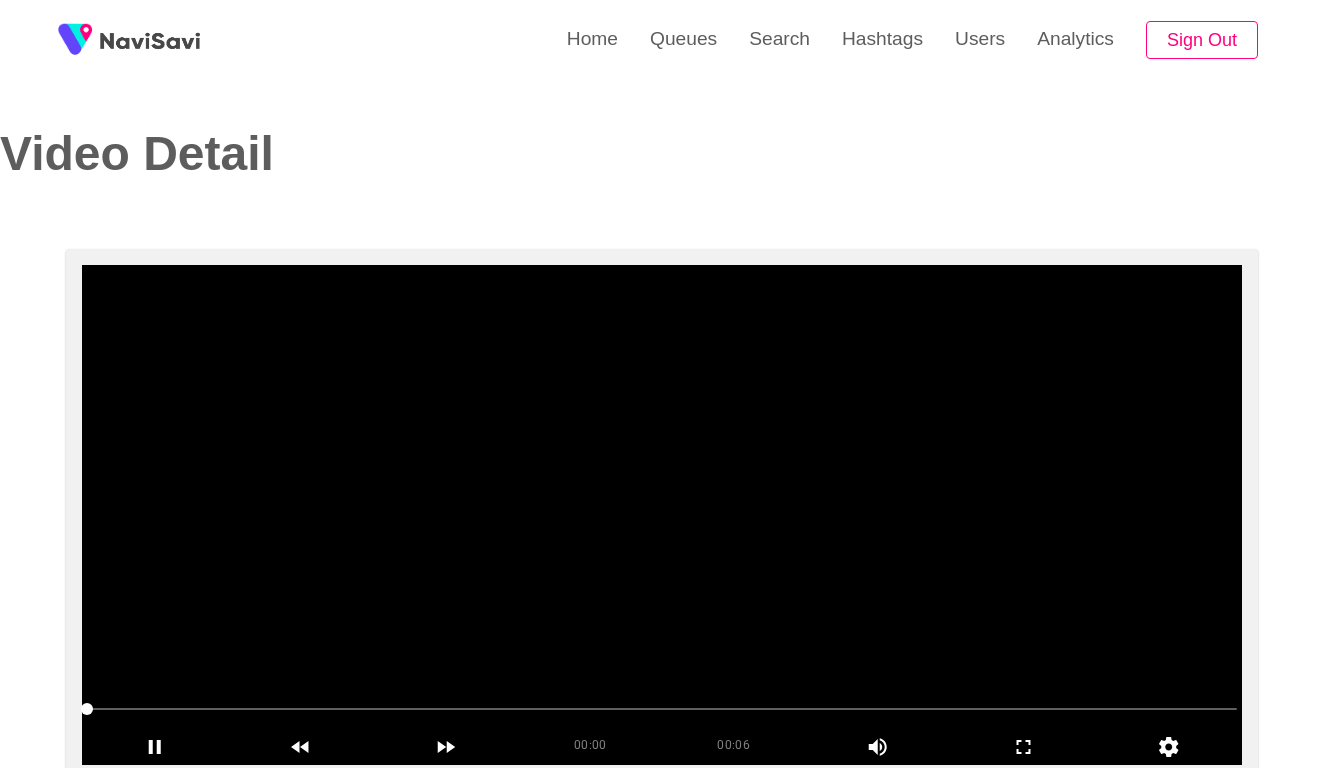 click at bounding box center (662, 515) 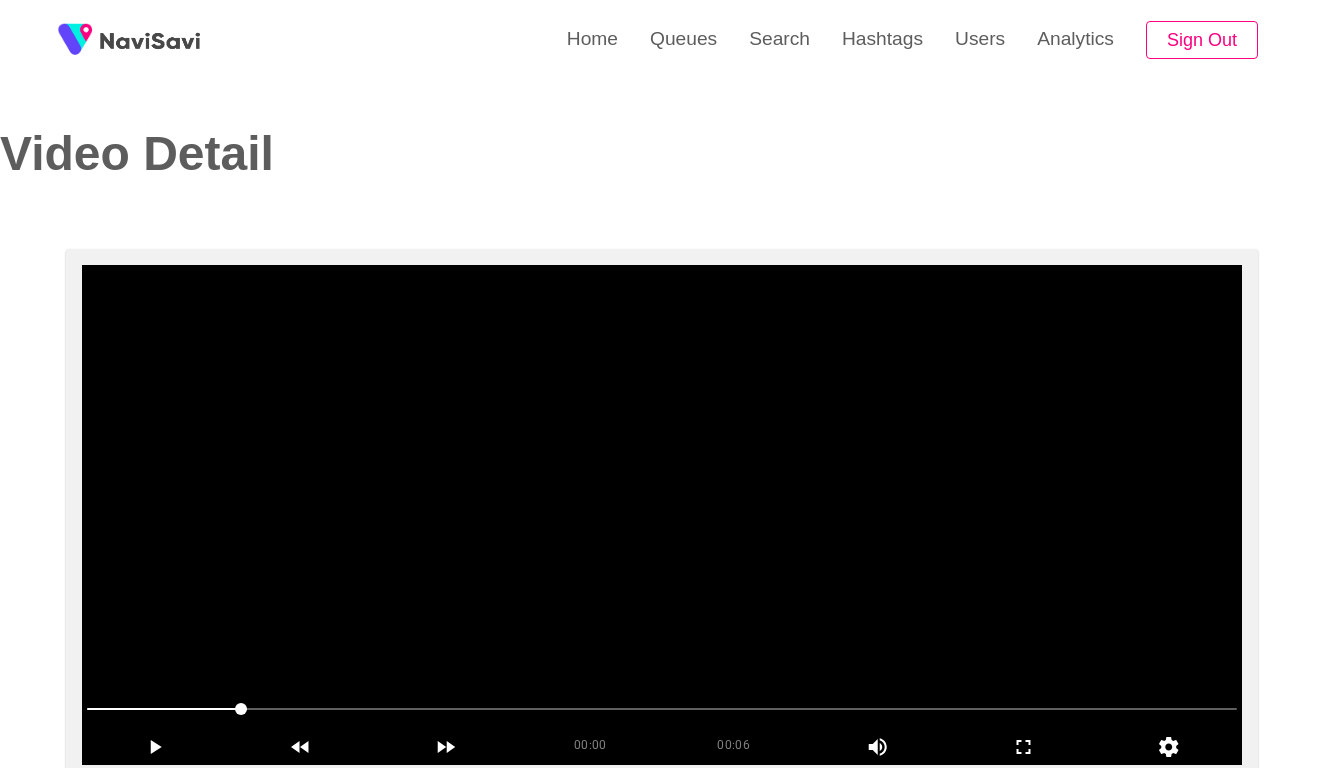 click at bounding box center (662, 515) 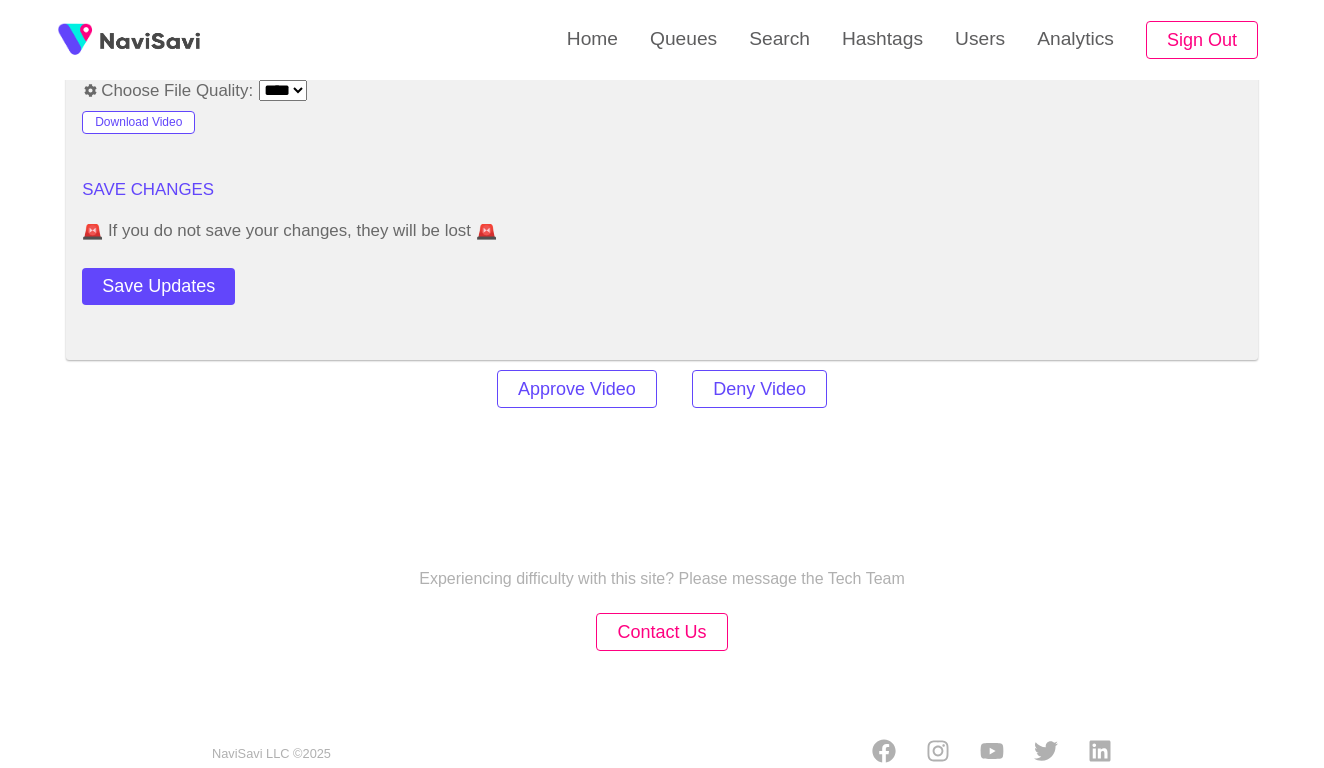 scroll, scrollTop: 2420, scrollLeft: 0, axis: vertical 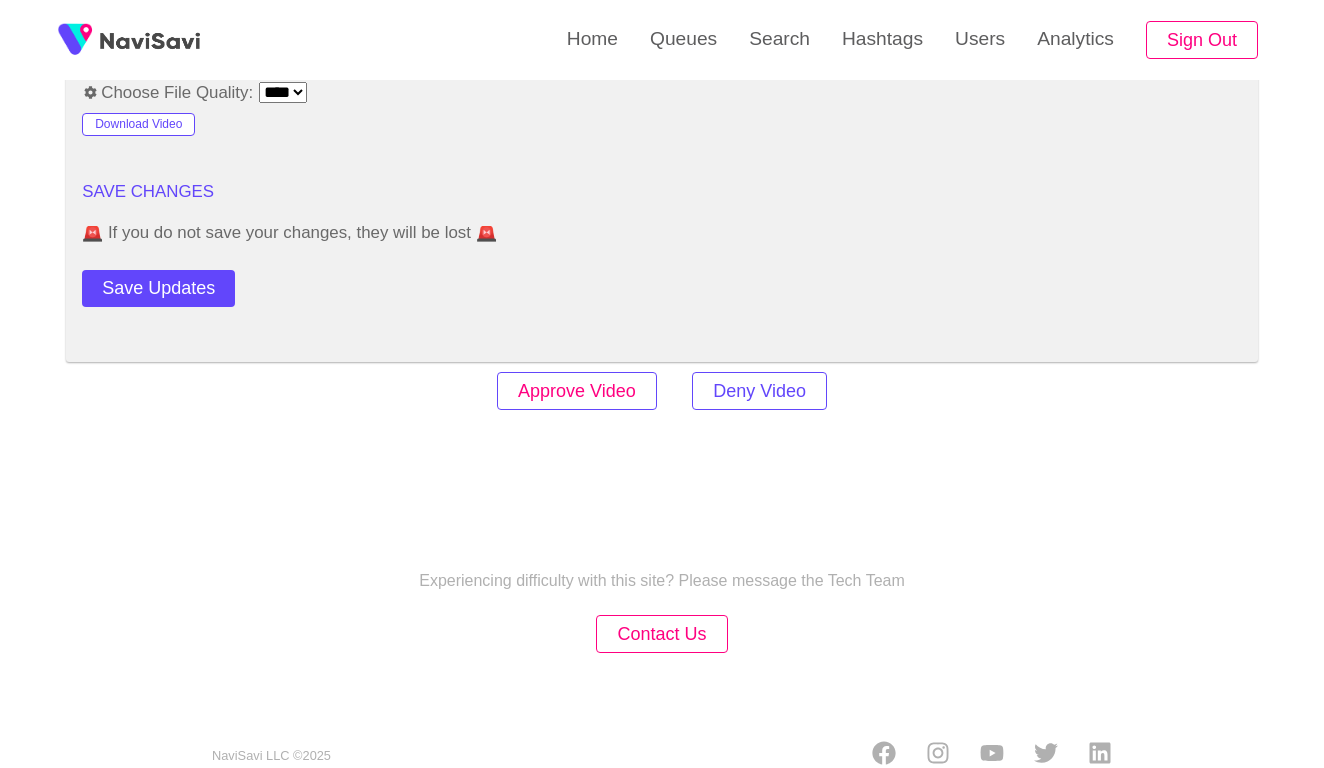 click on "Approve Video" at bounding box center (577, 391) 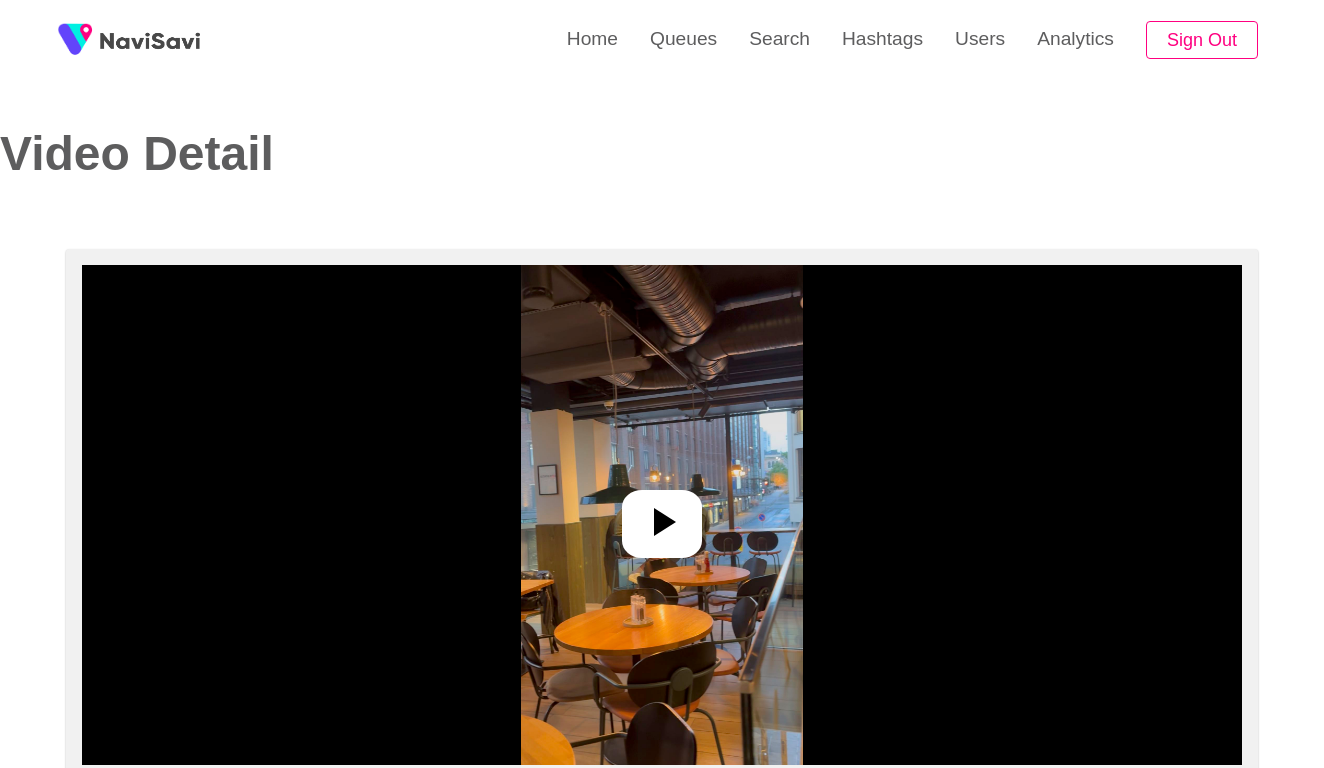 select on "**********" 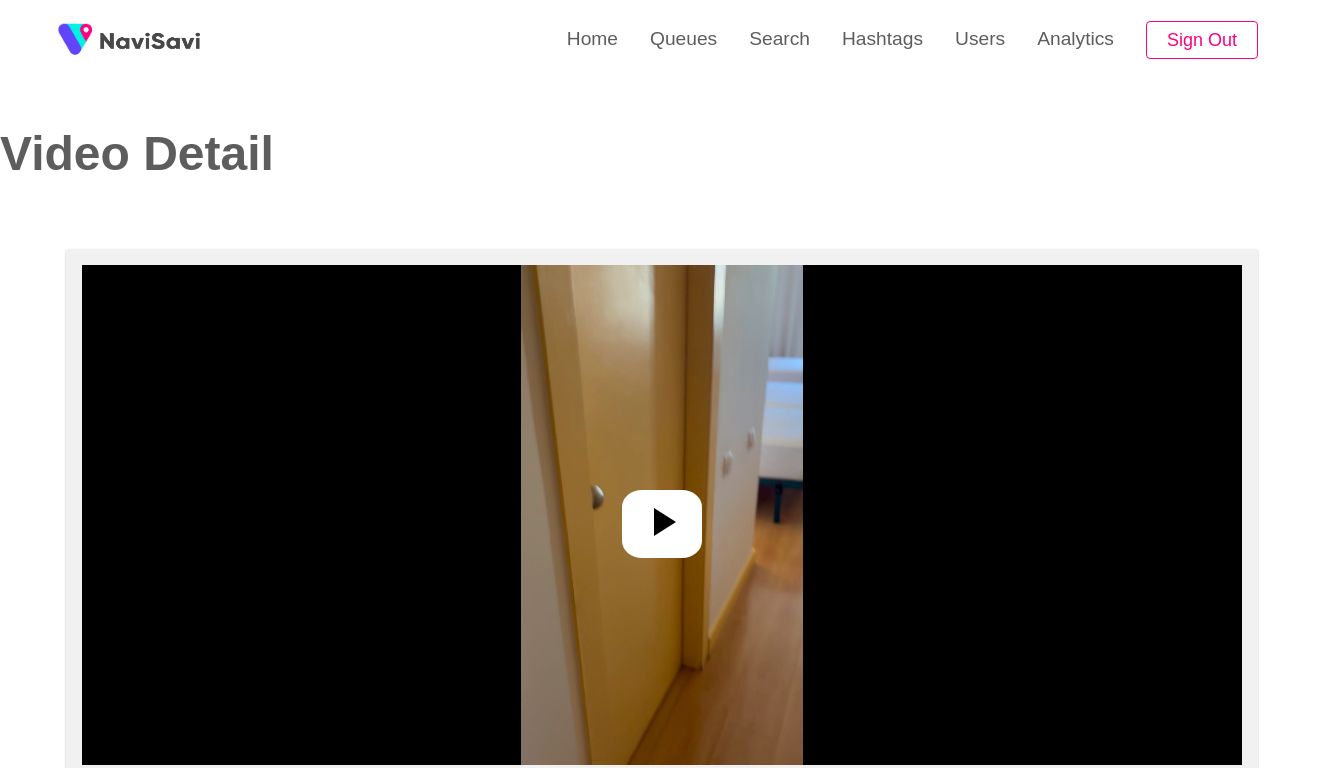 select on "**********" 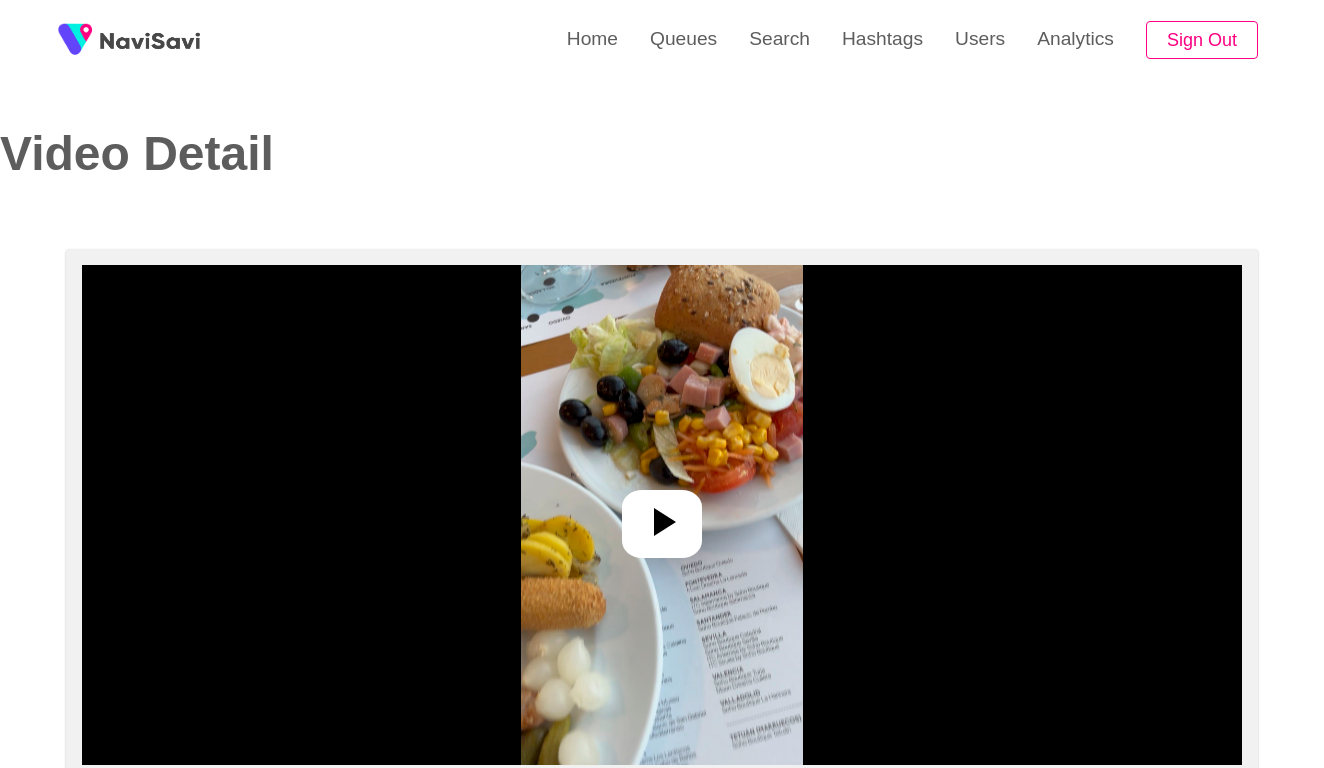 select on "**********" 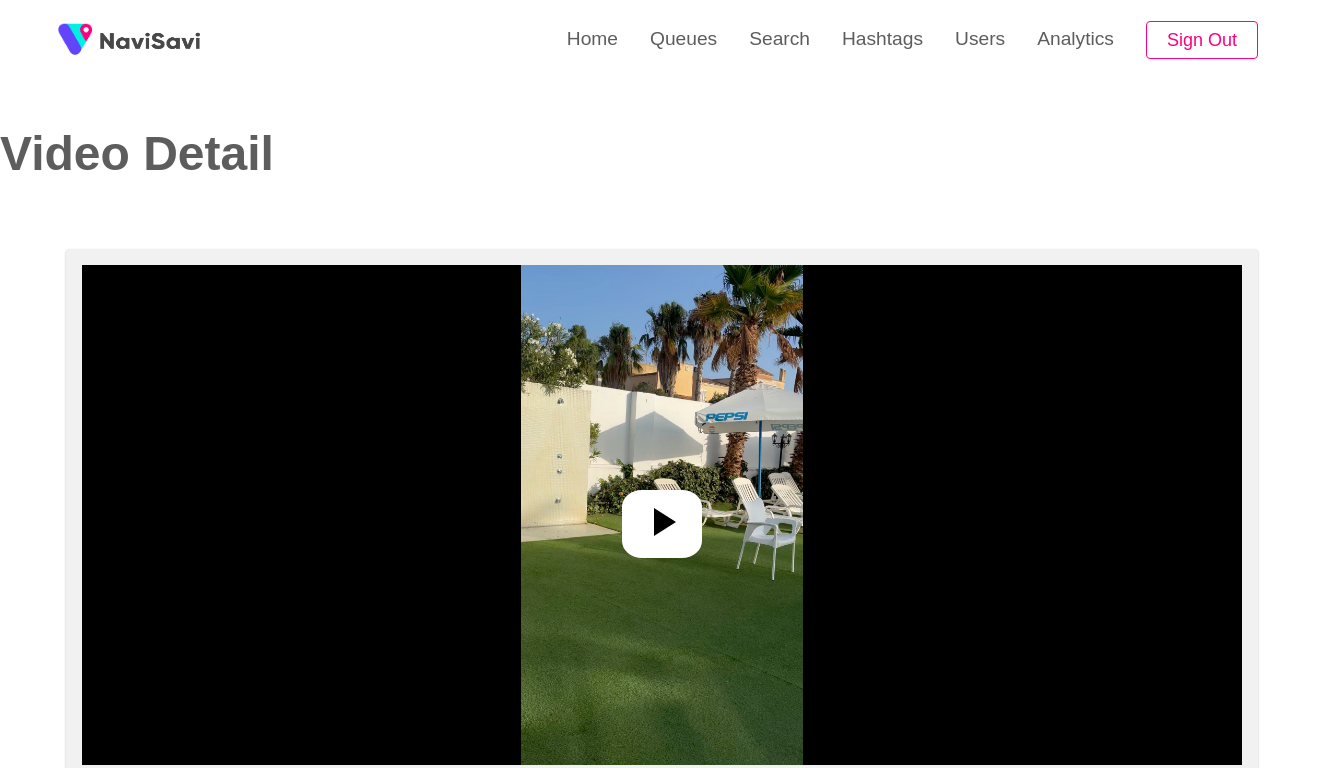 select on "**********" 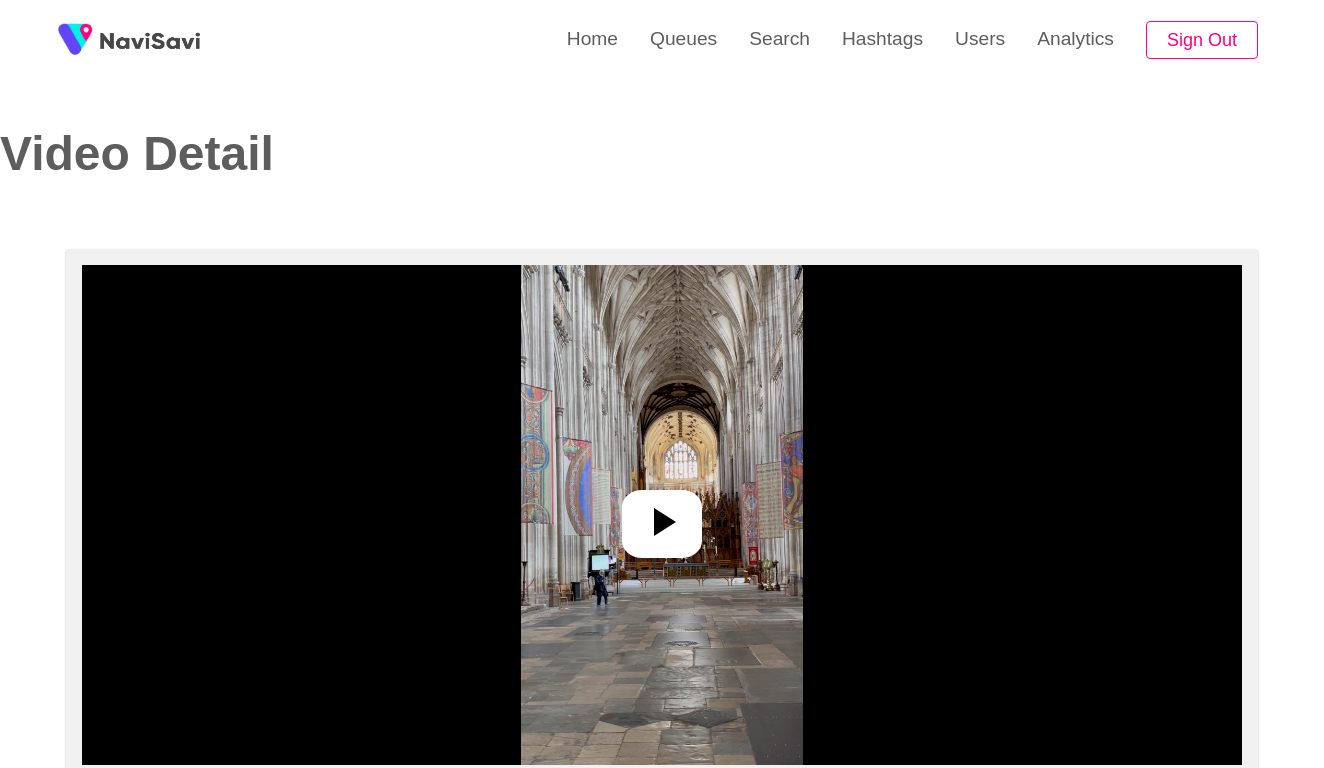 select on "**********" 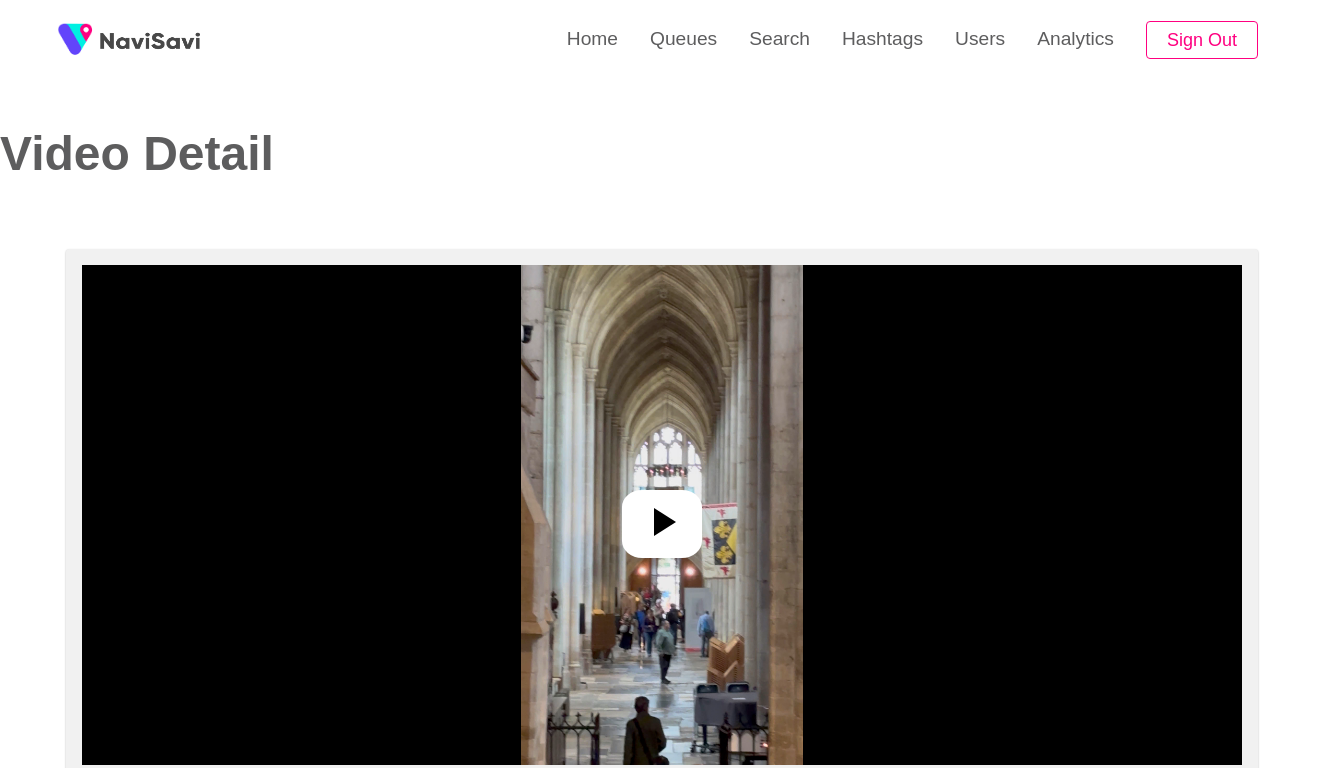 select on "**********" 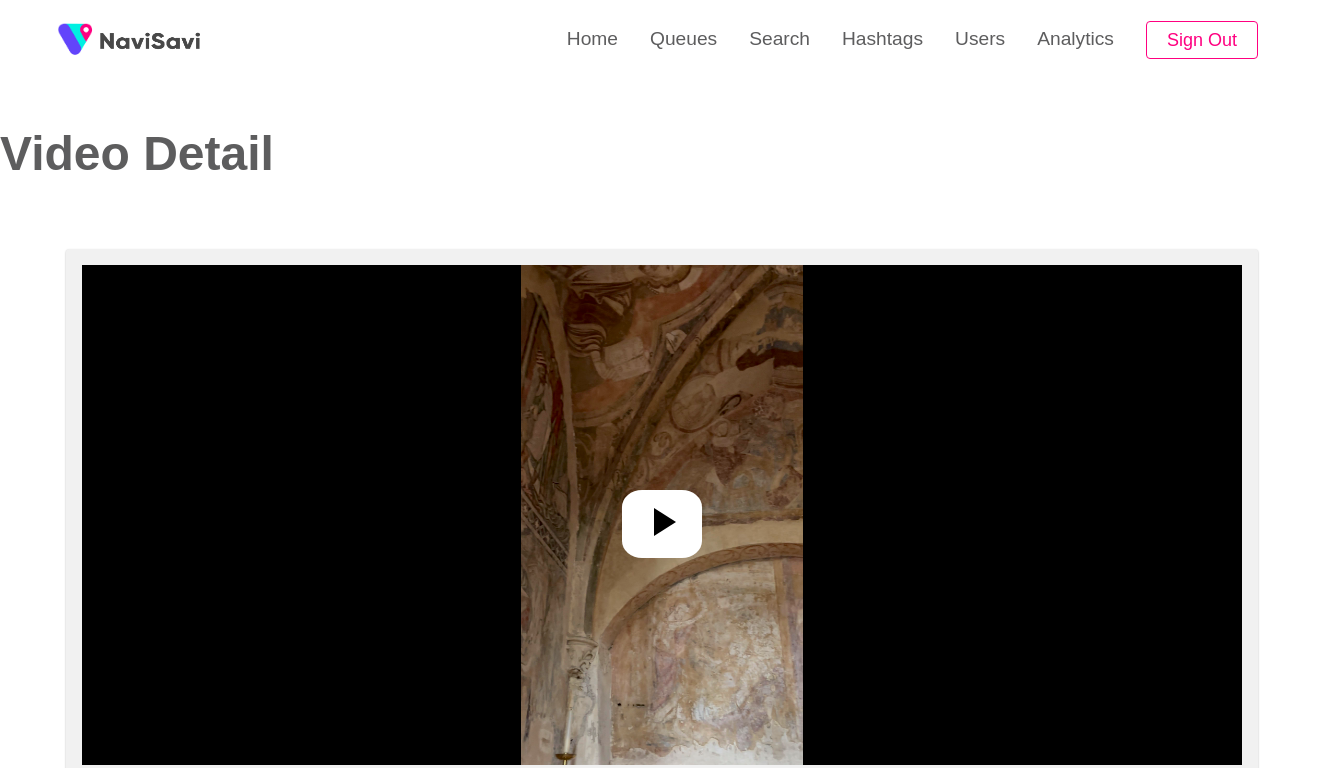 select on "**********" 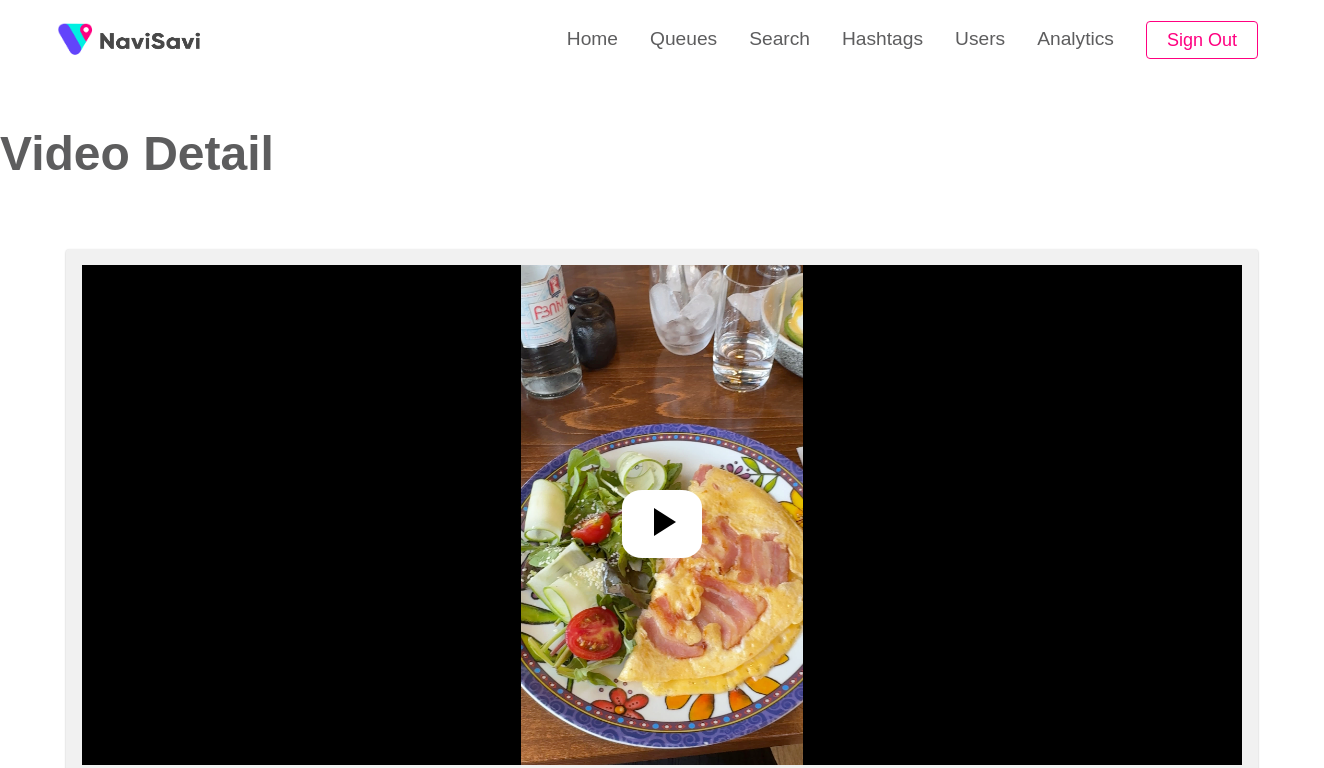 select on "**********" 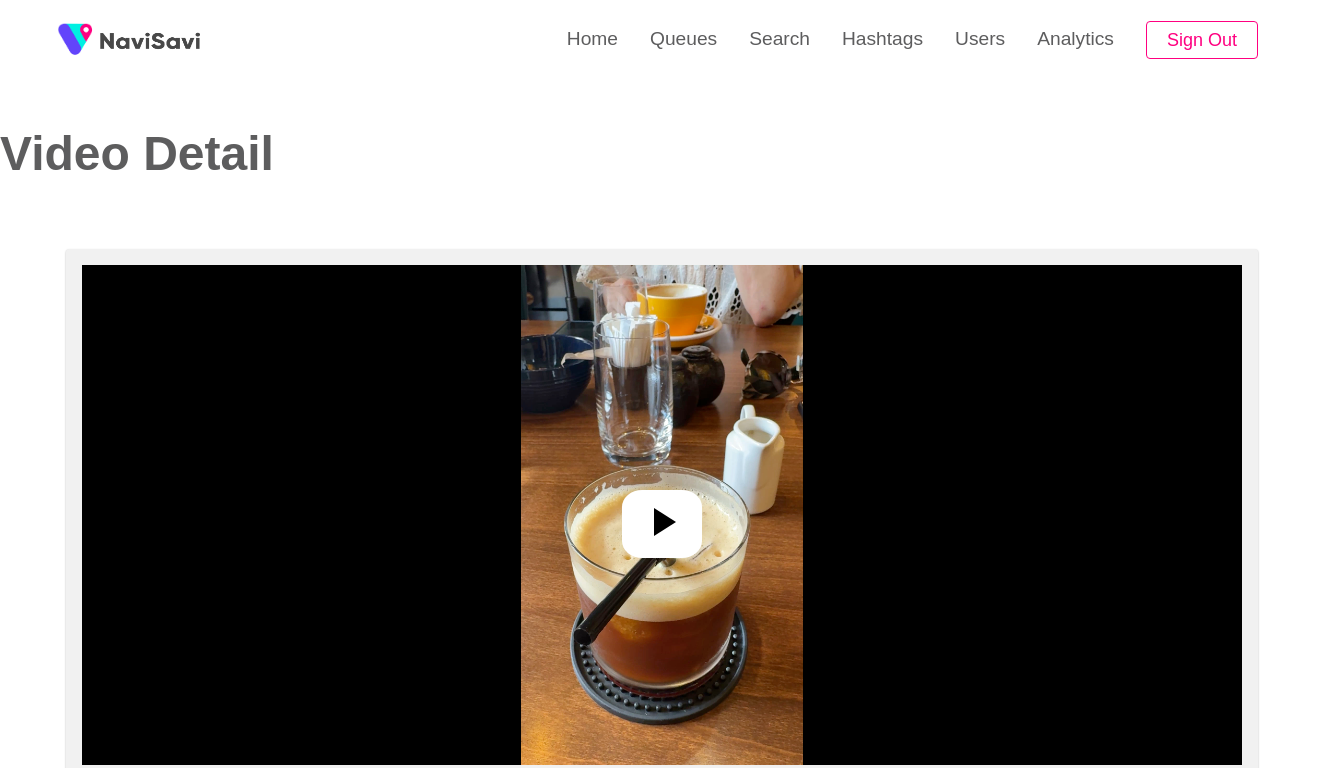 select on "**********" 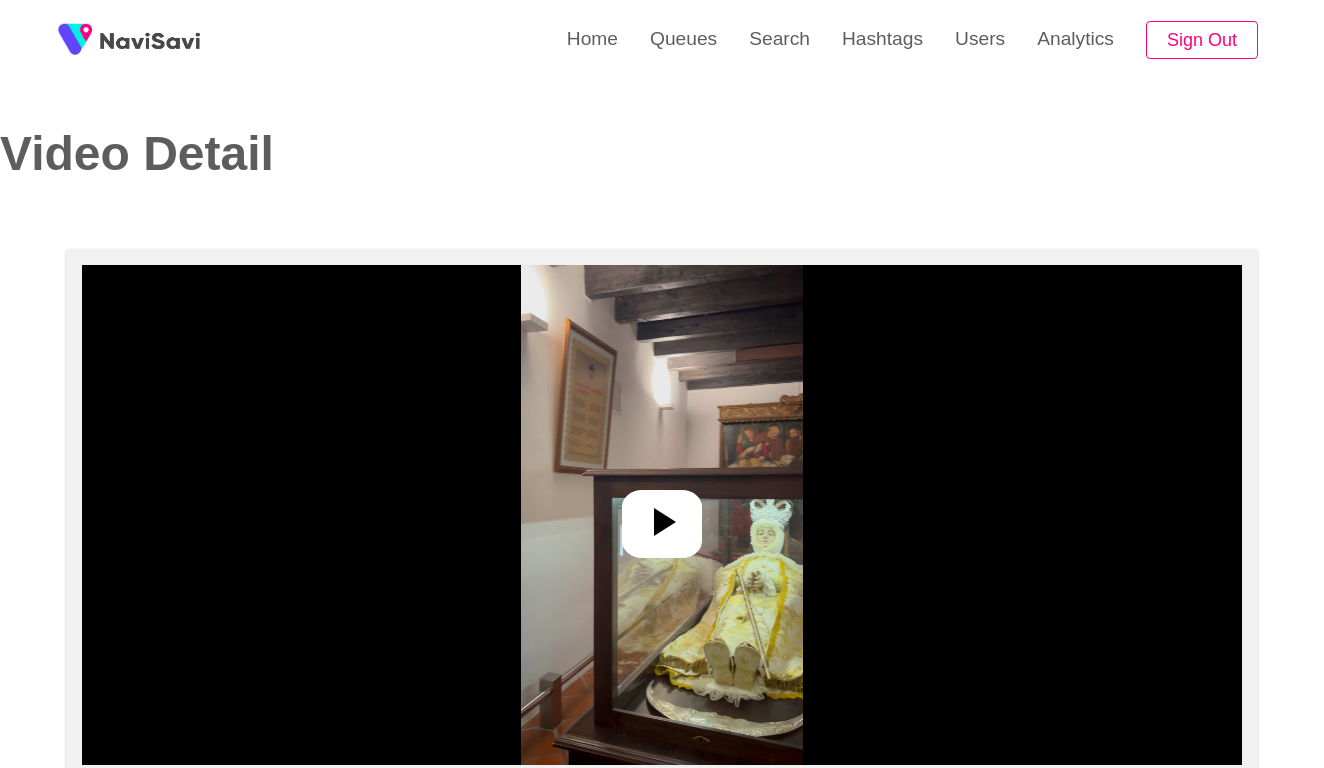 select on "**********" 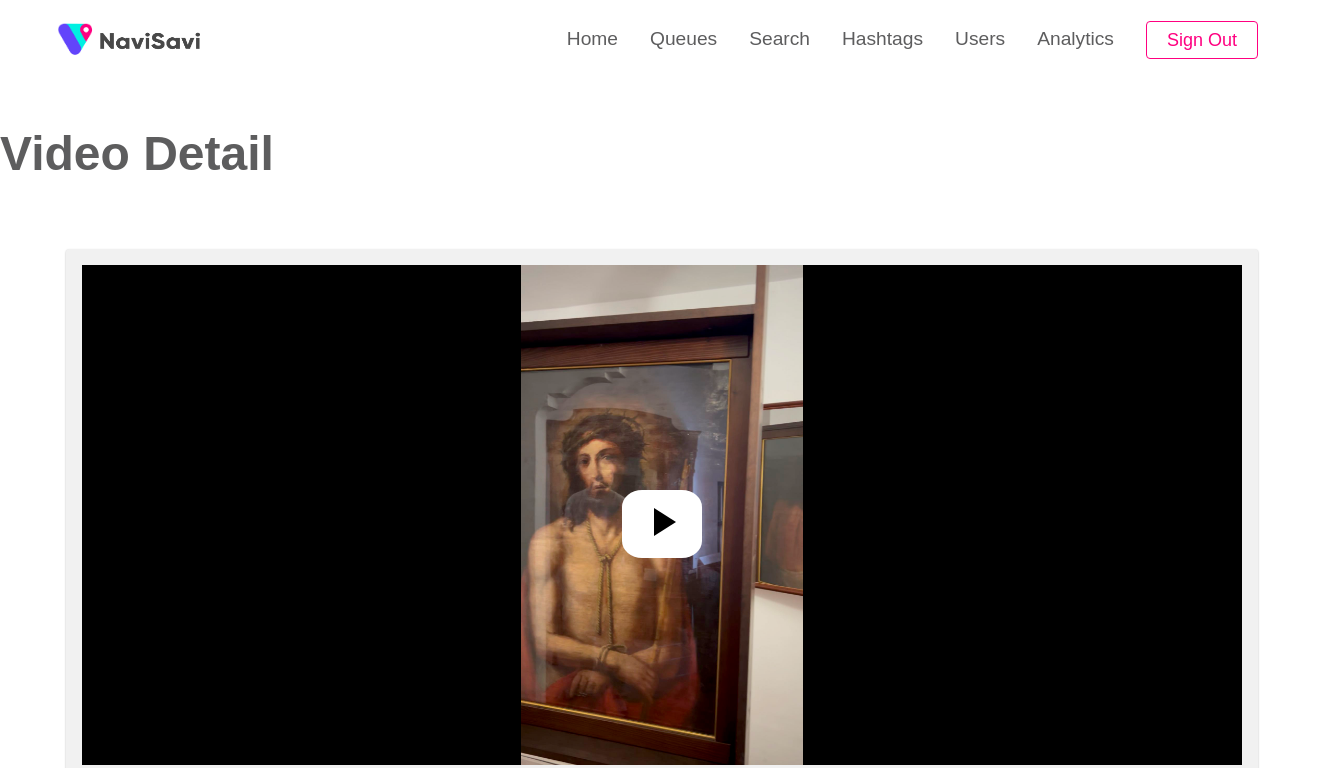 select on "**********" 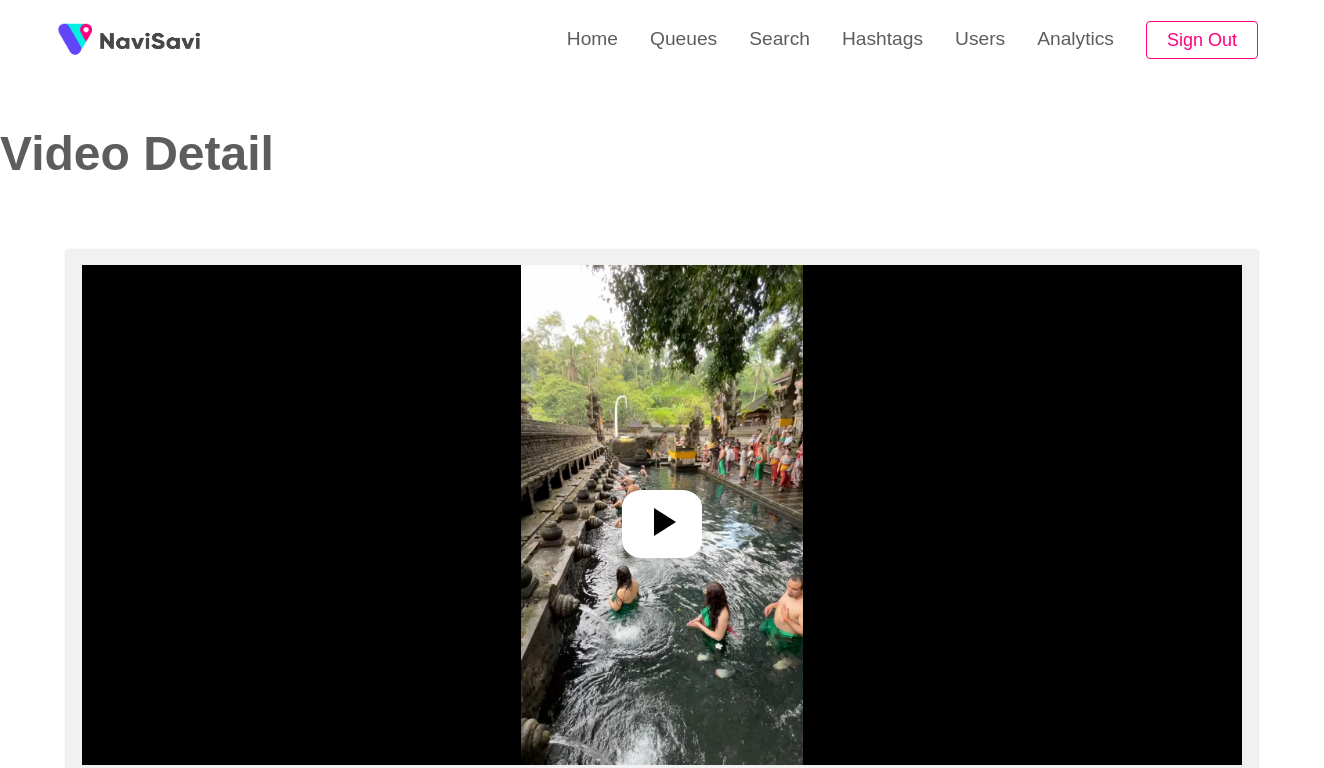 select on "**********" 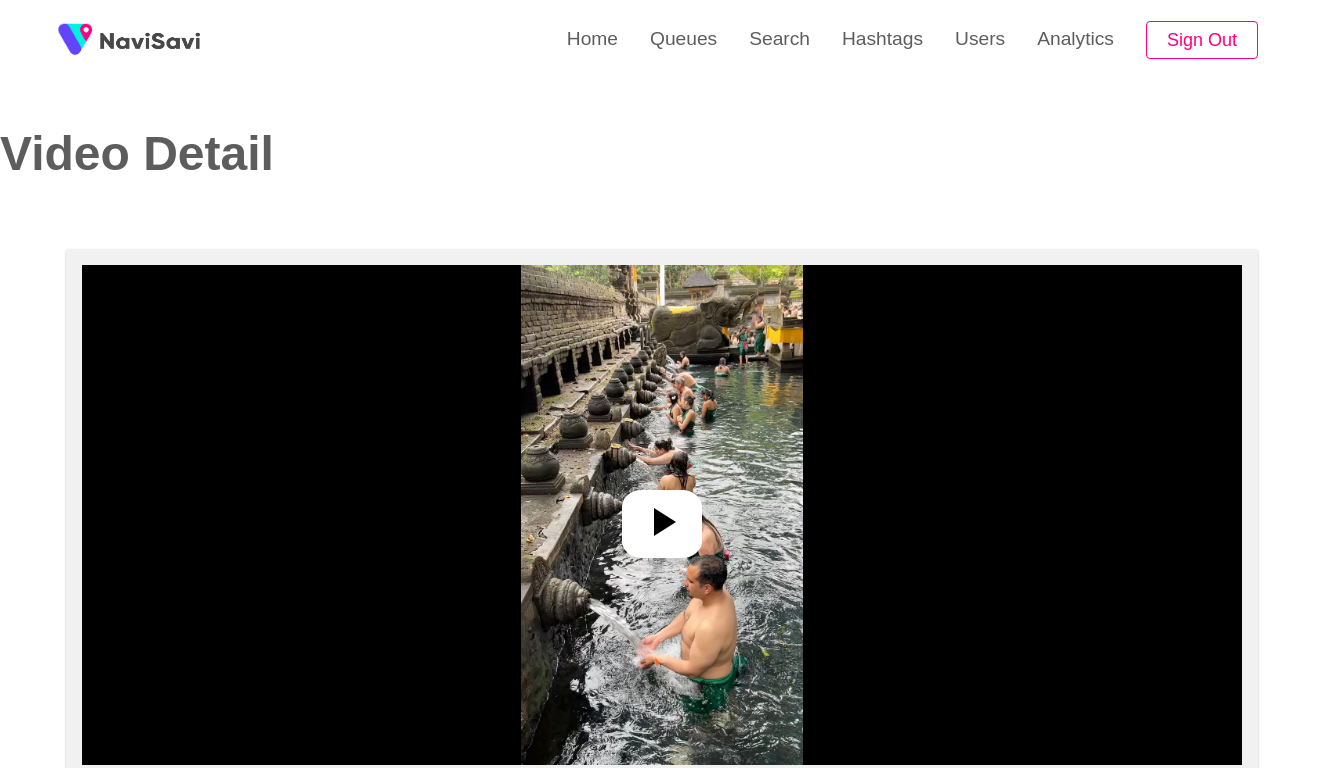 select on "**********" 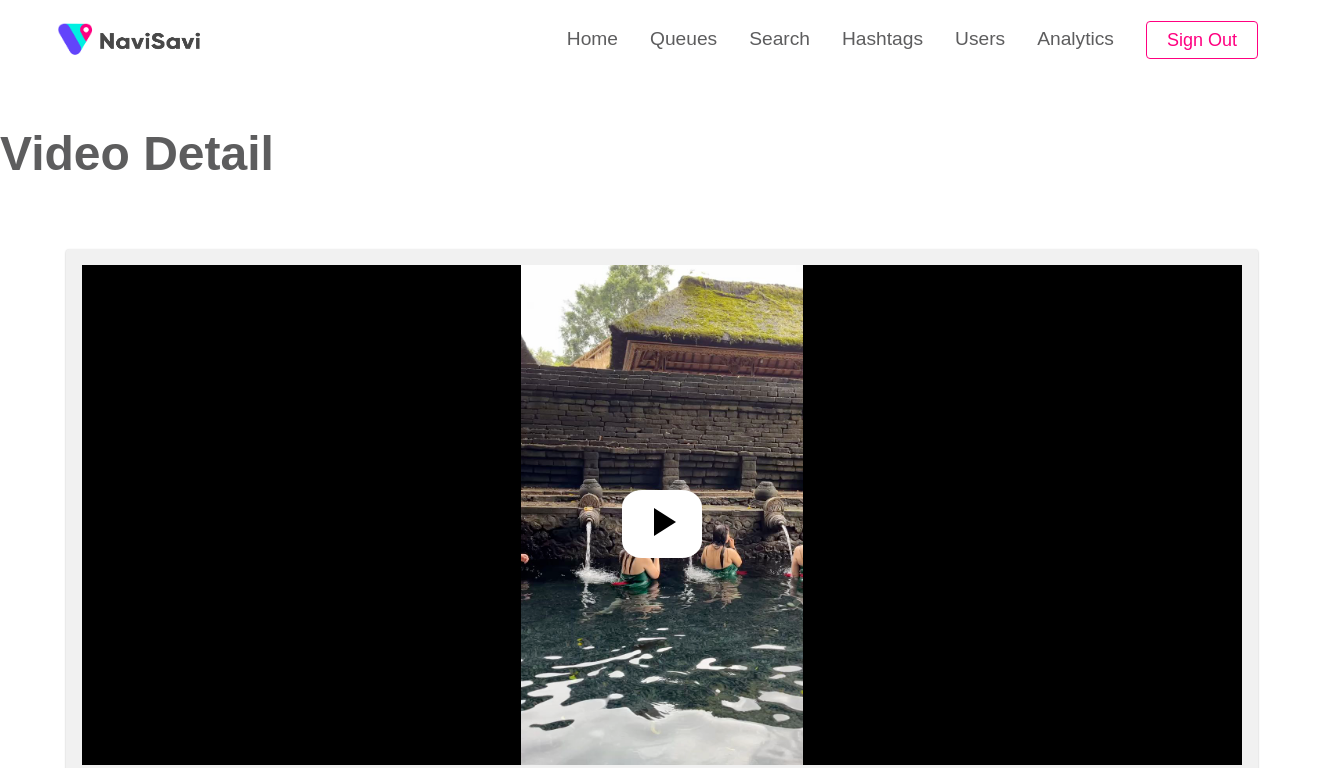 select on "**********" 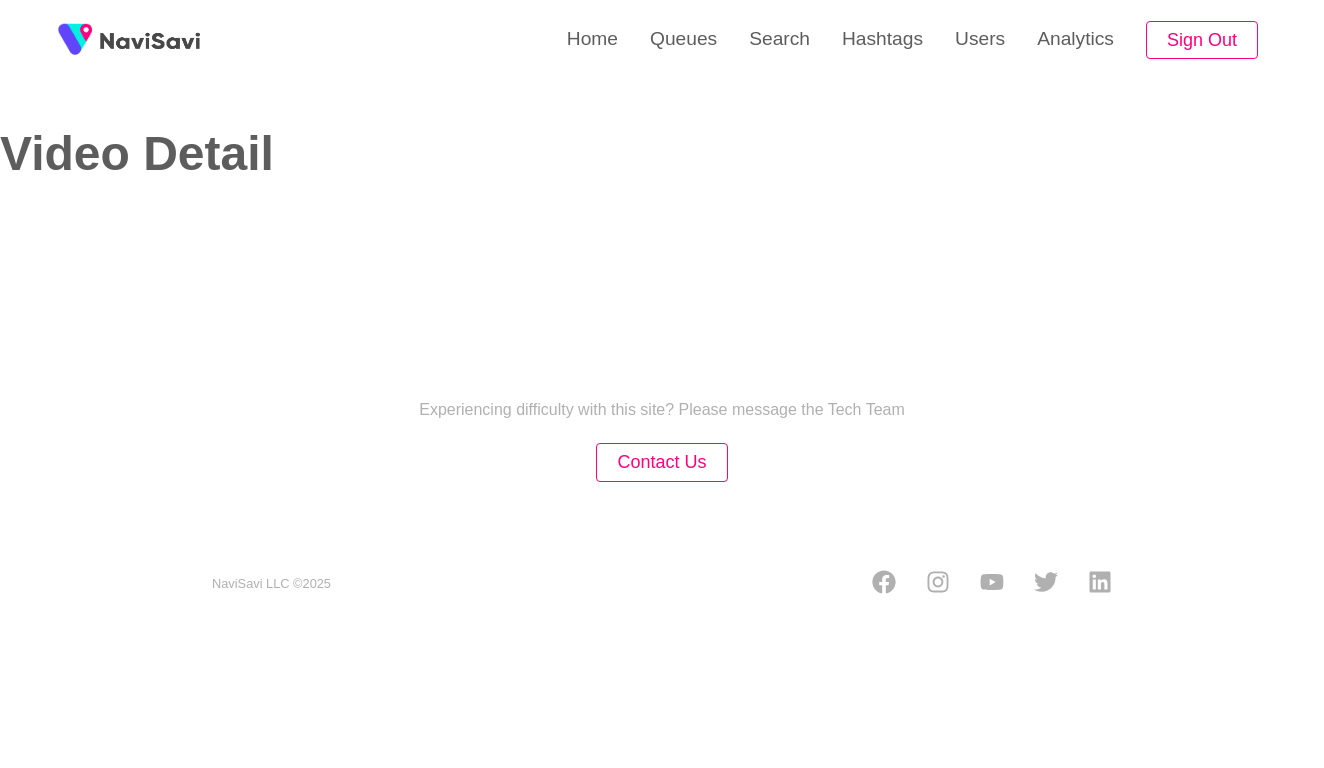 select on "**********" 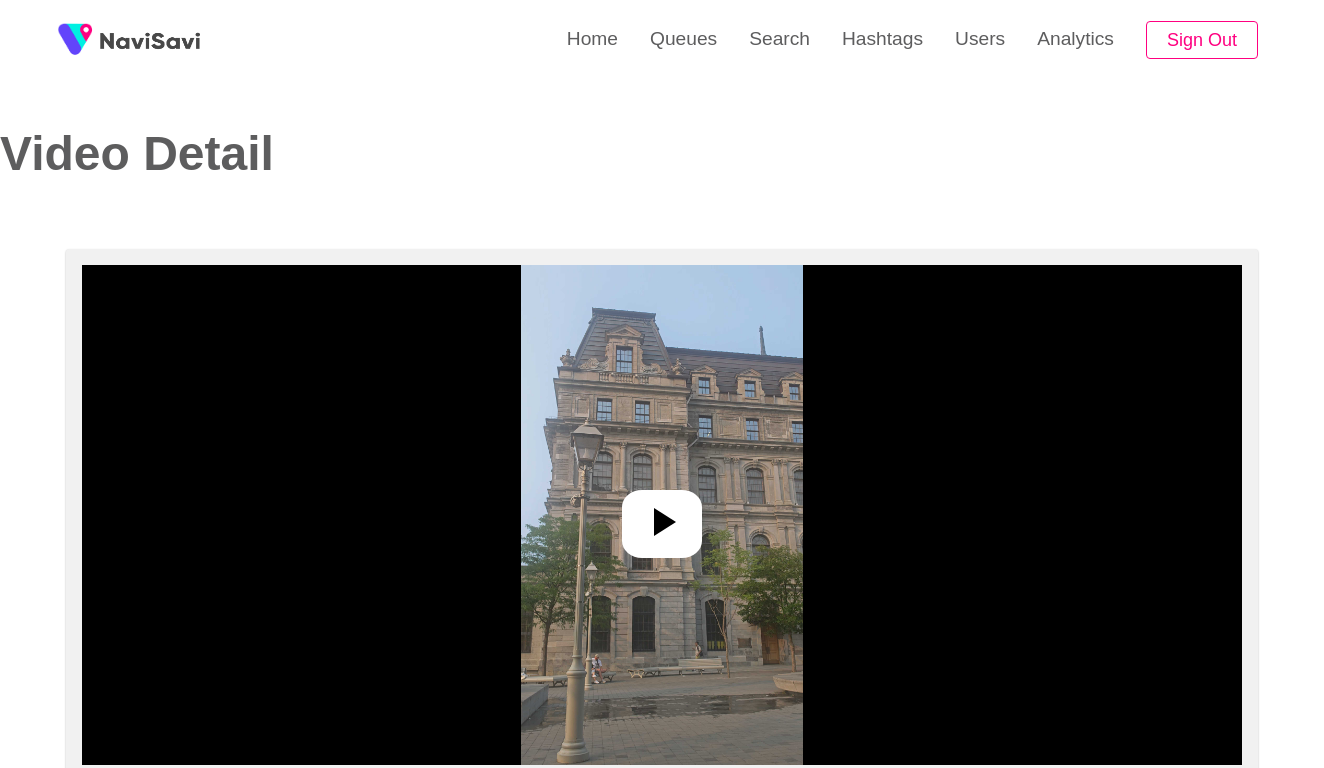 select on "**********" 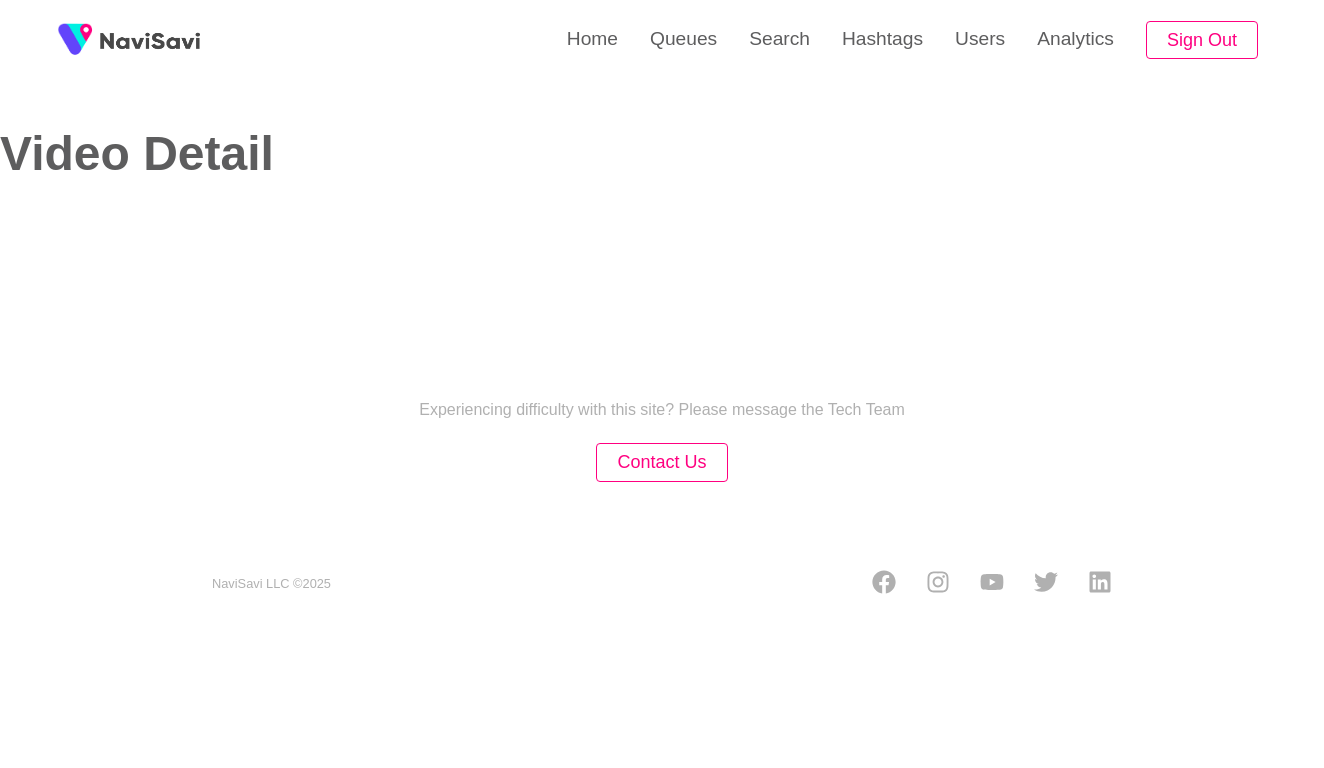select on "**********" 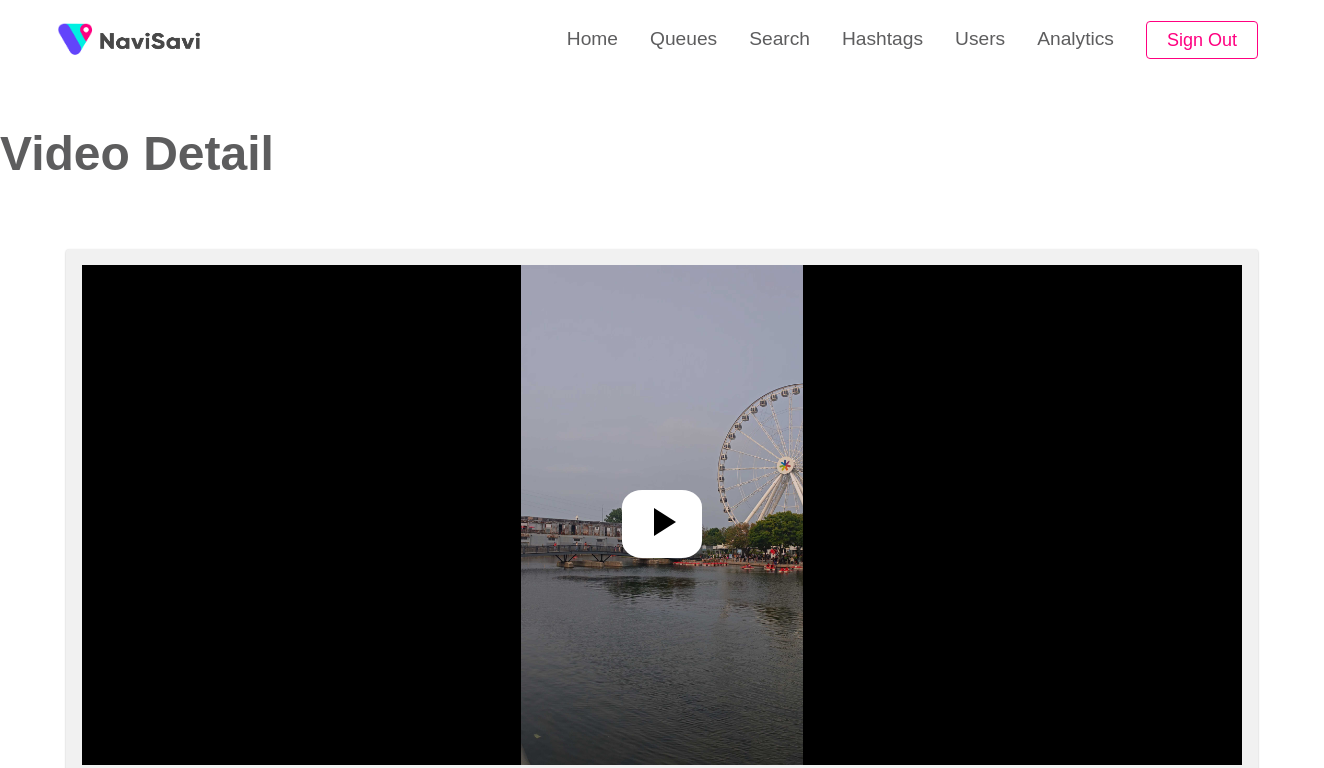 select on "**********" 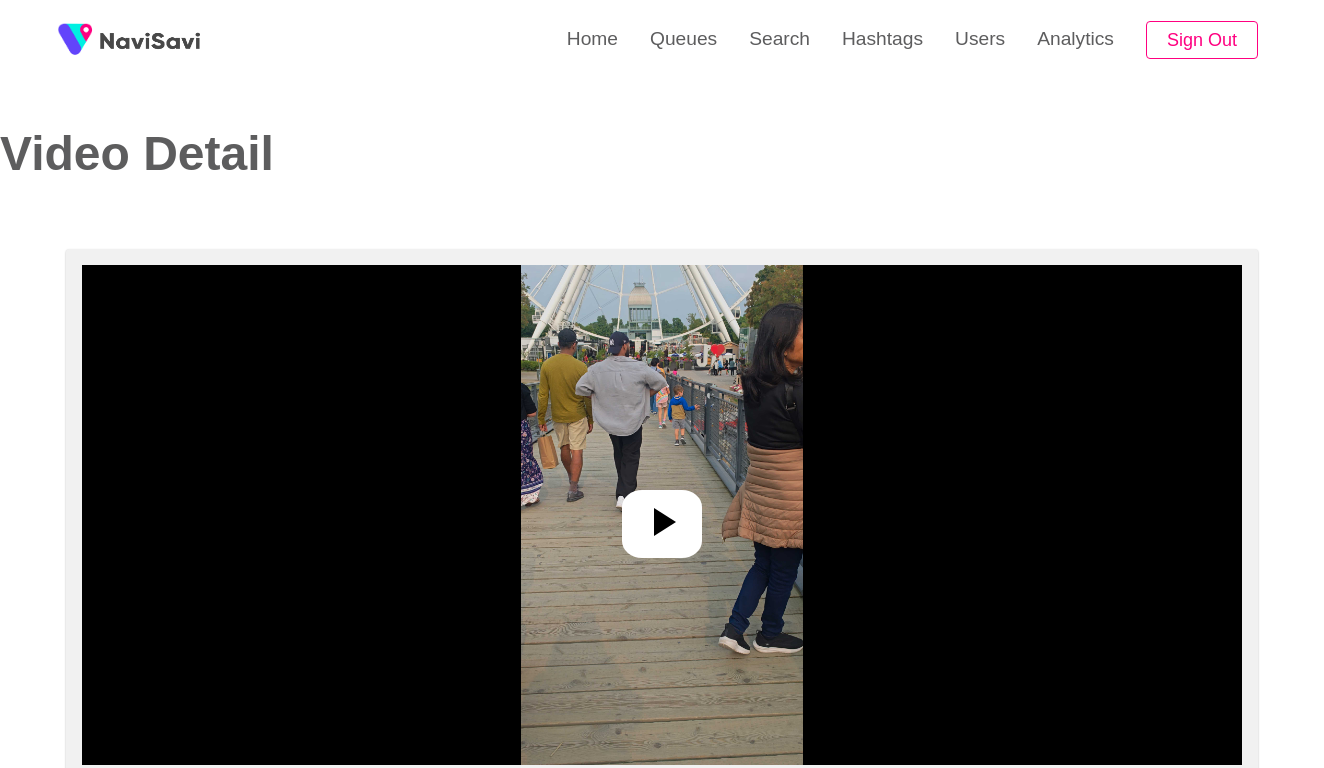 select on "**********" 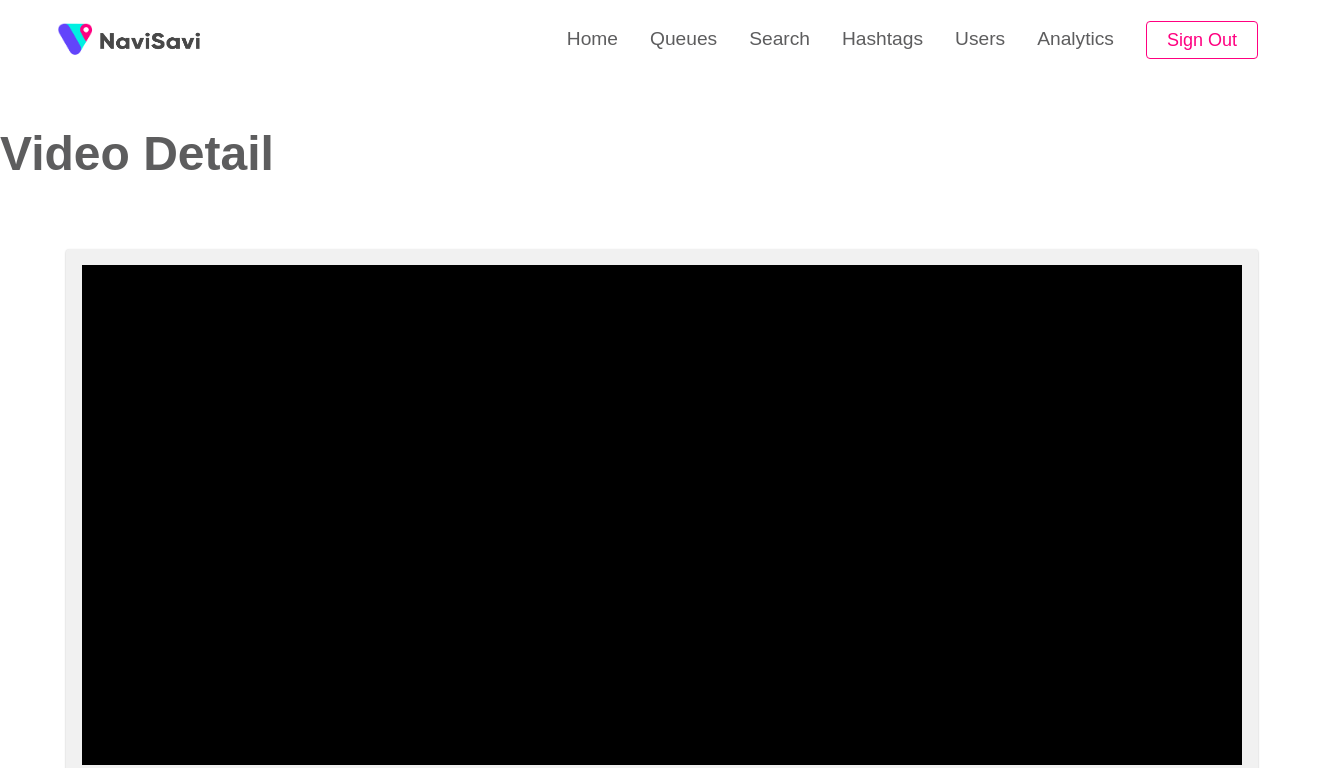 select on "**********" 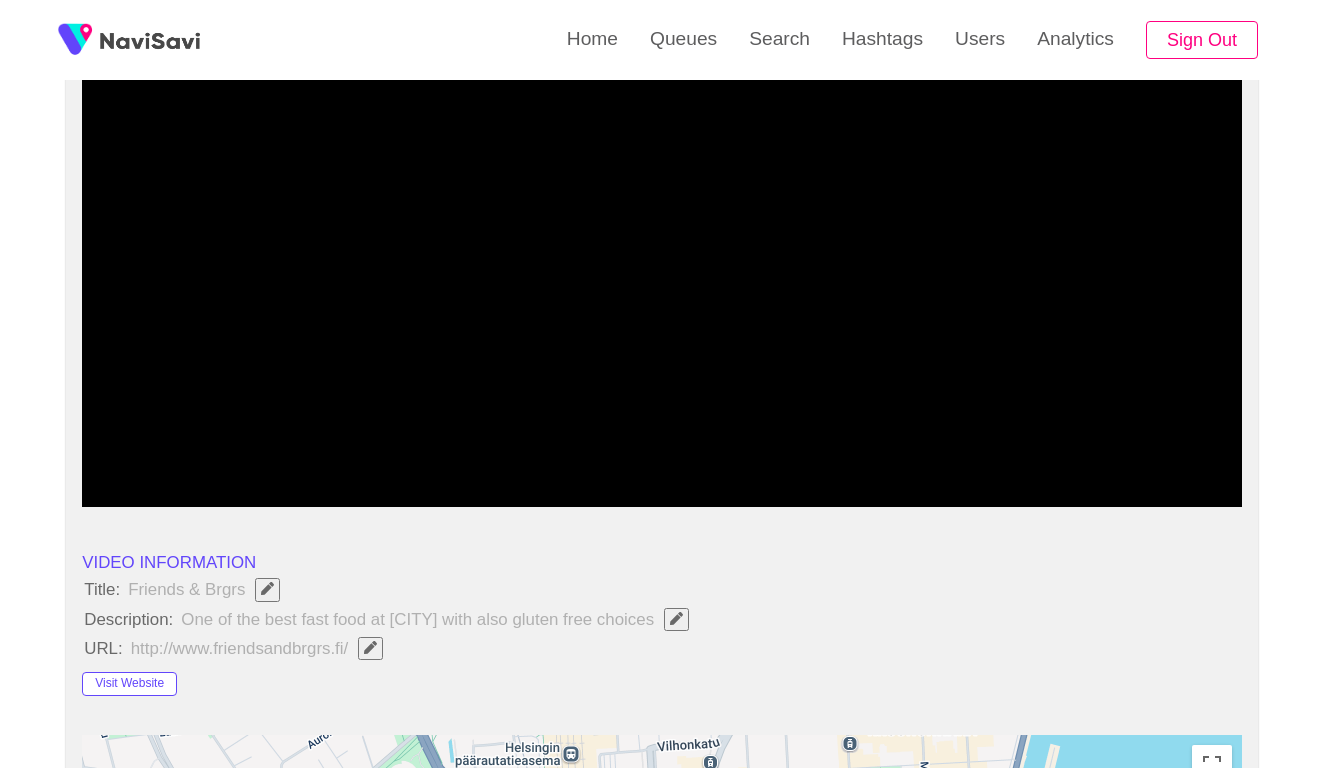 click at bounding box center [662, 257] 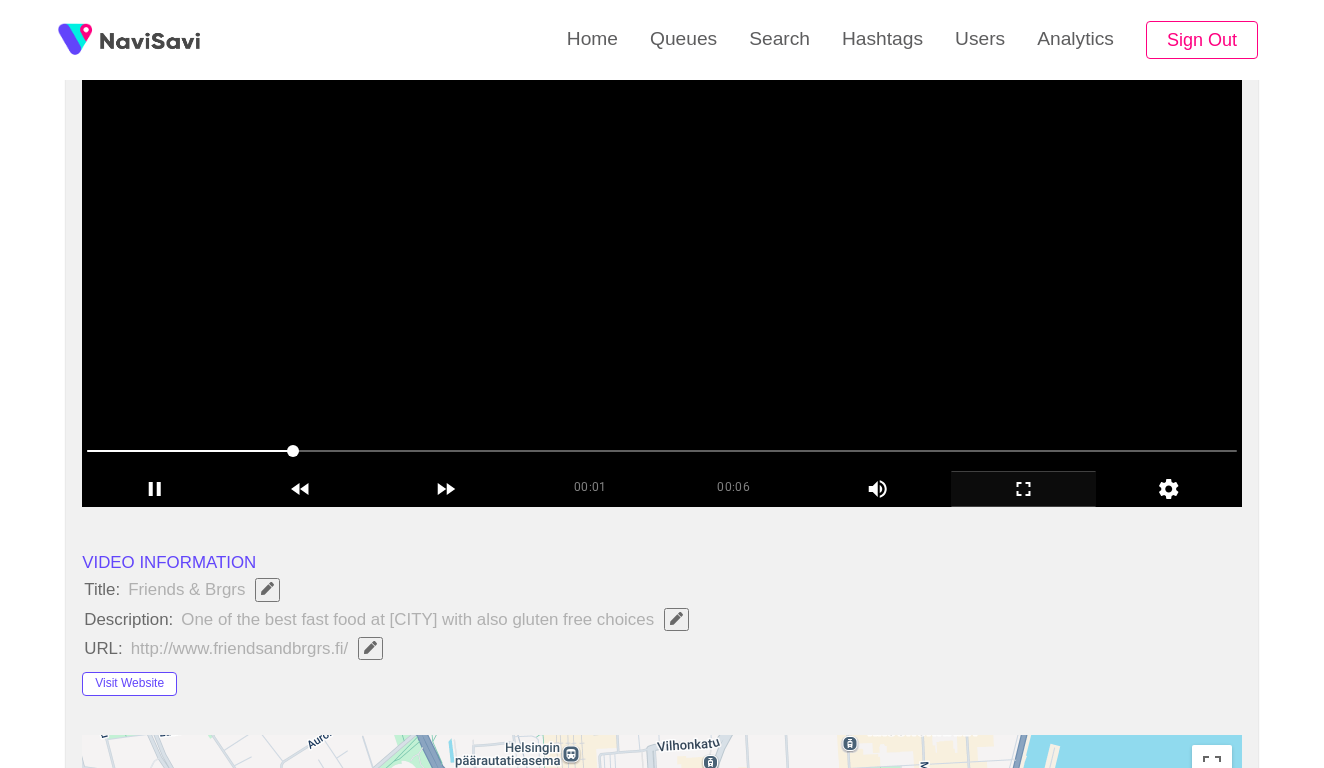 click 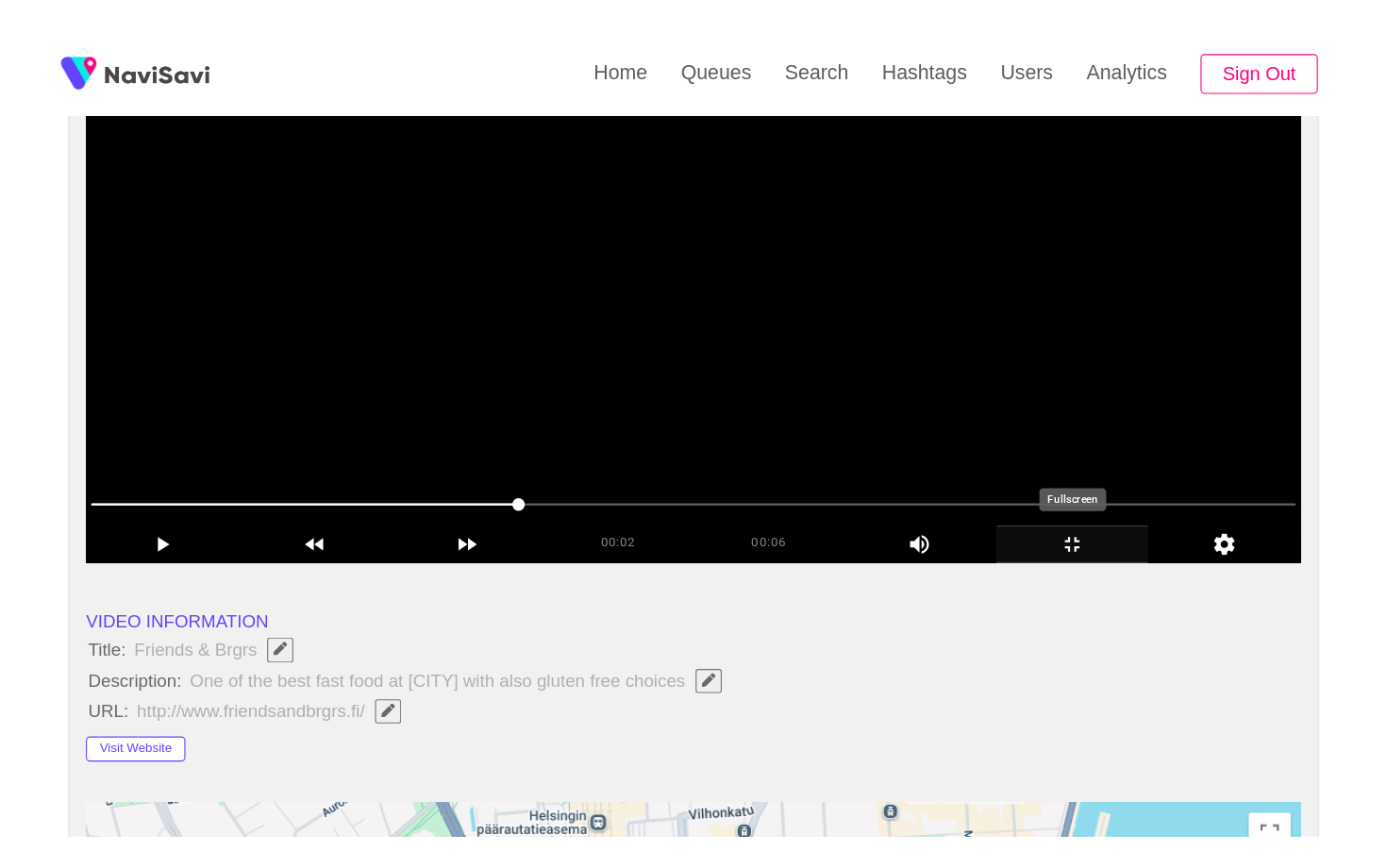 scroll, scrollTop: 0, scrollLeft: 0, axis: both 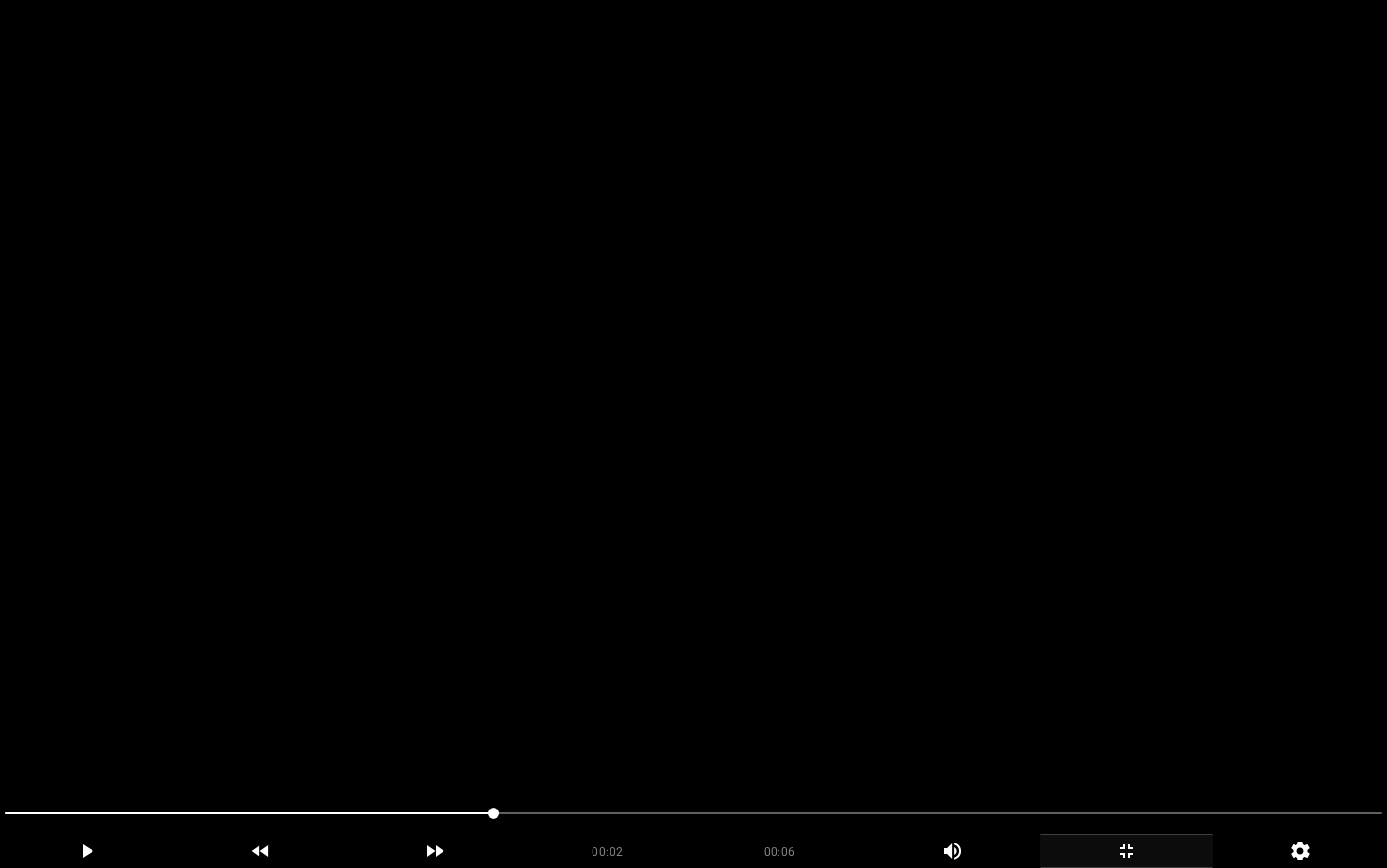 click at bounding box center [694, 434] 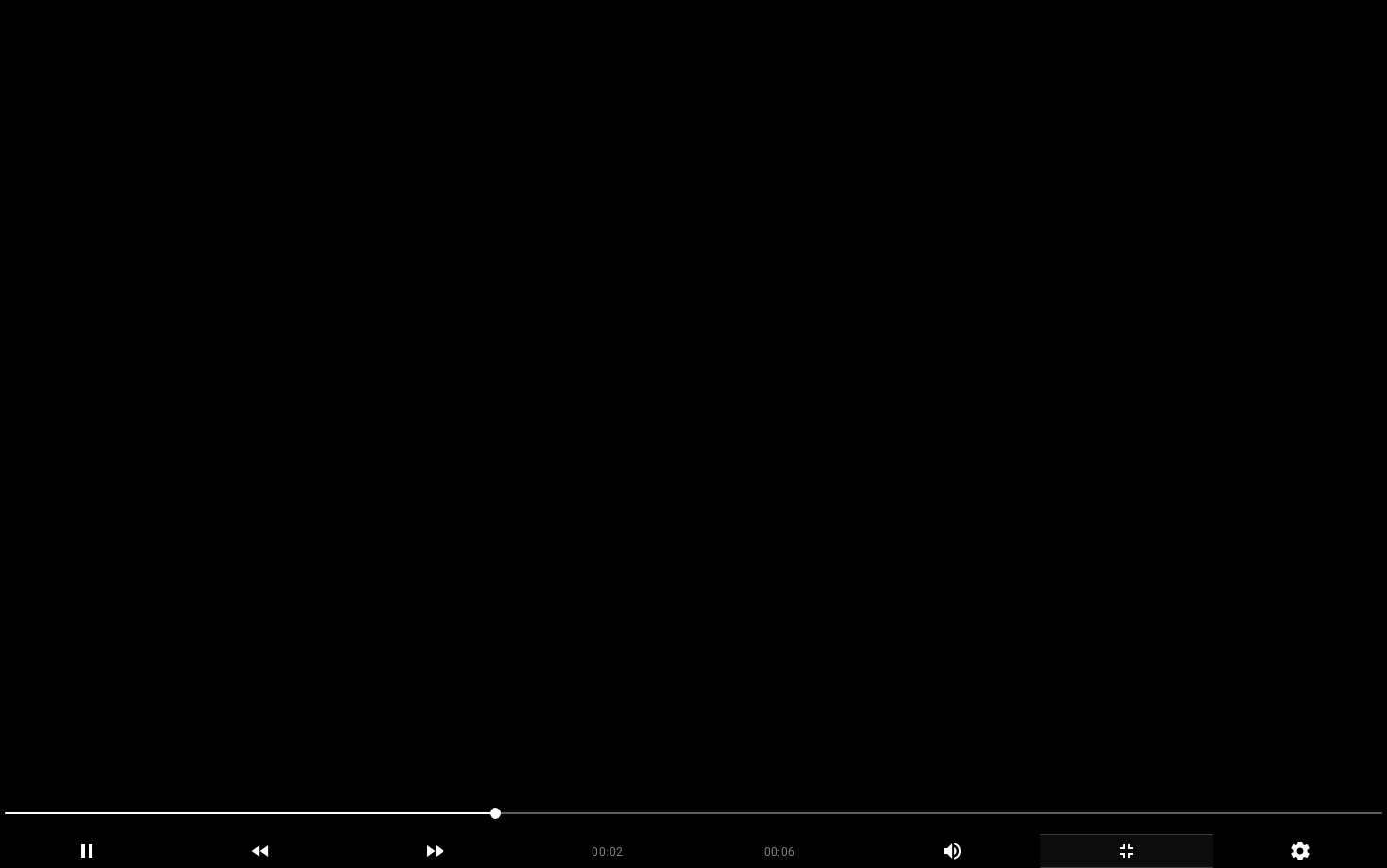 click at bounding box center [694, 434] 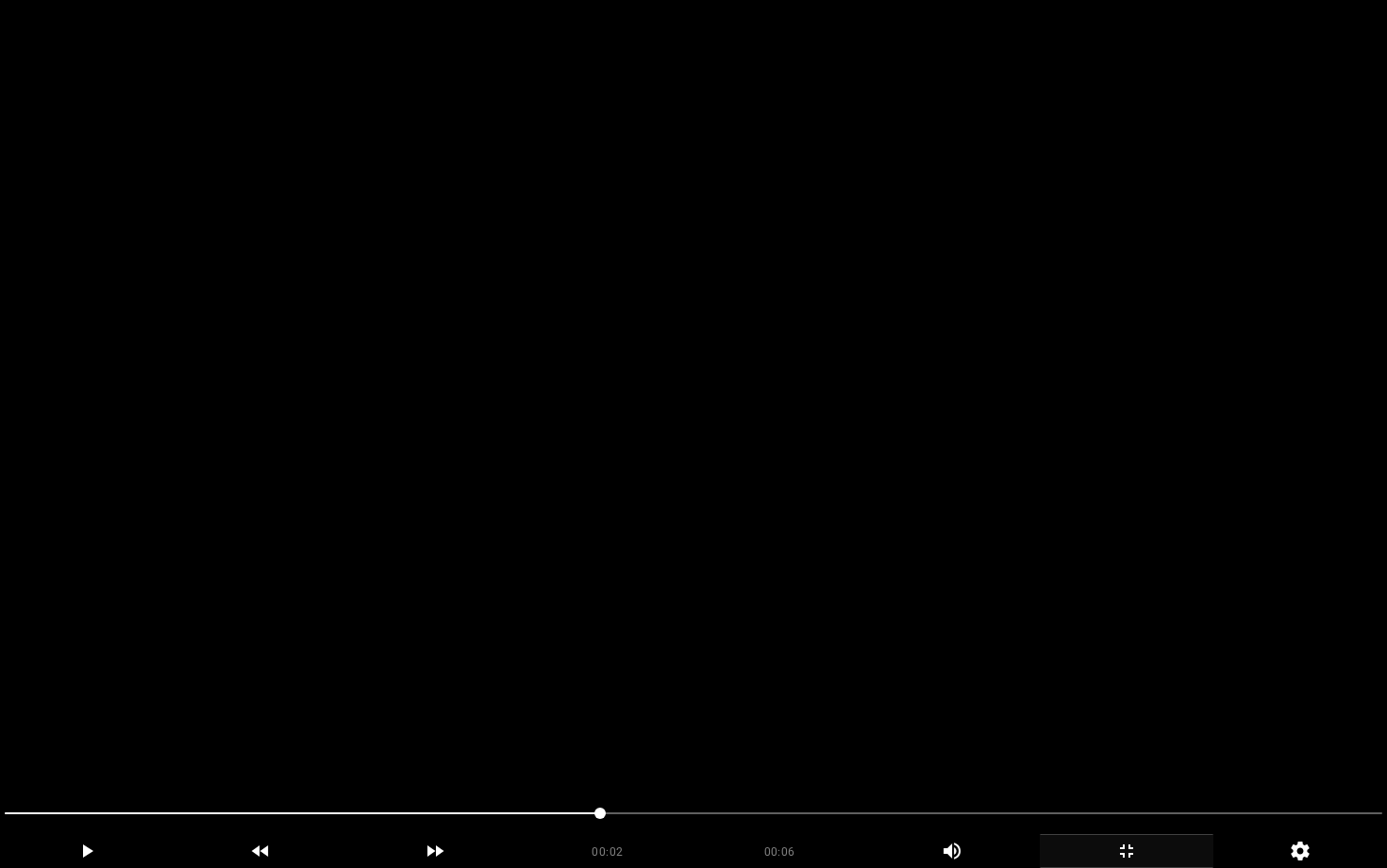 click at bounding box center (694, 434) 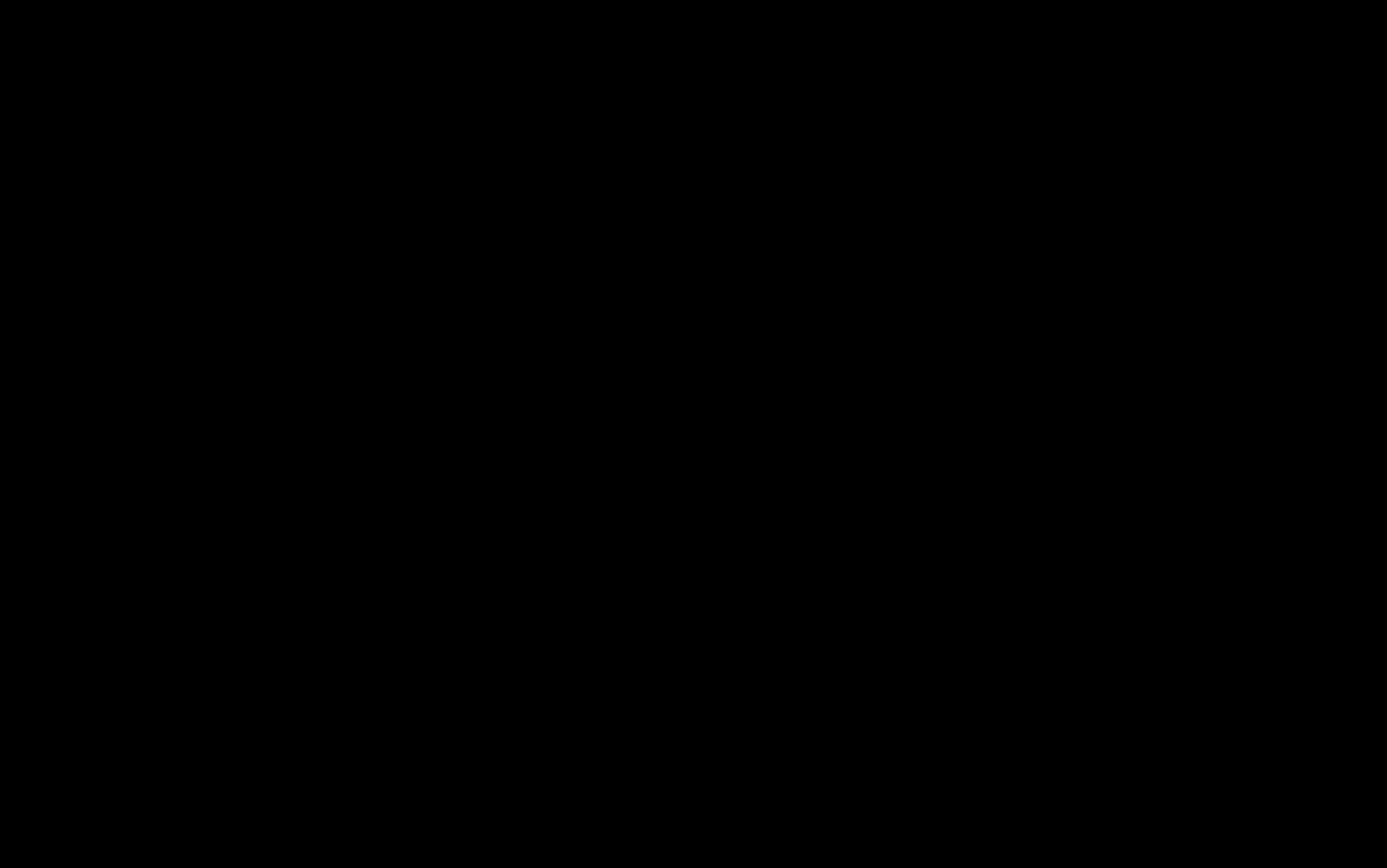 click at bounding box center [694, 813] 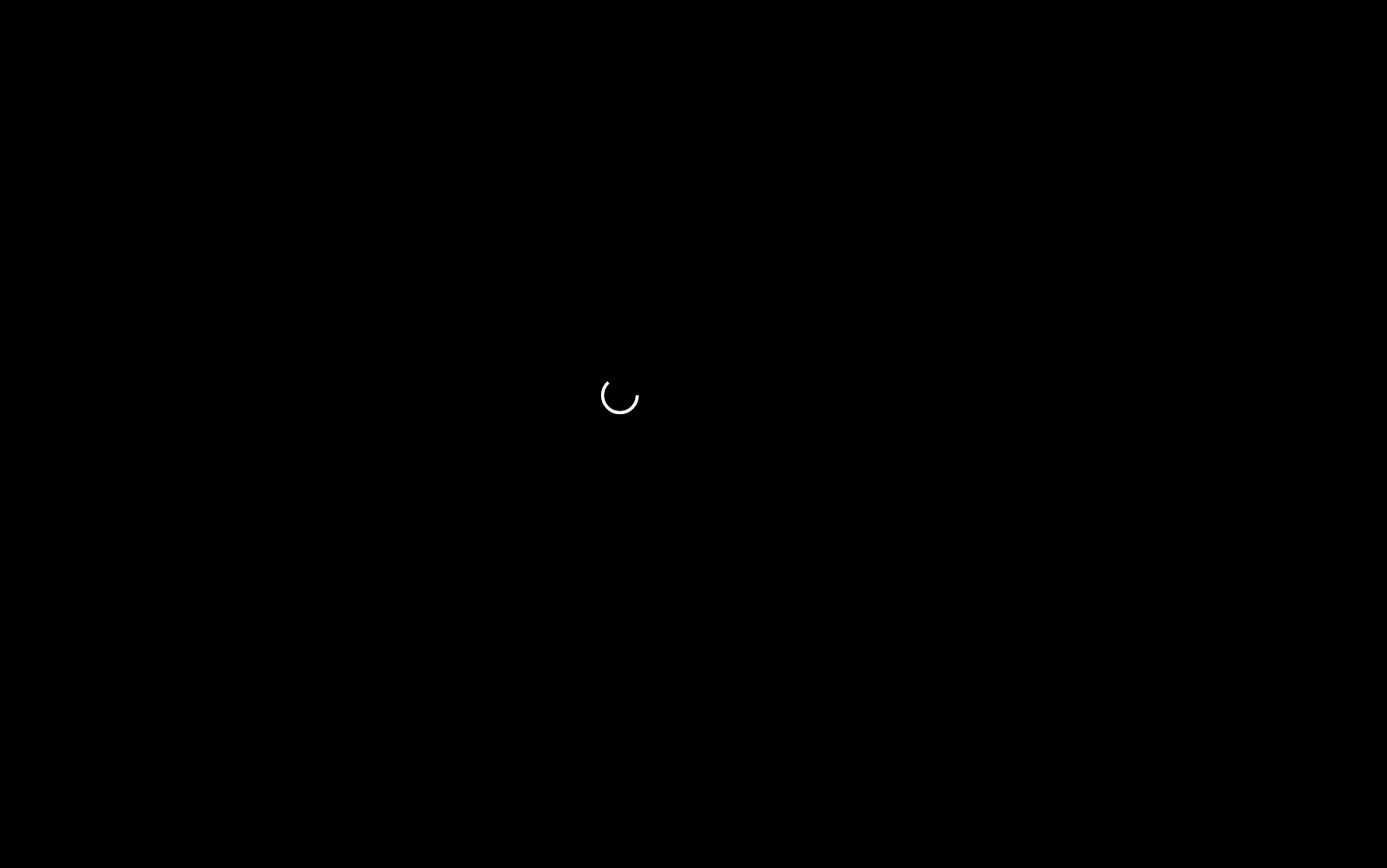 click at bounding box center [694, 813] 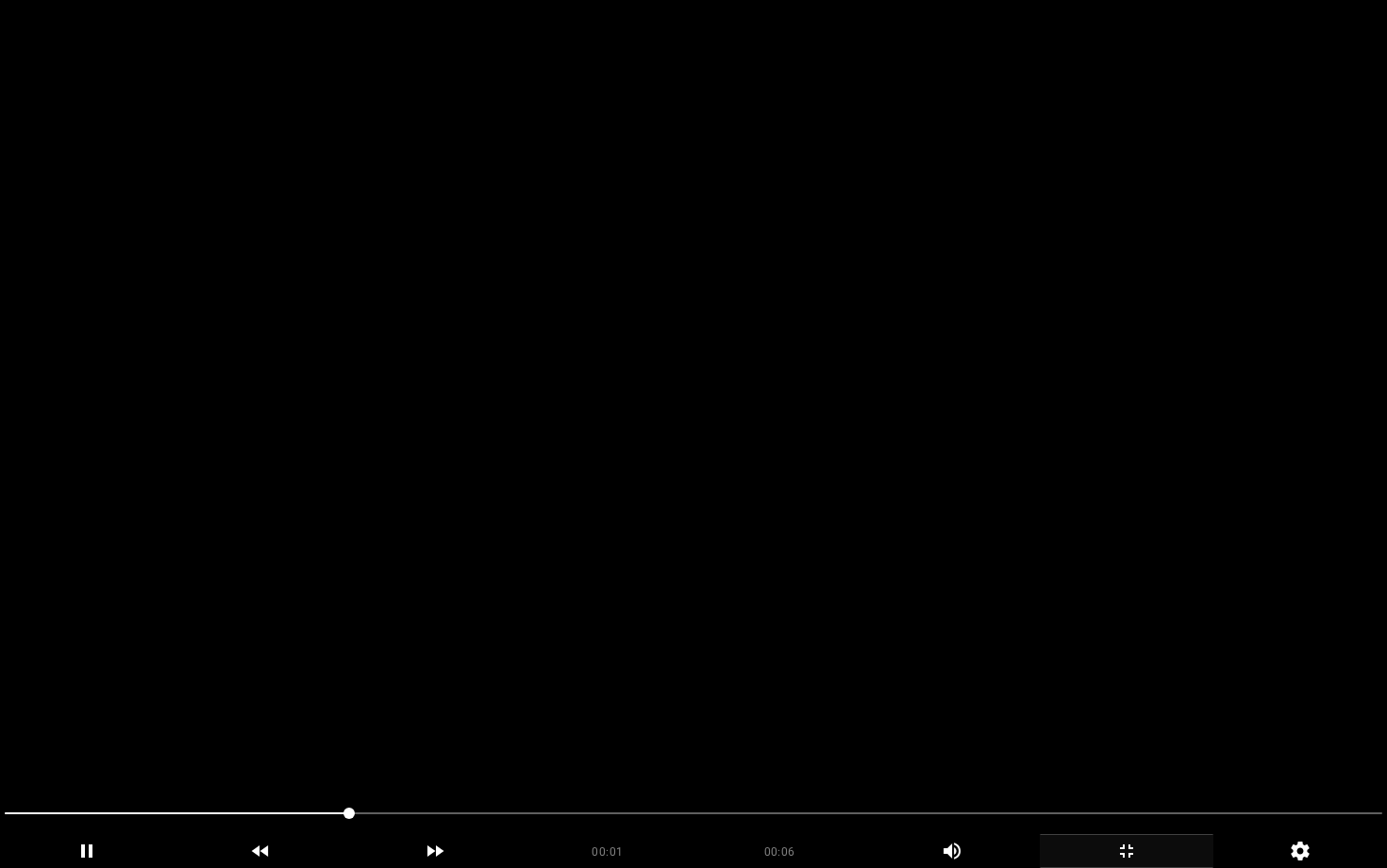 click at bounding box center [694, 434] 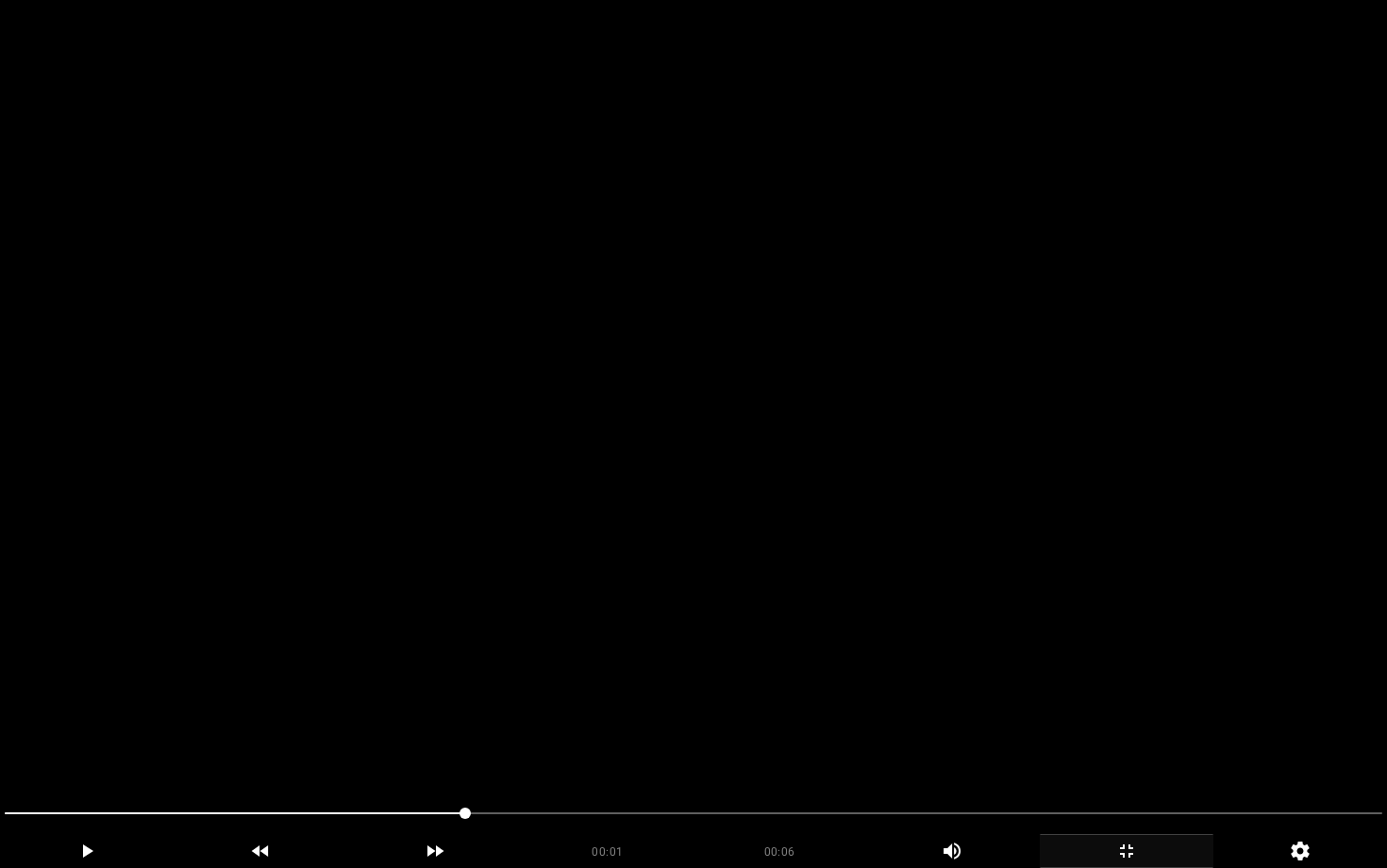 click at bounding box center [694, 434] 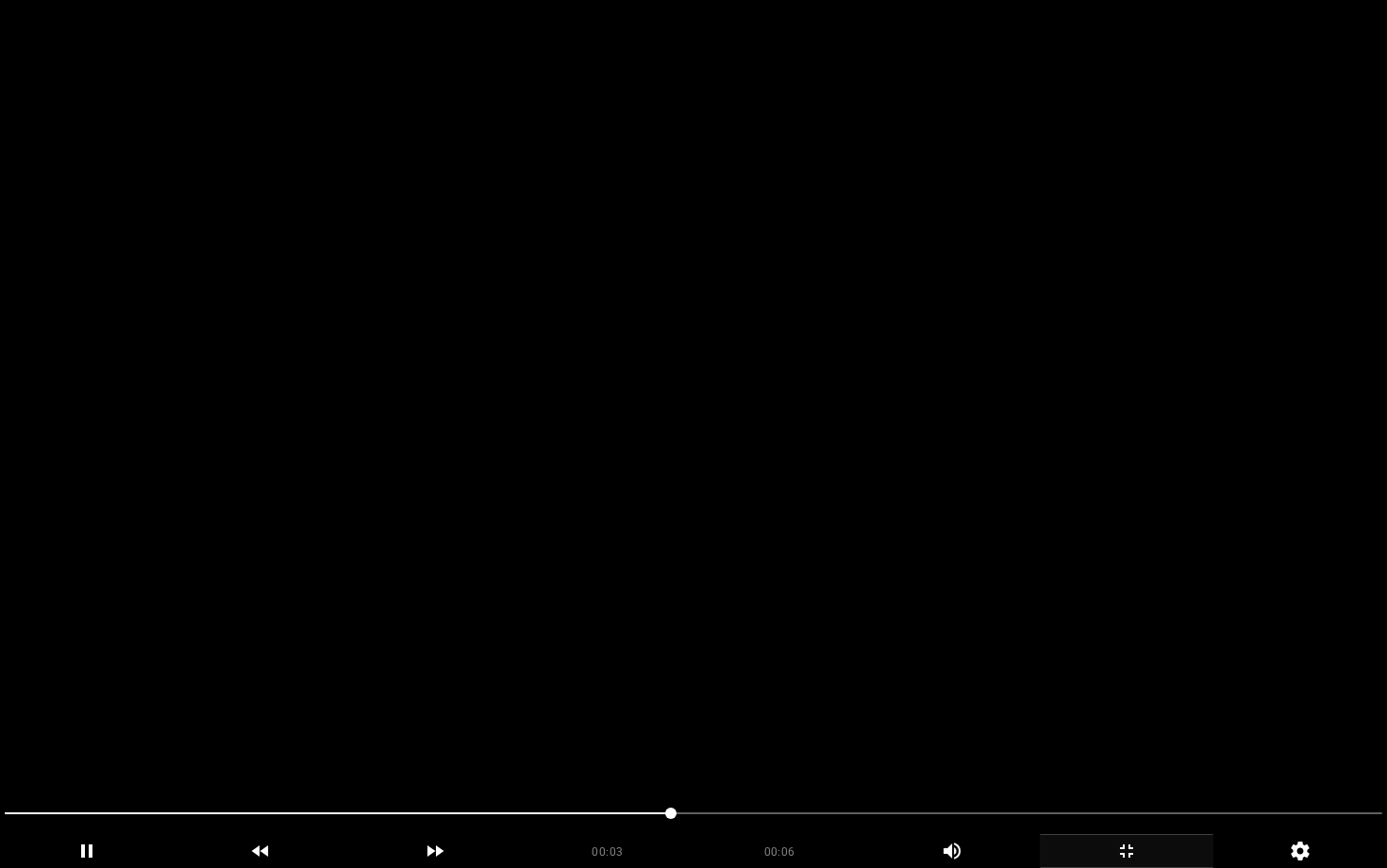 click at bounding box center (694, 434) 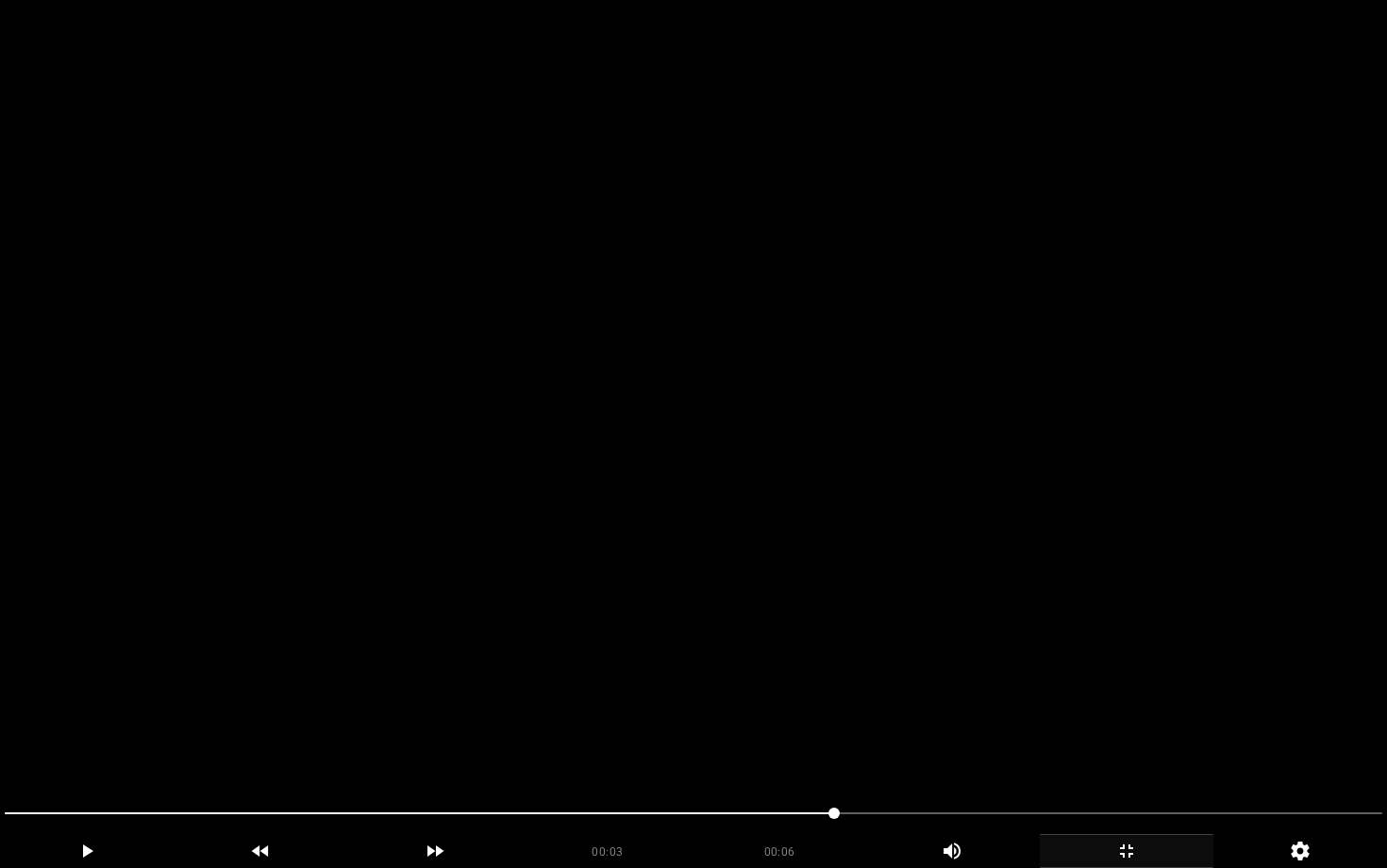 click at bounding box center (694, 434) 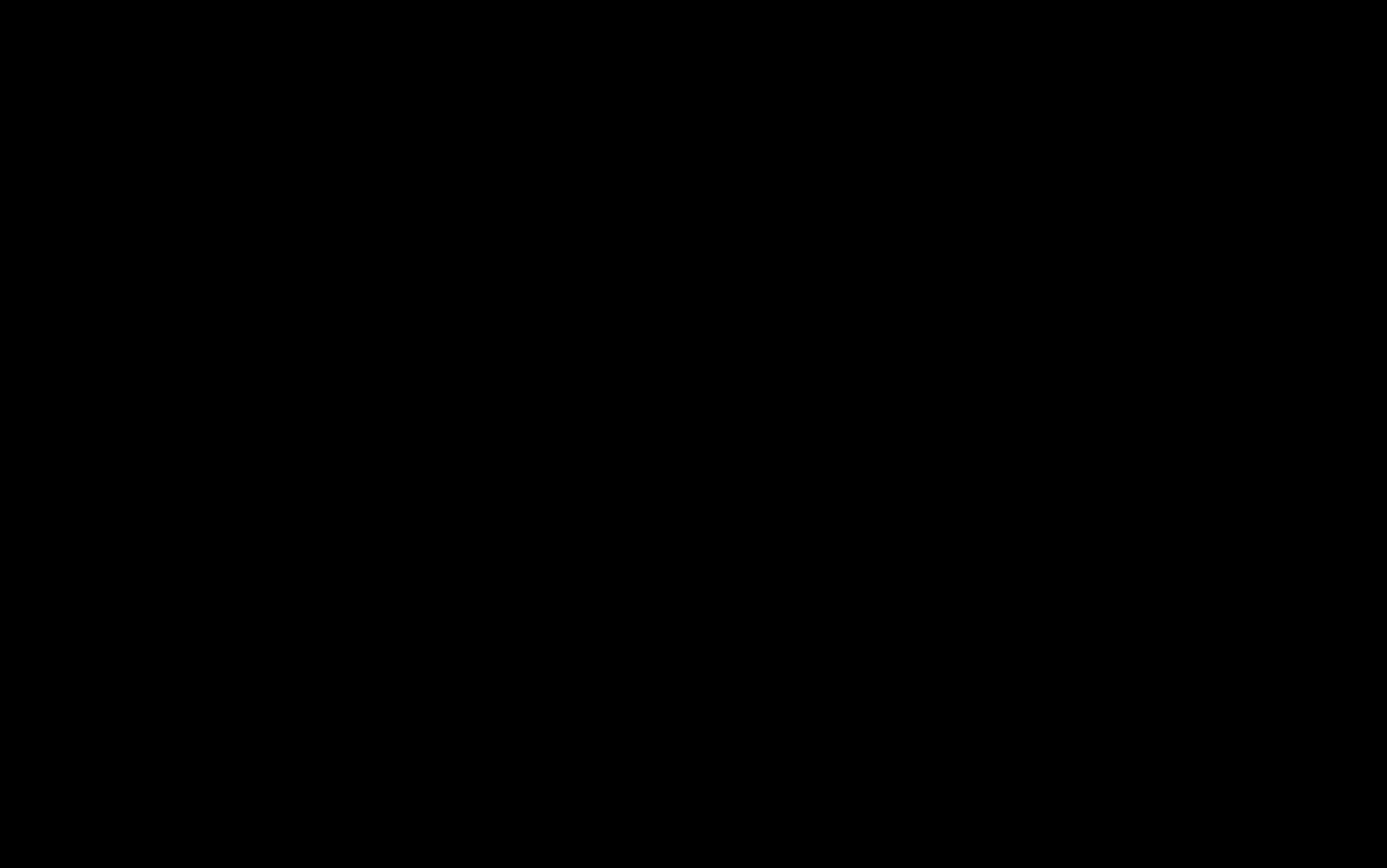 click at bounding box center (694, 813) 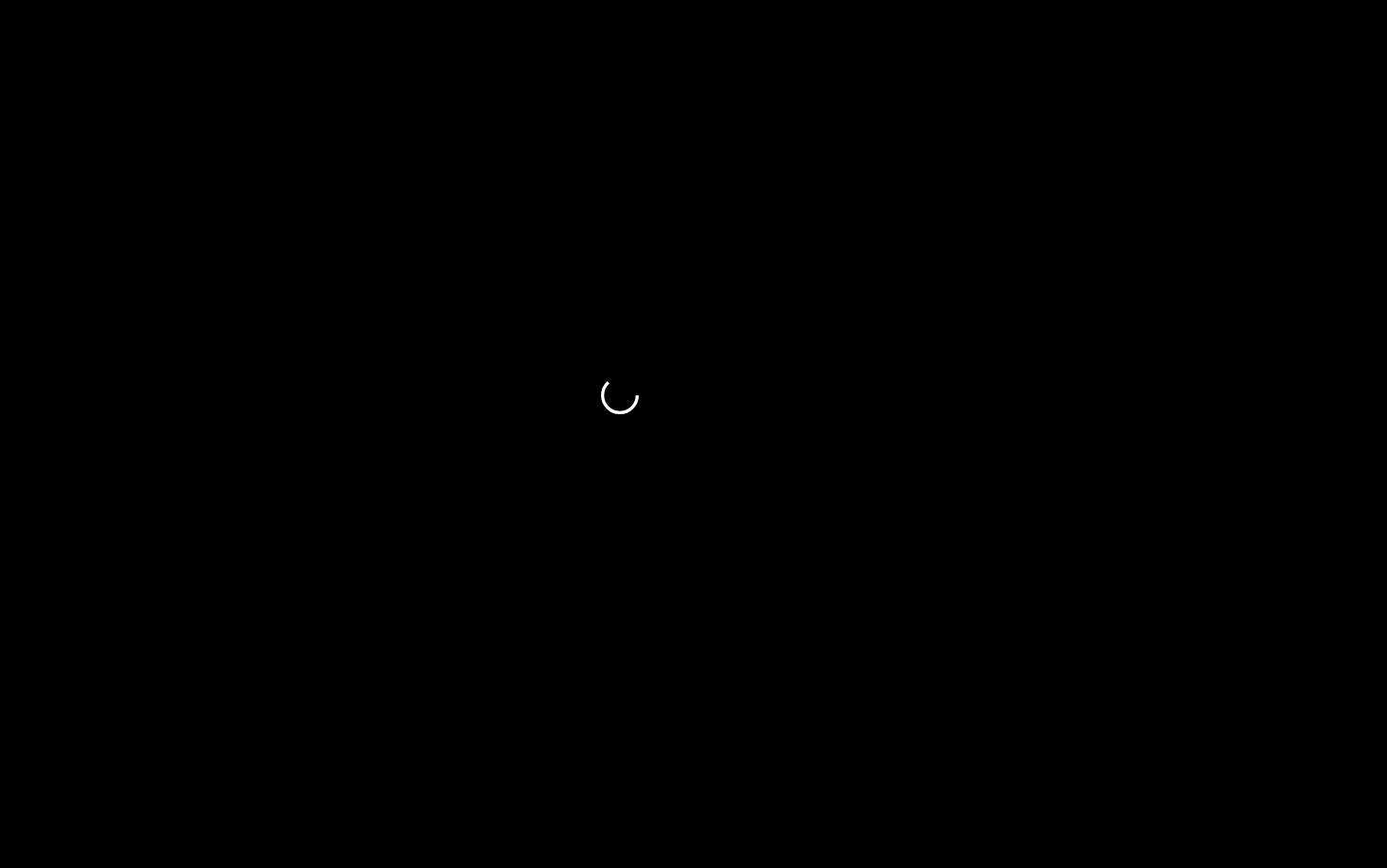 click at bounding box center [694, 434] 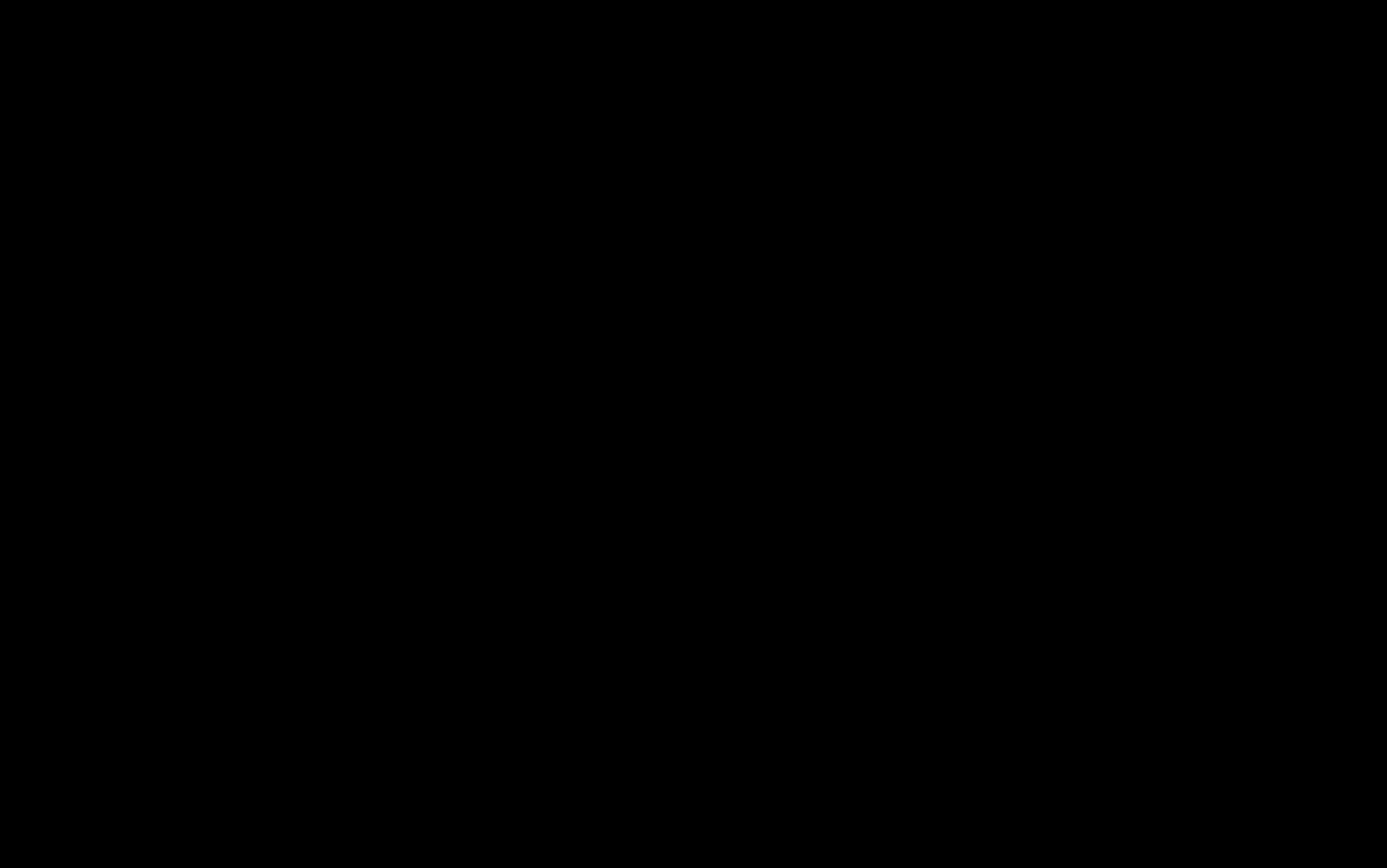 click at bounding box center [694, 434] 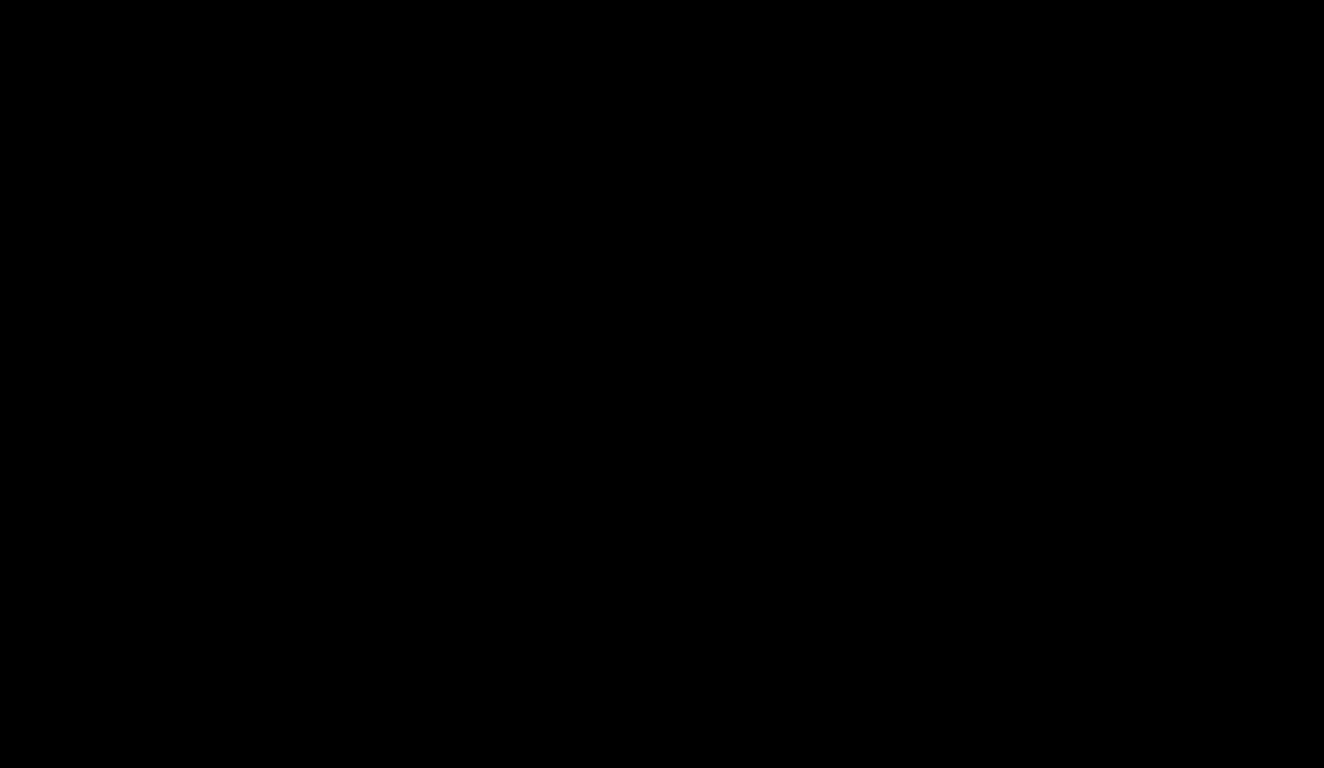 scroll, scrollTop: 953, scrollLeft: 0, axis: vertical 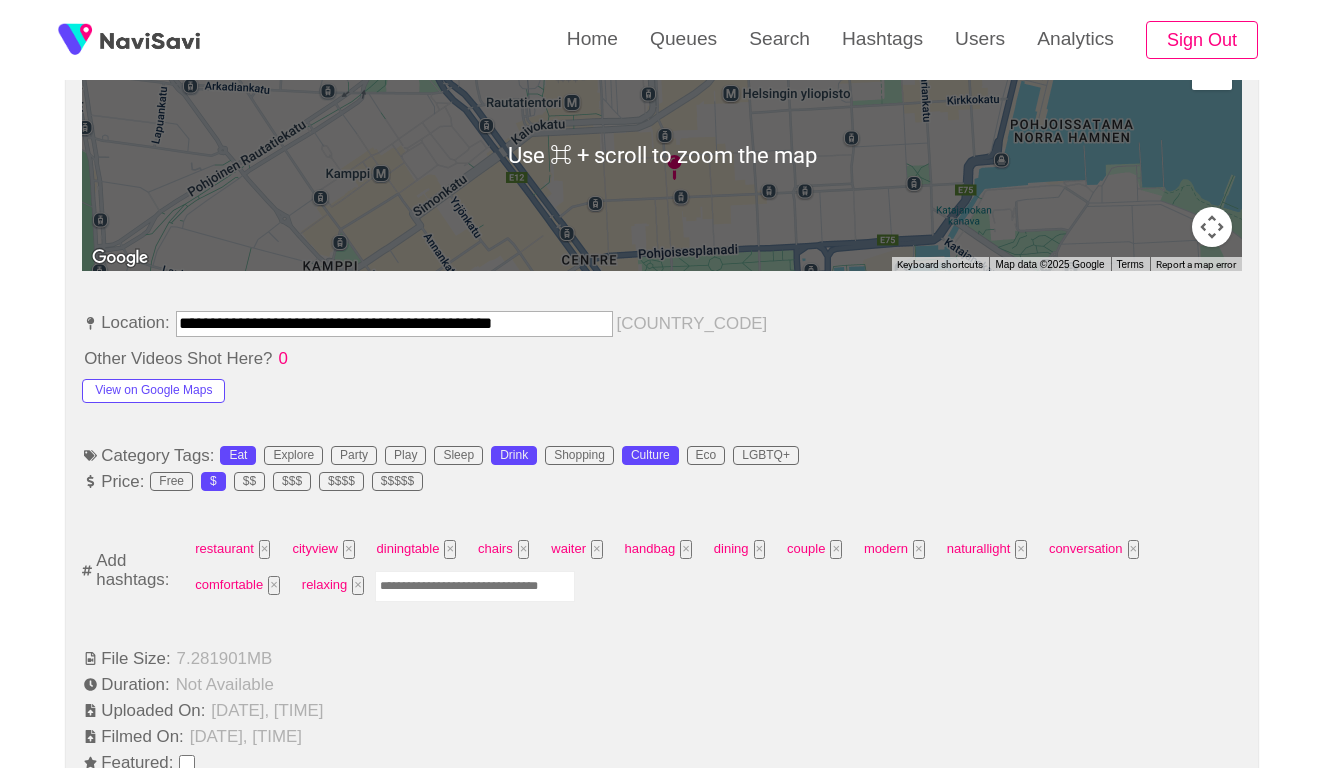 click at bounding box center (475, 586) 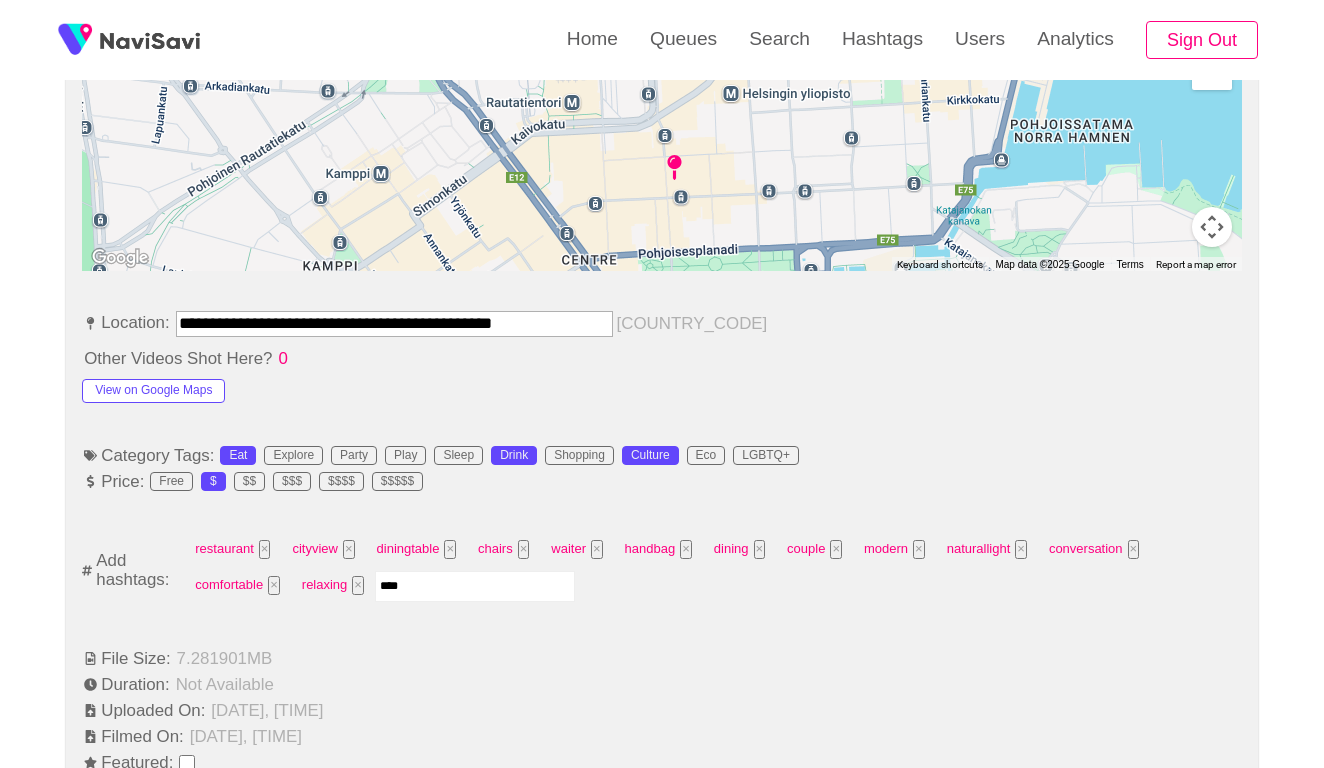 type on "*****" 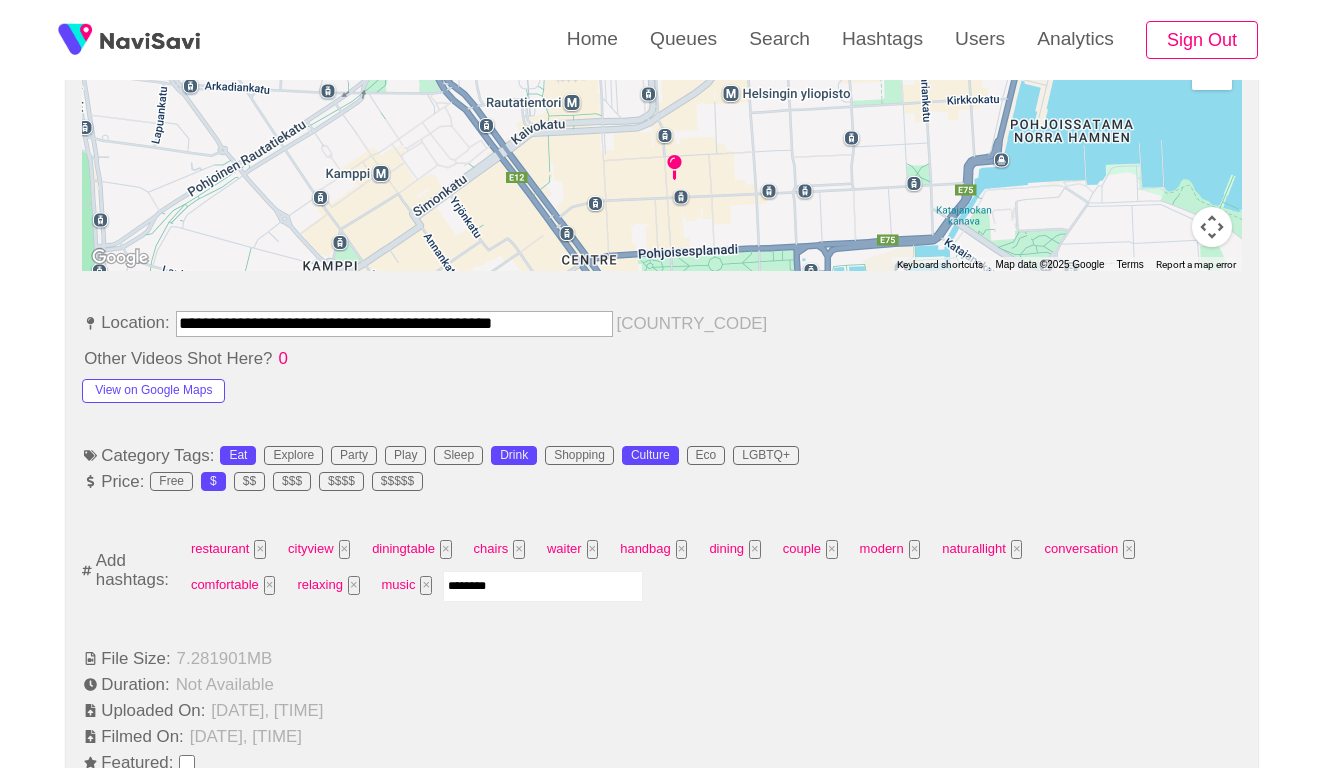 type on "*********" 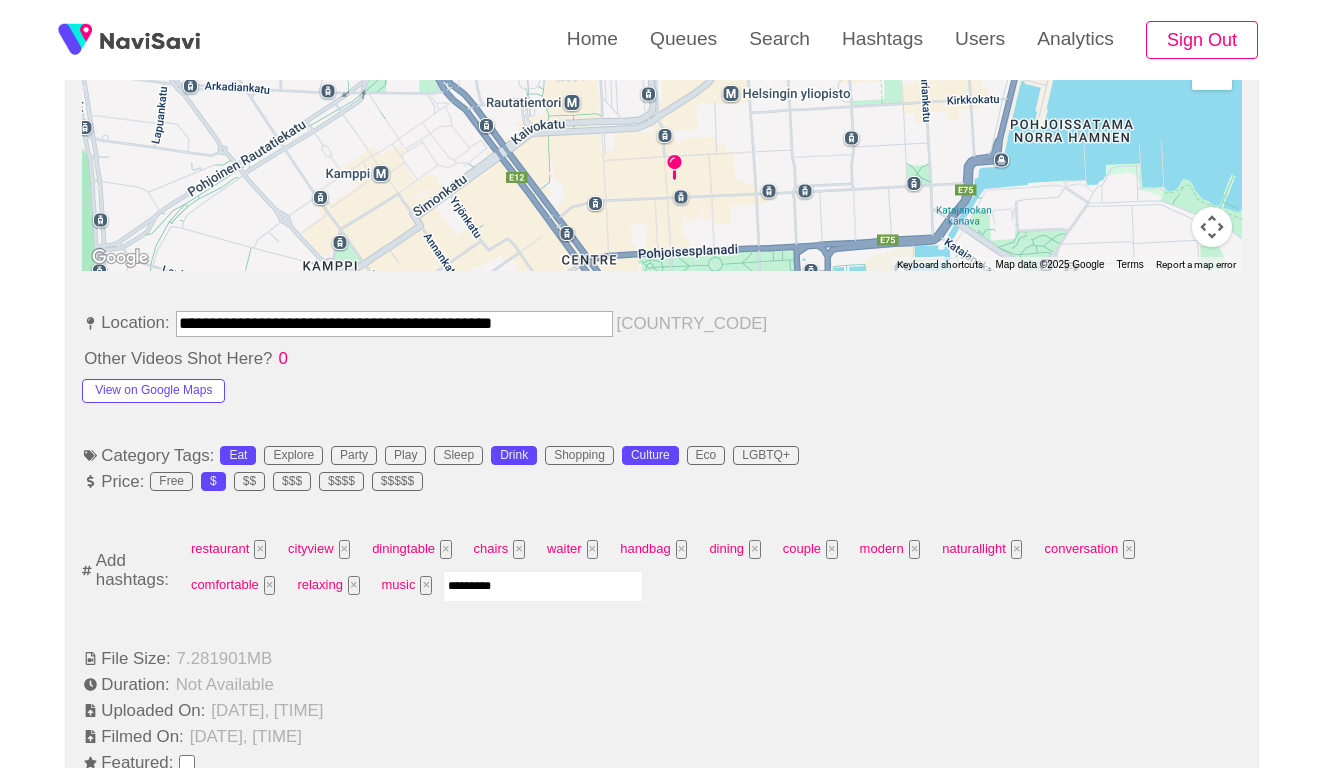 type 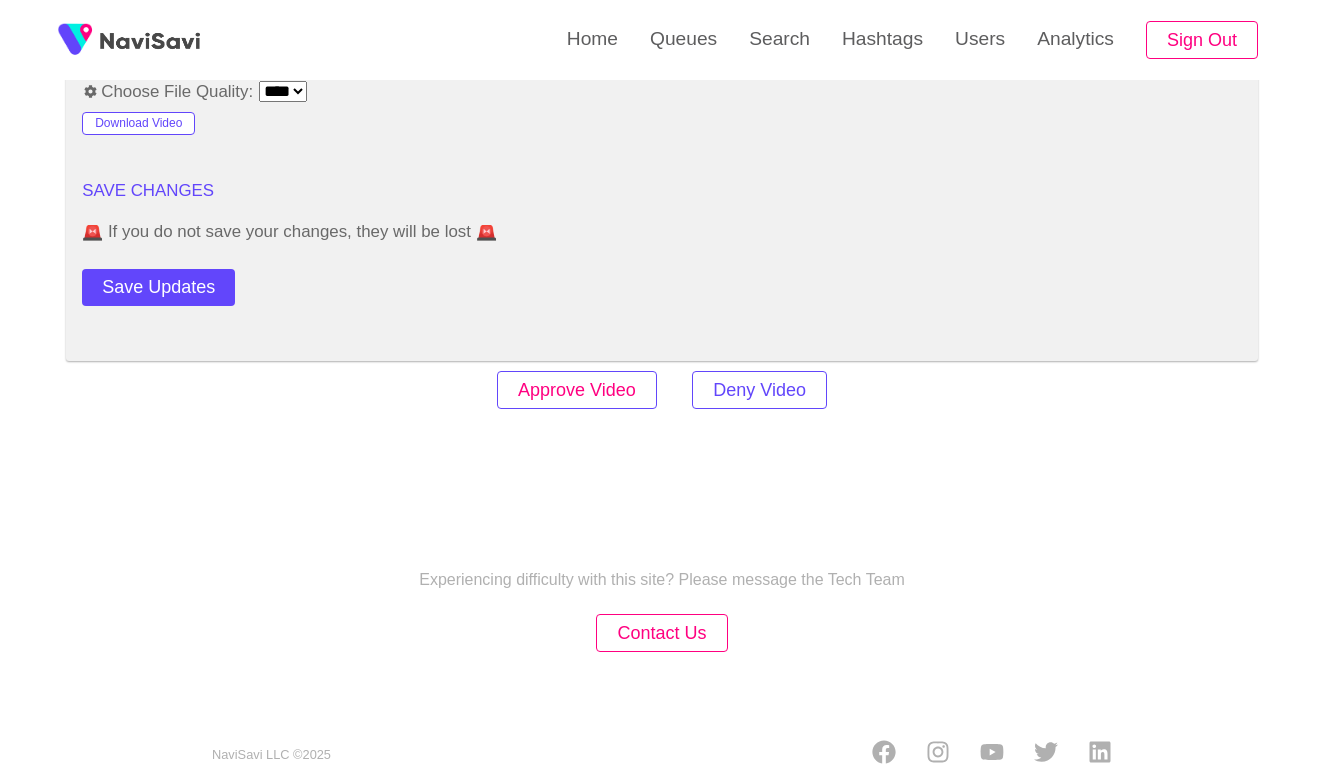 scroll, scrollTop: 2420, scrollLeft: 0, axis: vertical 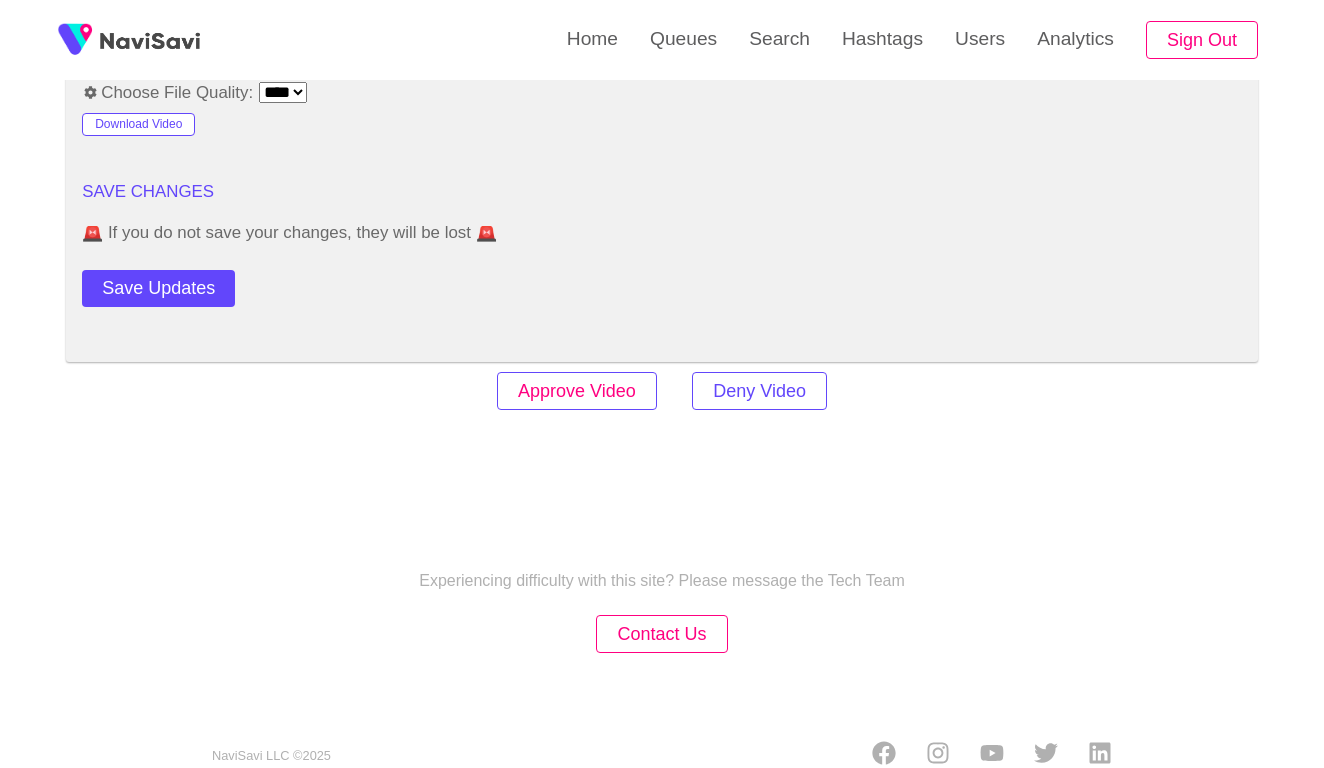 click on "Approve Video" at bounding box center [577, 391] 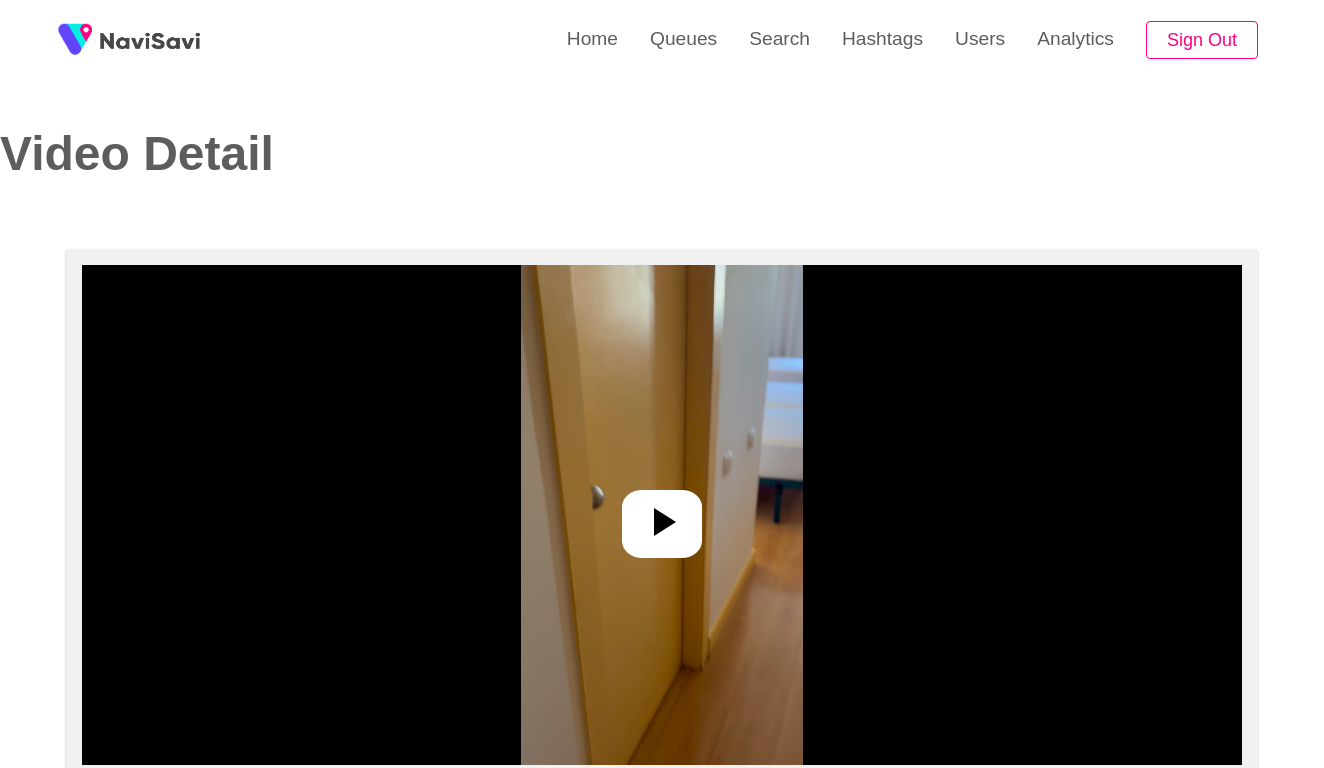 select on "**********" 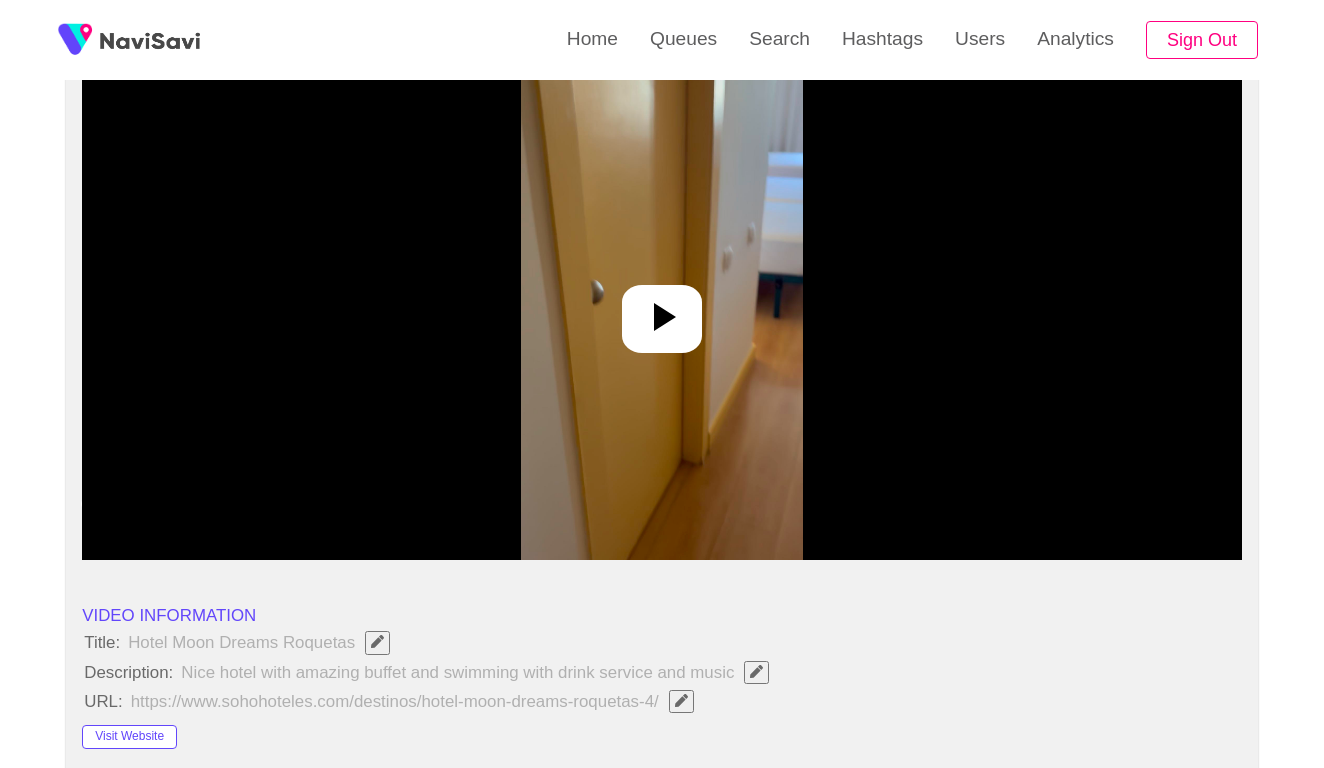 scroll, scrollTop: 205, scrollLeft: 0, axis: vertical 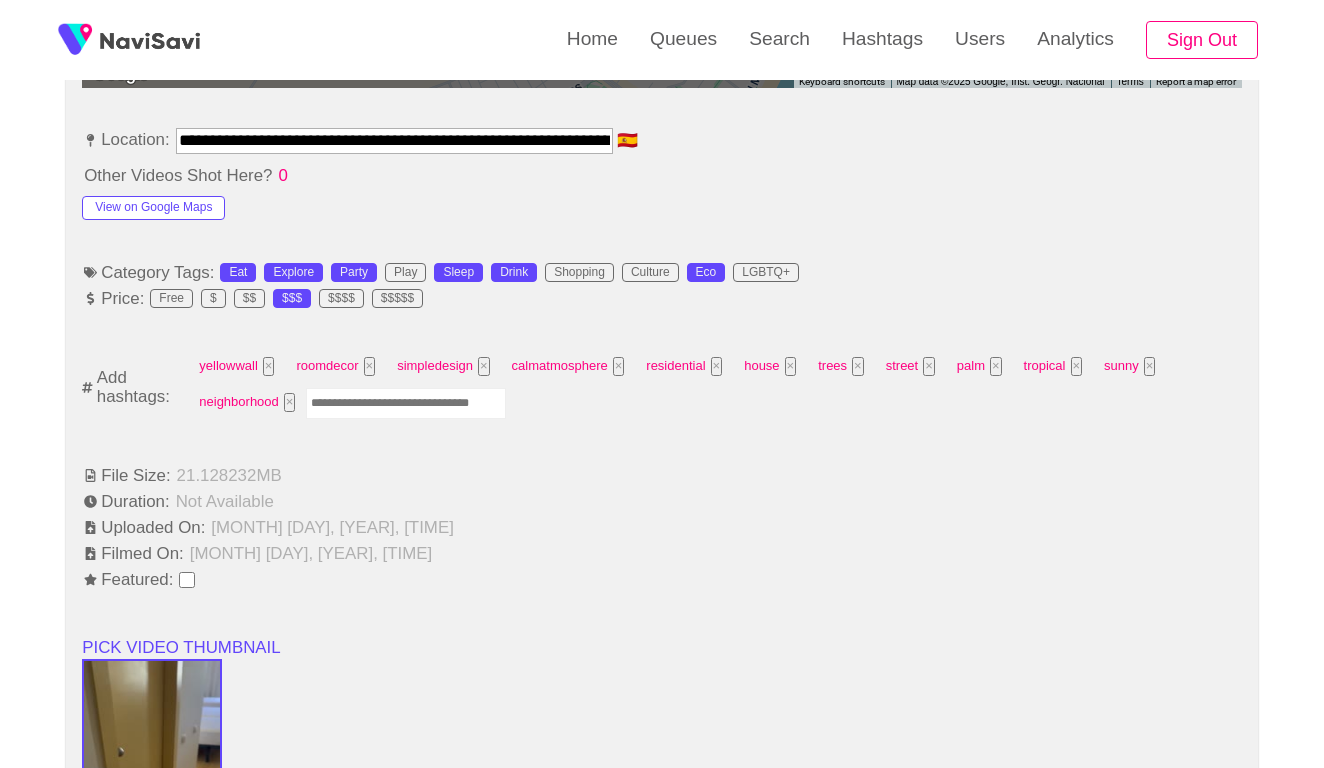 click at bounding box center (406, 403) 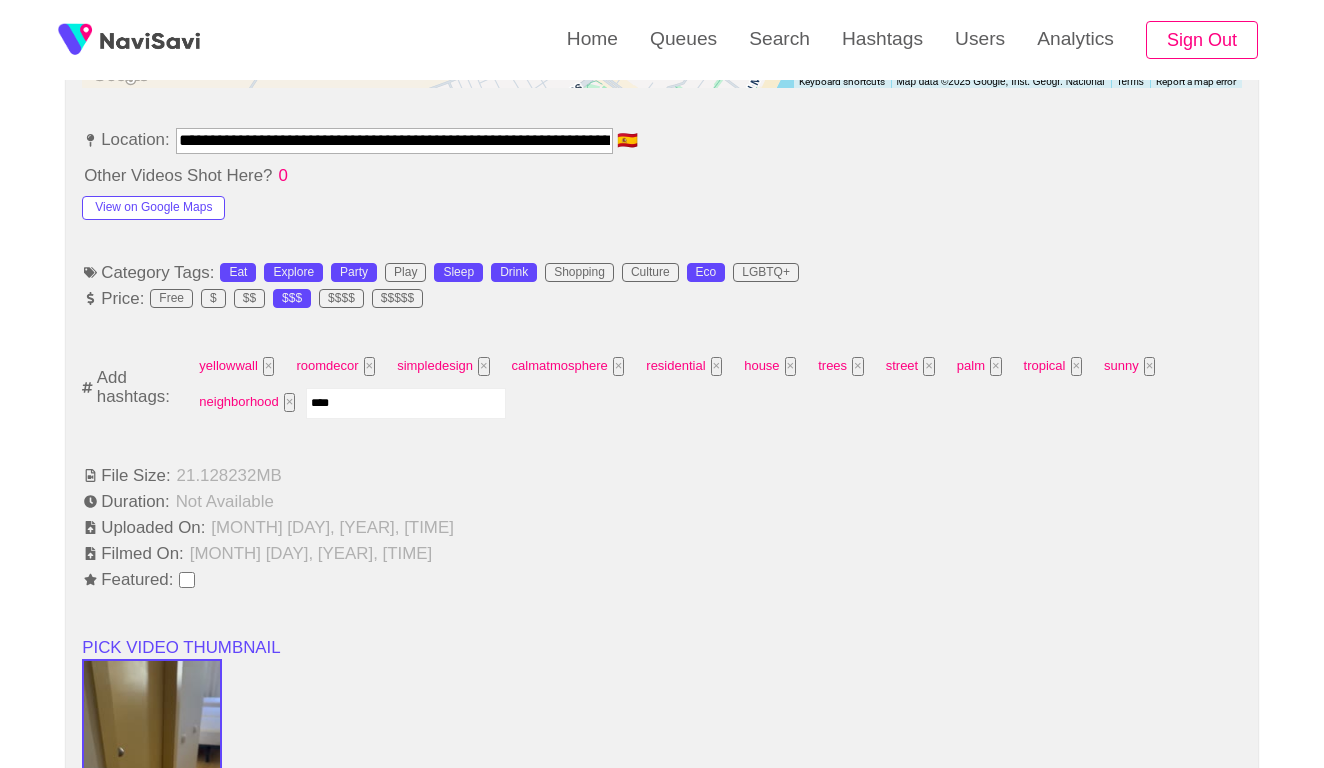 type on "*****" 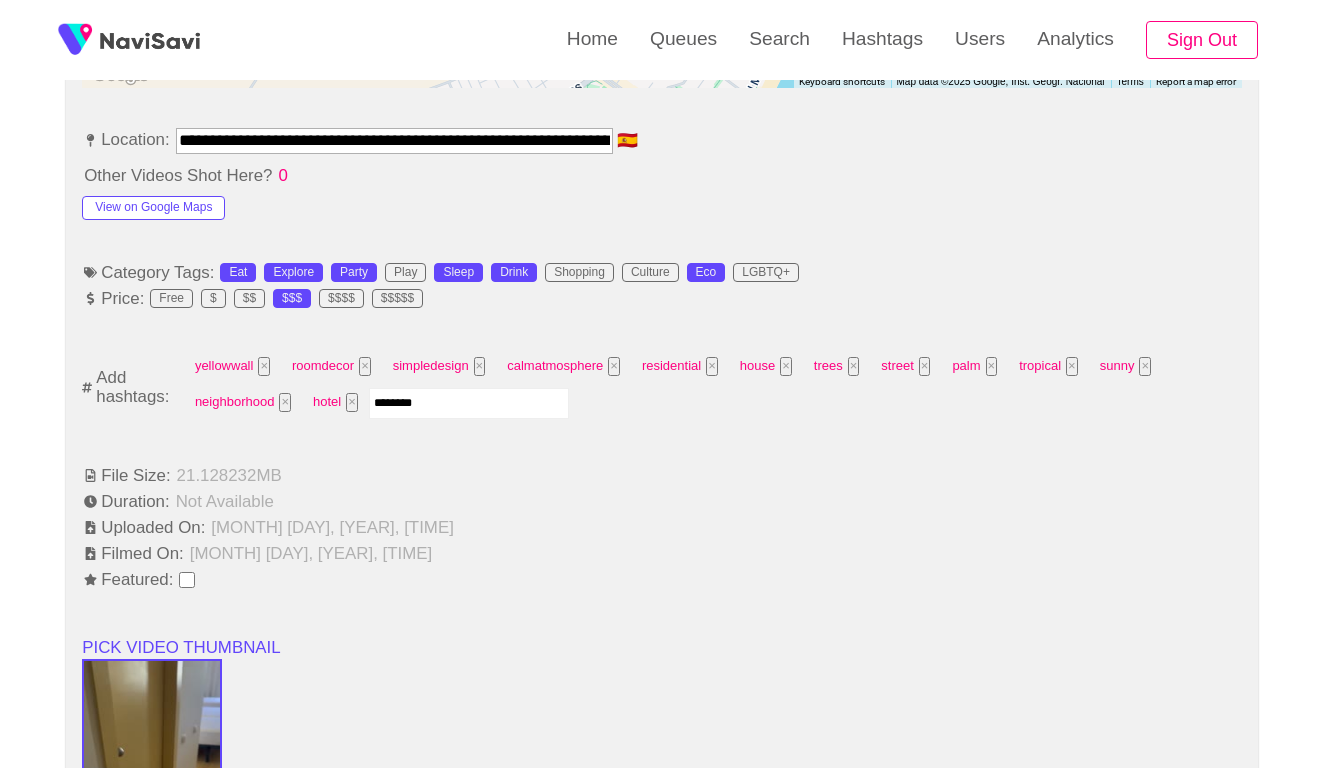 type on "*********" 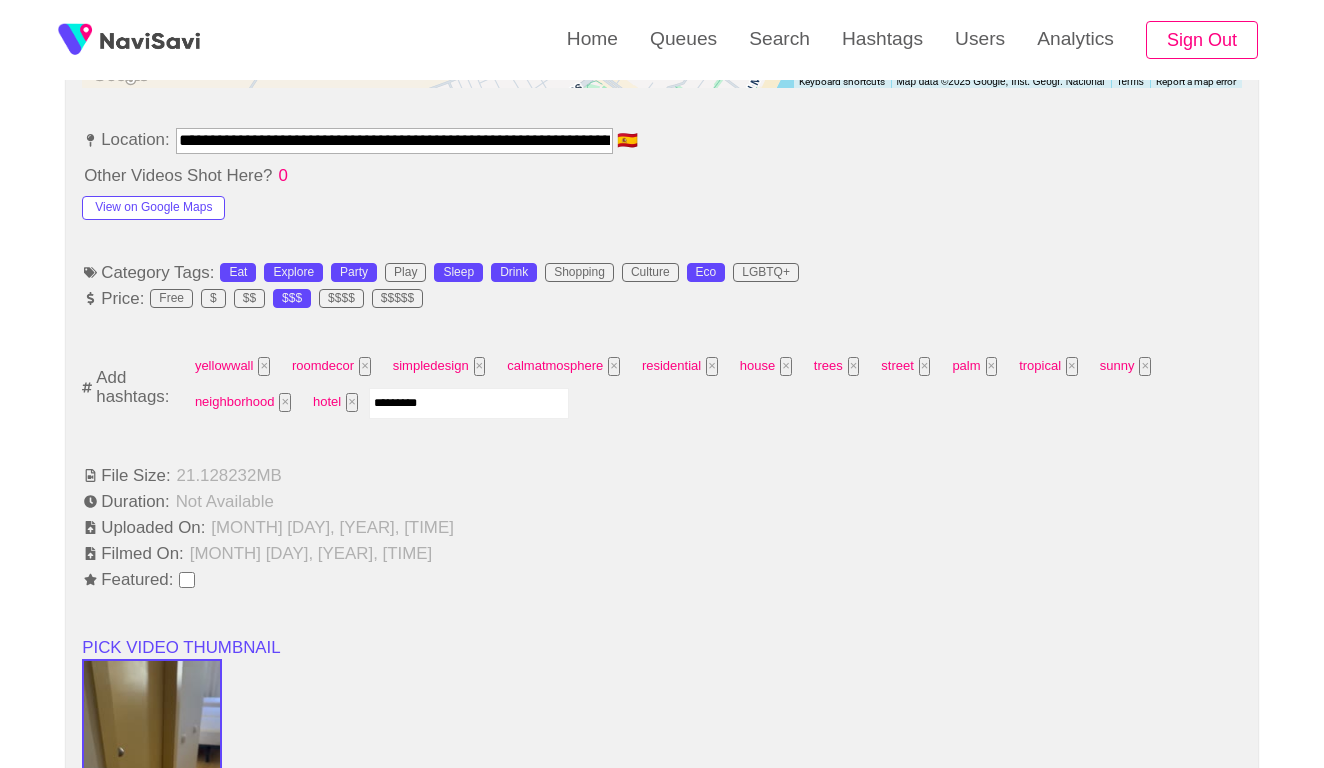 type 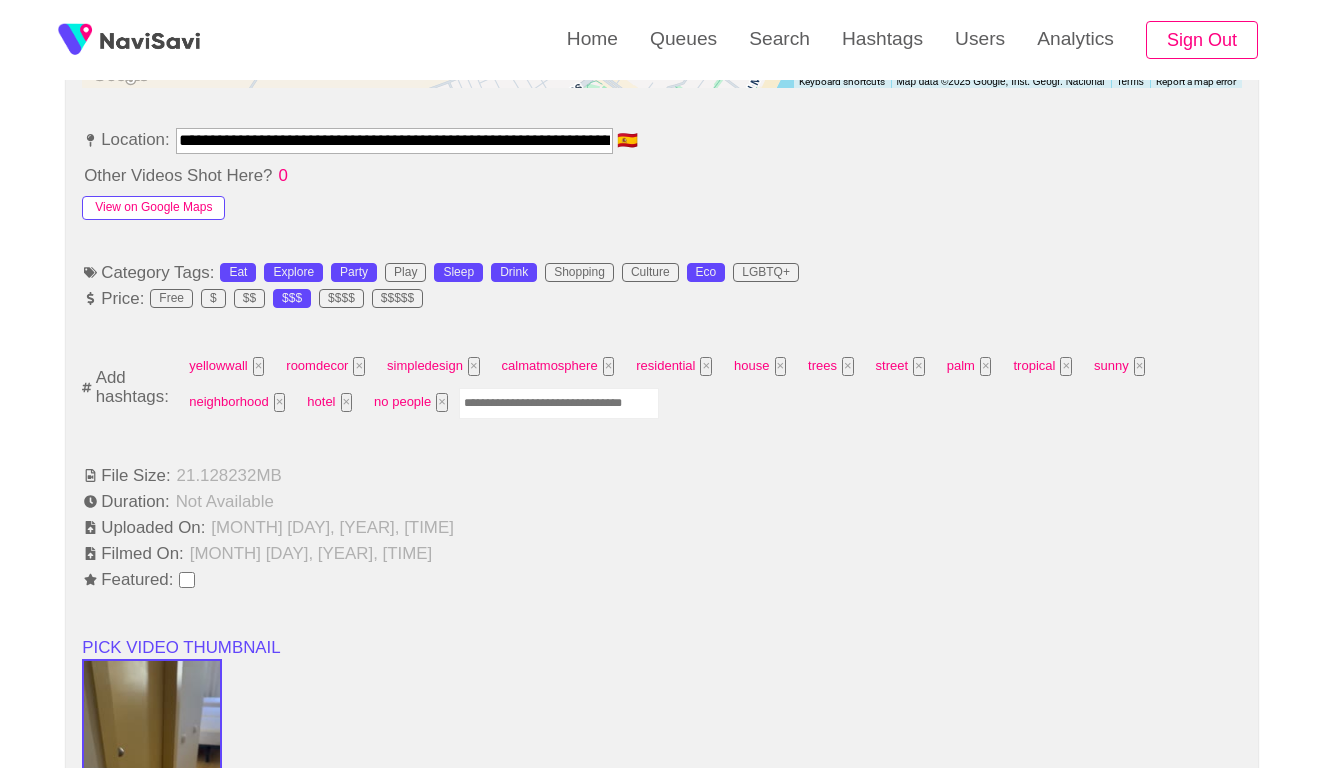 click on "View on Google Maps" at bounding box center [153, 208] 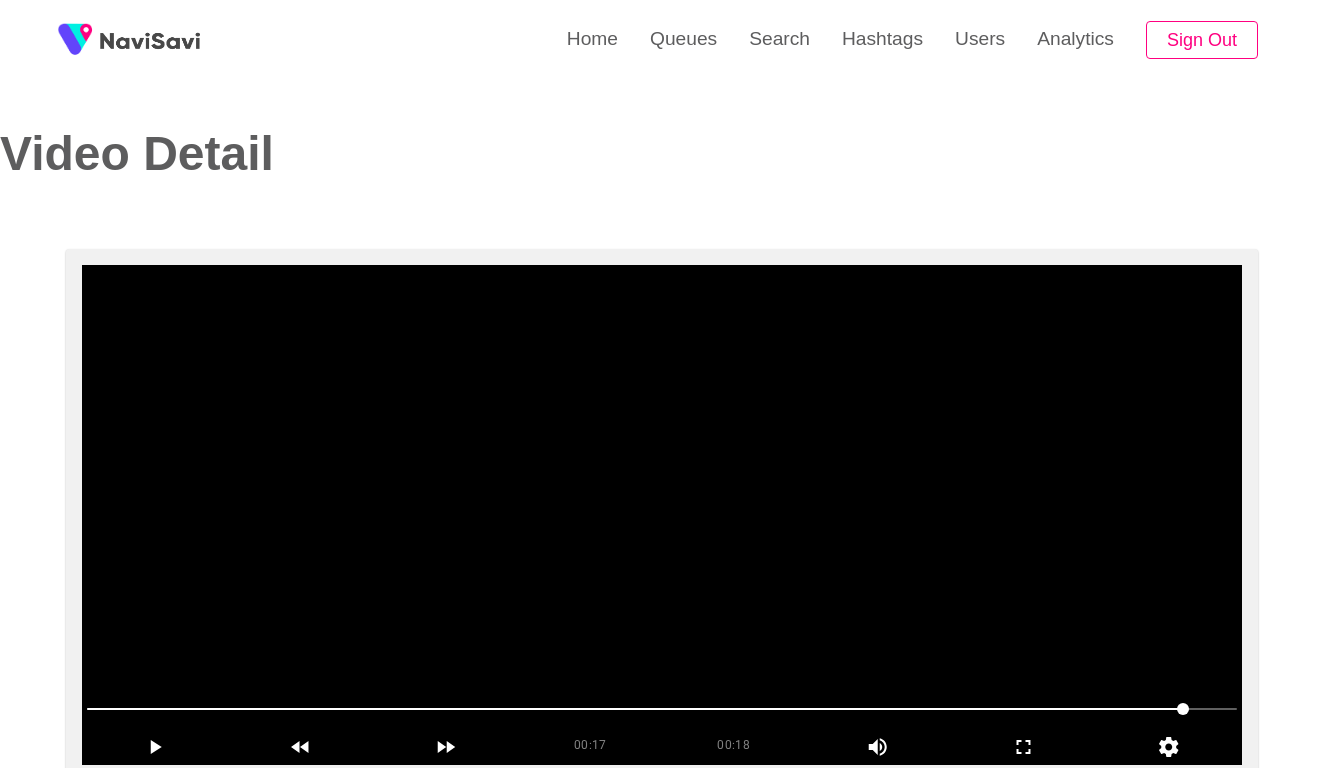 scroll, scrollTop: -1, scrollLeft: 0, axis: vertical 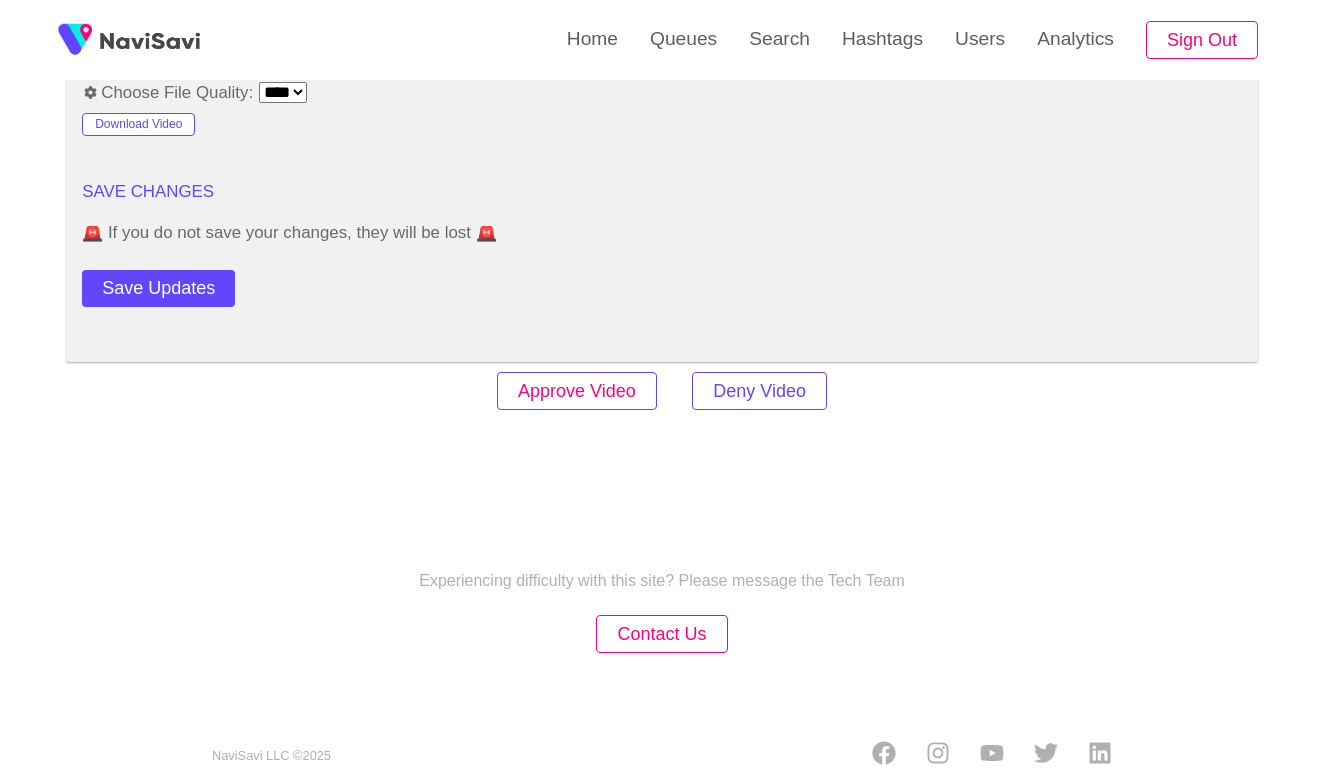 click on "Approve Video" at bounding box center (577, 391) 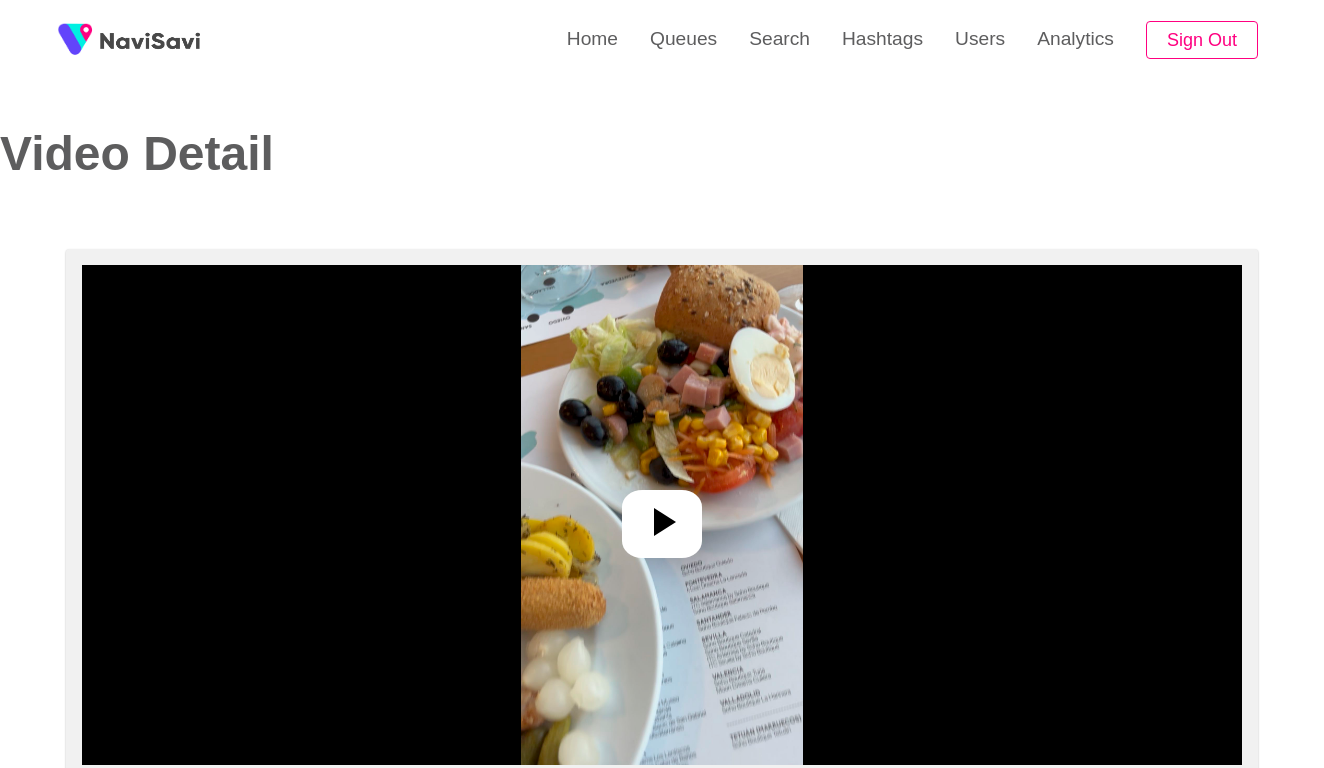 select on "**********" 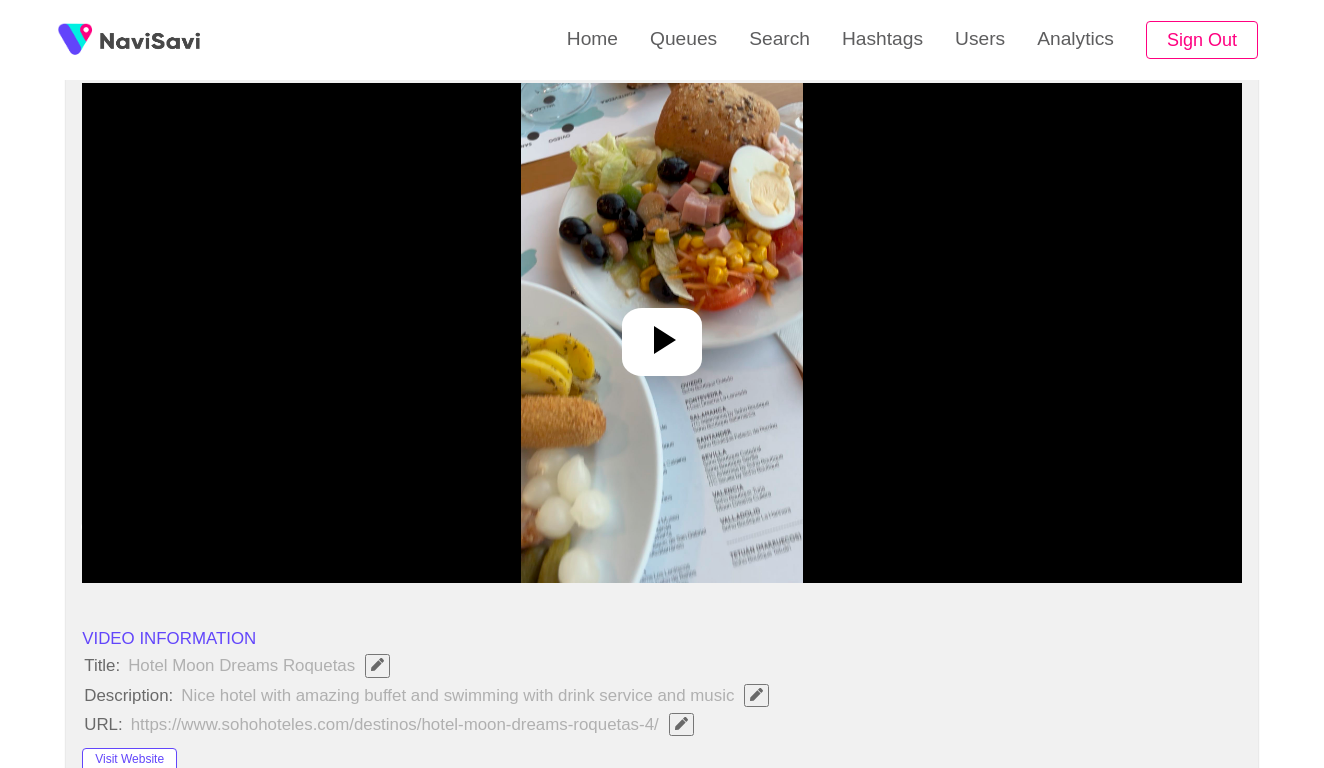 click at bounding box center (661, 333) 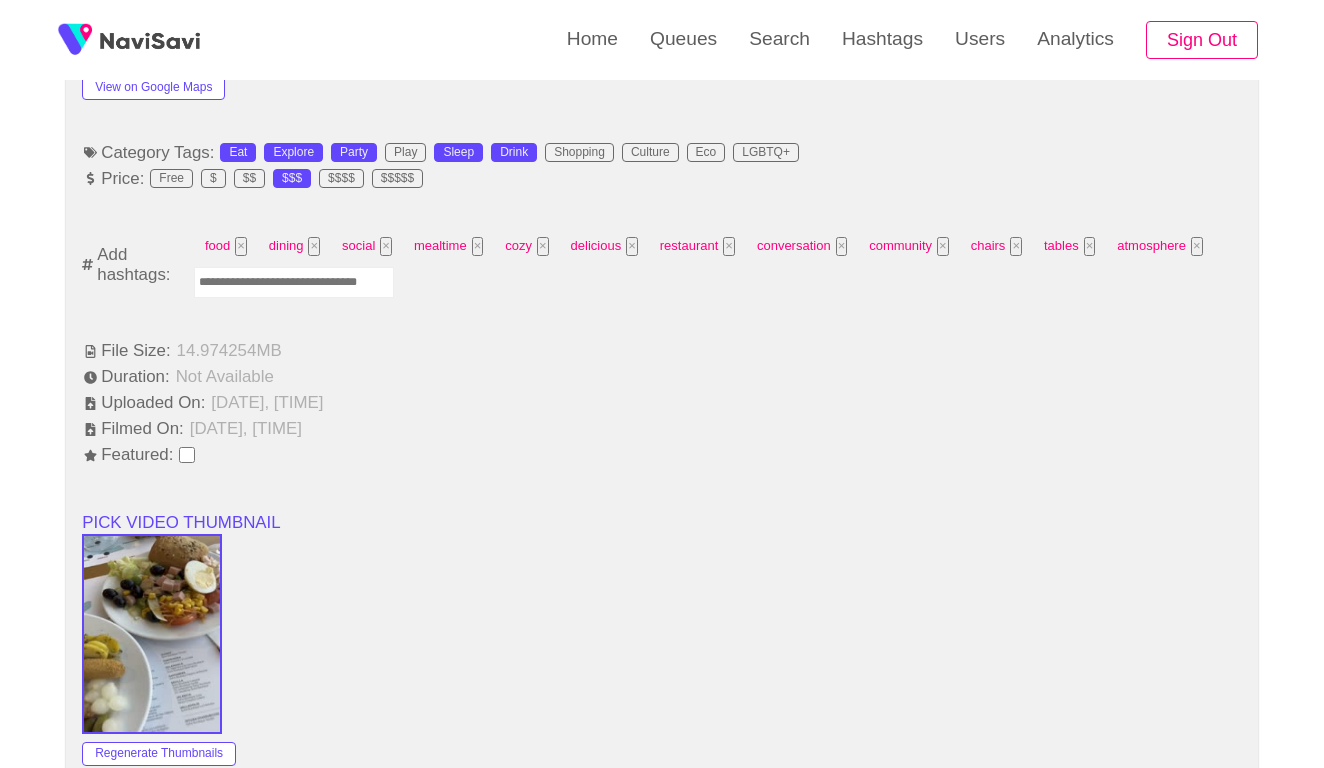 scroll, scrollTop: 1268, scrollLeft: 0, axis: vertical 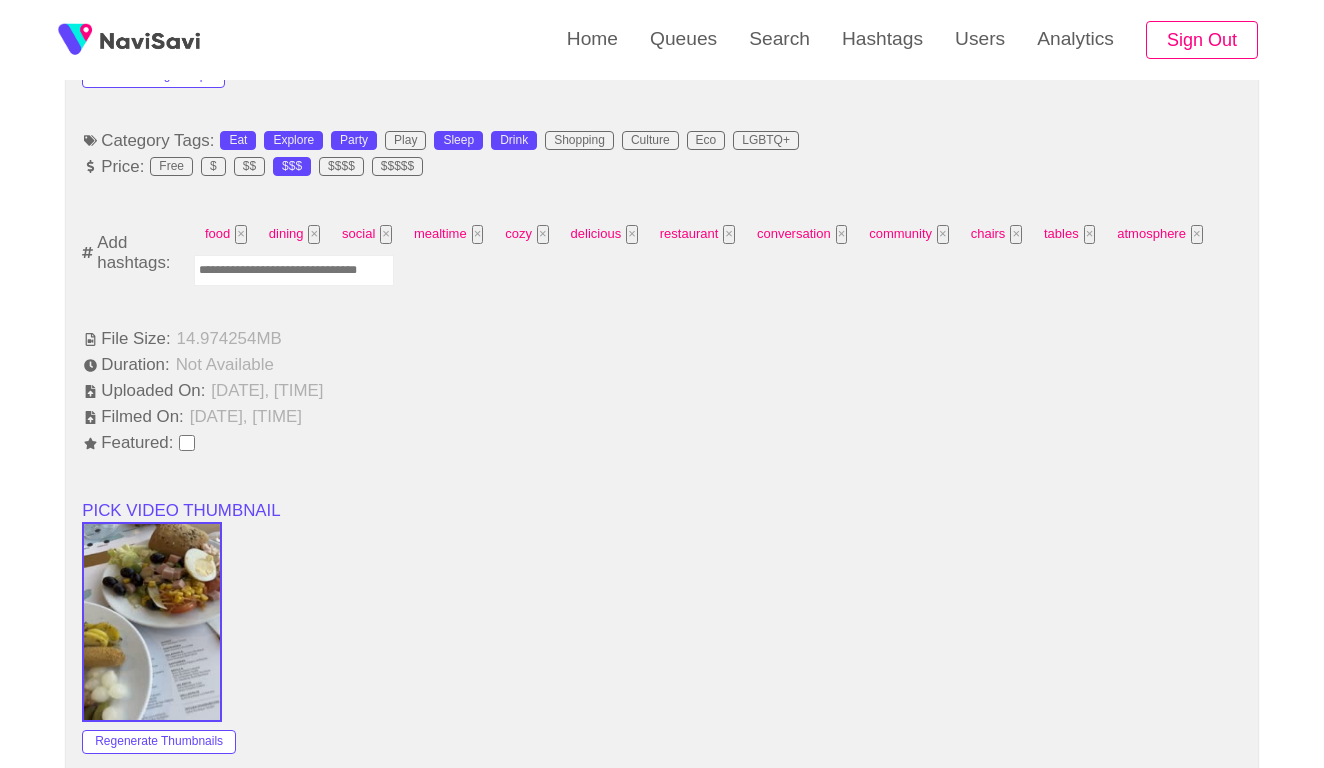 click at bounding box center (294, 270) 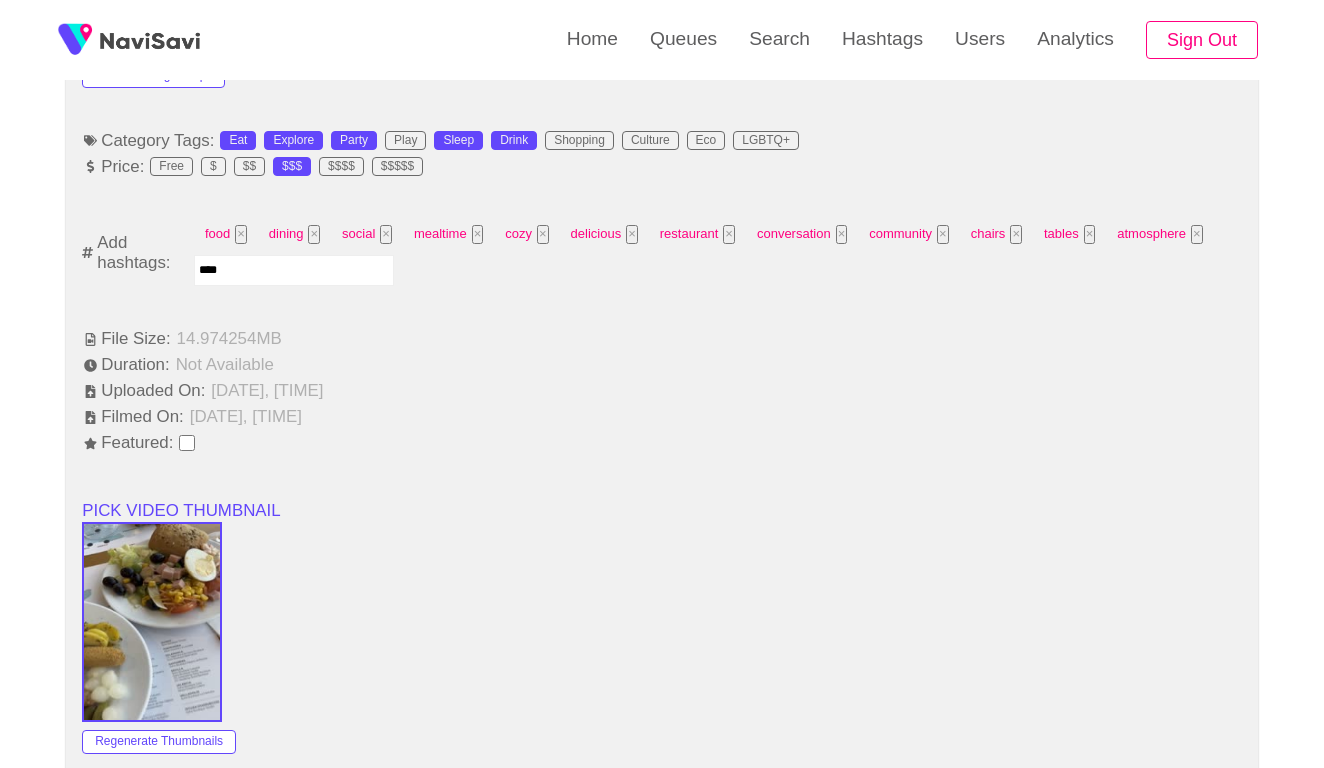 type on "*****" 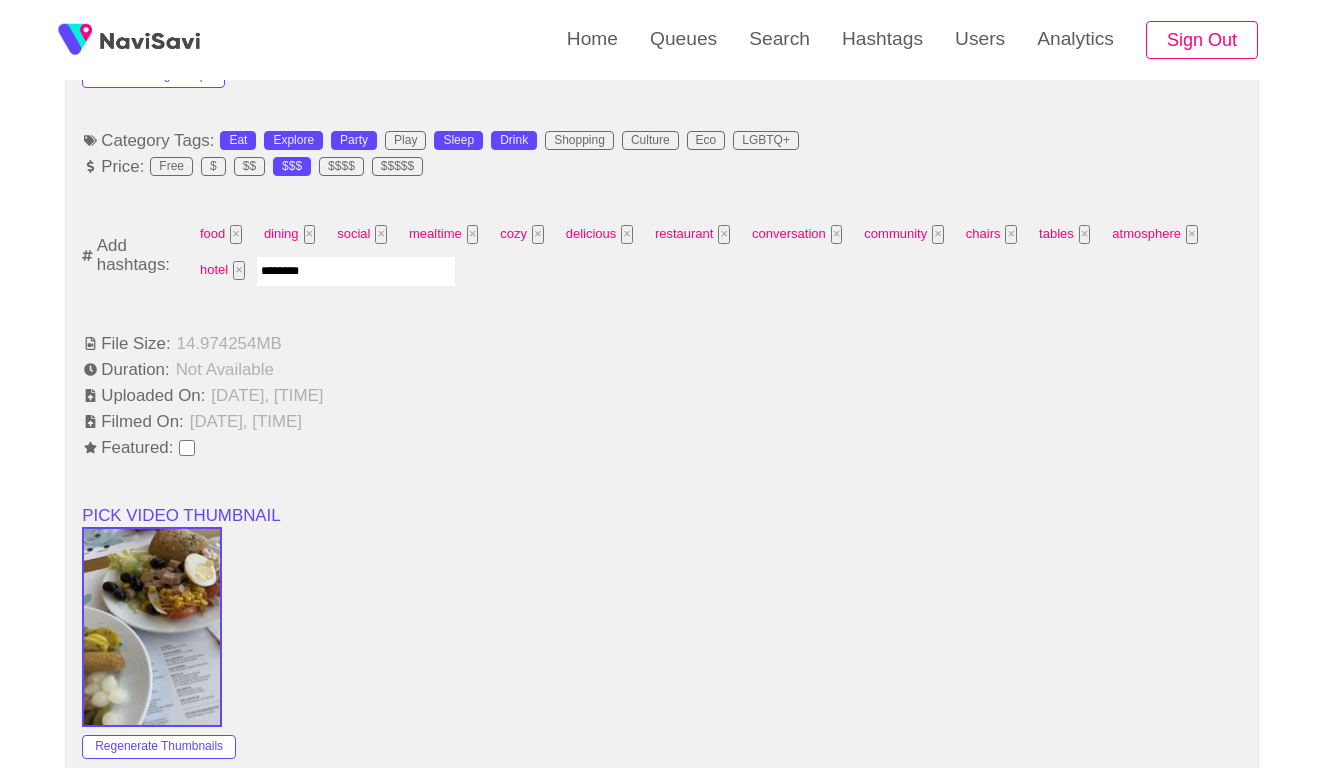 type on "*********" 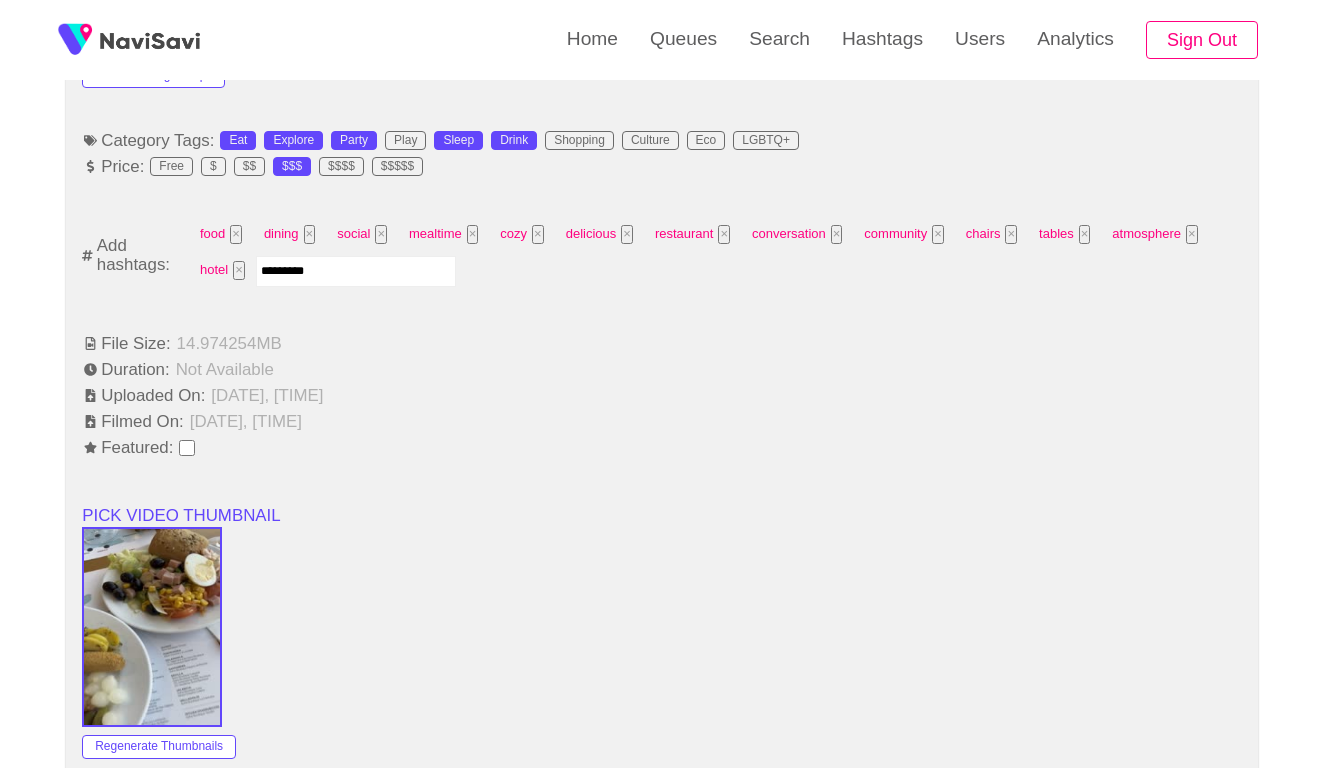 type 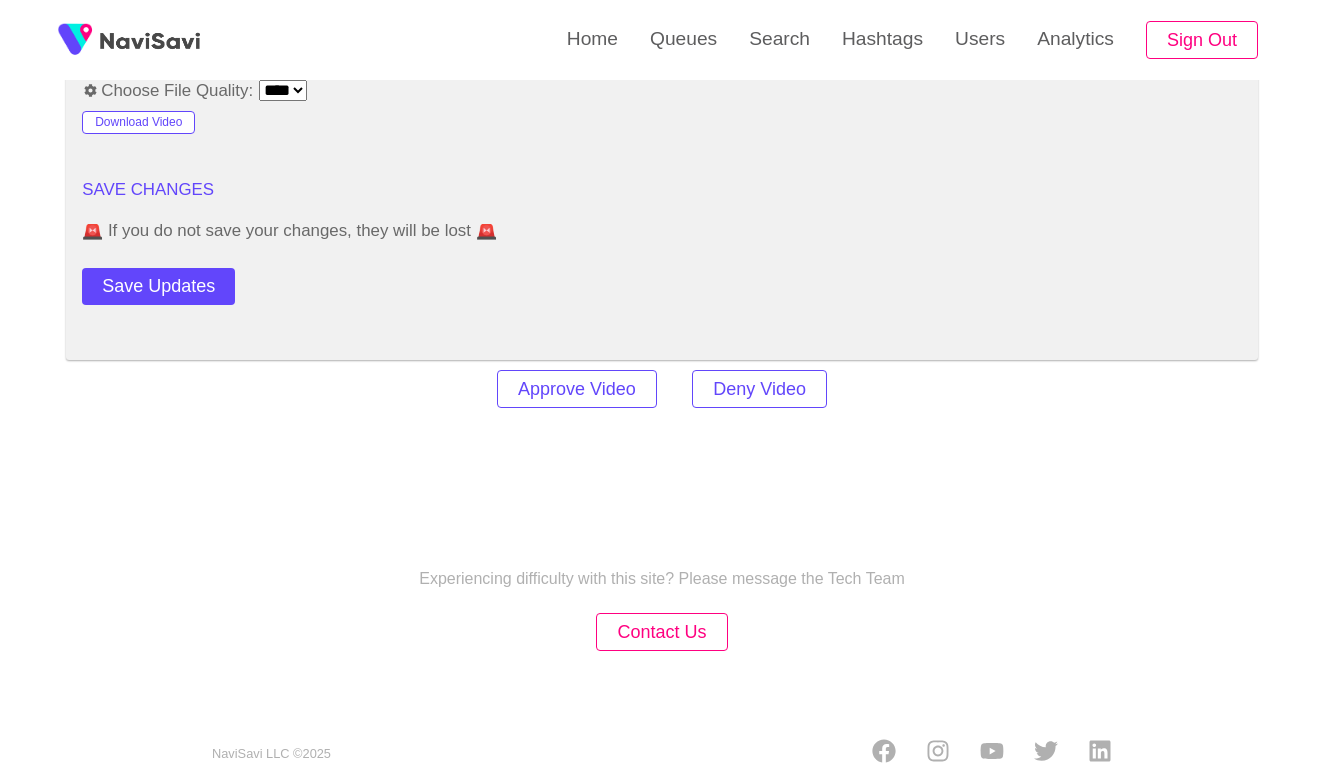 scroll, scrollTop: 2446, scrollLeft: 0, axis: vertical 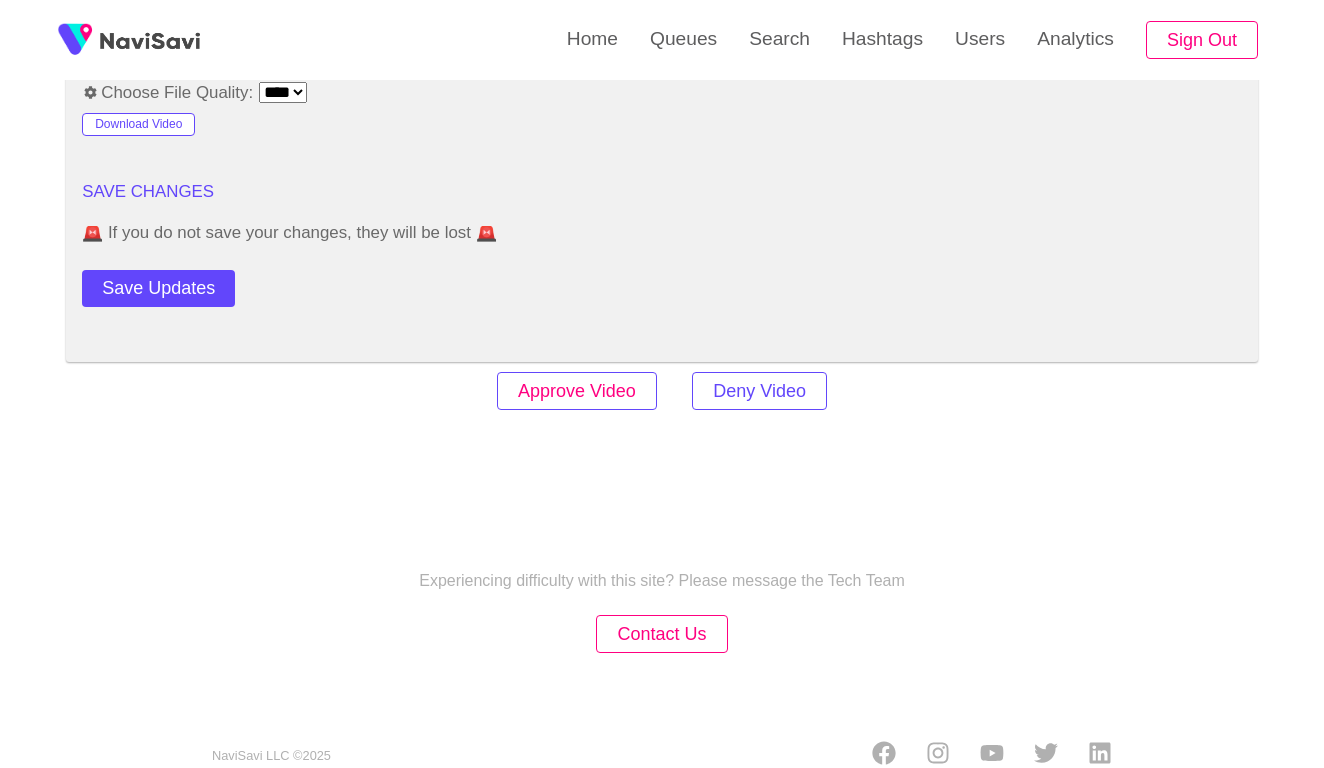 click on "Approve Video" at bounding box center [577, 391] 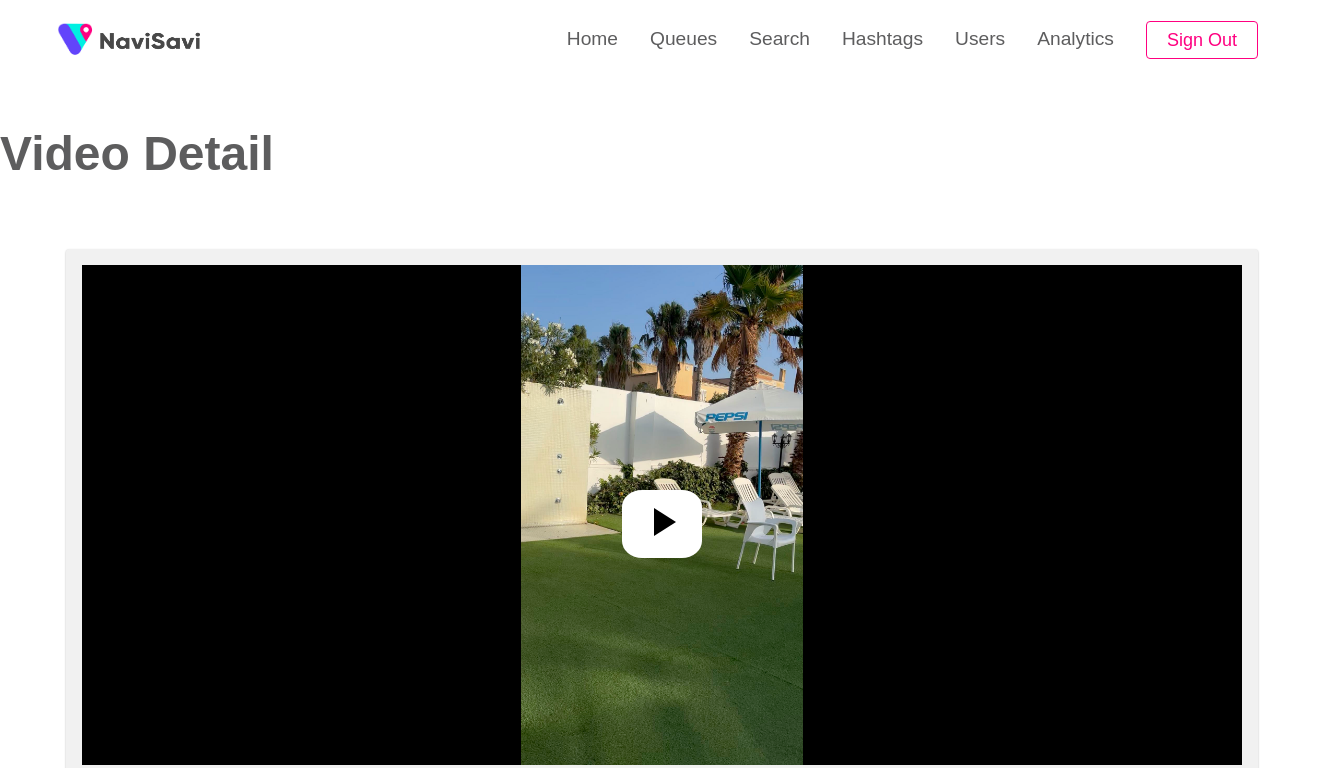 select on "**********" 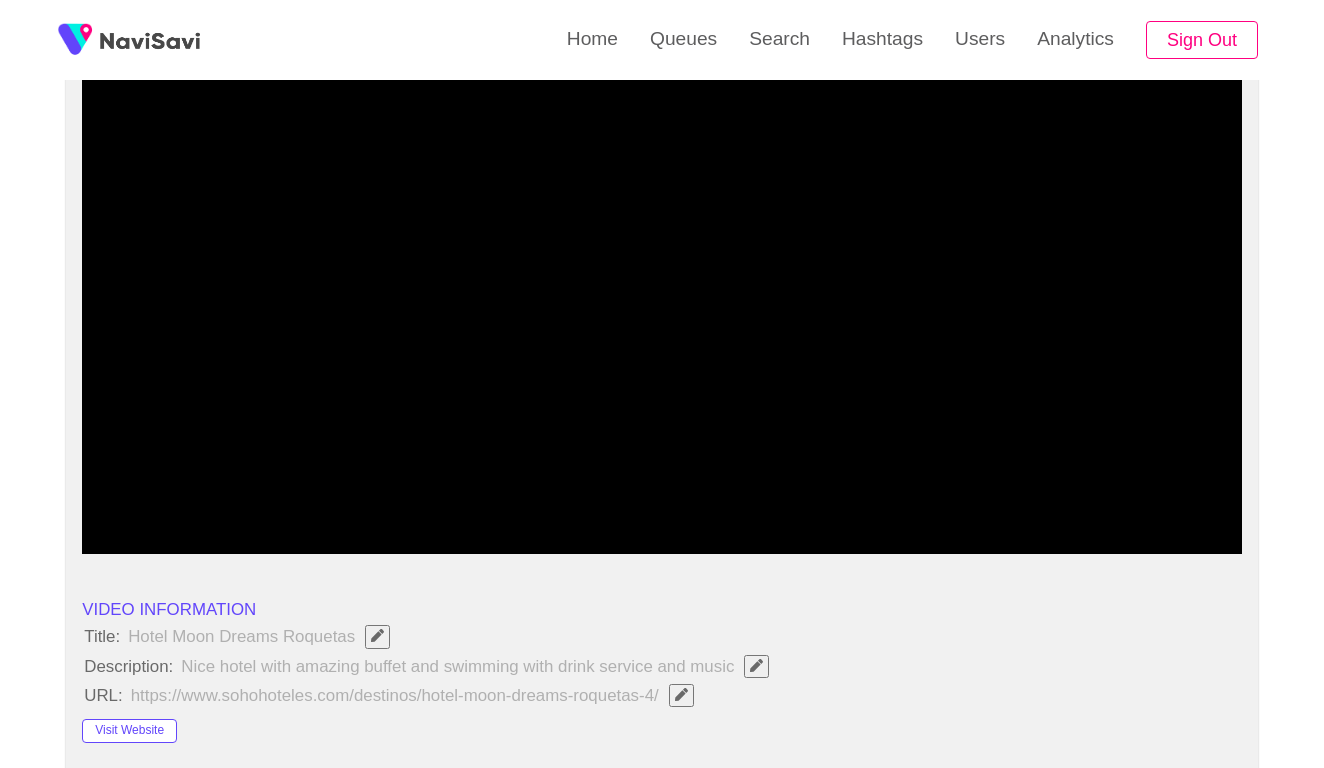 scroll, scrollTop: 217, scrollLeft: 0, axis: vertical 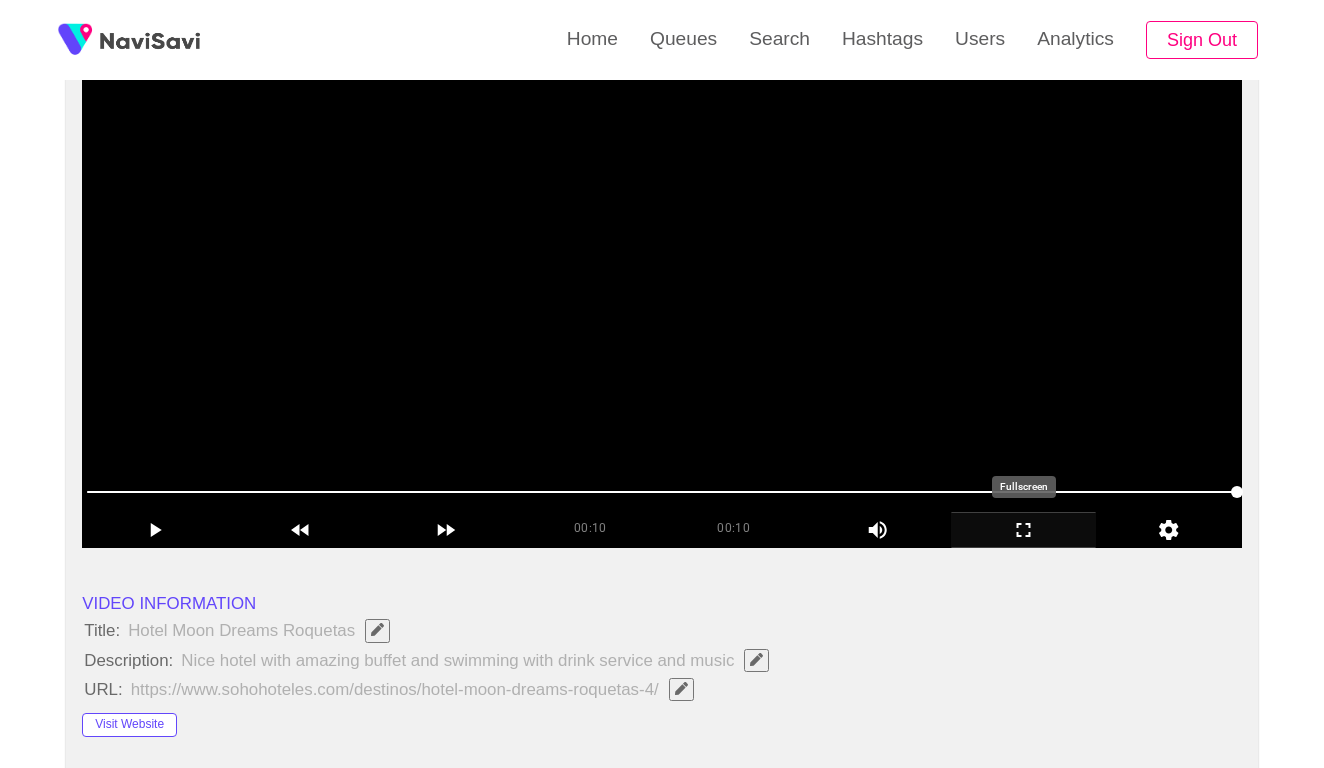 click 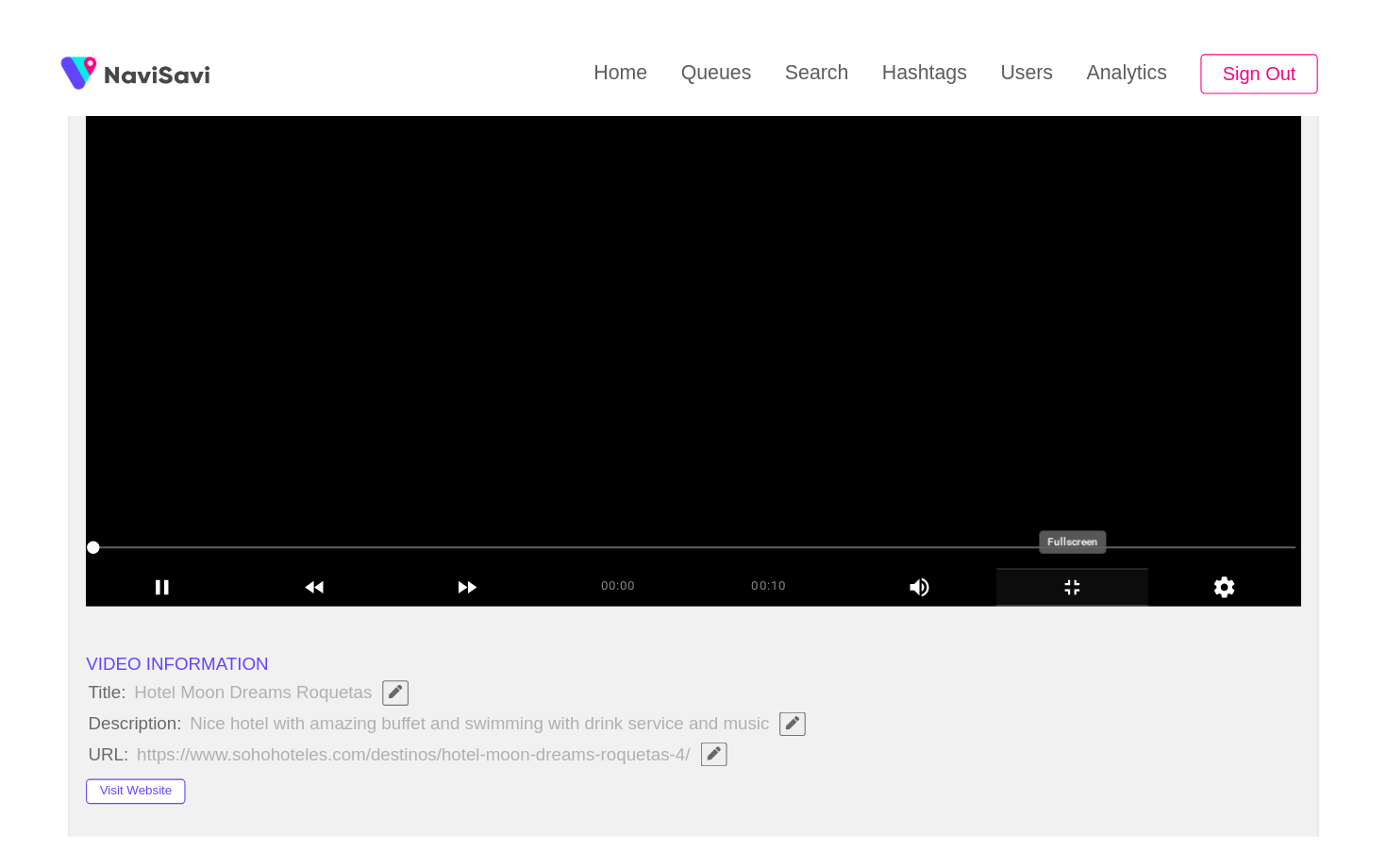scroll, scrollTop: 0, scrollLeft: 0, axis: both 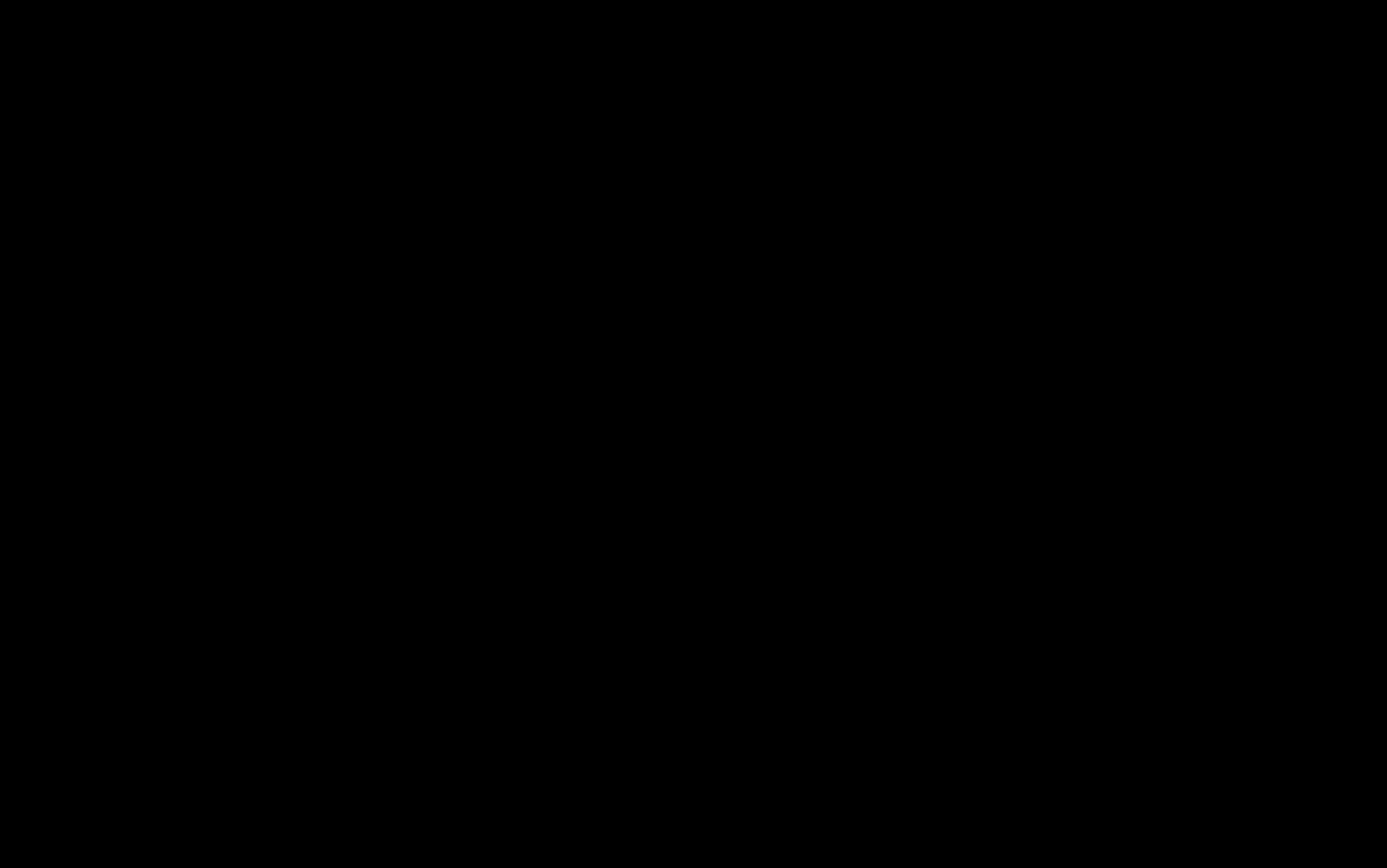 click at bounding box center [694, 434] 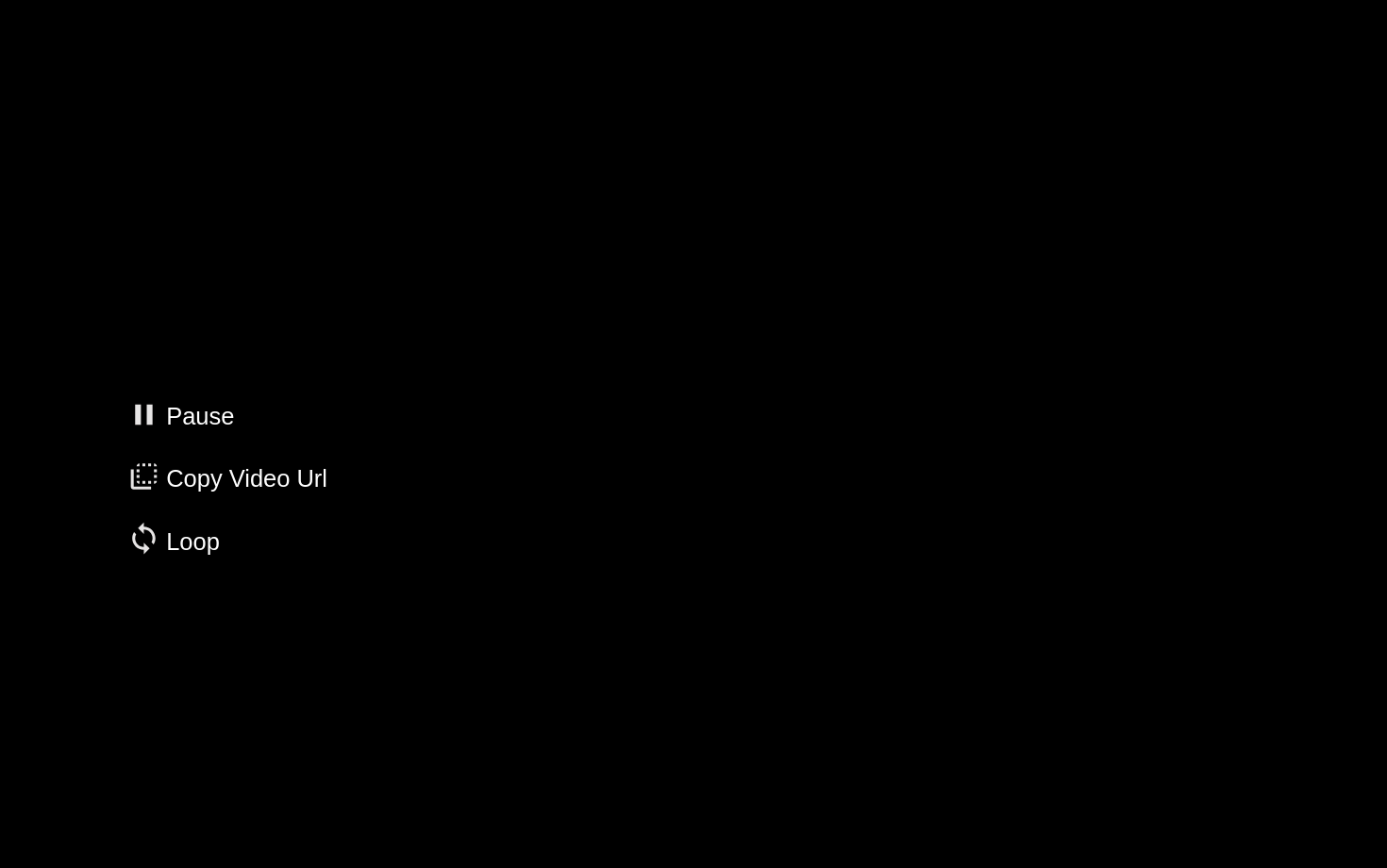 click on "Pause Copy Video Url Loop" at bounding box center (694, 434) 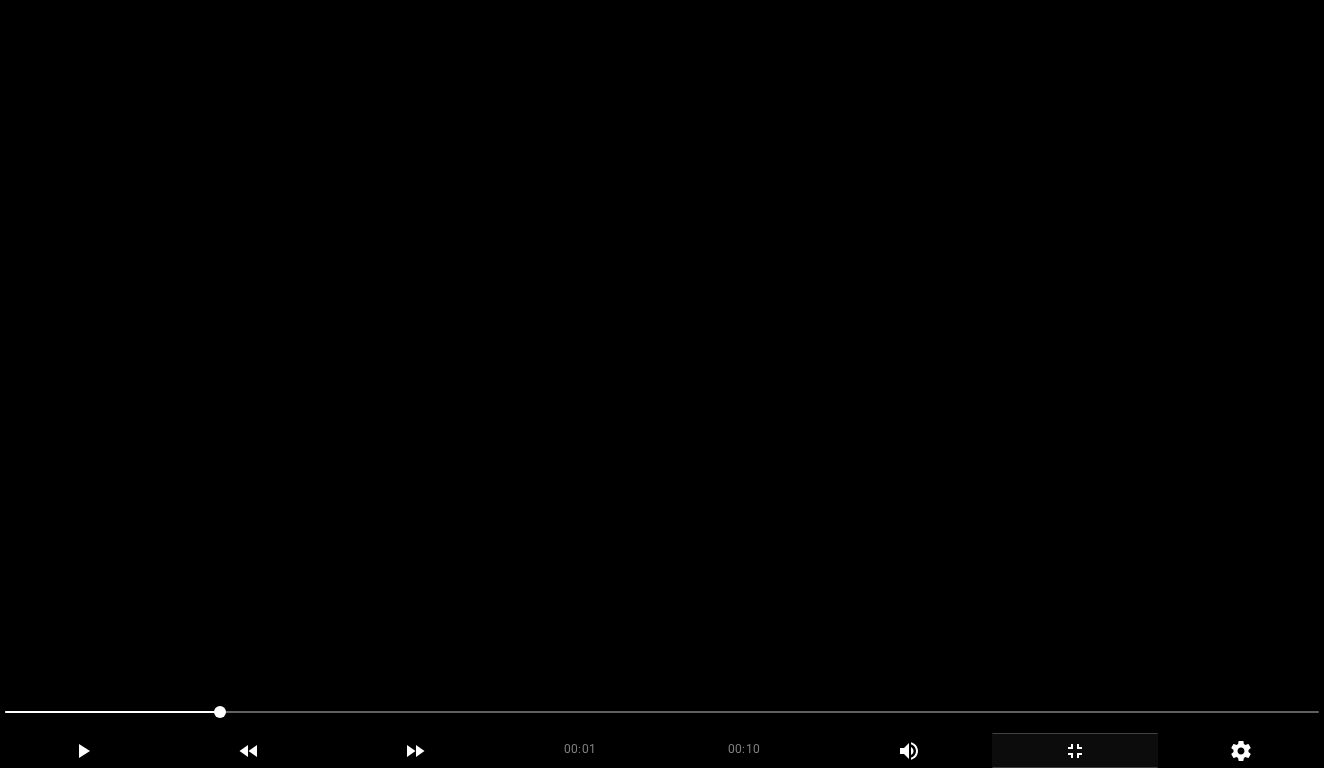scroll, scrollTop: 901, scrollLeft: 0, axis: vertical 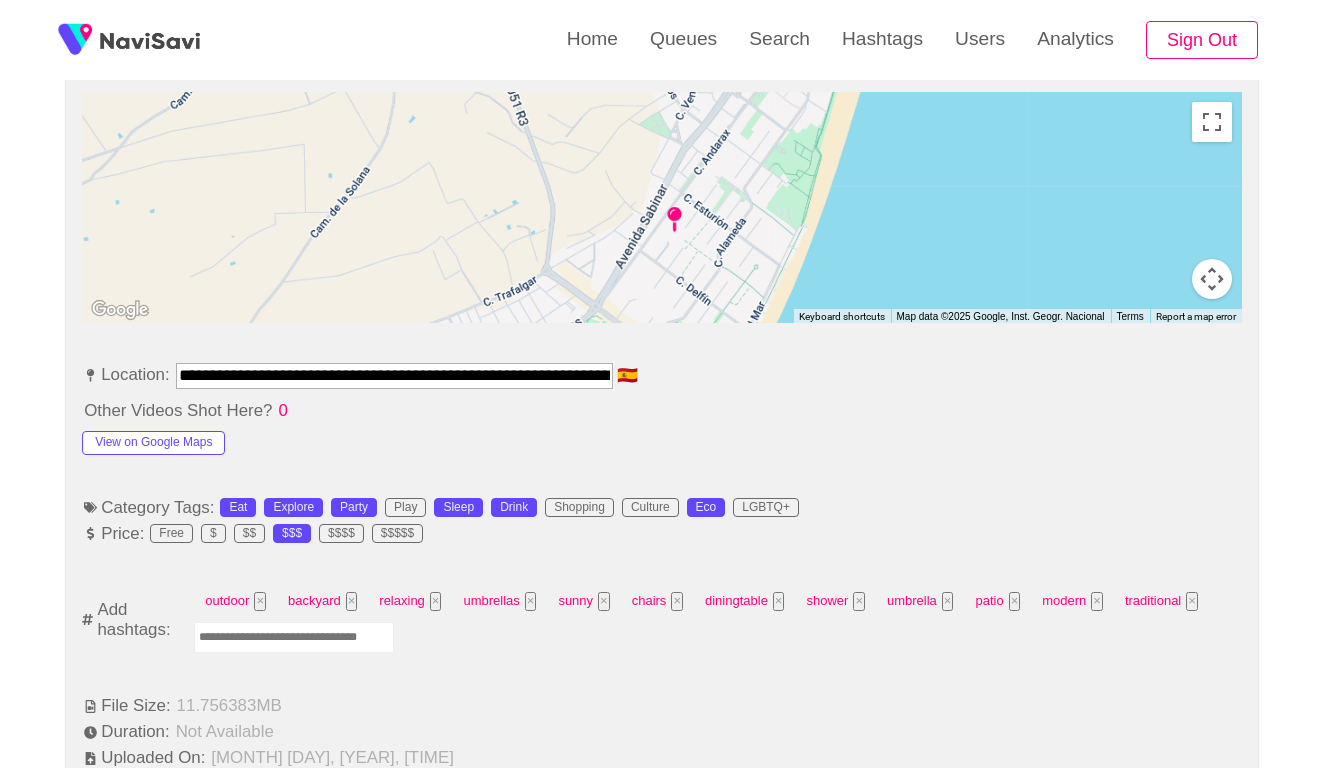 click at bounding box center [294, 637] 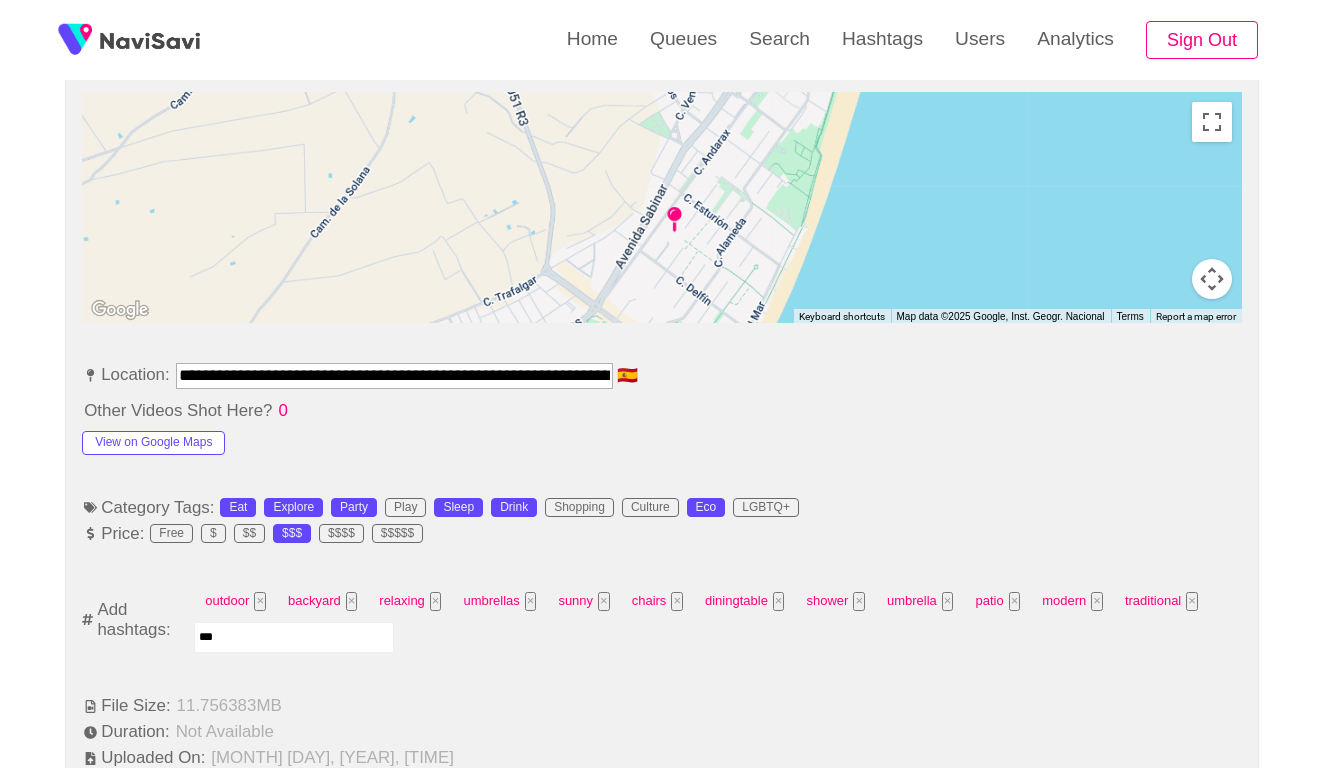 type on "****" 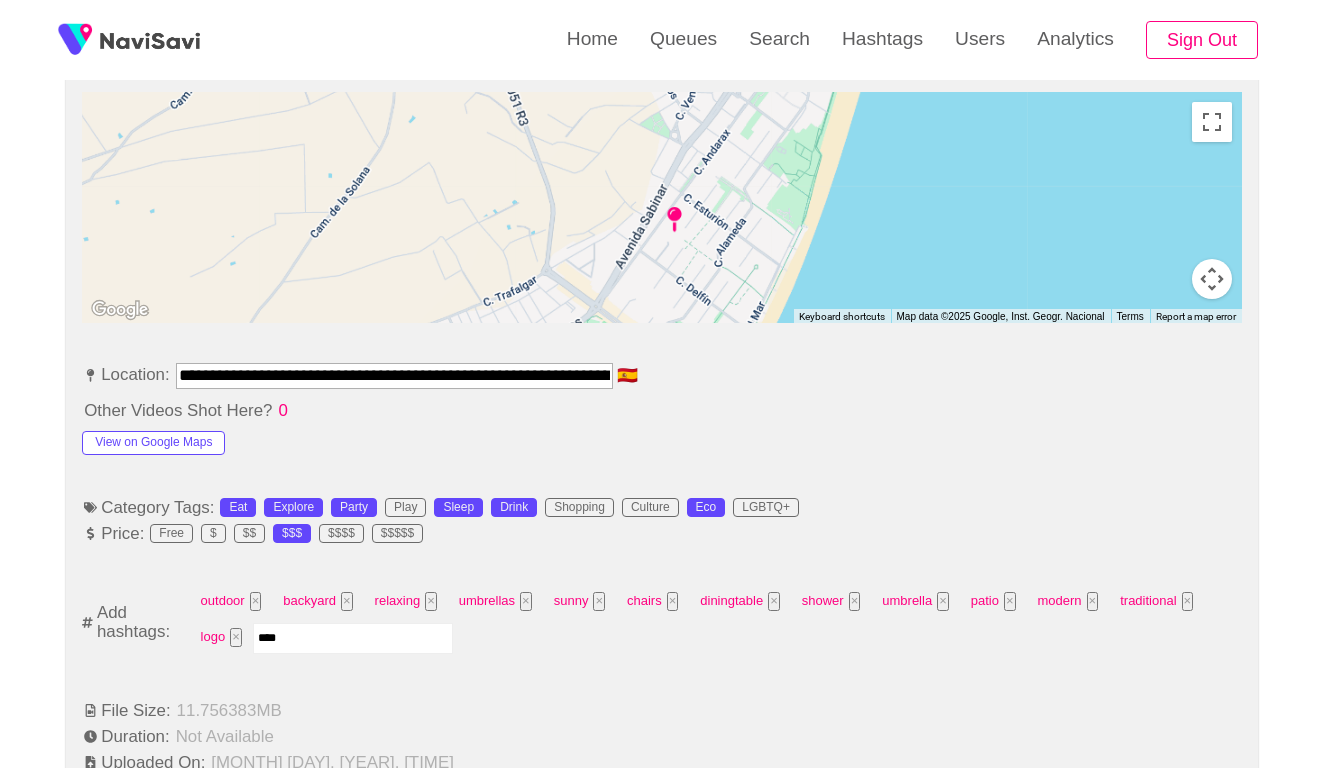 type on "*****" 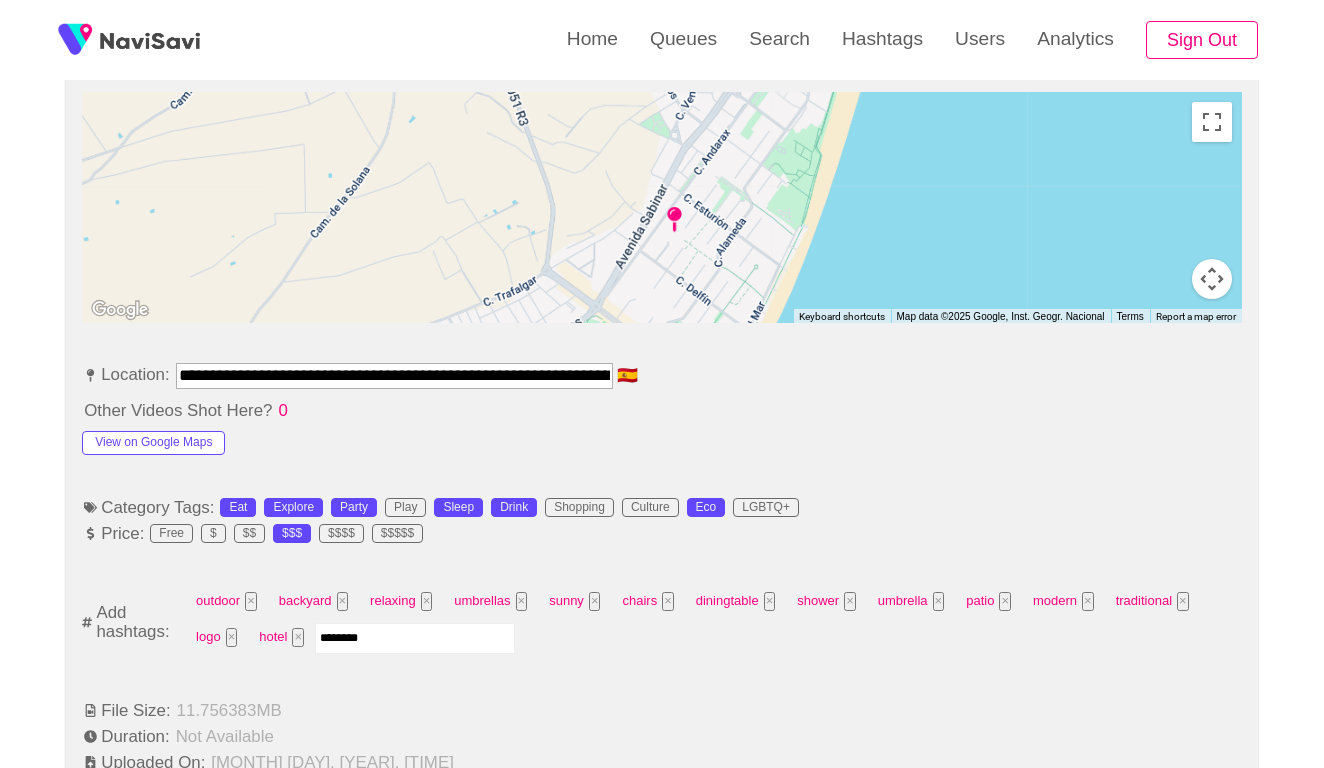 type on "*********" 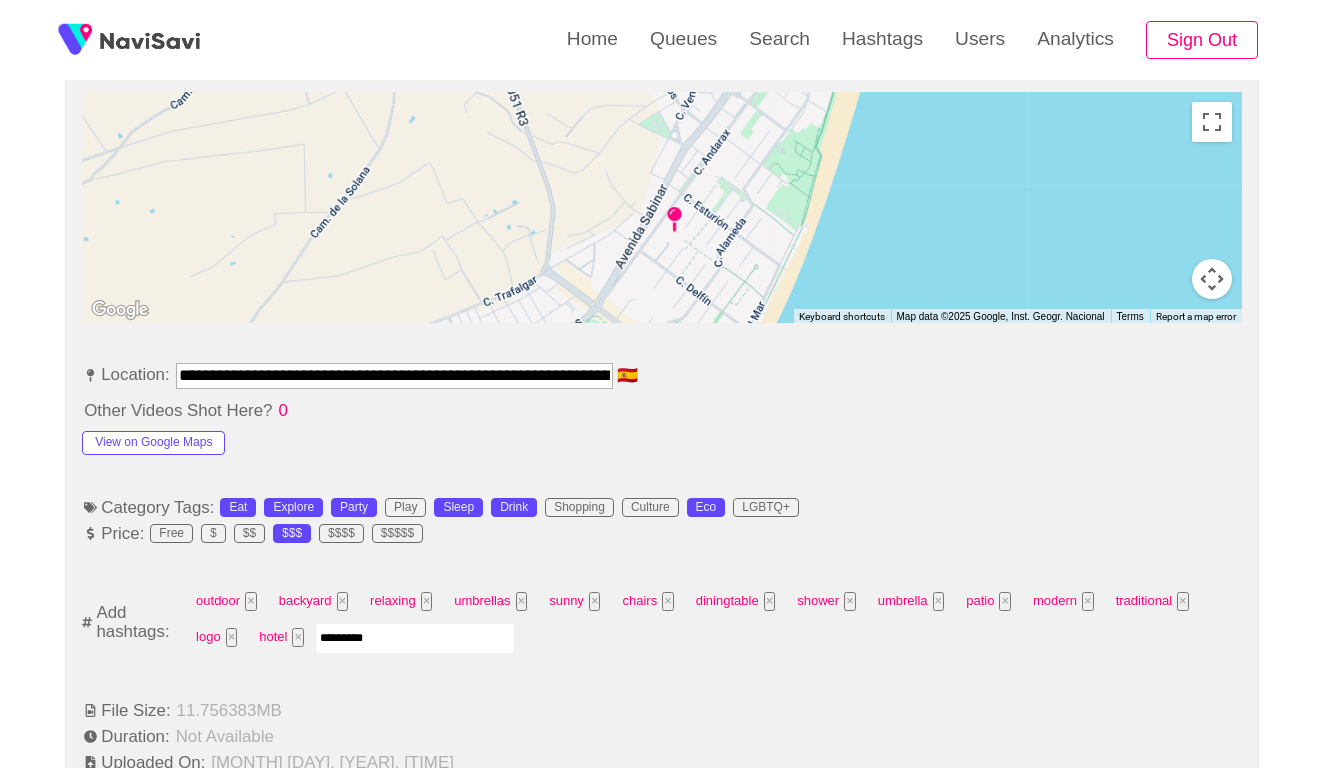 type 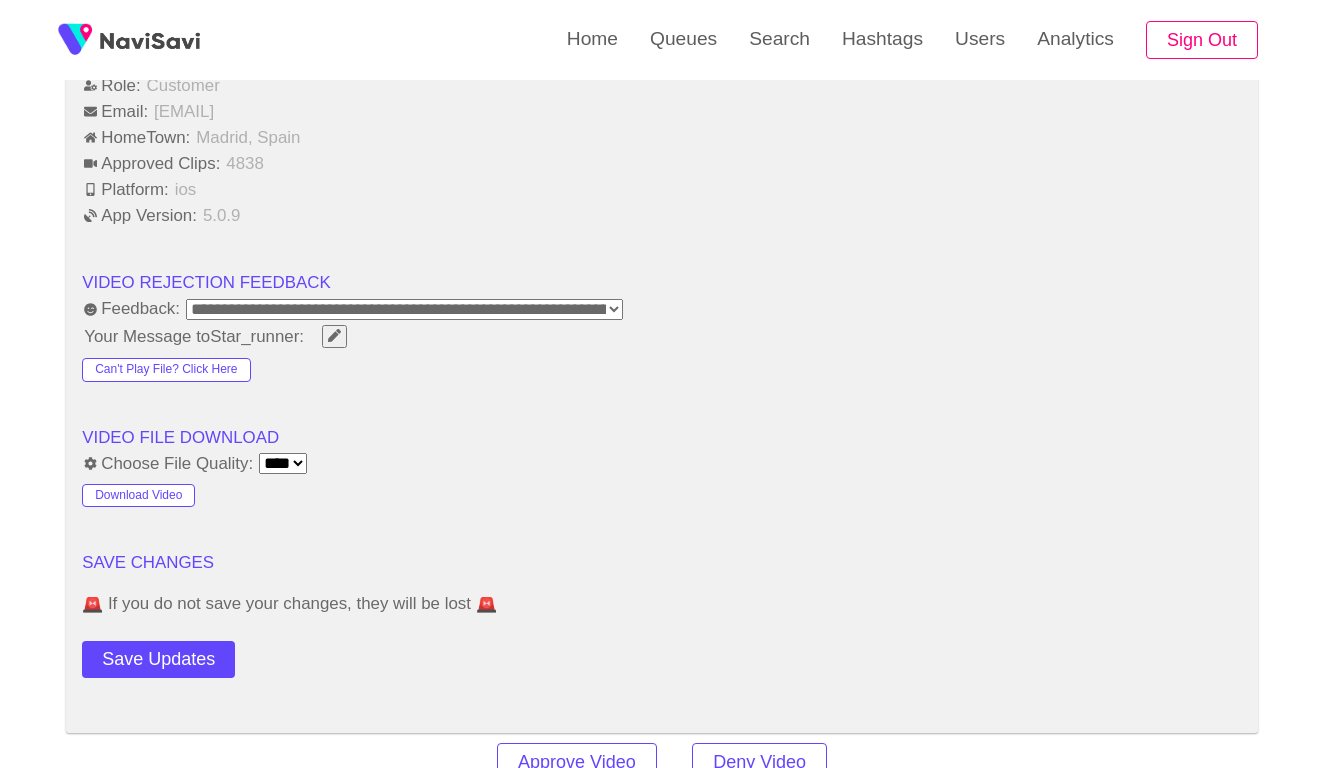 scroll, scrollTop: 2232, scrollLeft: 0, axis: vertical 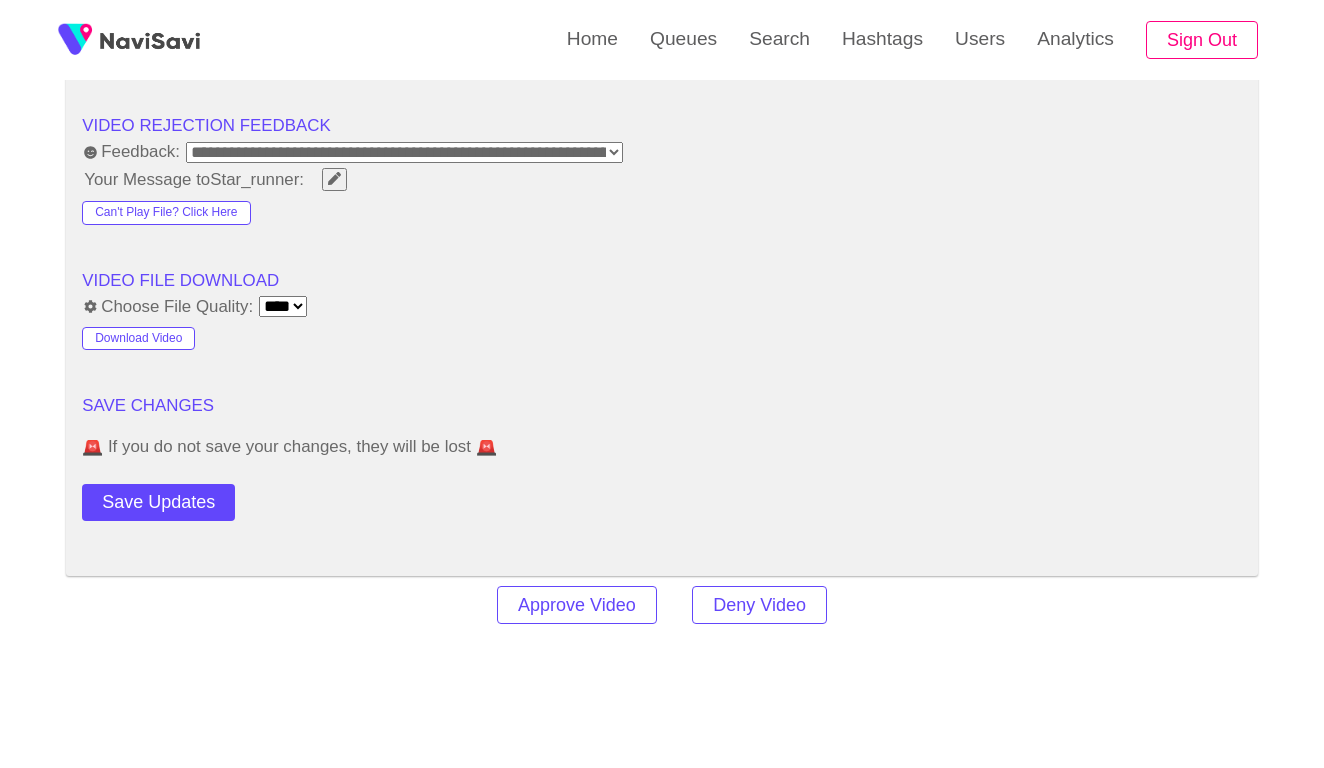 click on "Approve Video Deny Video" at bounding box center [662, 605] 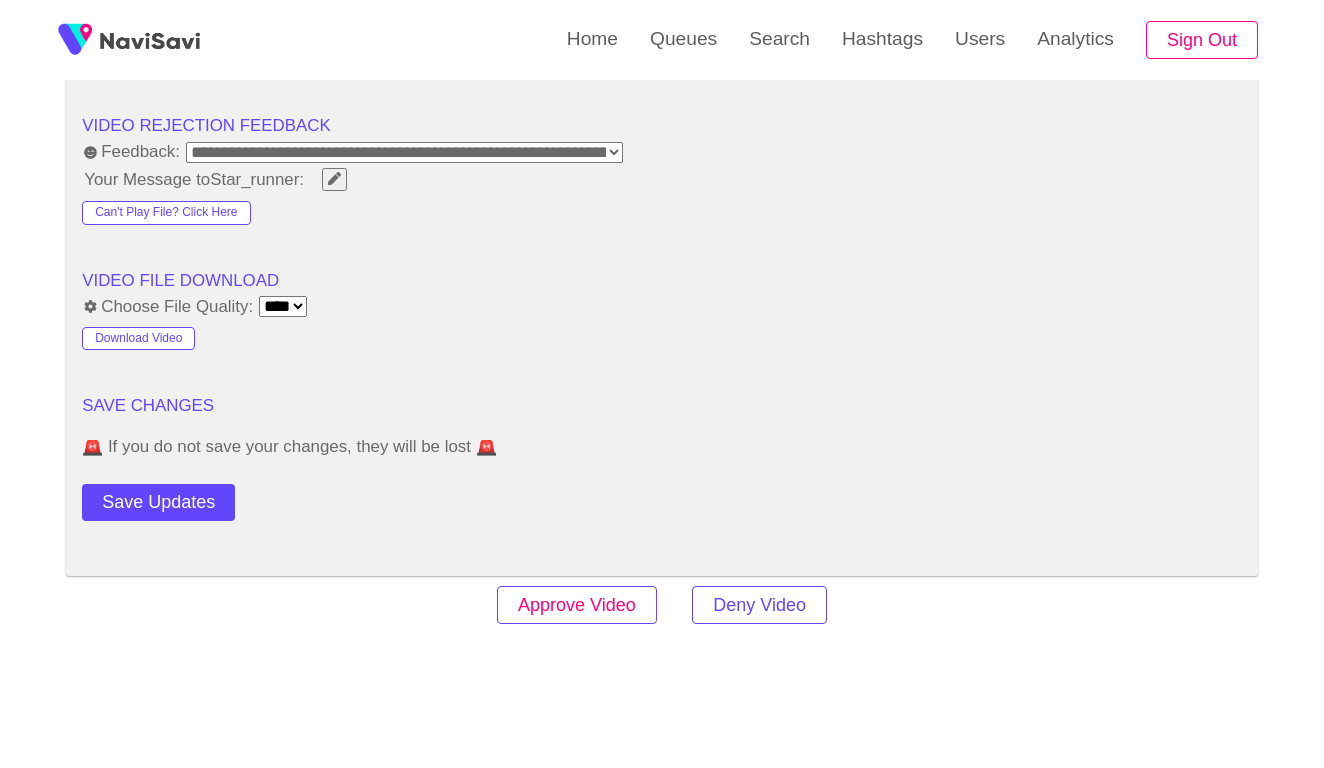 click on "Approve Video" at bounding box center (577, 605) 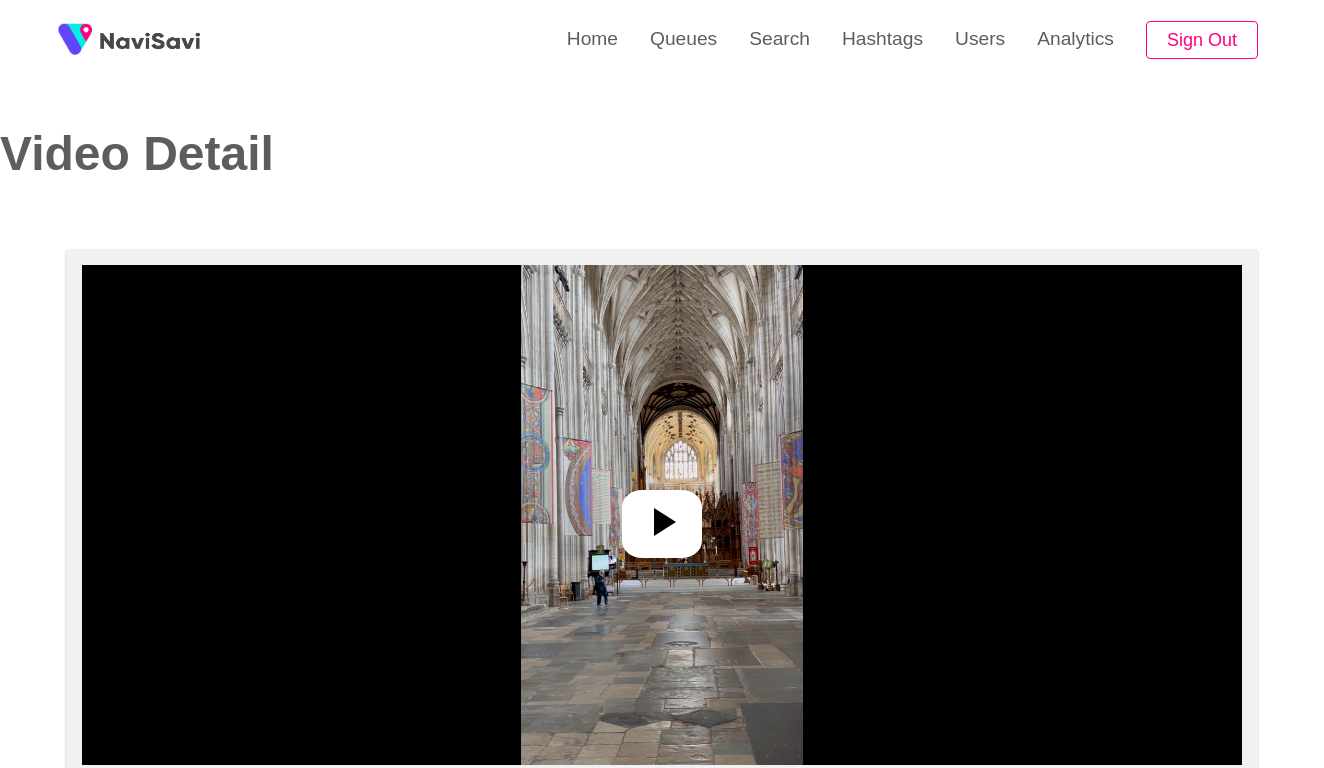 select on "**********" 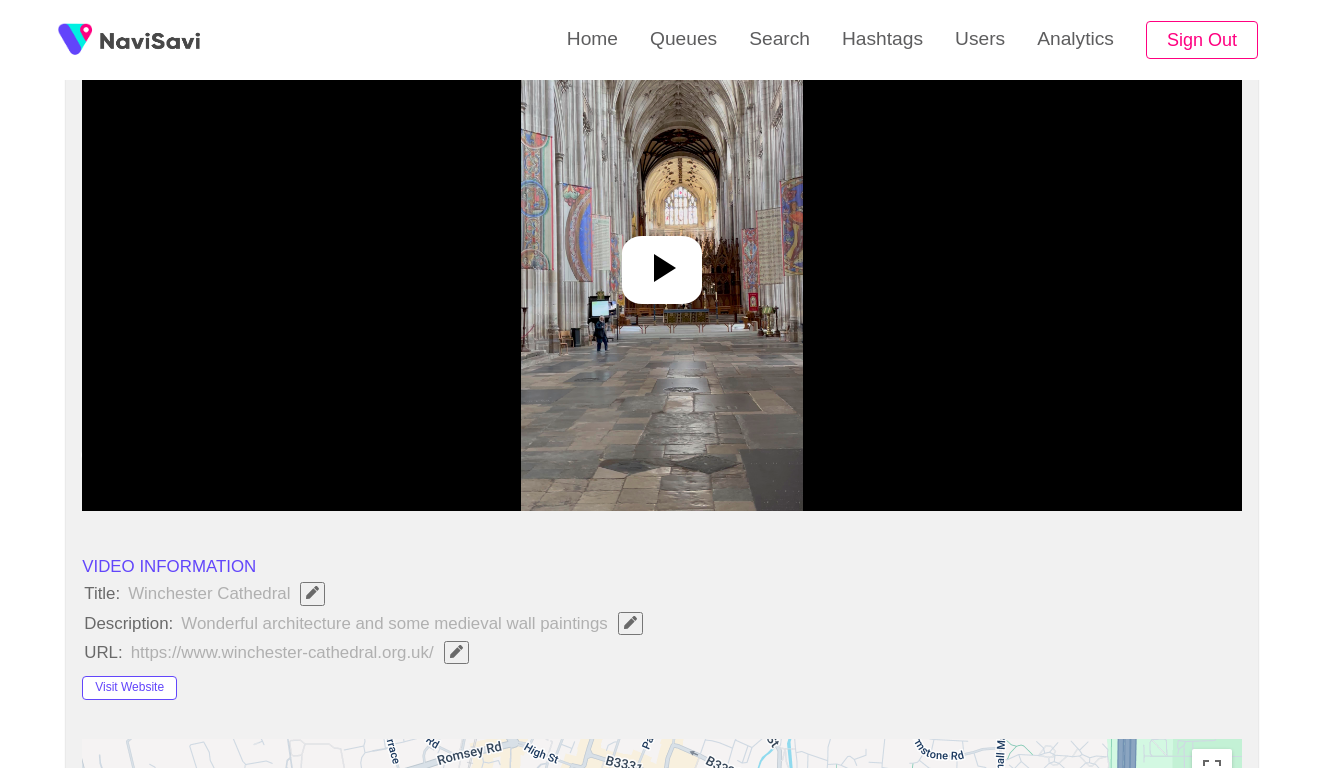 click at bounding box center (661, 261) 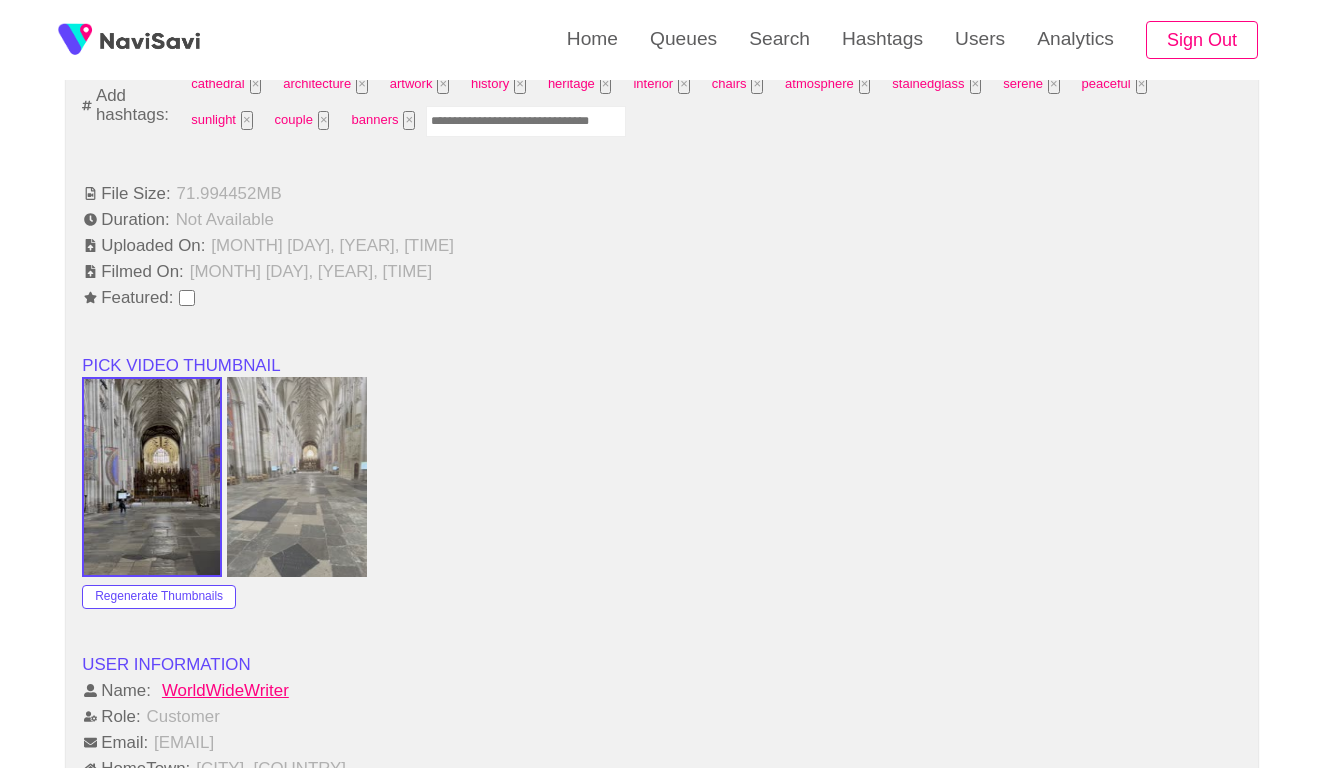 scroll, scrollTop: 1749, scrollLeft: 0, axis: vertical 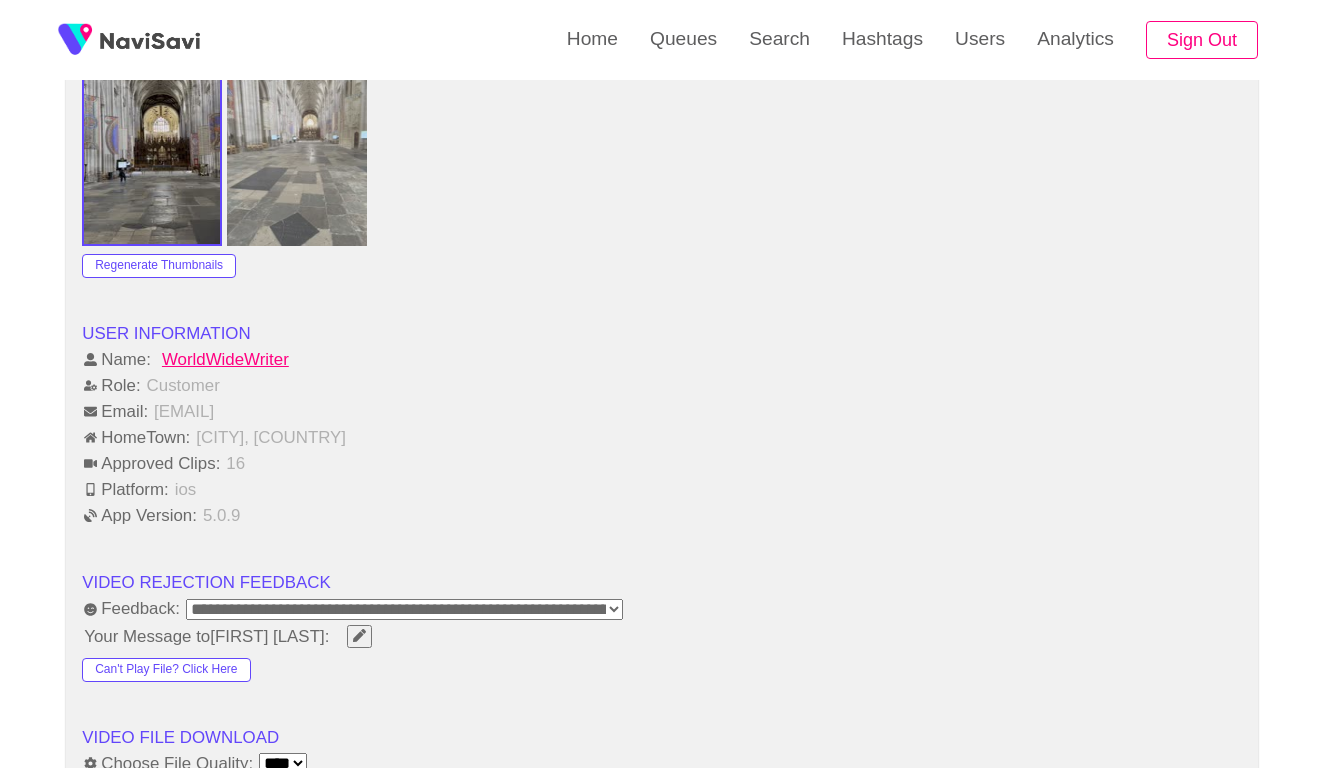 click on "**********" at bounding box center (404, 609) 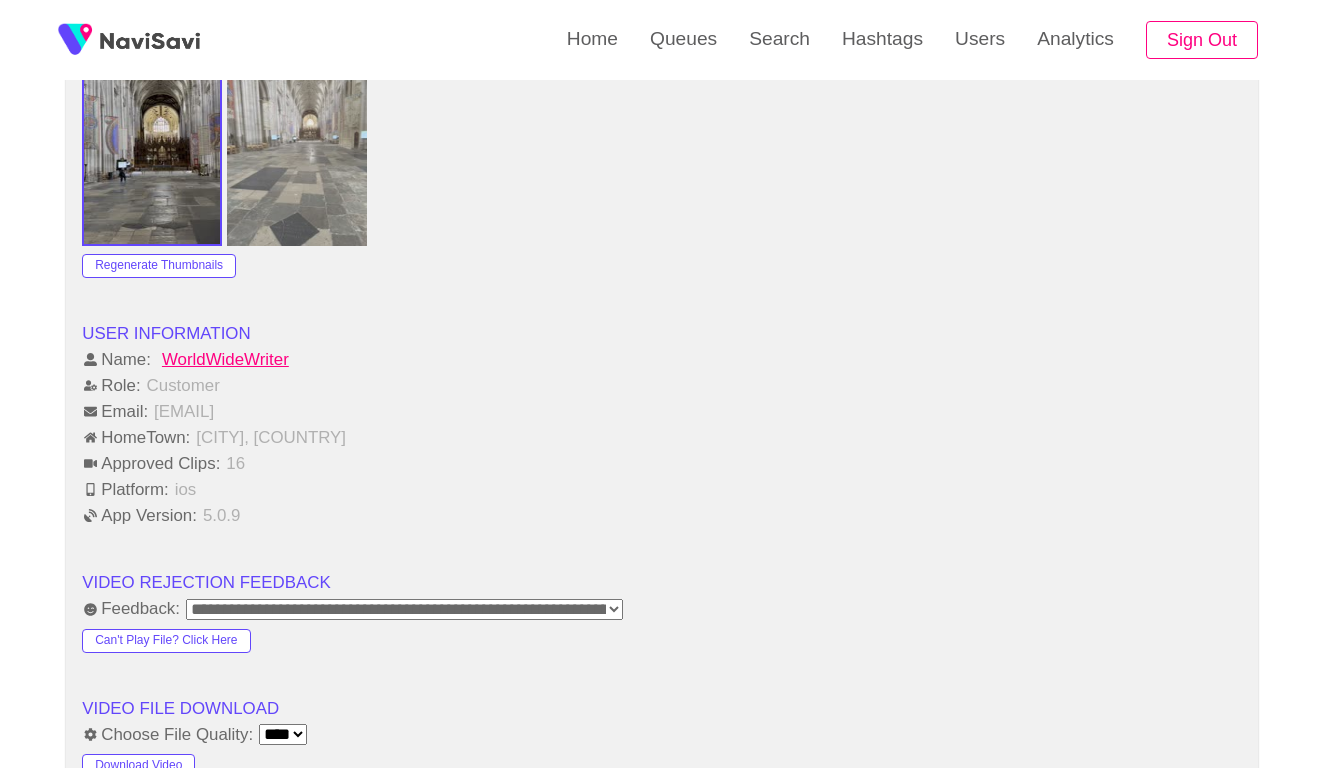 click on "**********" at bounding box center [662, -8] 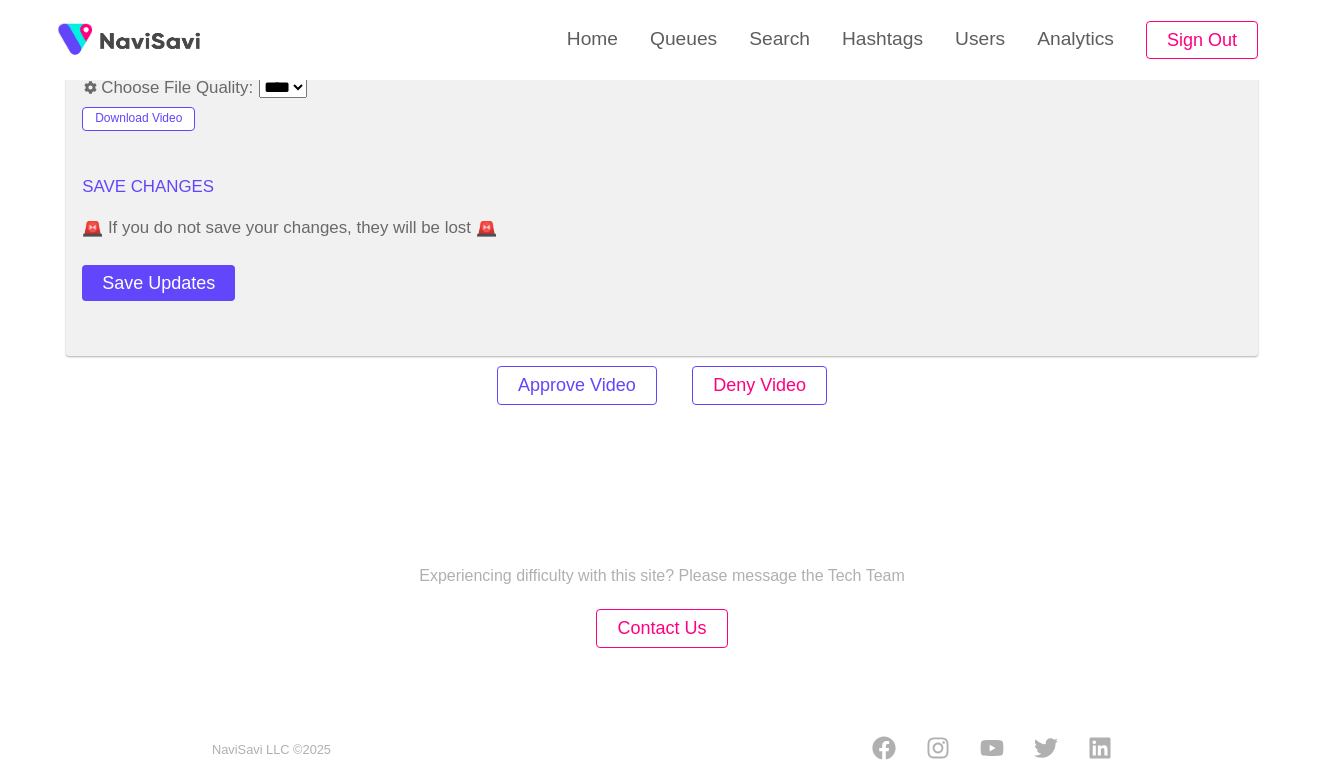 scroll, scrollTop: 2394, scrollLeft: 0, axis: vertical 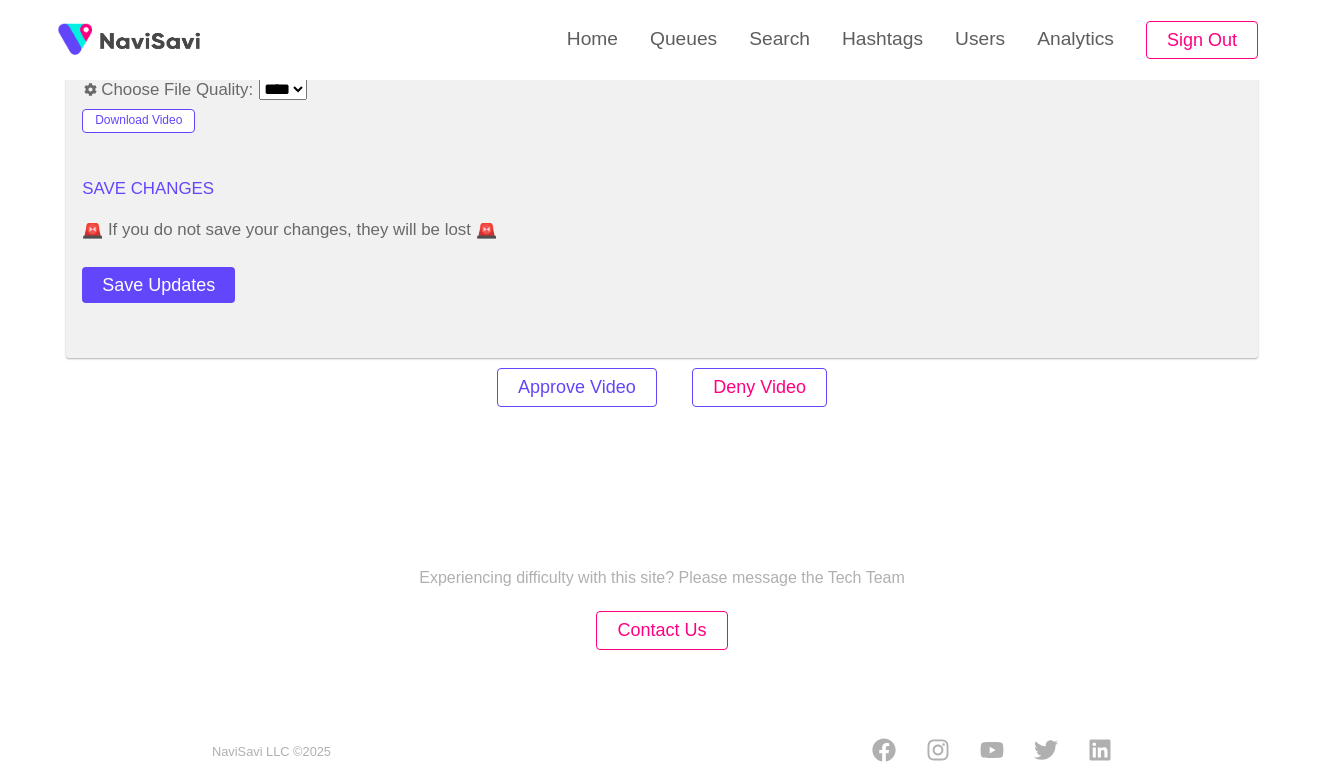 click on "Deny Video" at bounding box center (759, 387) 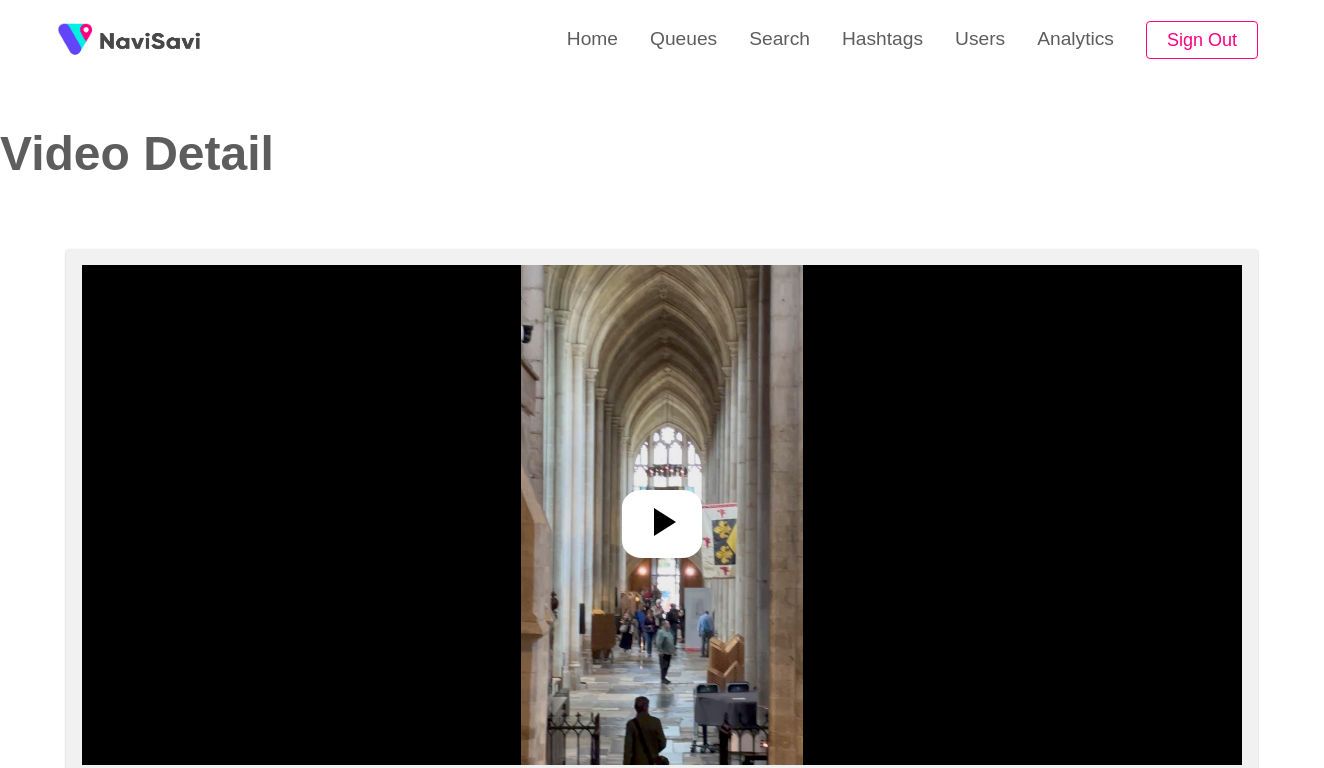 select on "**********" 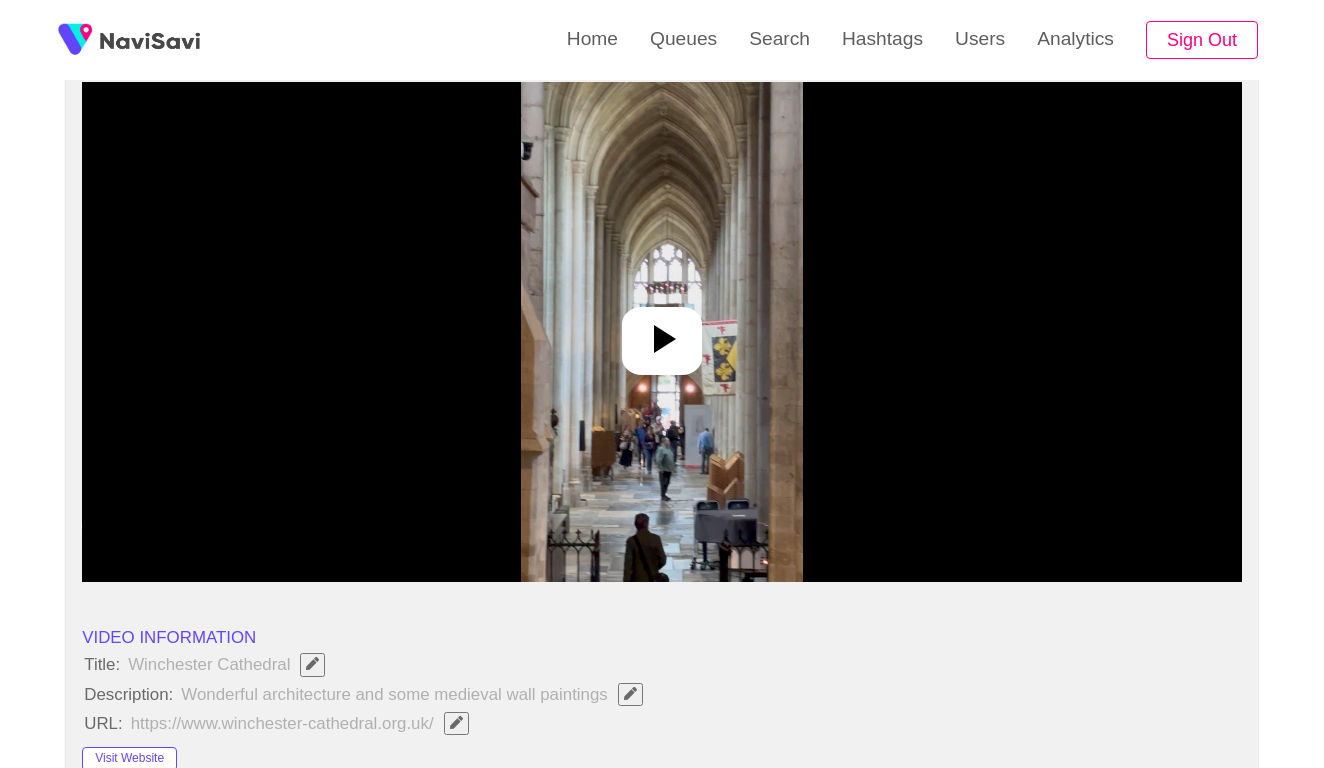 click at bounding box center [661, 332] 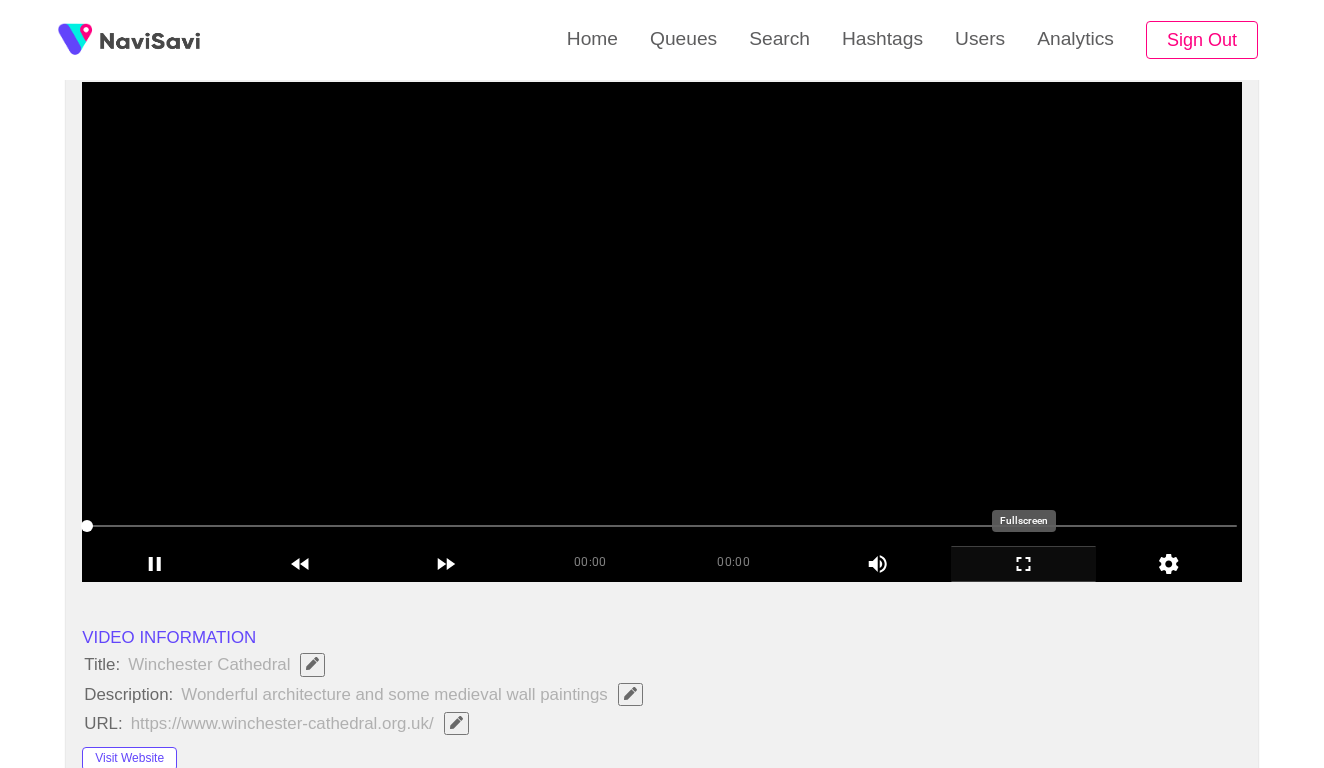 click 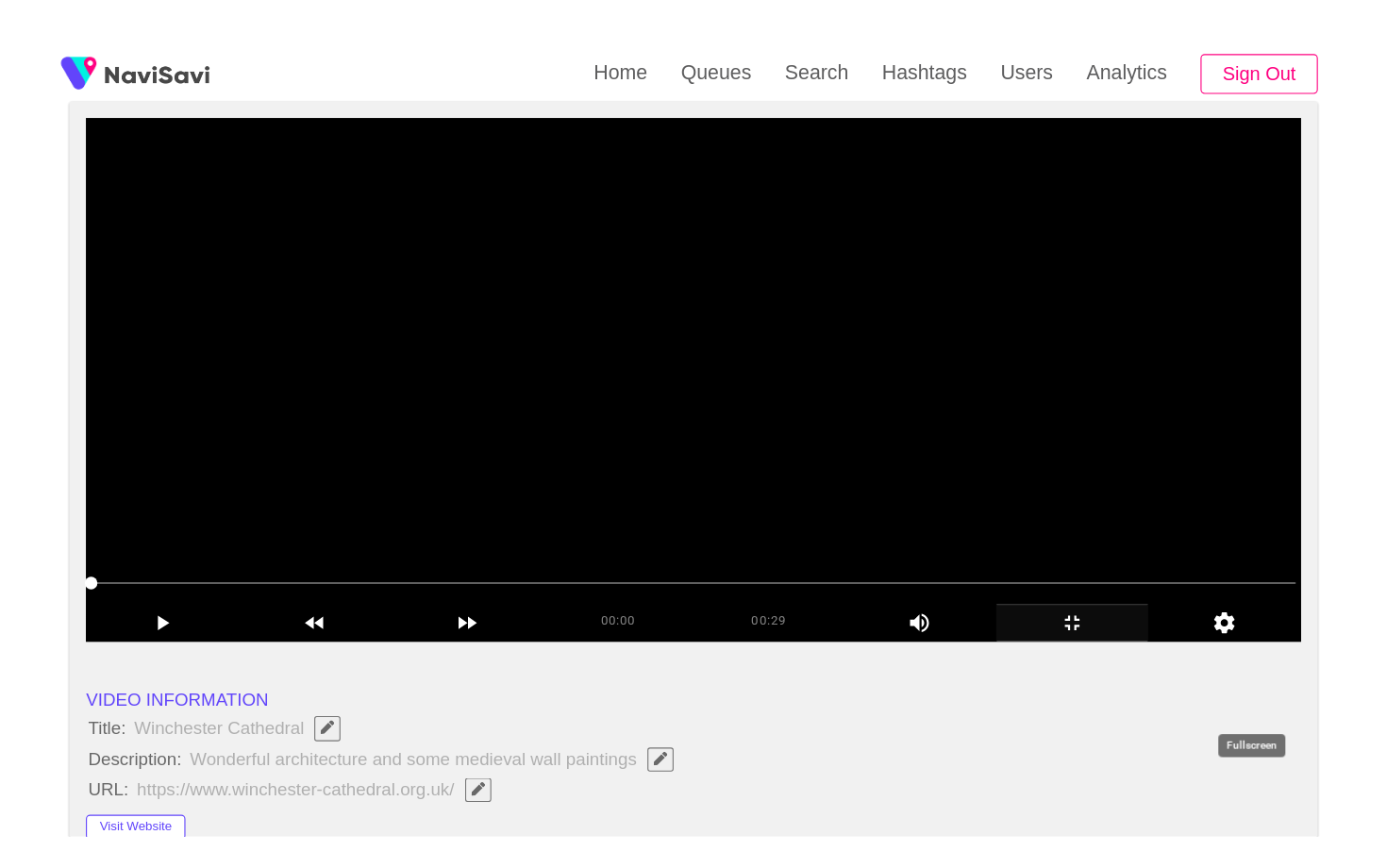 scroll, scrollTop: 0, scrollLeft: 0, axis: both 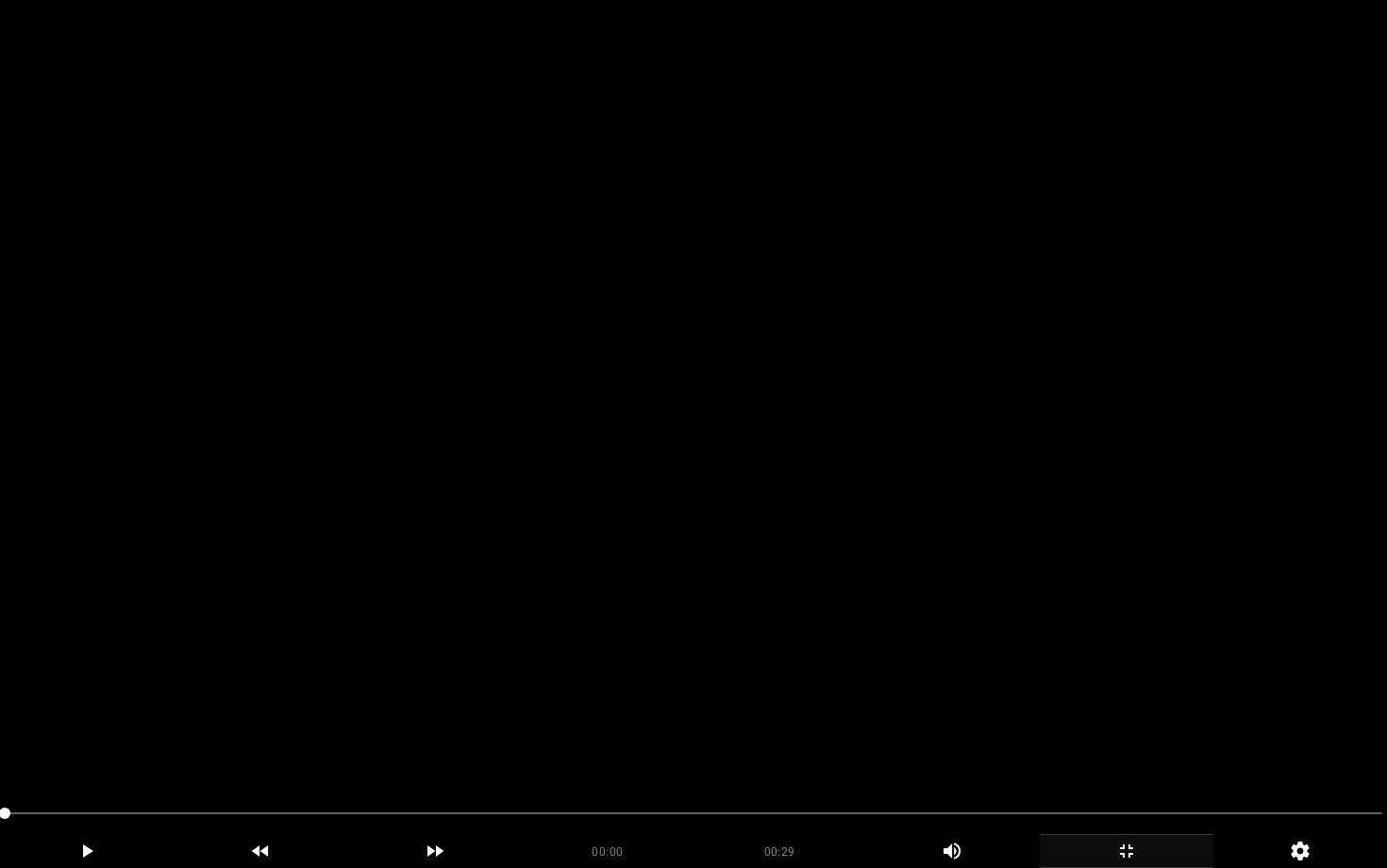 click at bounding box center (694, 434) 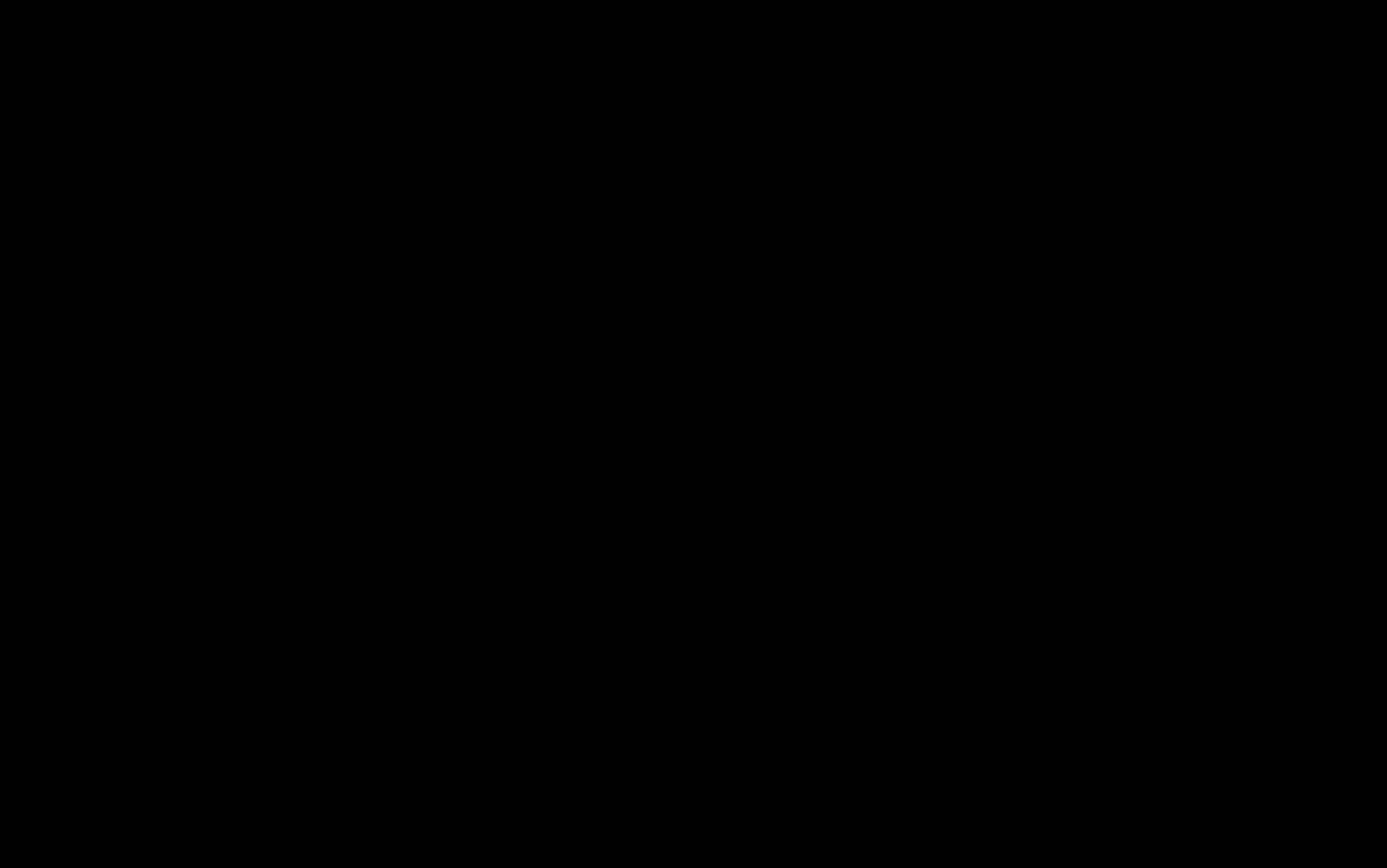 click at bounding box center (694, 813) 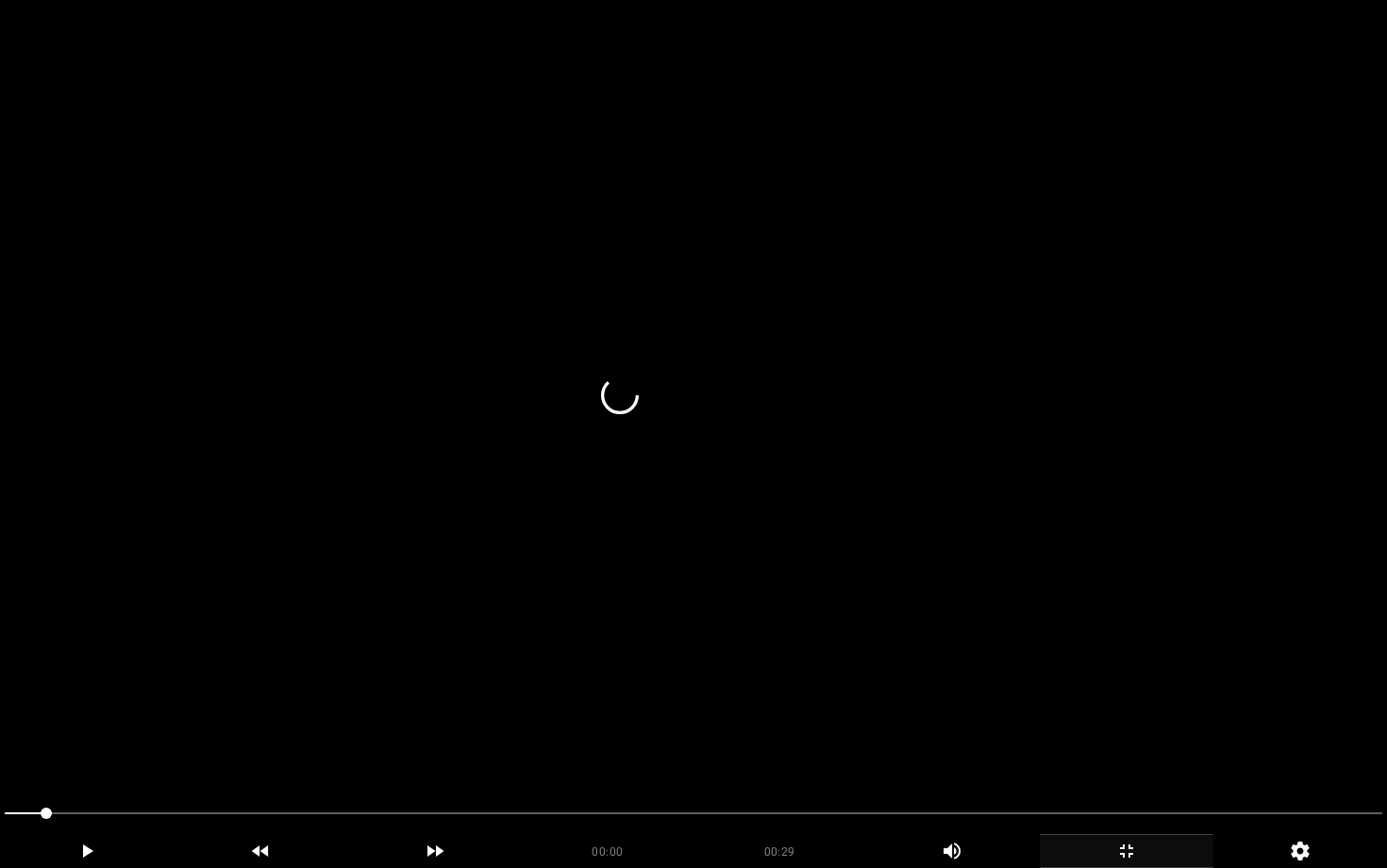 click at bounding box center (694, 434) 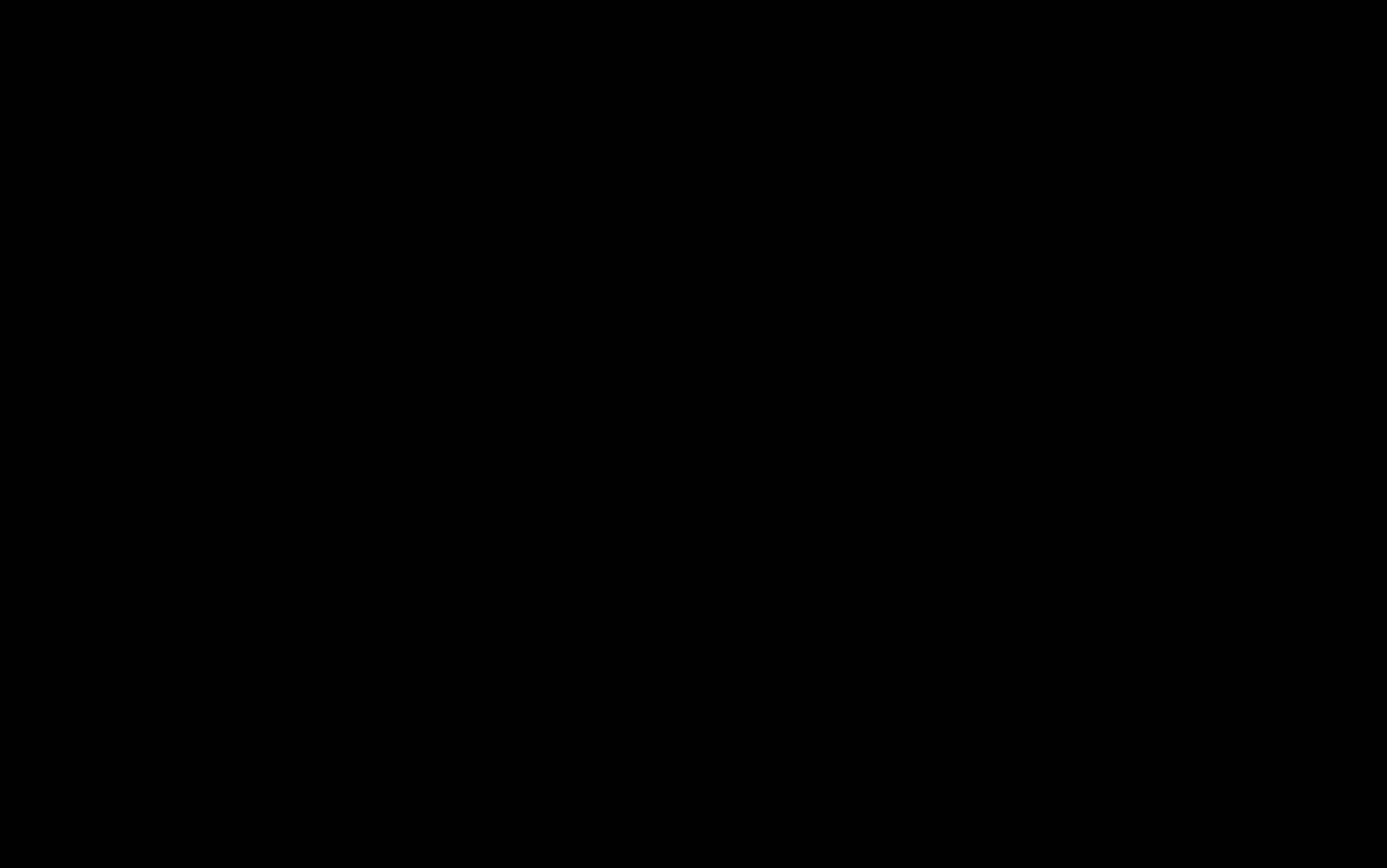 click 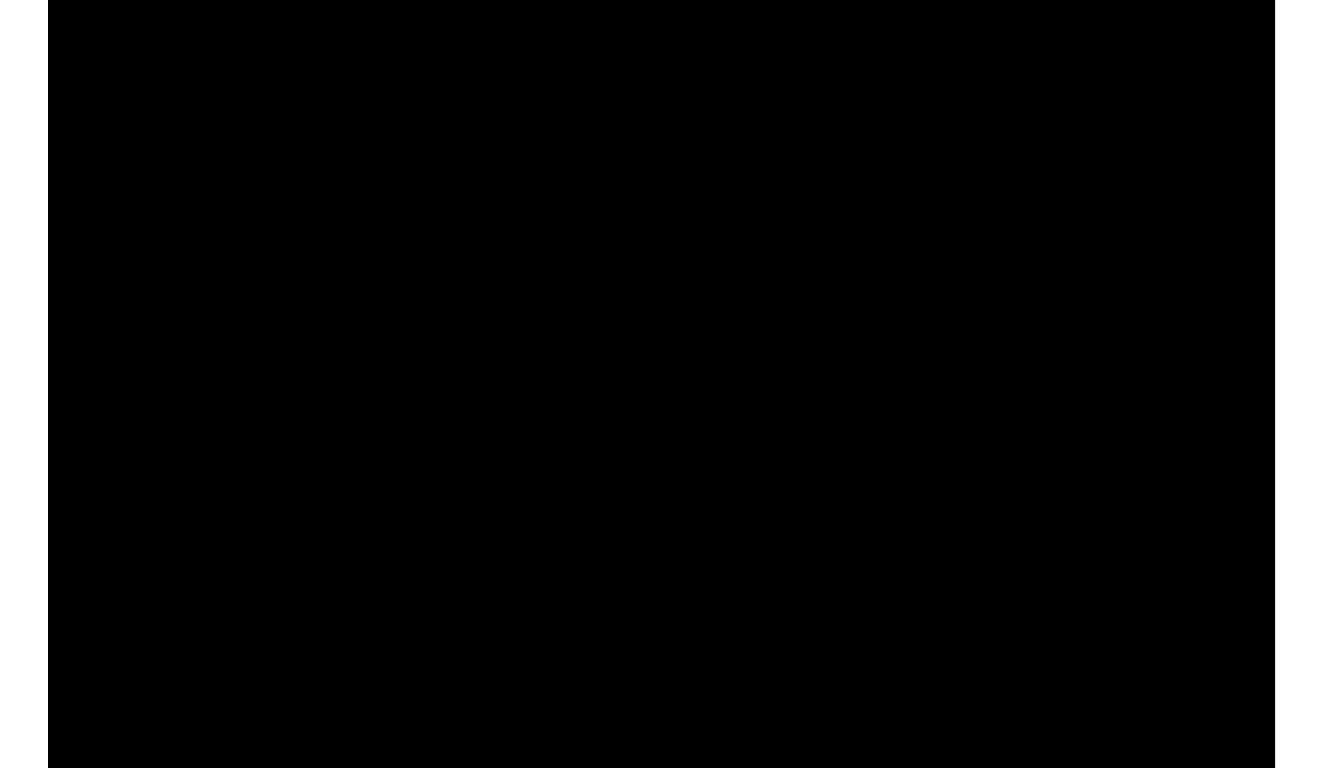scroll, scrollTop: 183, scrollLeft: 0, axis: vertical 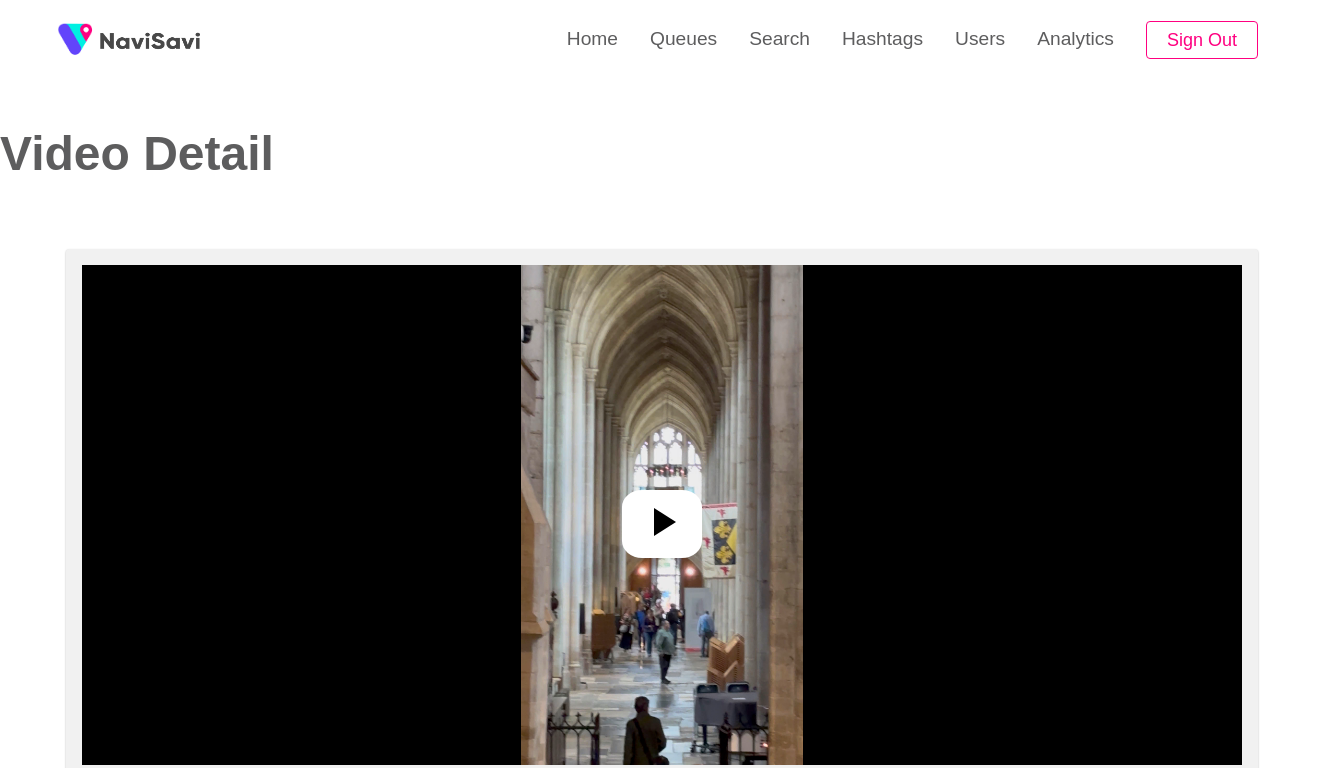 select on "****" 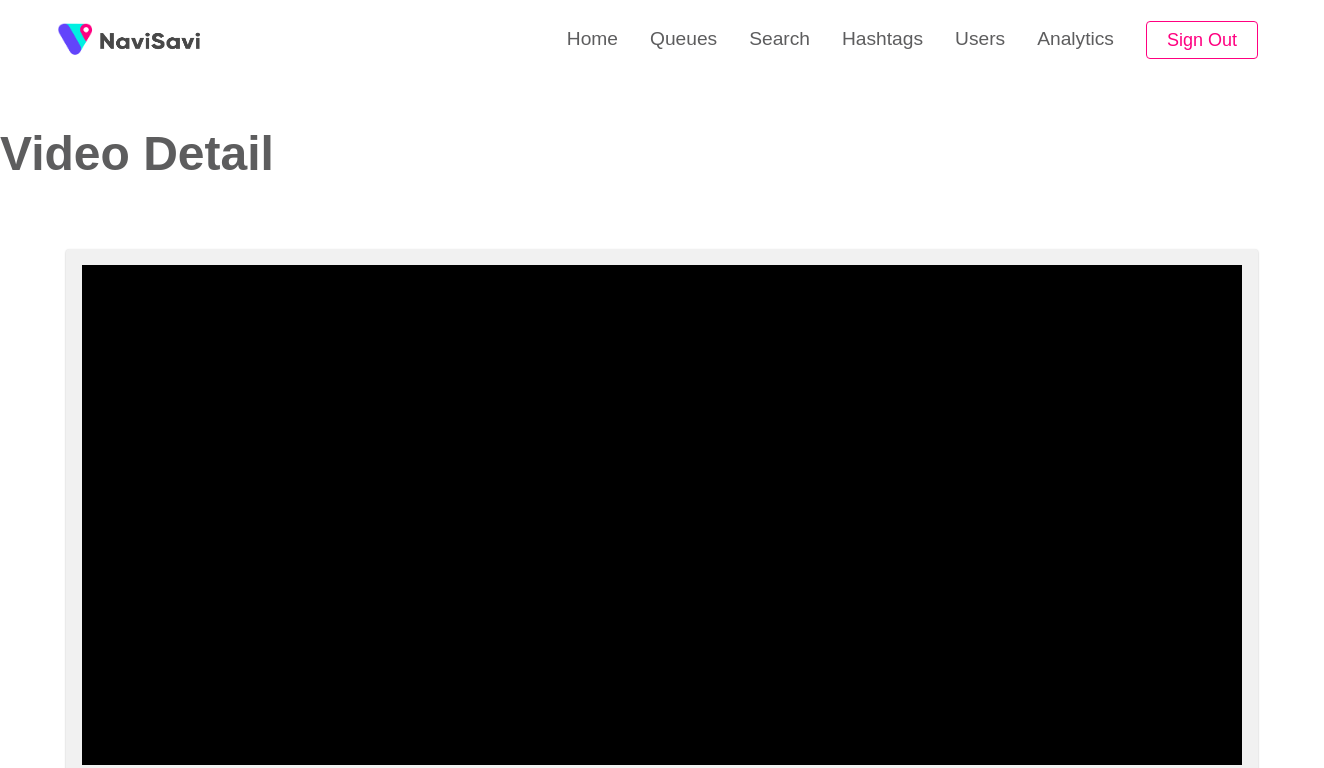 select on "**********" 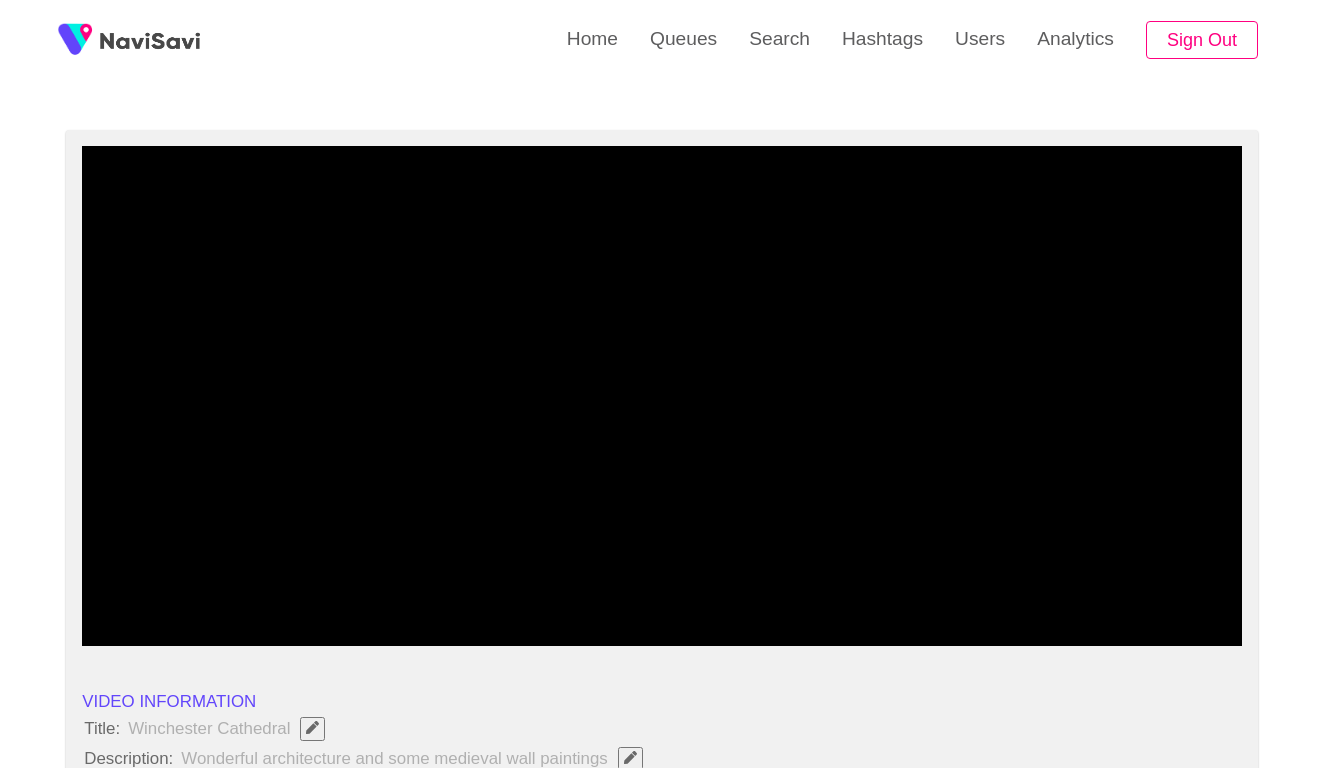 scroll, scrollTop: 122, scrollLeft: 0, axis: vertical 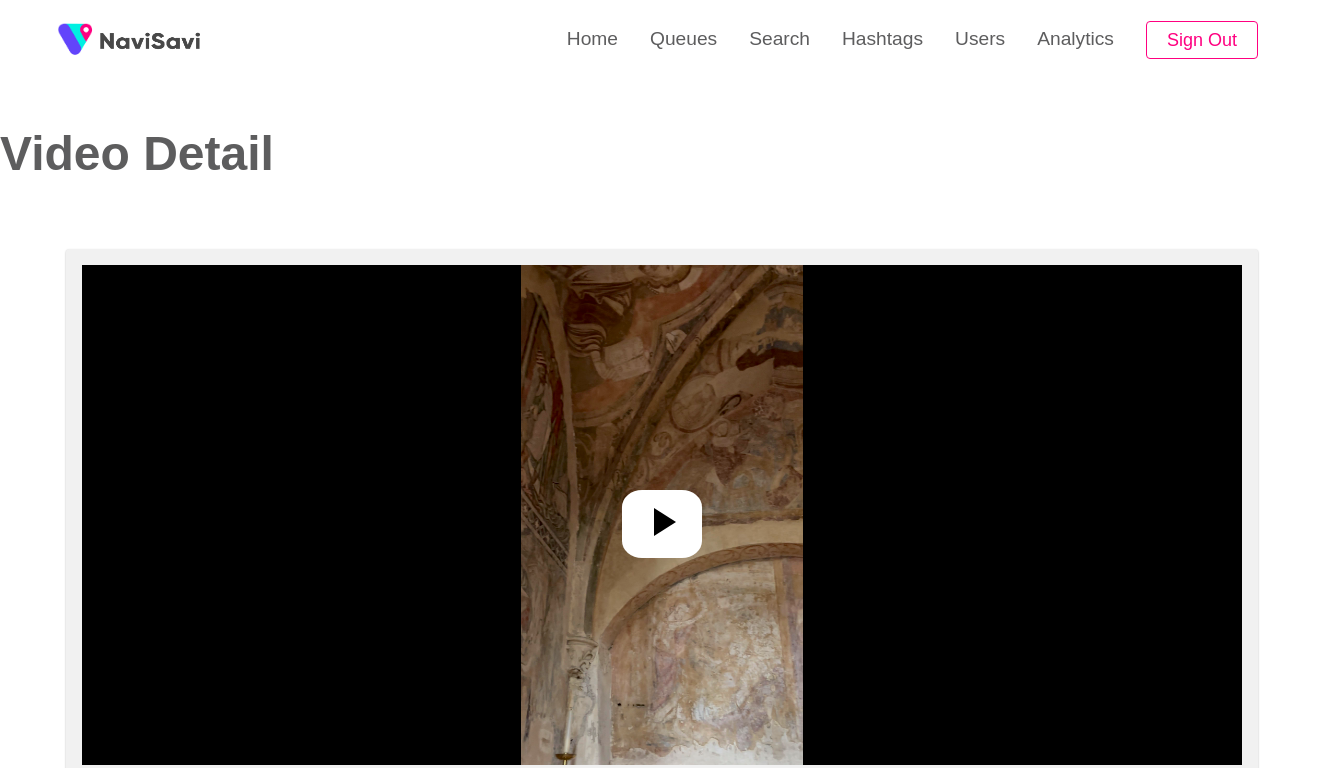 select on "**********" 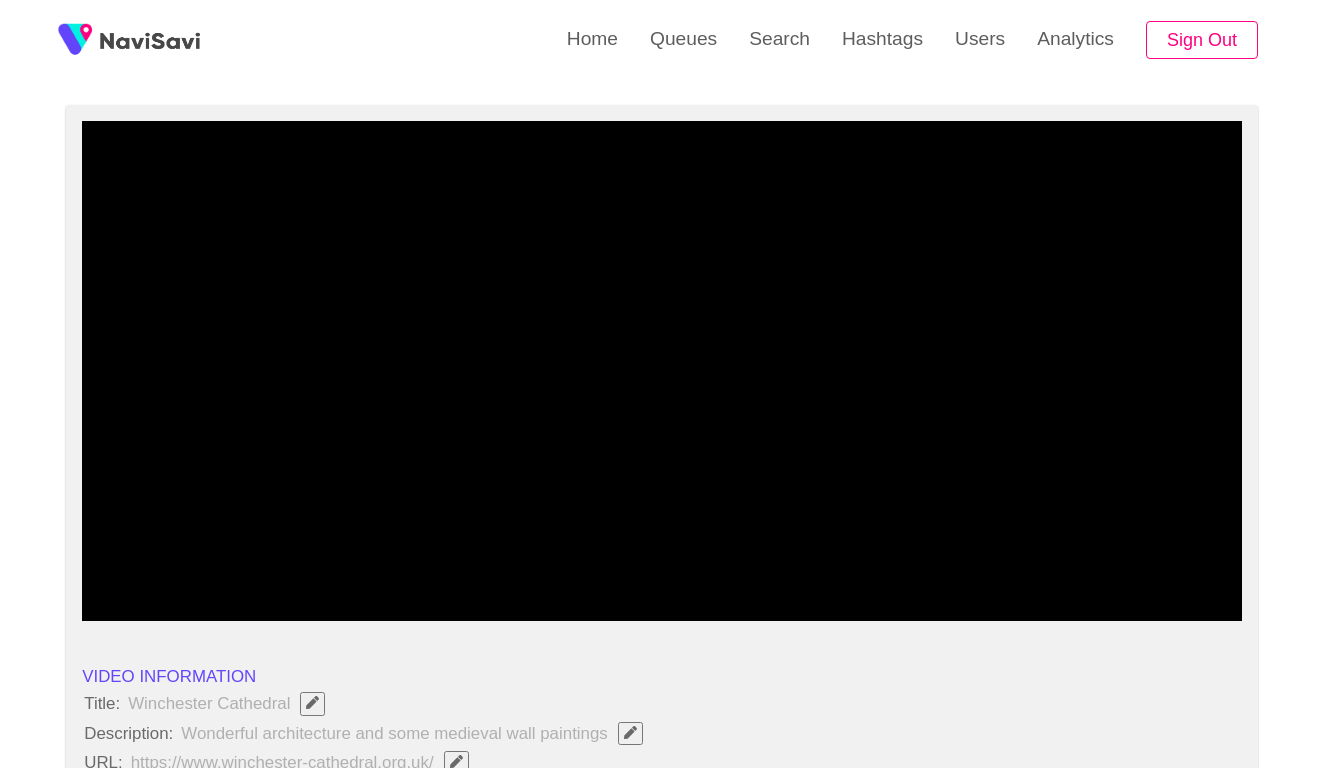 scroll, scrollTop: 146, scrollLeft: 0, axis: vertical 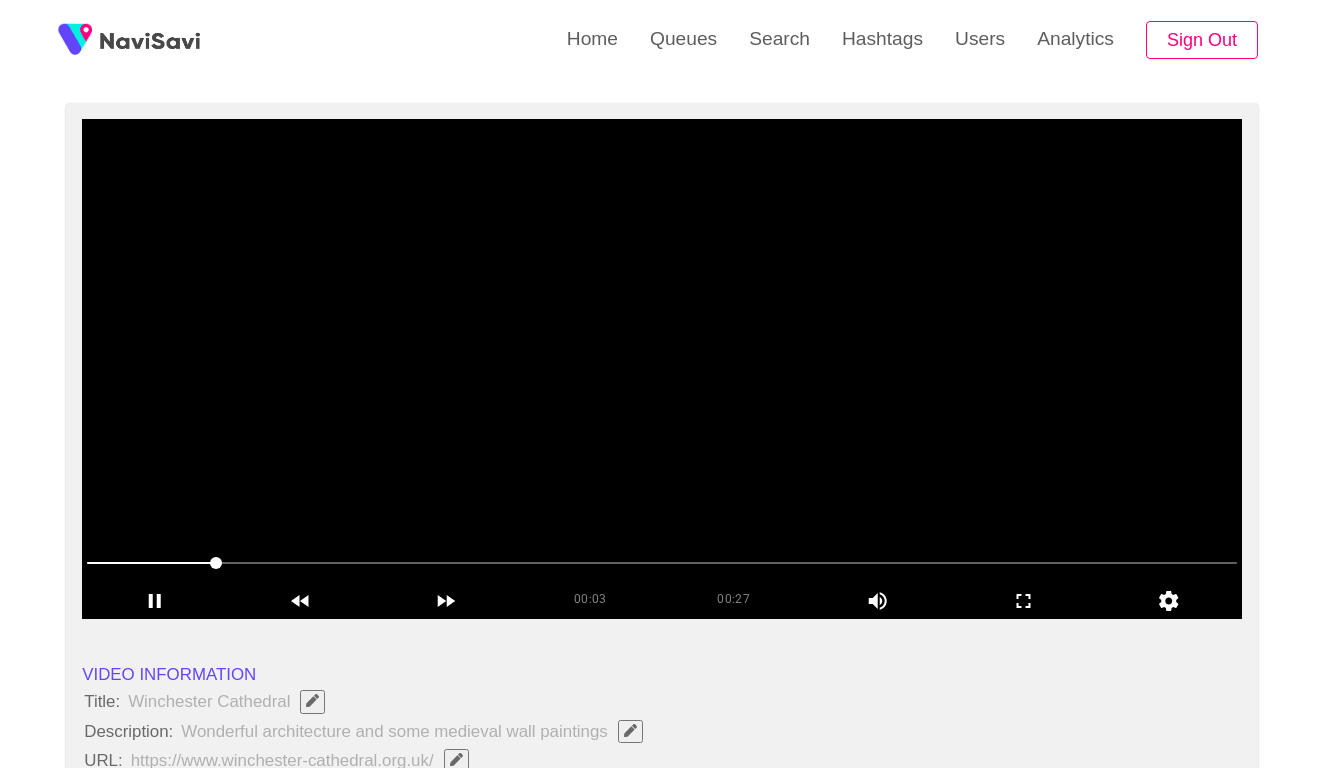 click at bounding box center (662, 563) 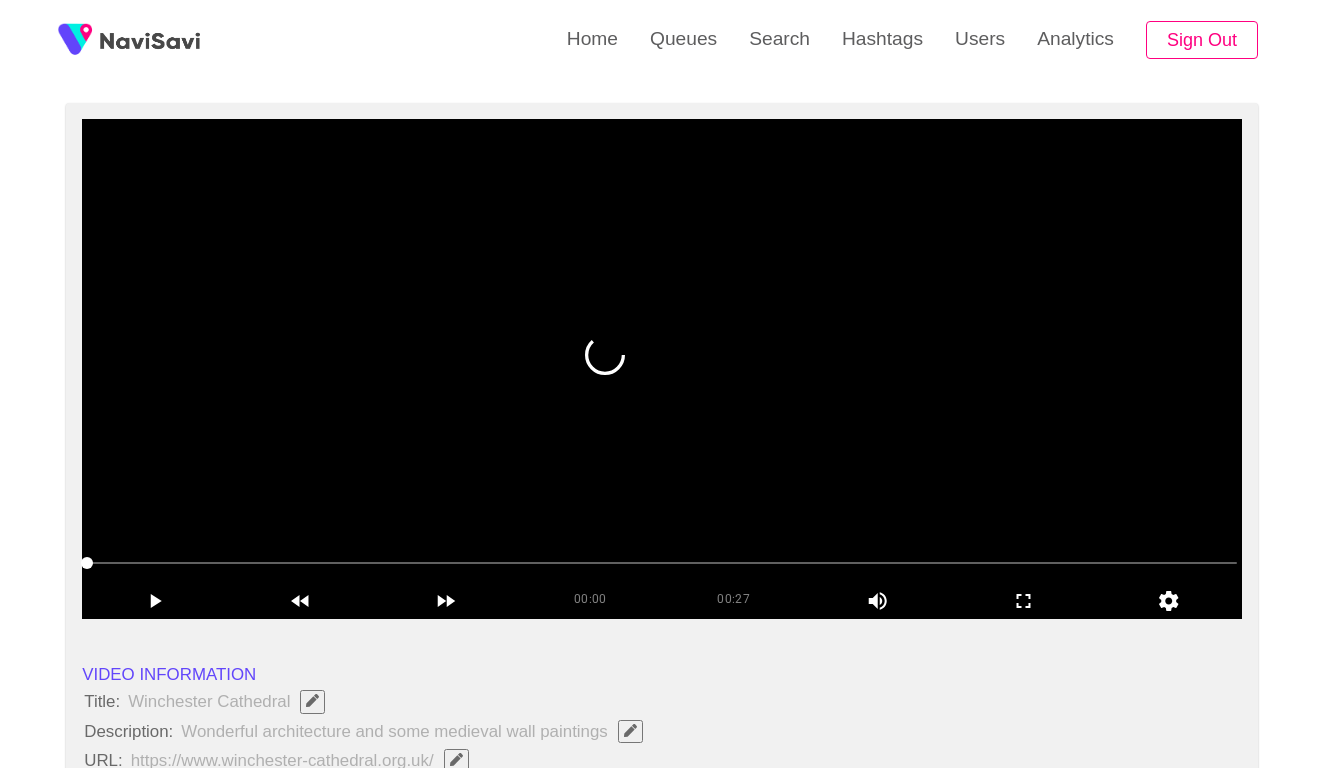 click at bounding box center (662, 369) 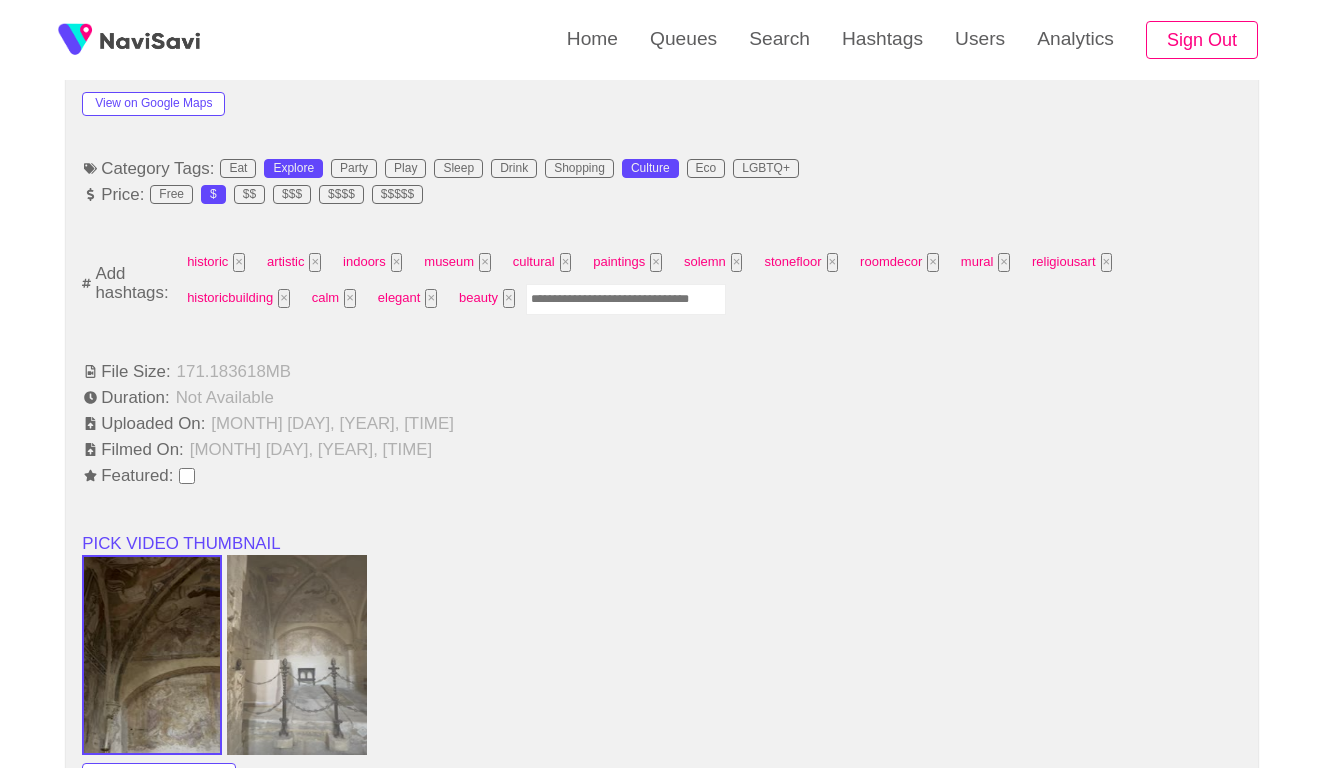 scroll, scrollTop: 1241, scrollLeft: 0, axis: vertical 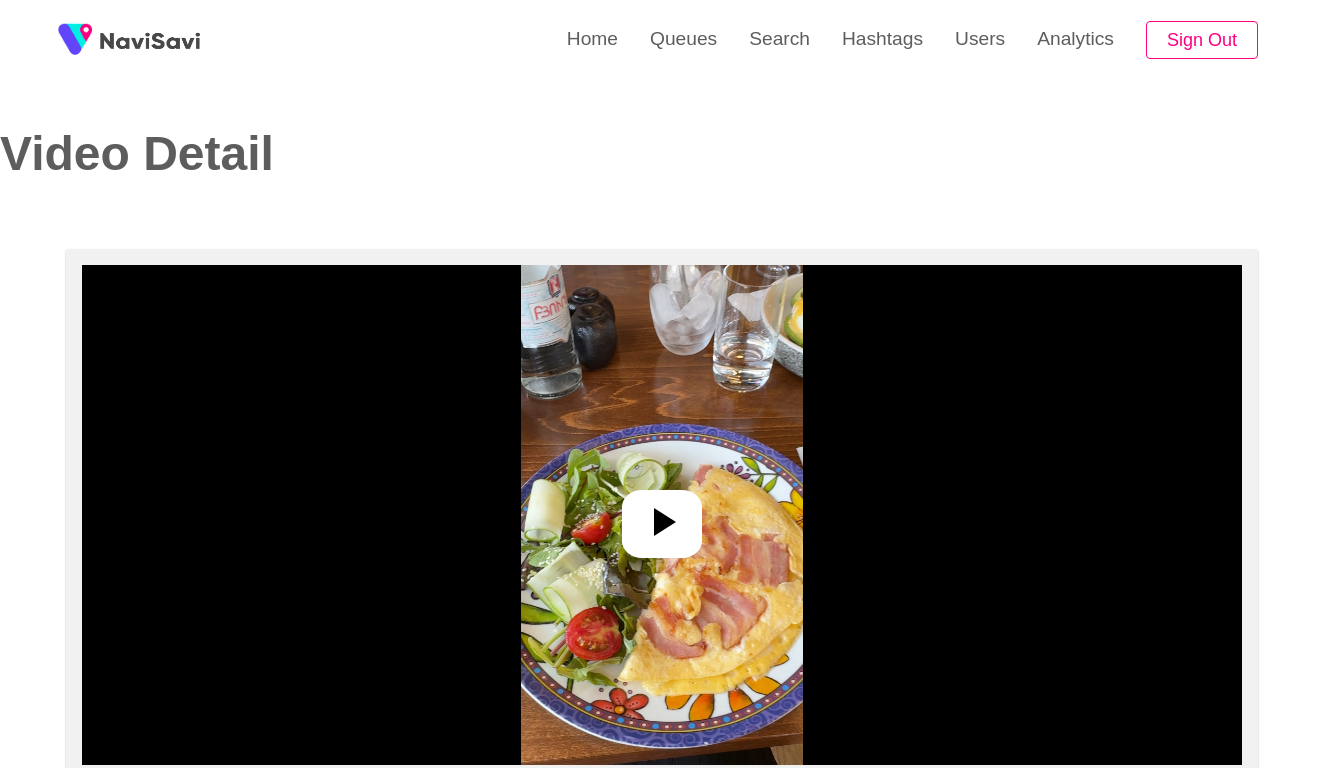select on "**********" 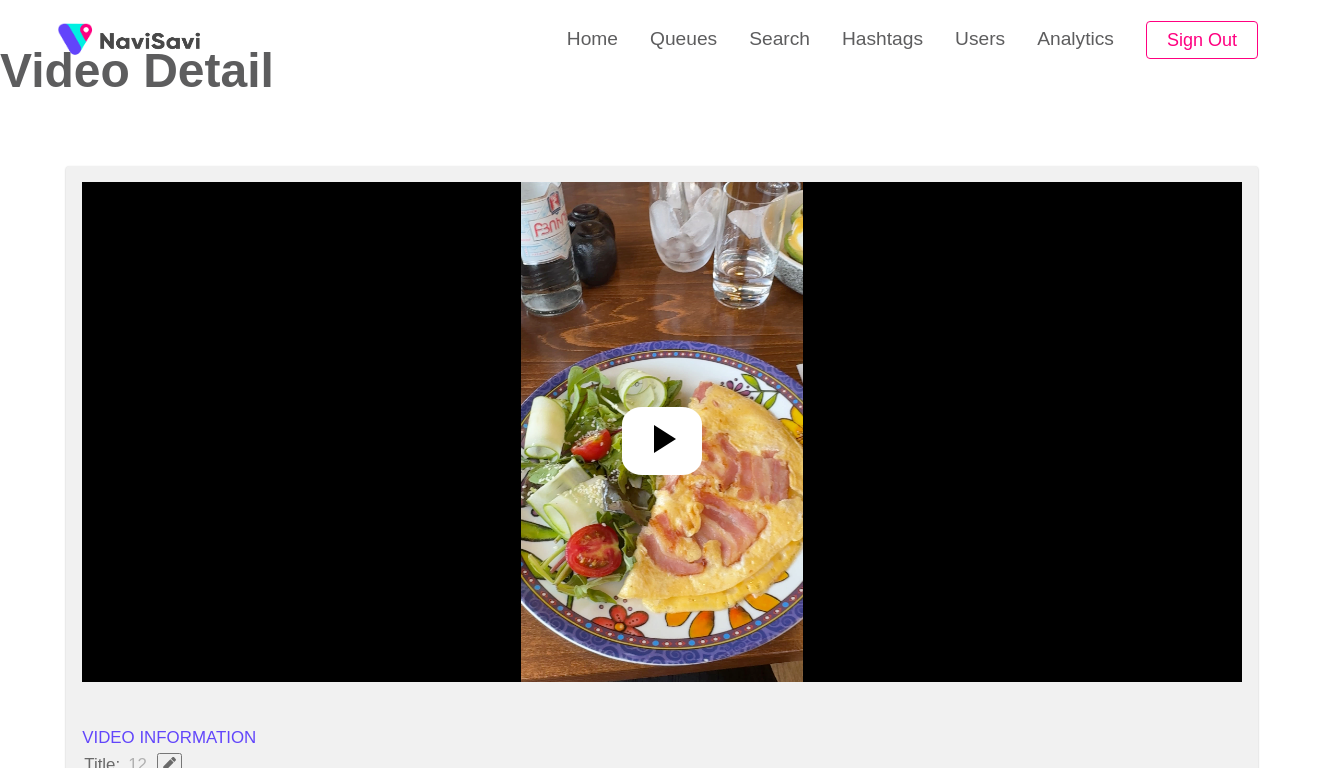 scroll, scrollTop: 227, scrollLeft: 0, axis: vertical 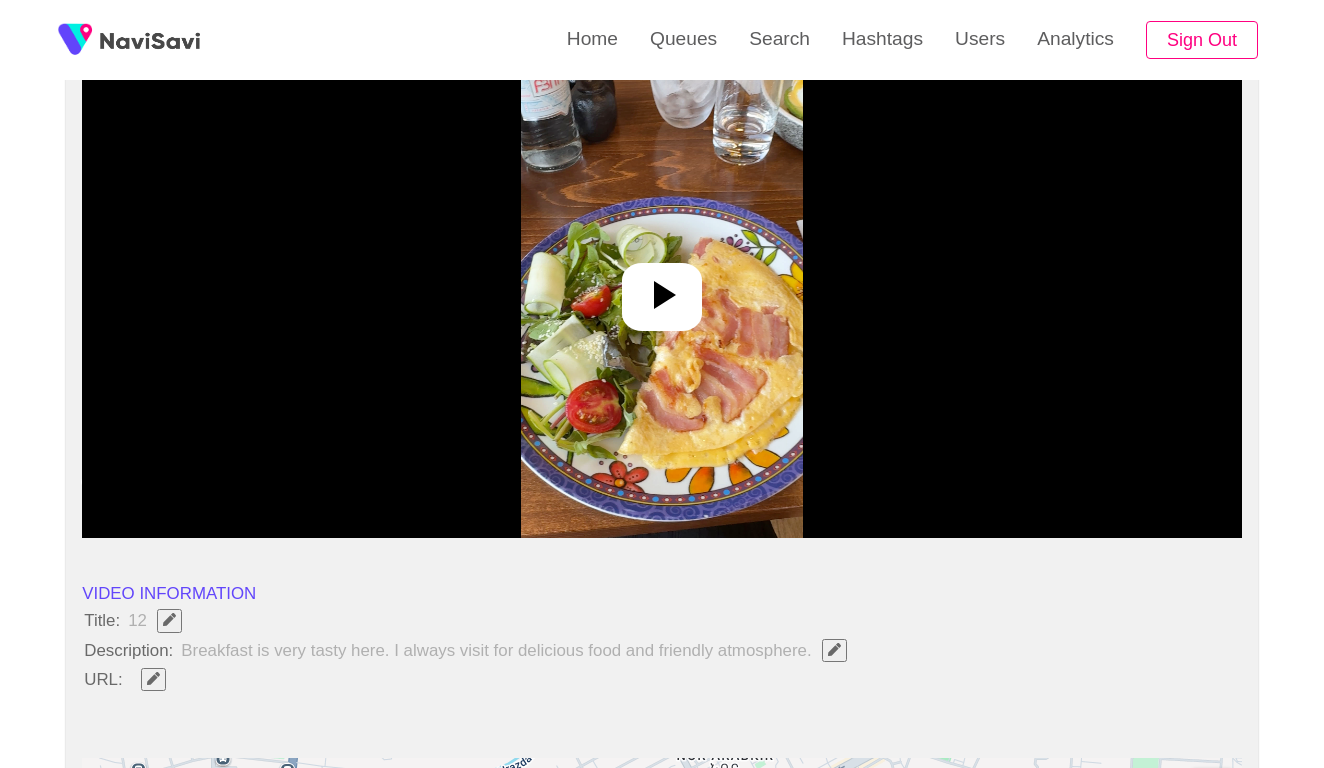 click at bounding box center [662, 297] 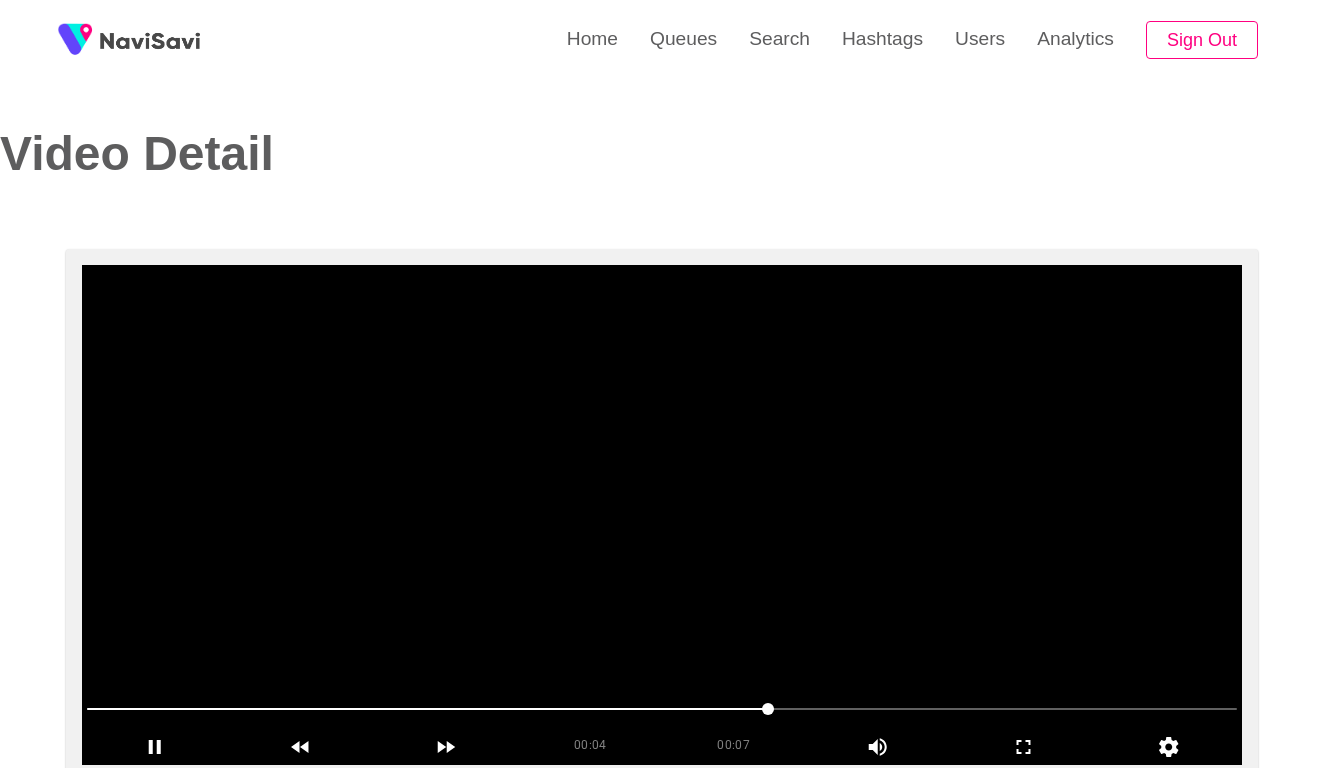 scroll, scrollTop: 0, scrollLeft: 0, axis: both 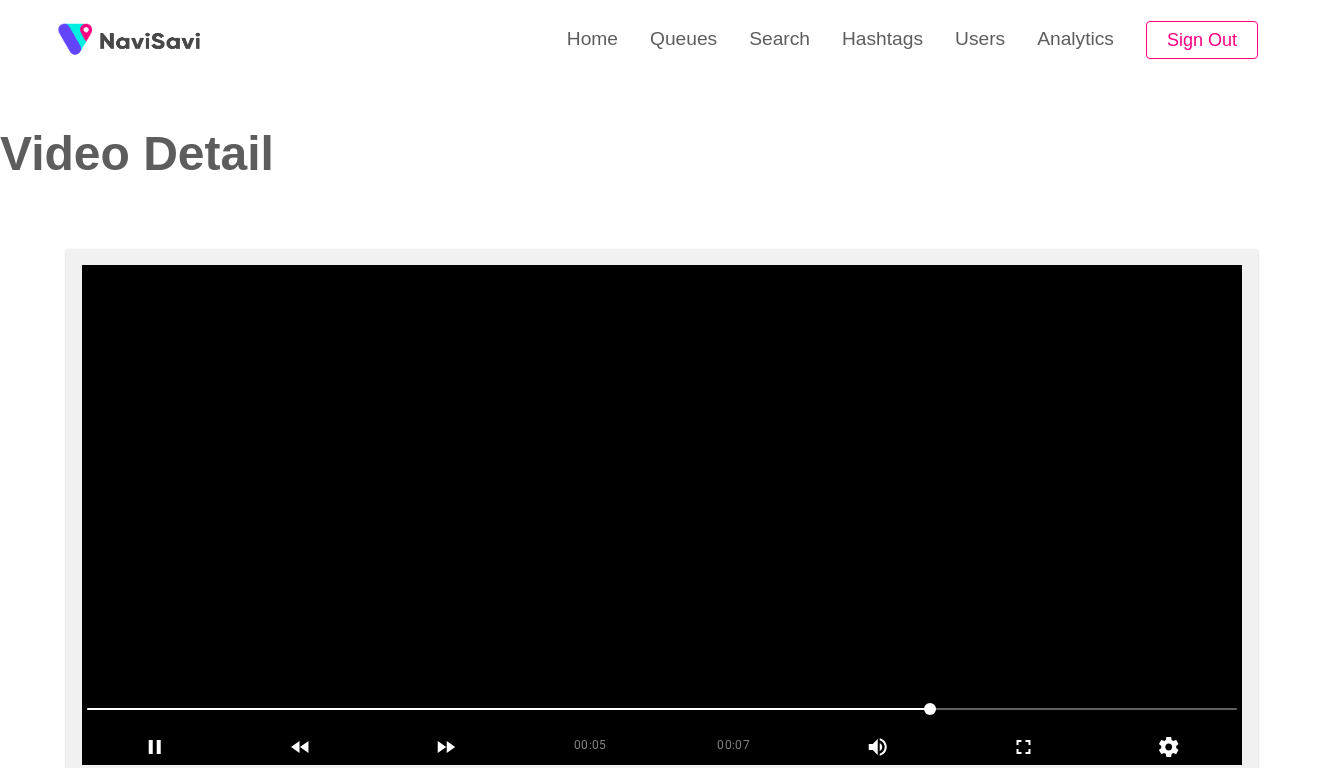 click at bounding box center [662, 515] 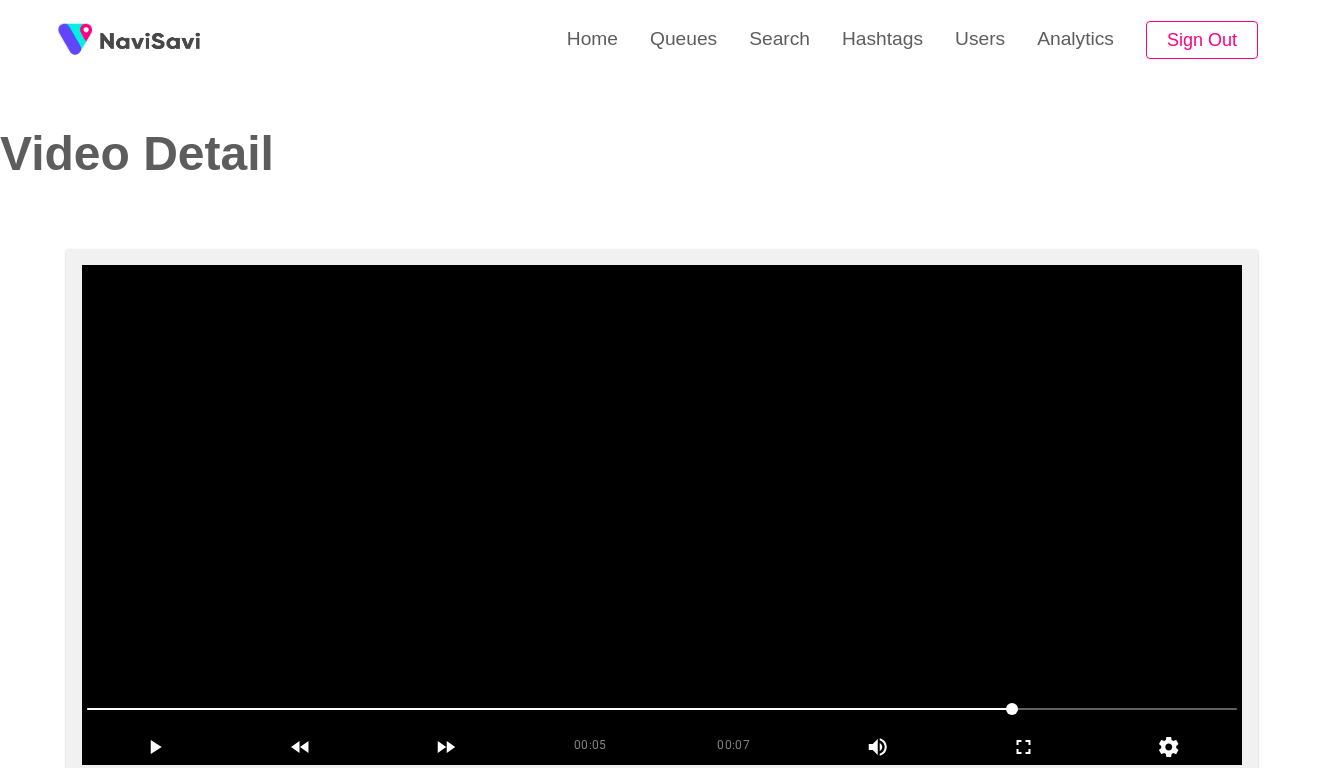 click at bounding box center [662, 515] 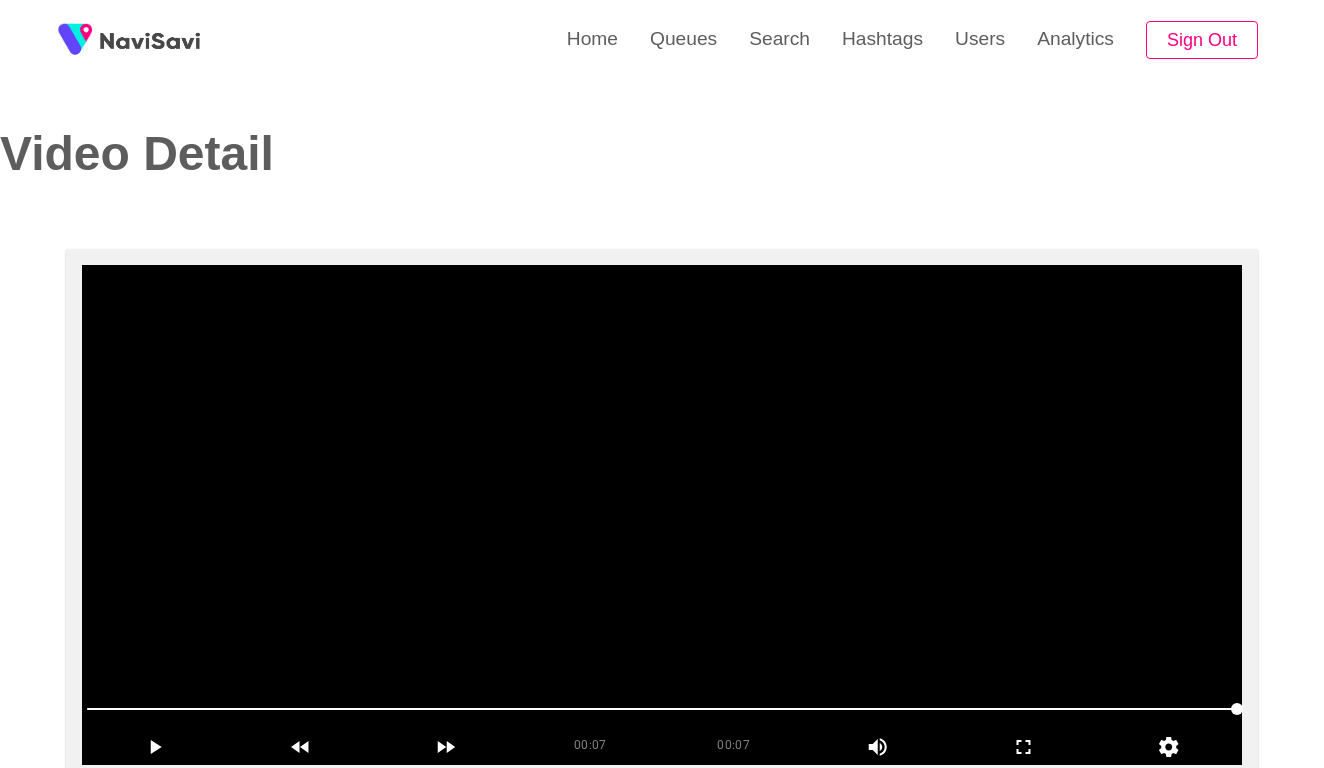 click at bounding box center [662, 709] 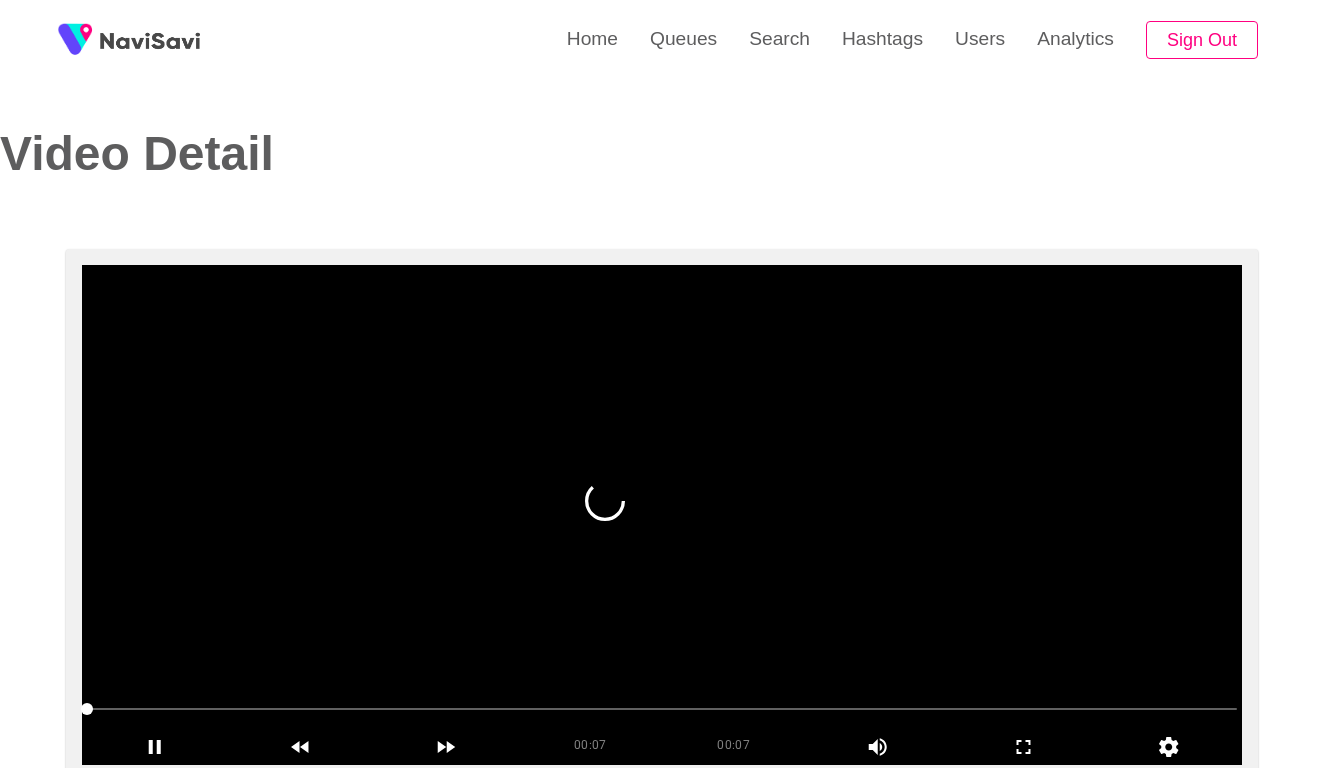 click at bounding box center [662, 515] 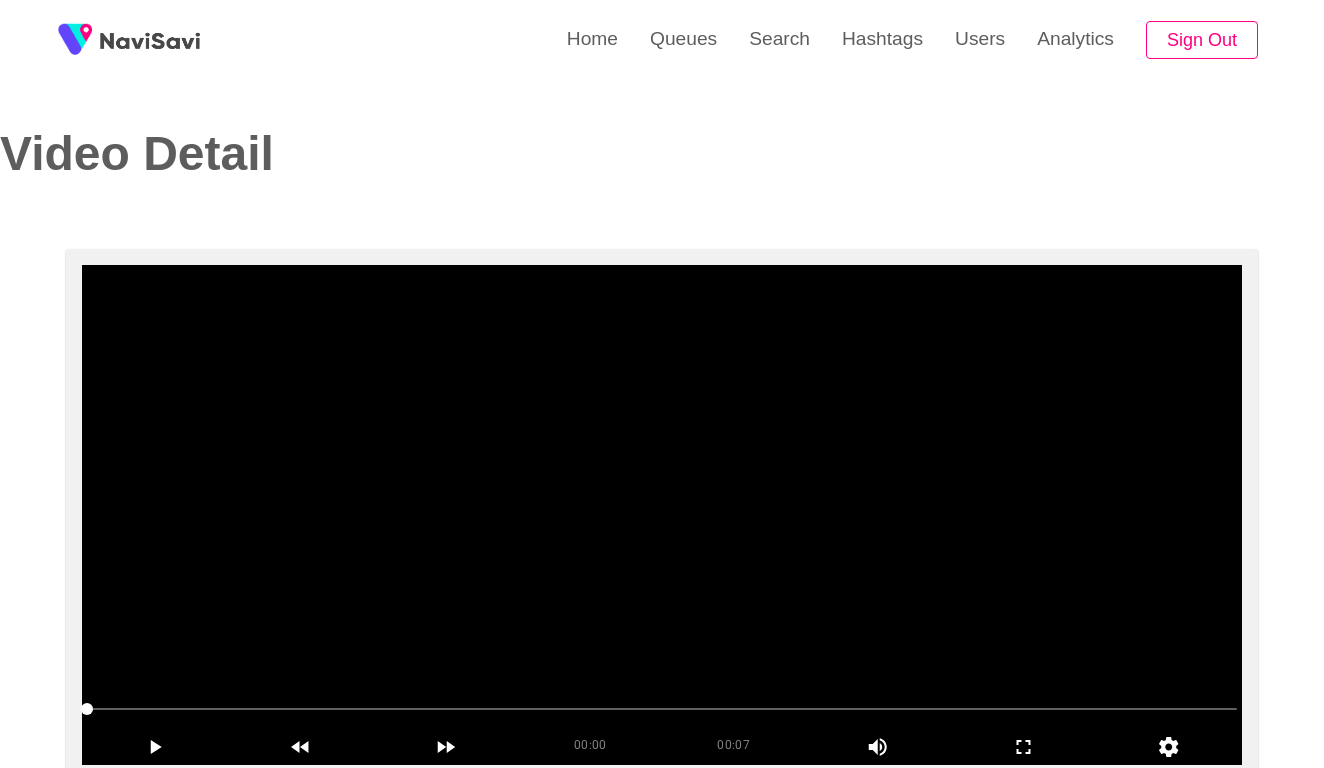 click at bounding box center (662, 515) 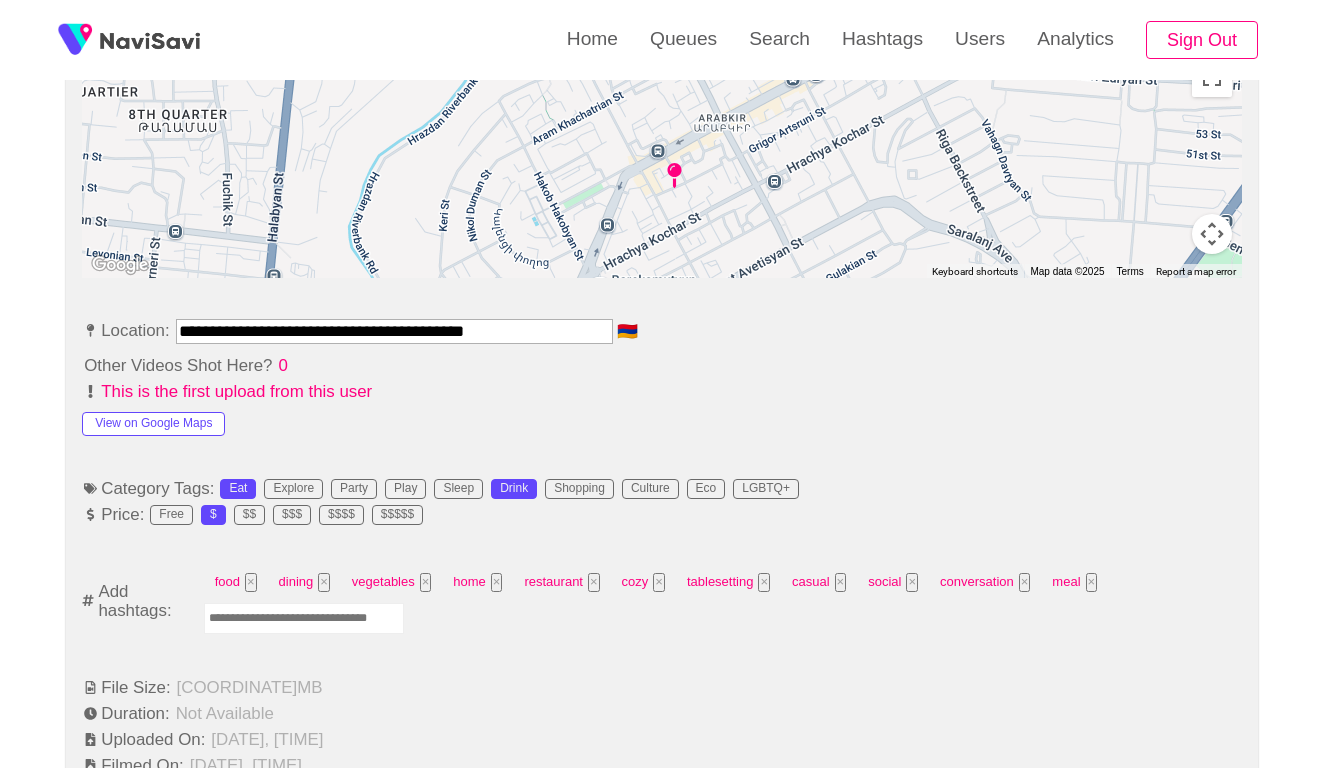 scroll, scrollTop: 945, scrollLeft: 0, axis: vertical 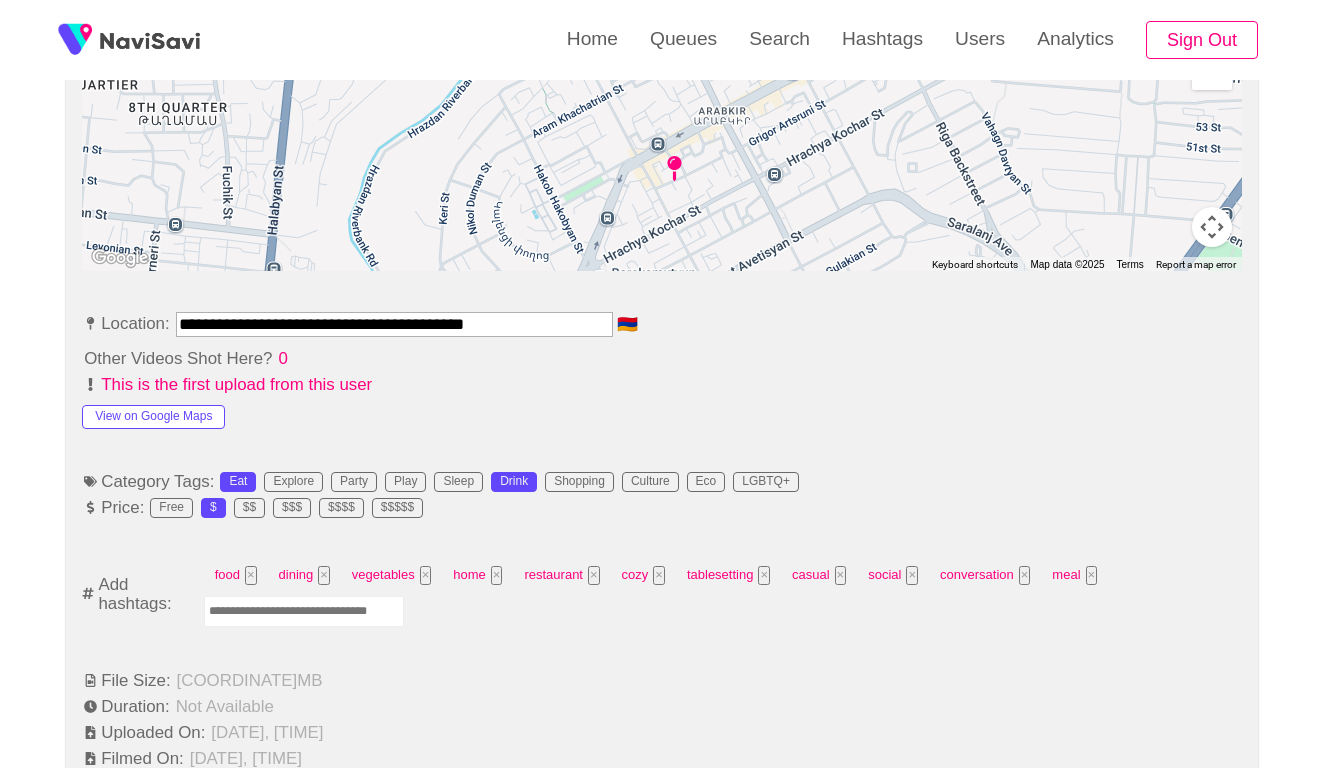 click at bounding box center [304, 611] 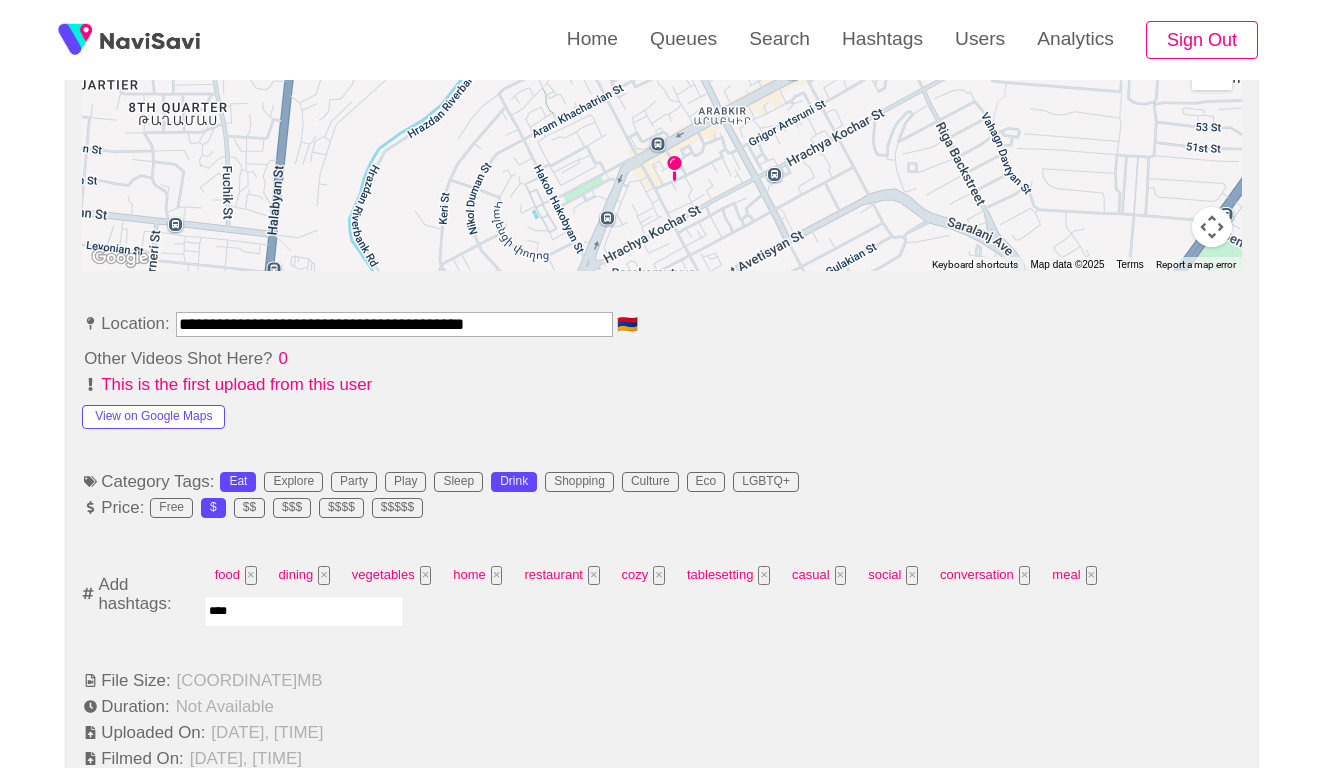 type on "*****" 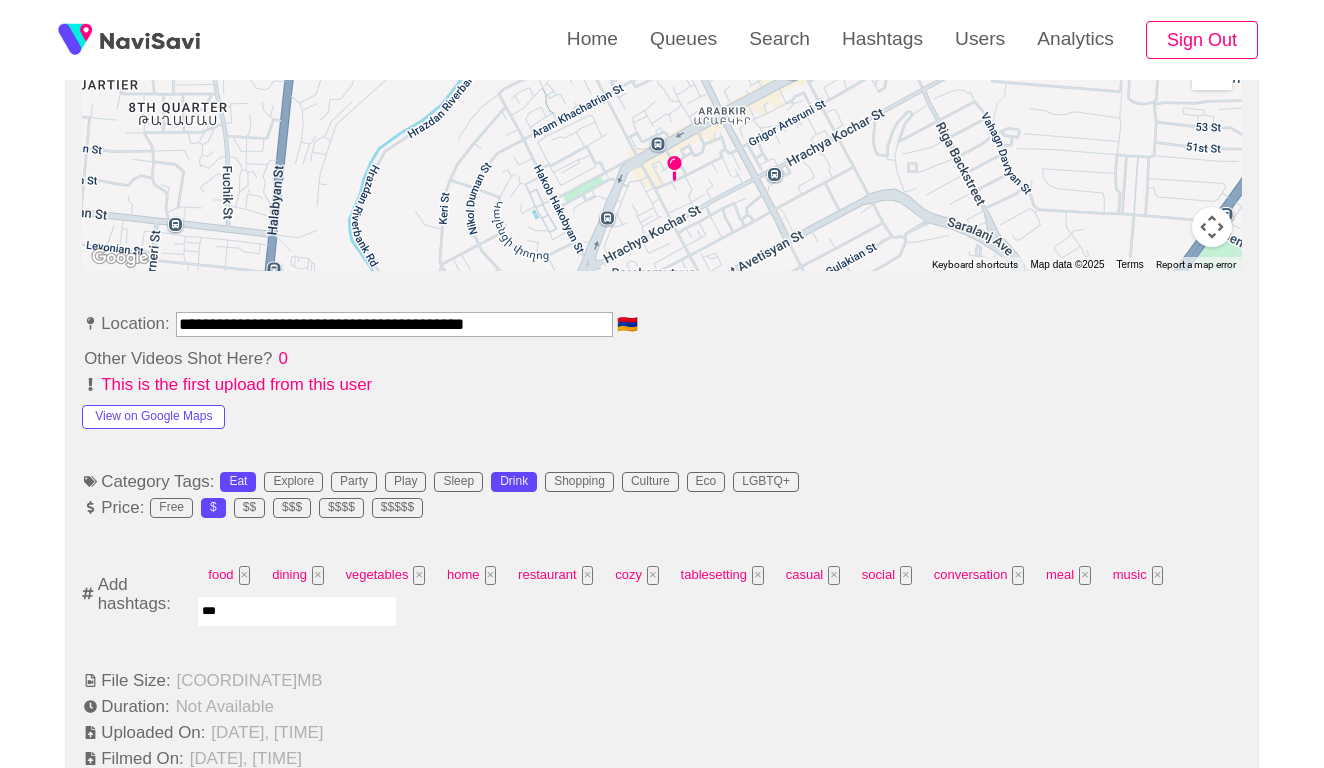 type on "****" 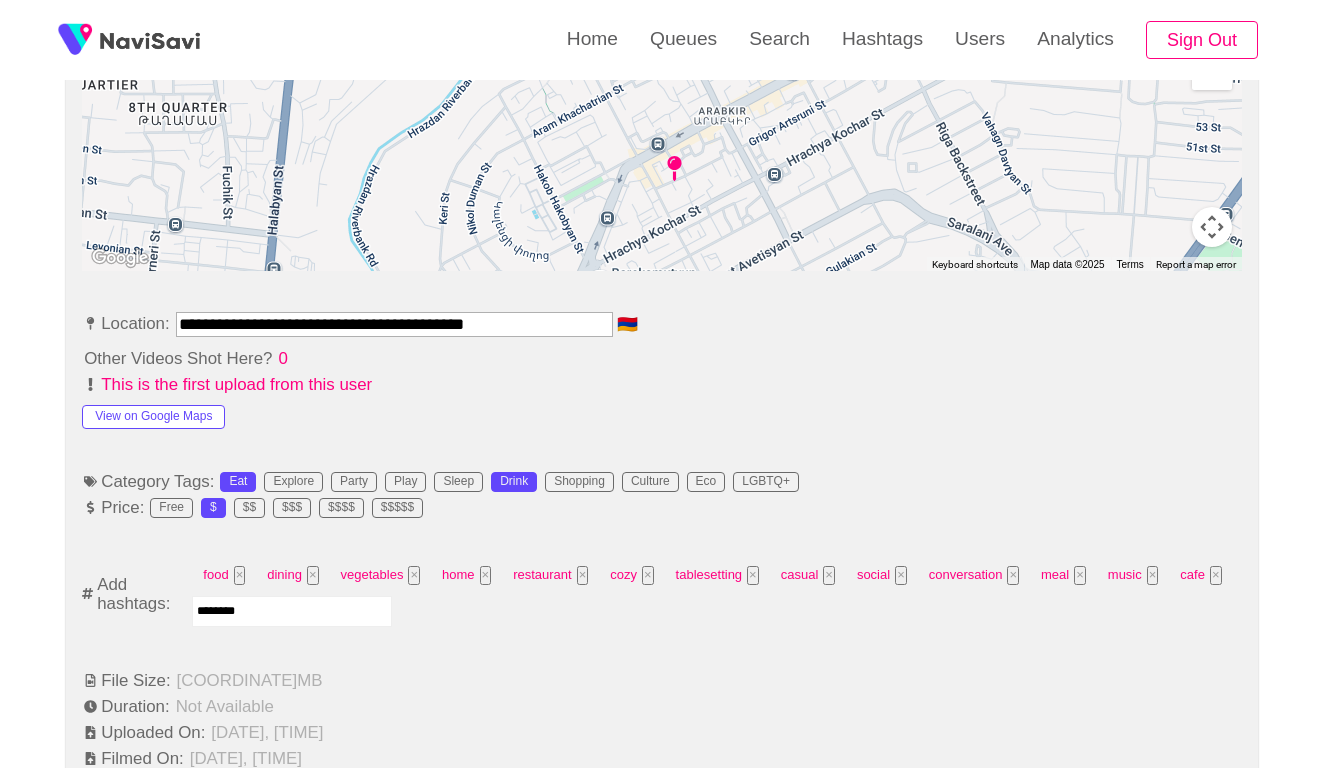 type on "*********" 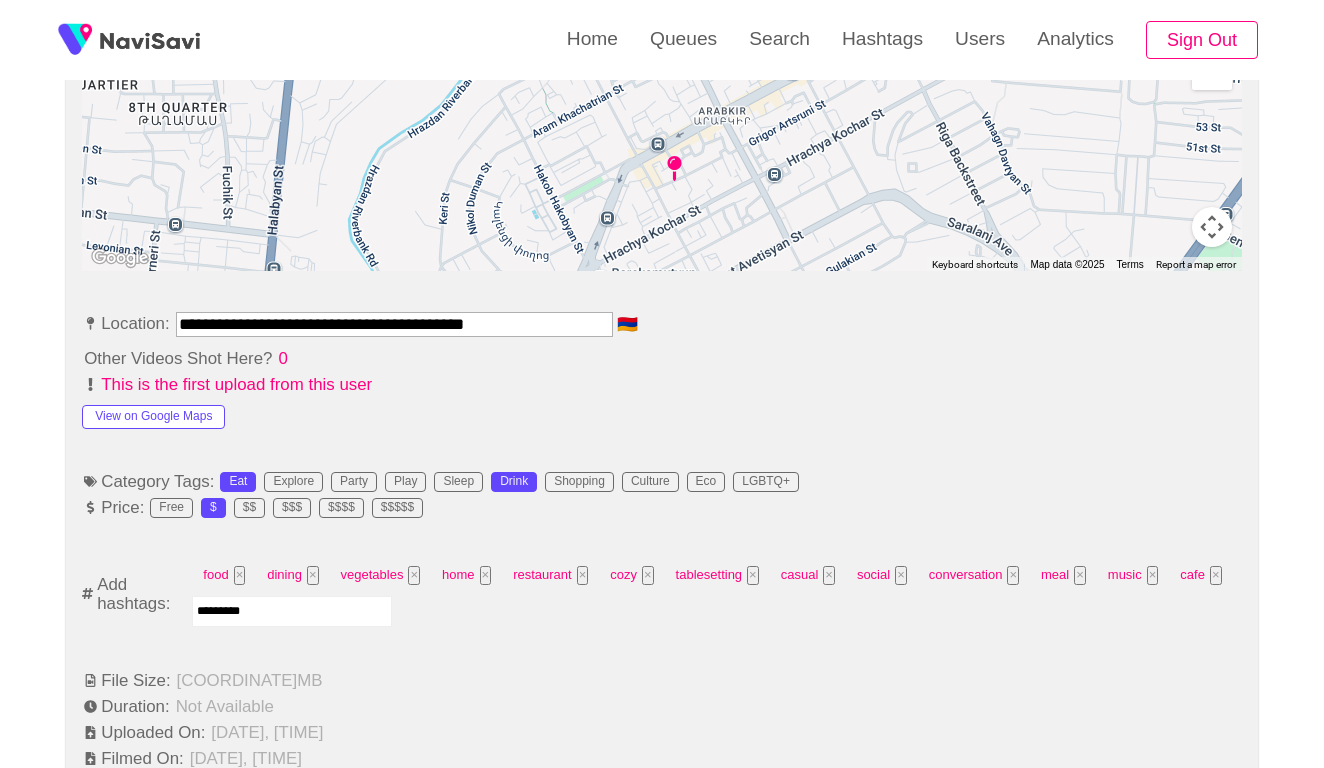 type 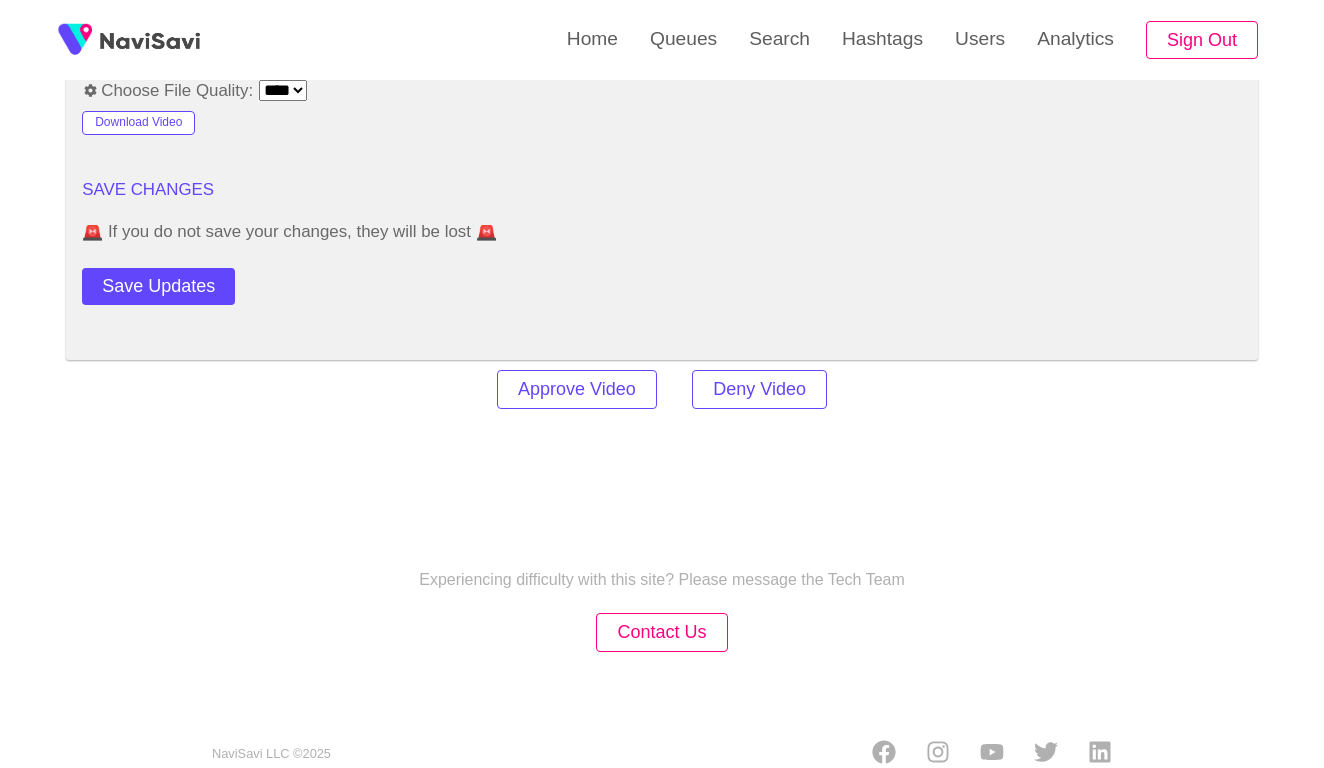 scroll, scrollTop: 2439, scrollLeft: 0, axis: vertical 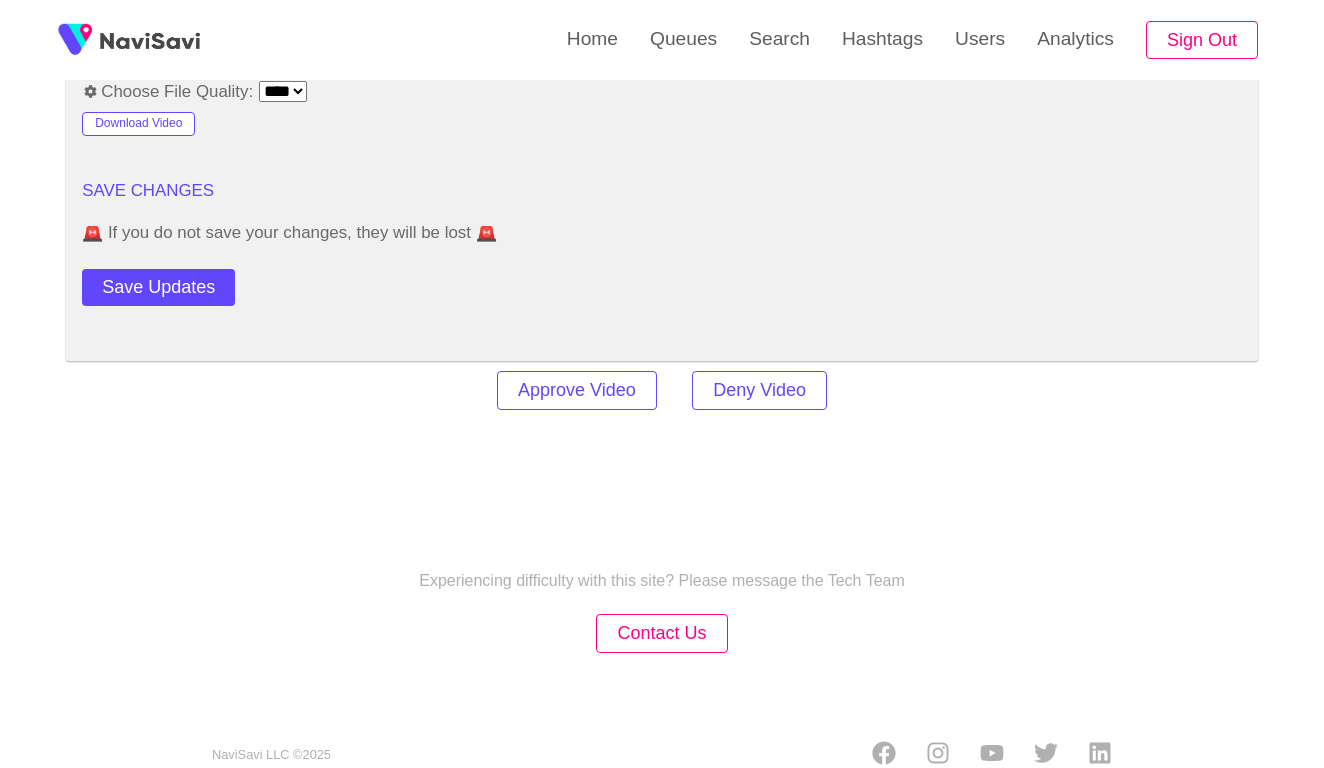 click on "Approve Video Deny Video" at bounding box center [662, 390] 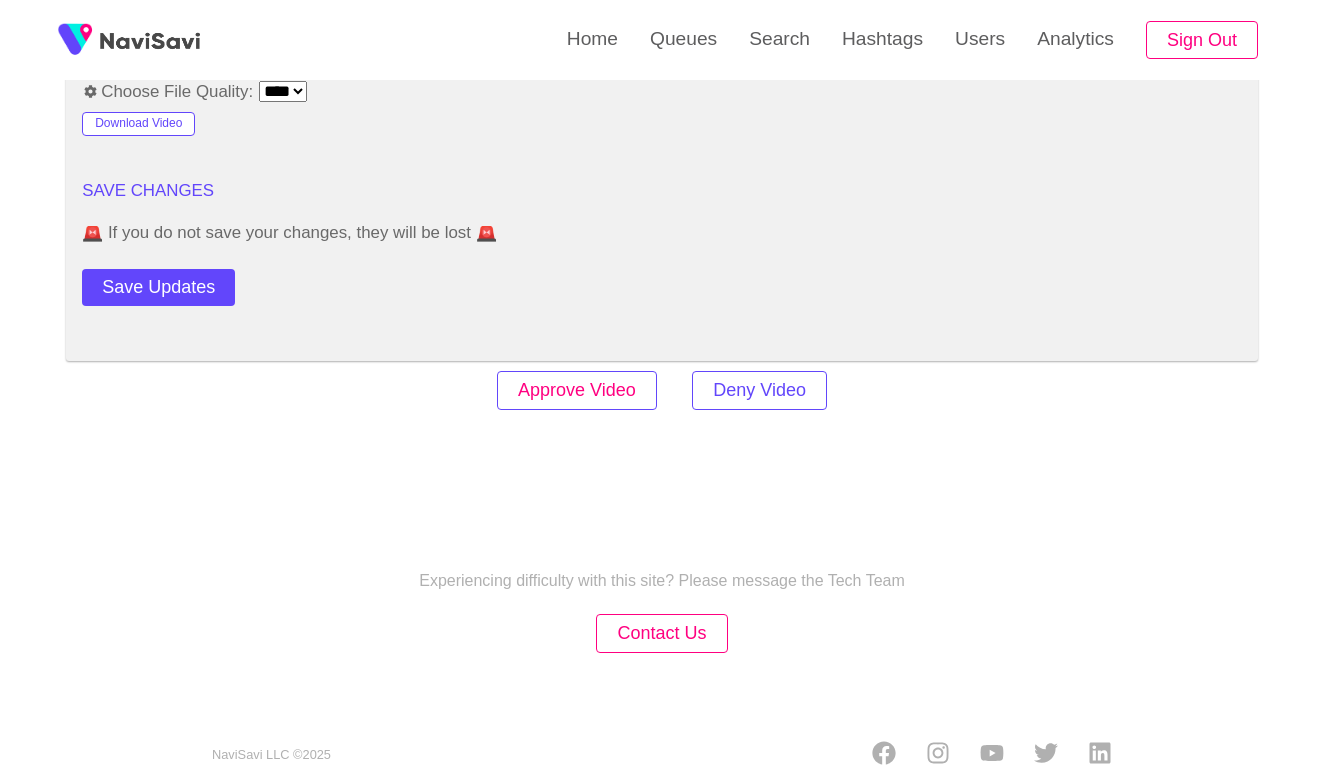 click on "Approve Video" at bounding box center (577, 390) 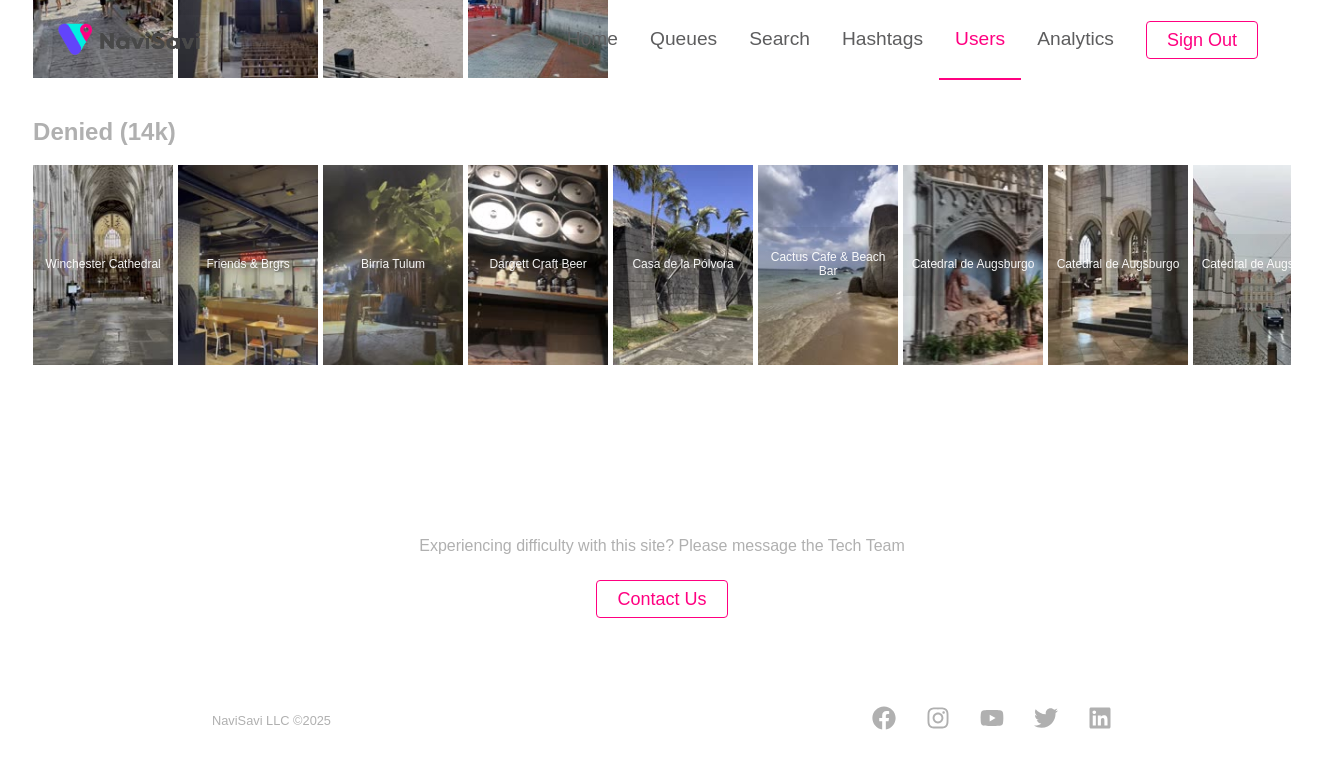 scroll, scrollTop: 0, scrollLeft: 0, axis: both 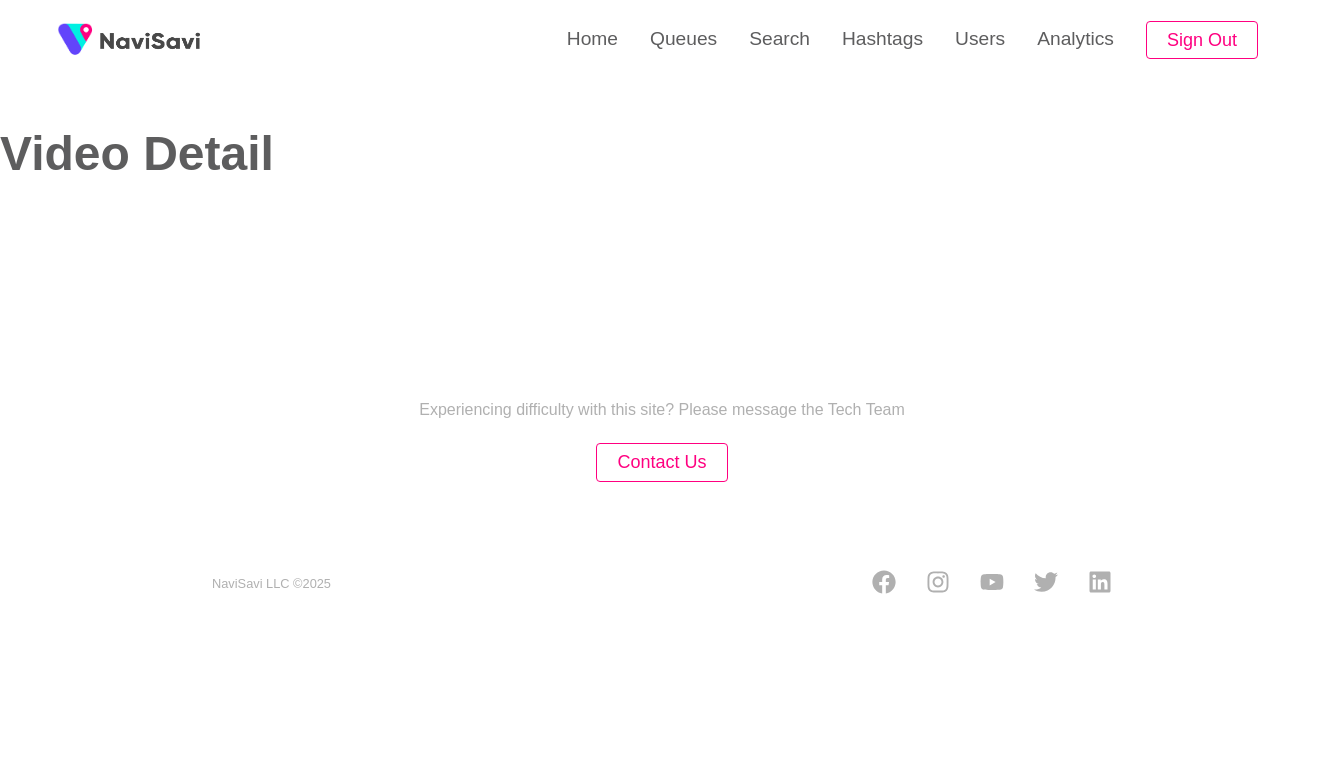 select on "**********" 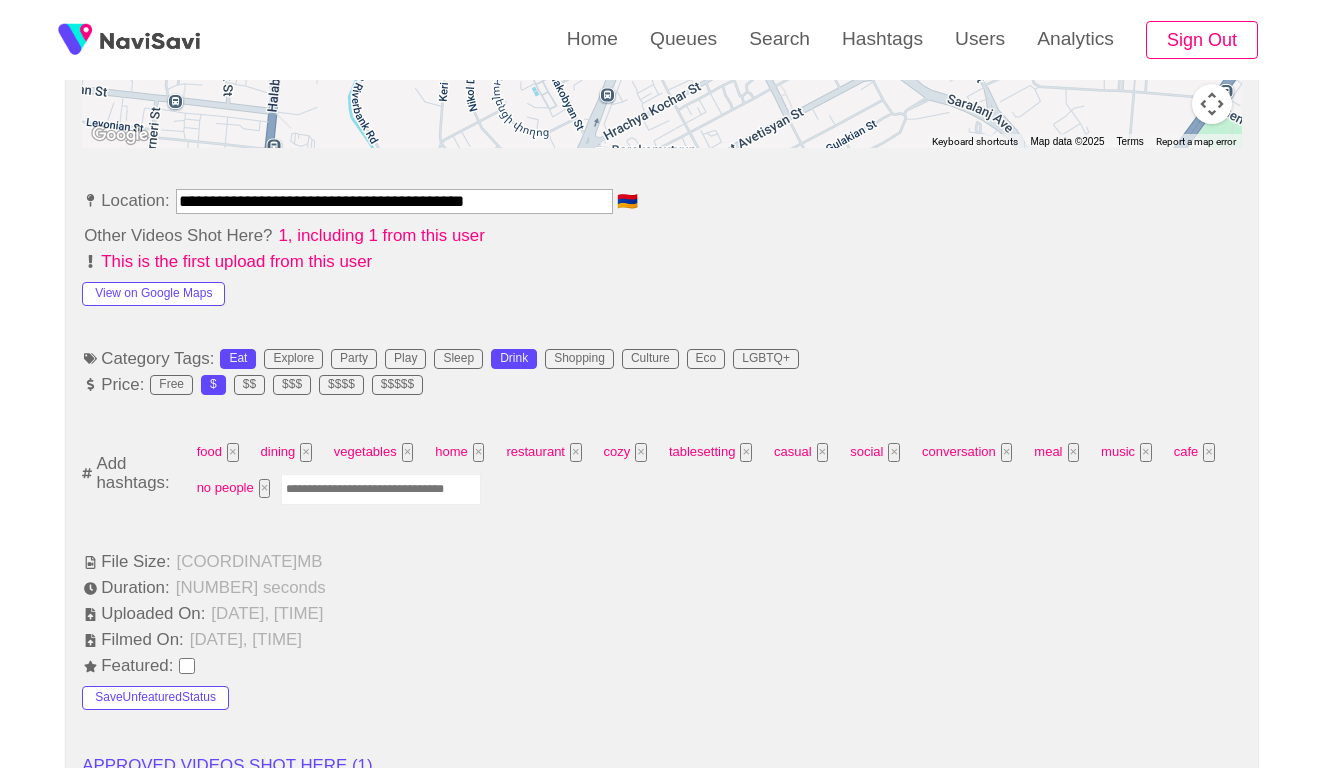 scroll, scrollTop: 1056, scrollLeft: 0, axis: vertical 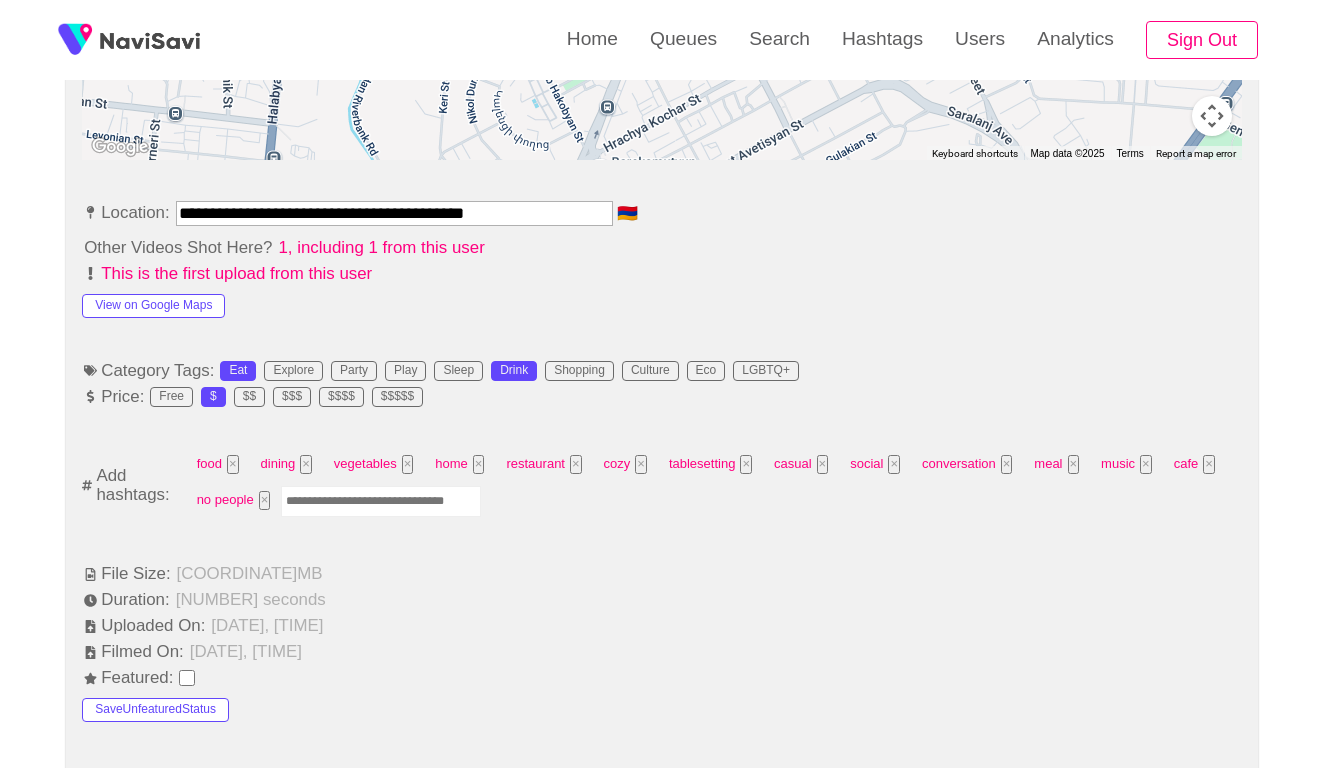 click on "**********" at bounding box center [394, 213] 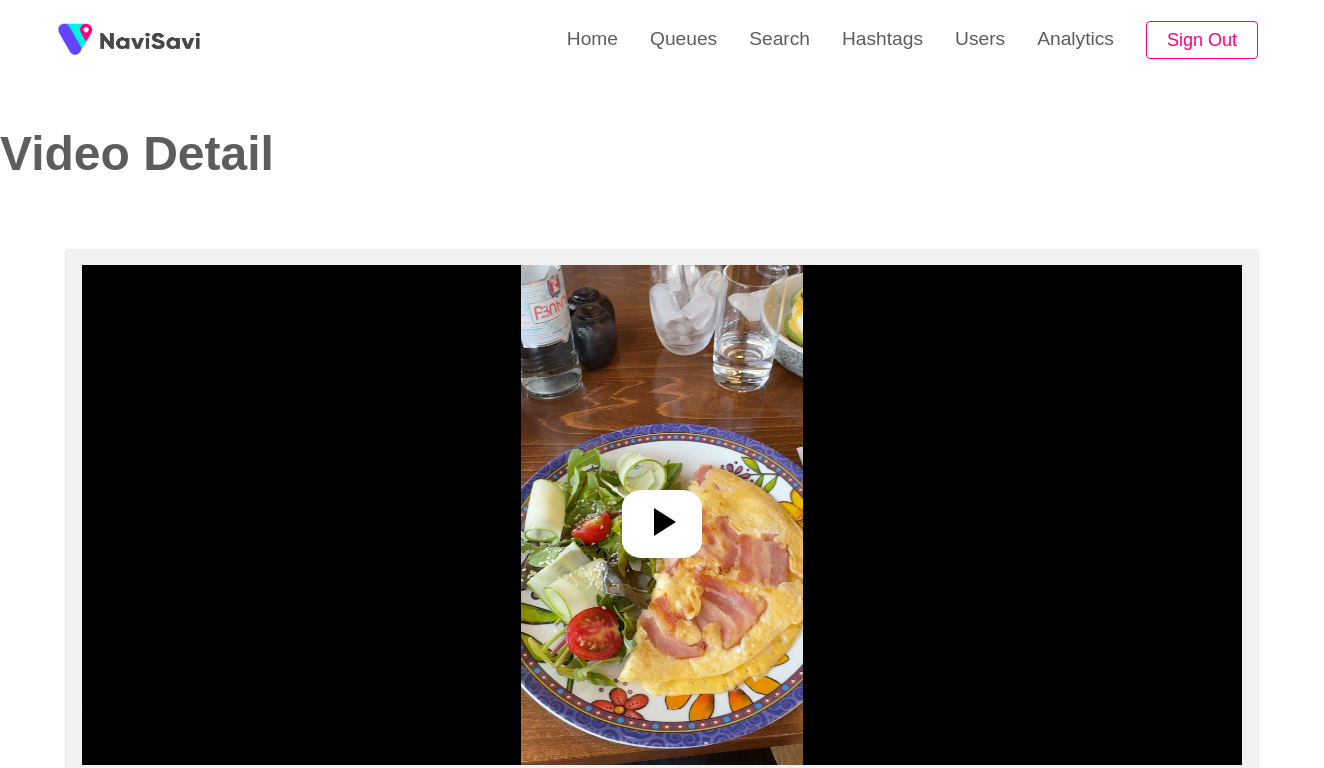 scroll, scrollTop: 0, scrollLeft: 0, axis: both 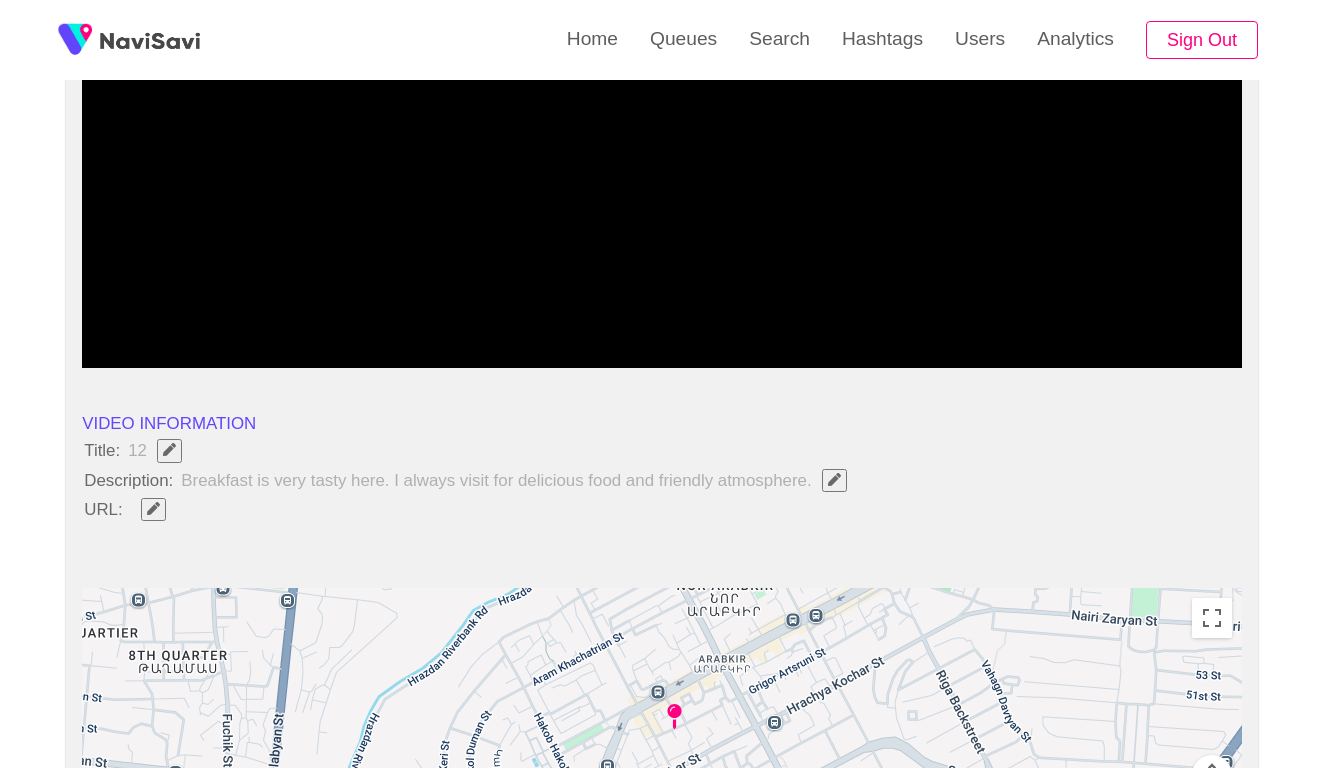 click 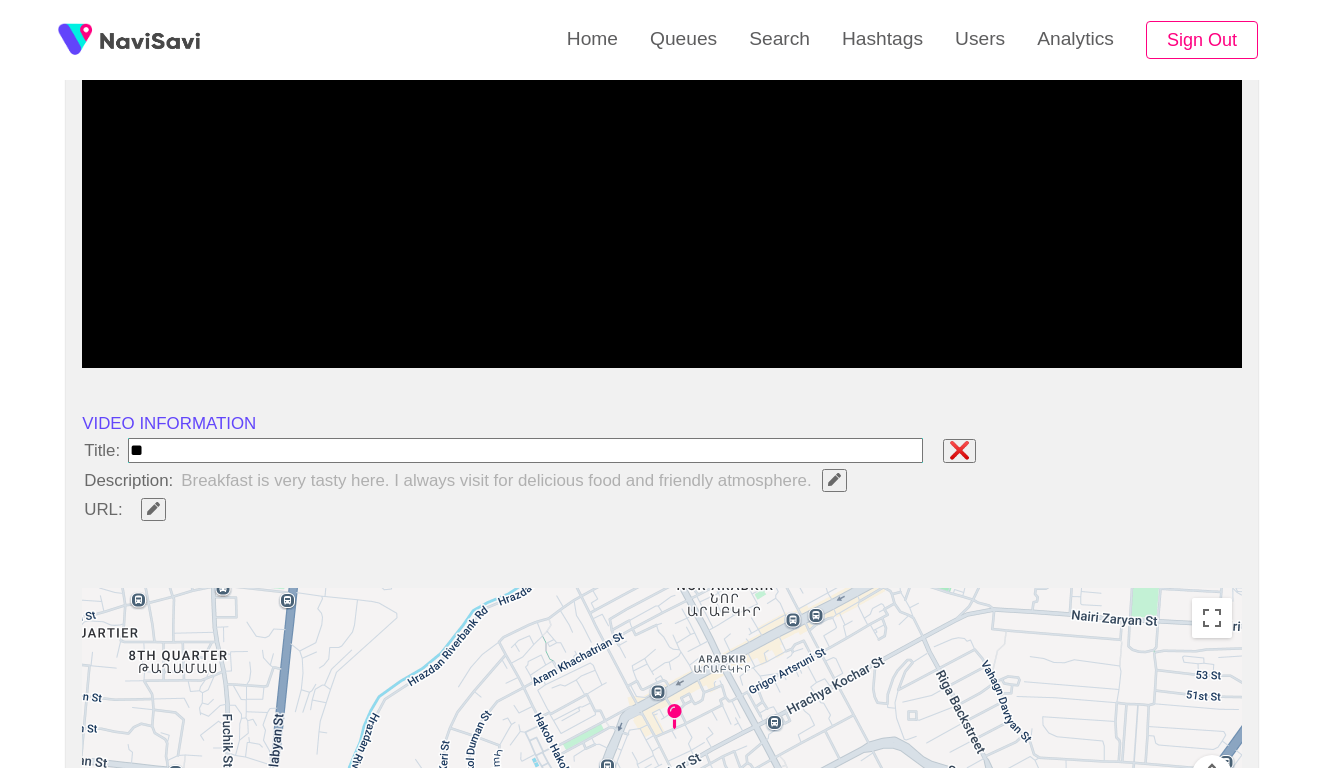 type on "***" 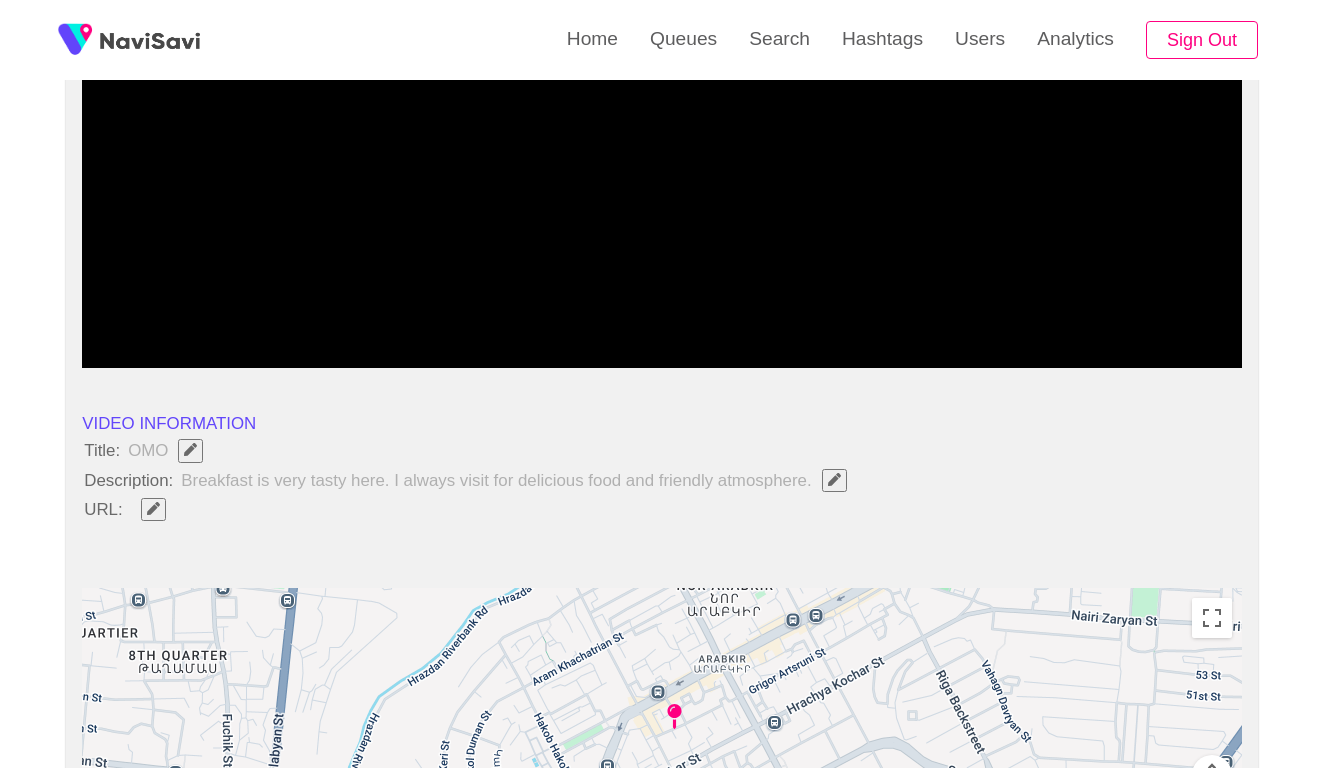 click 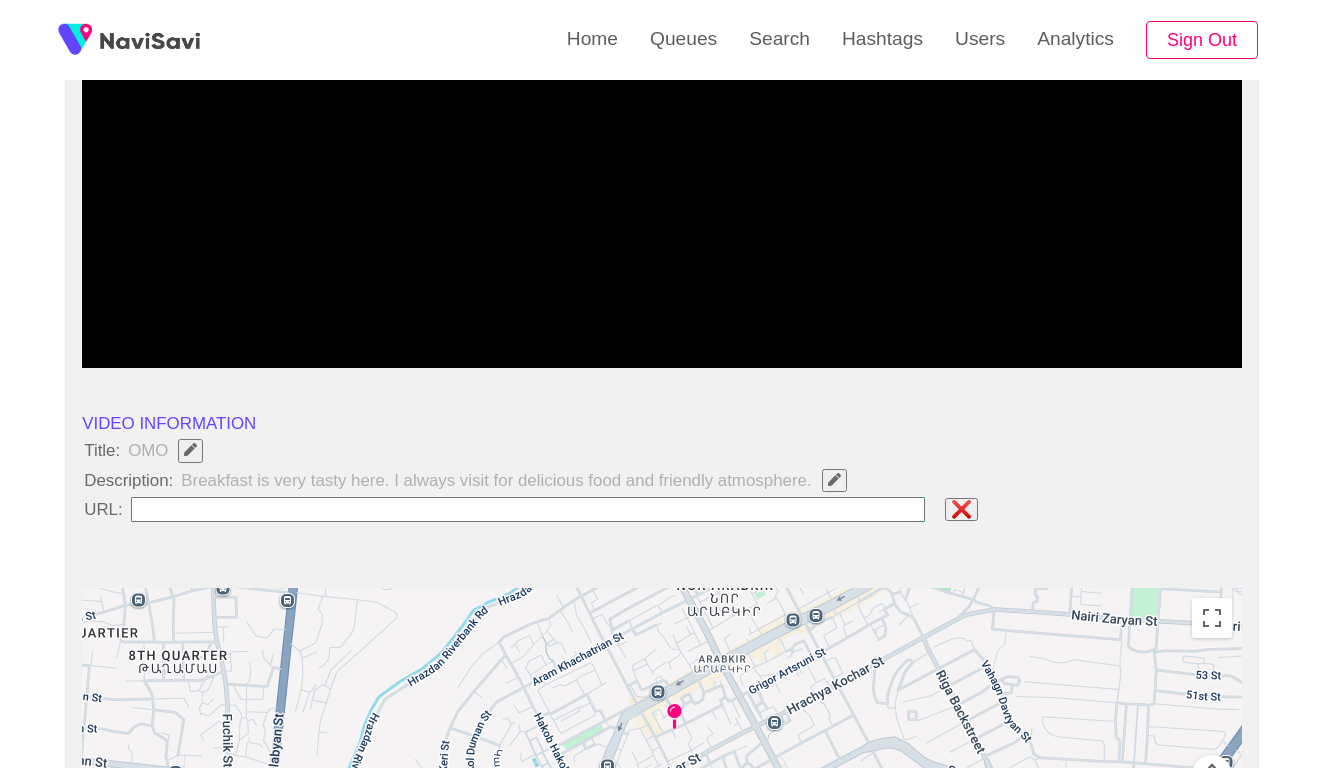 type on "**********" 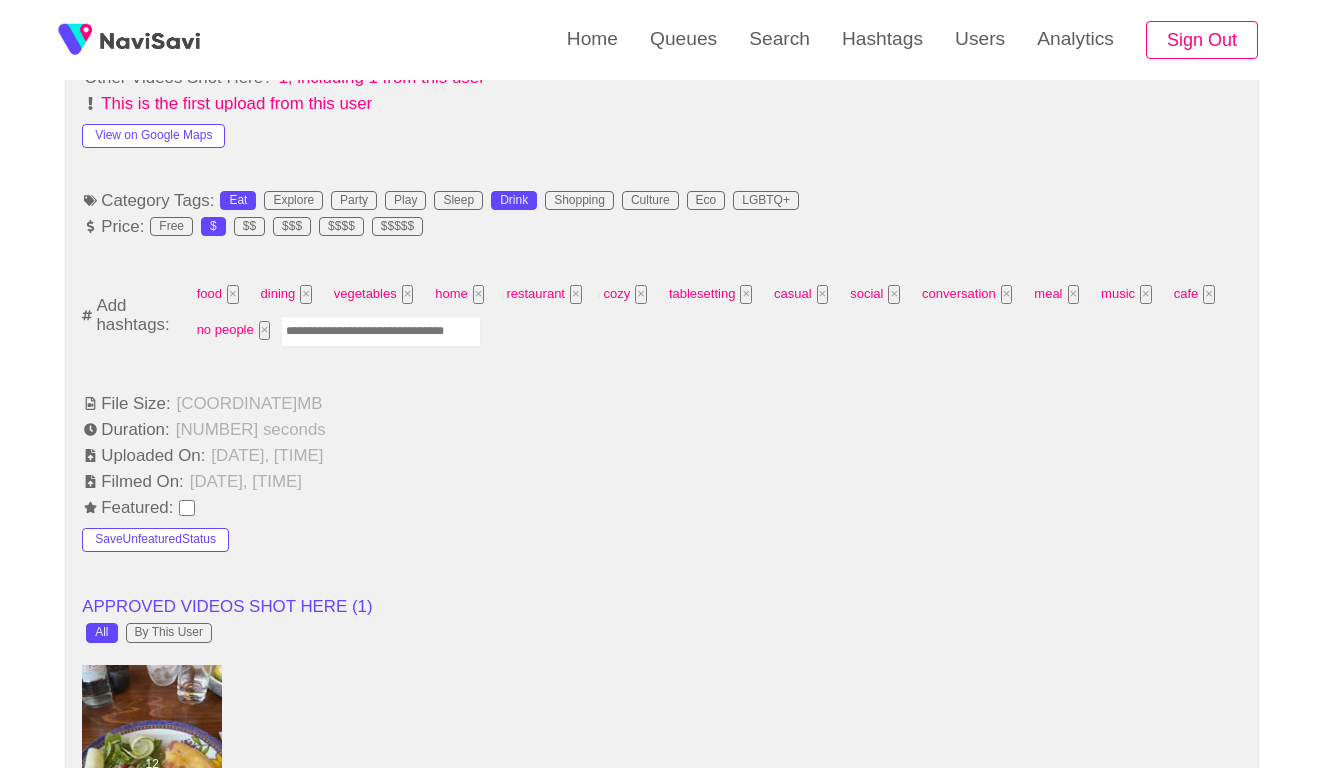 scroll, scrollTop: 1251, scrollLeft: 0, axis: vertical 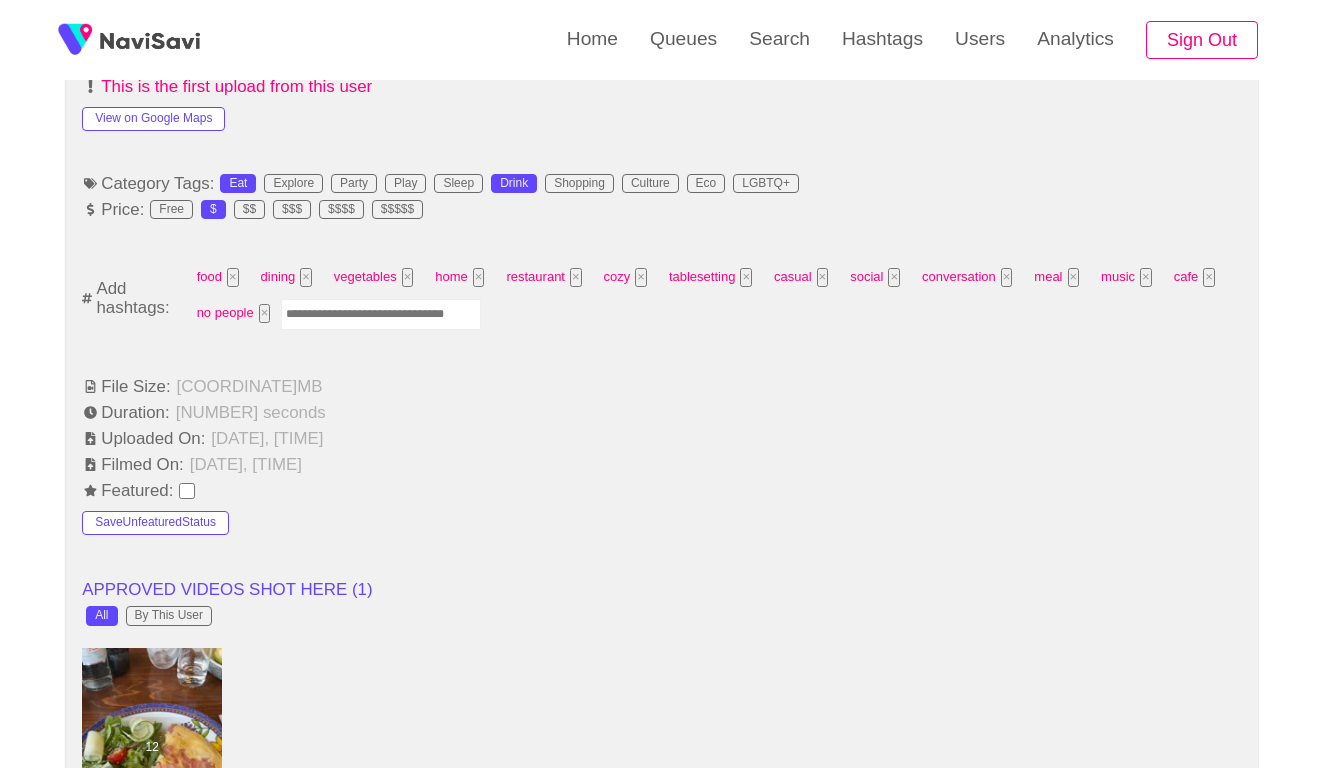 click at bounding box center [381, 314] 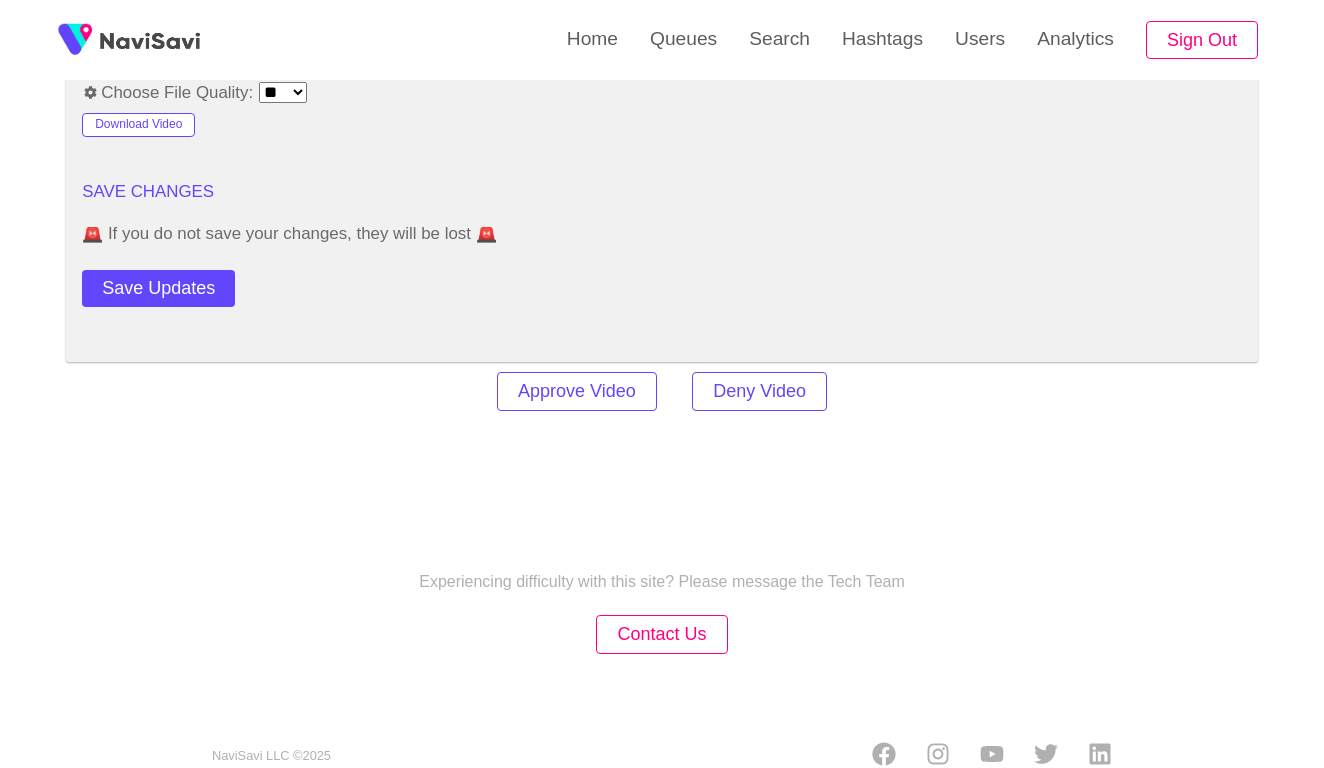 scroll, scrollTop: 2810, scrollLeft: 0, axis: vertical 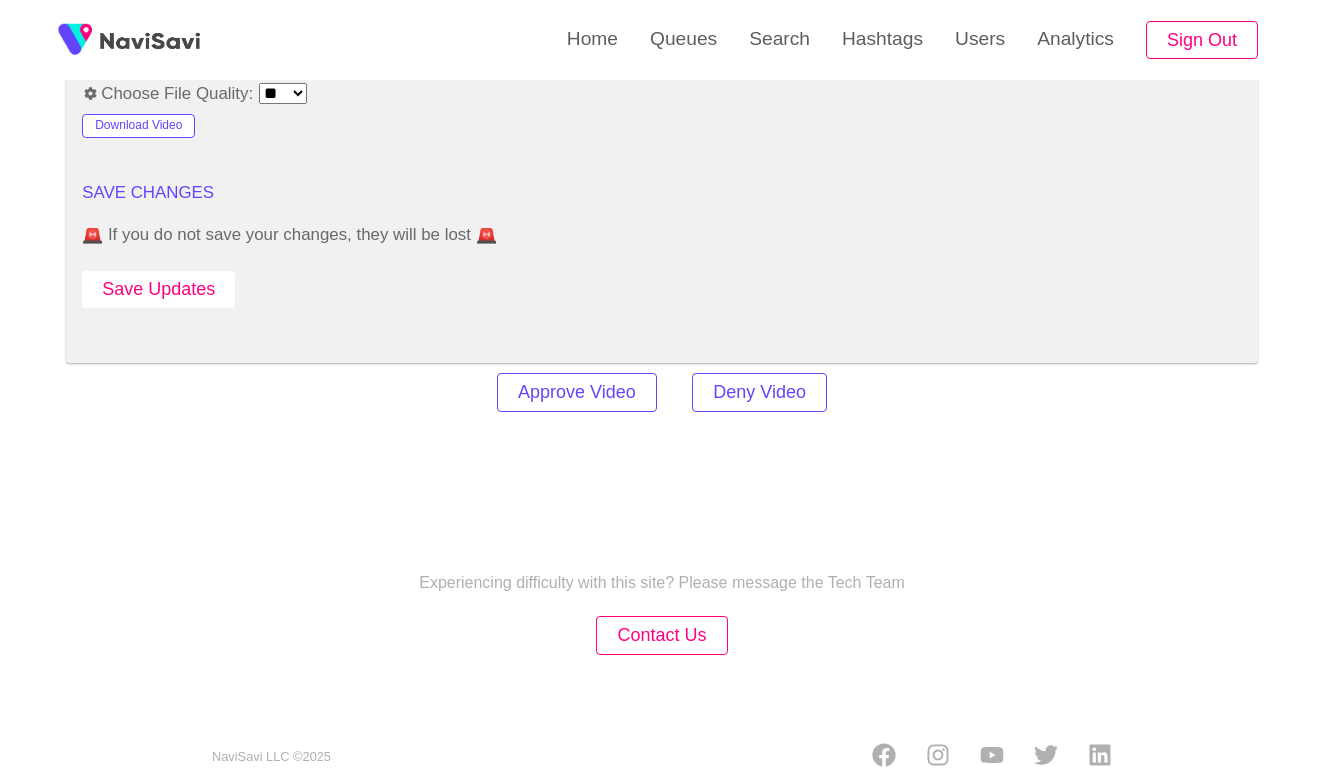 click on "Save Updates" at bounding box center [158, 289] 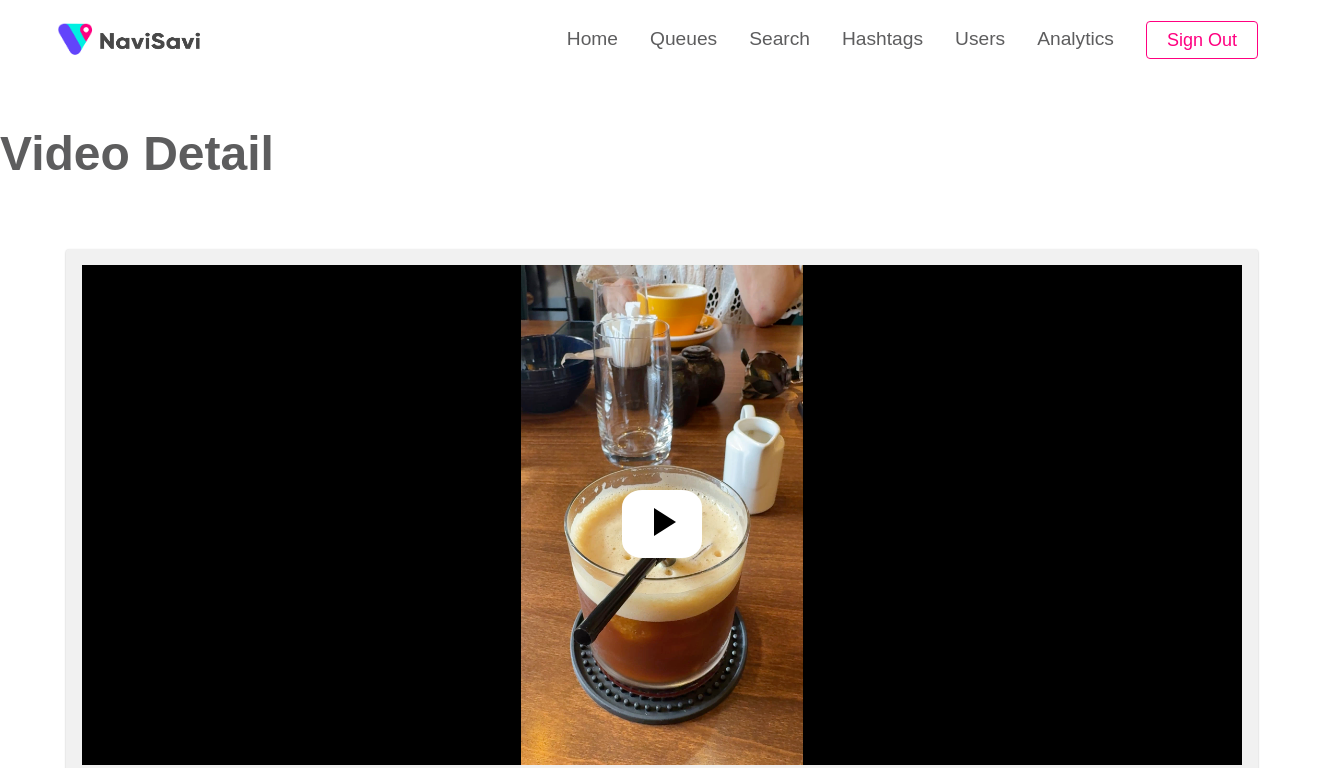 select on "**********" 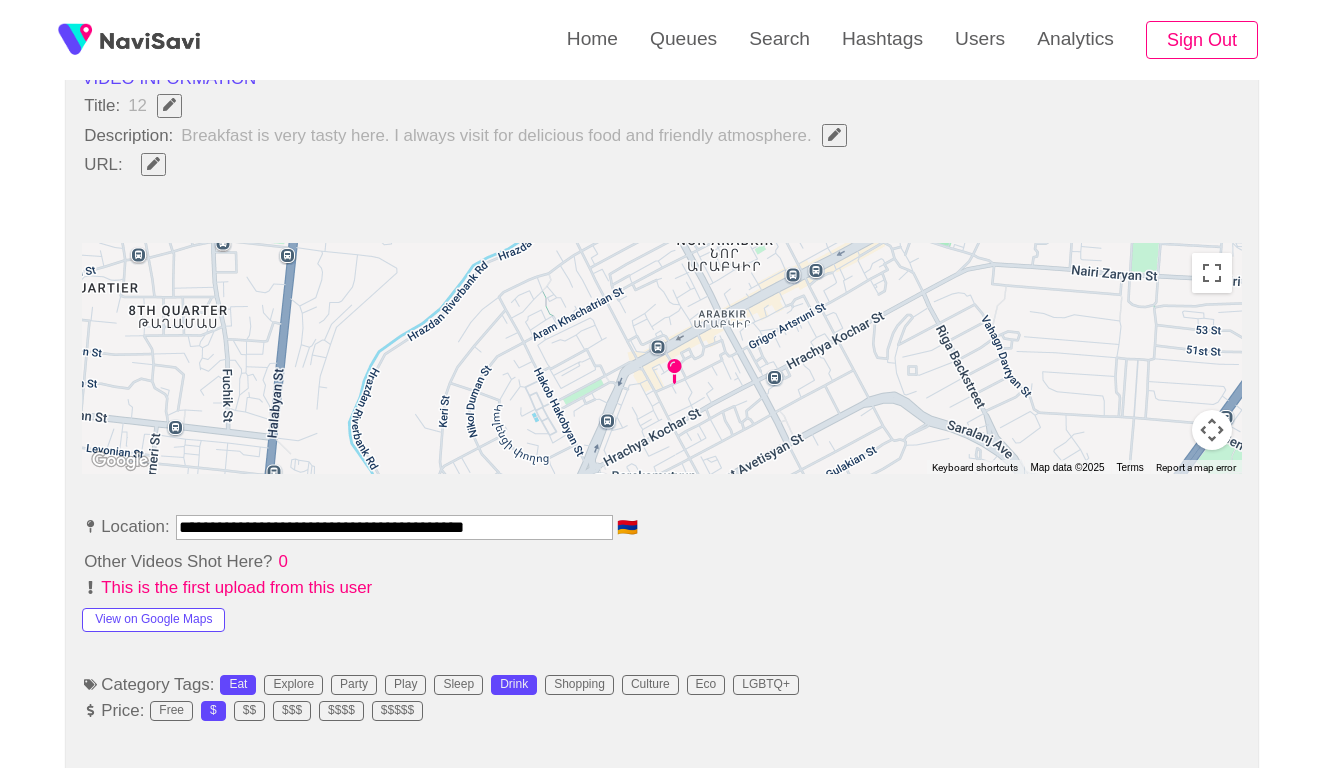 scroll, scrollTop: 948, scrollLeft: 0, axis: vertical 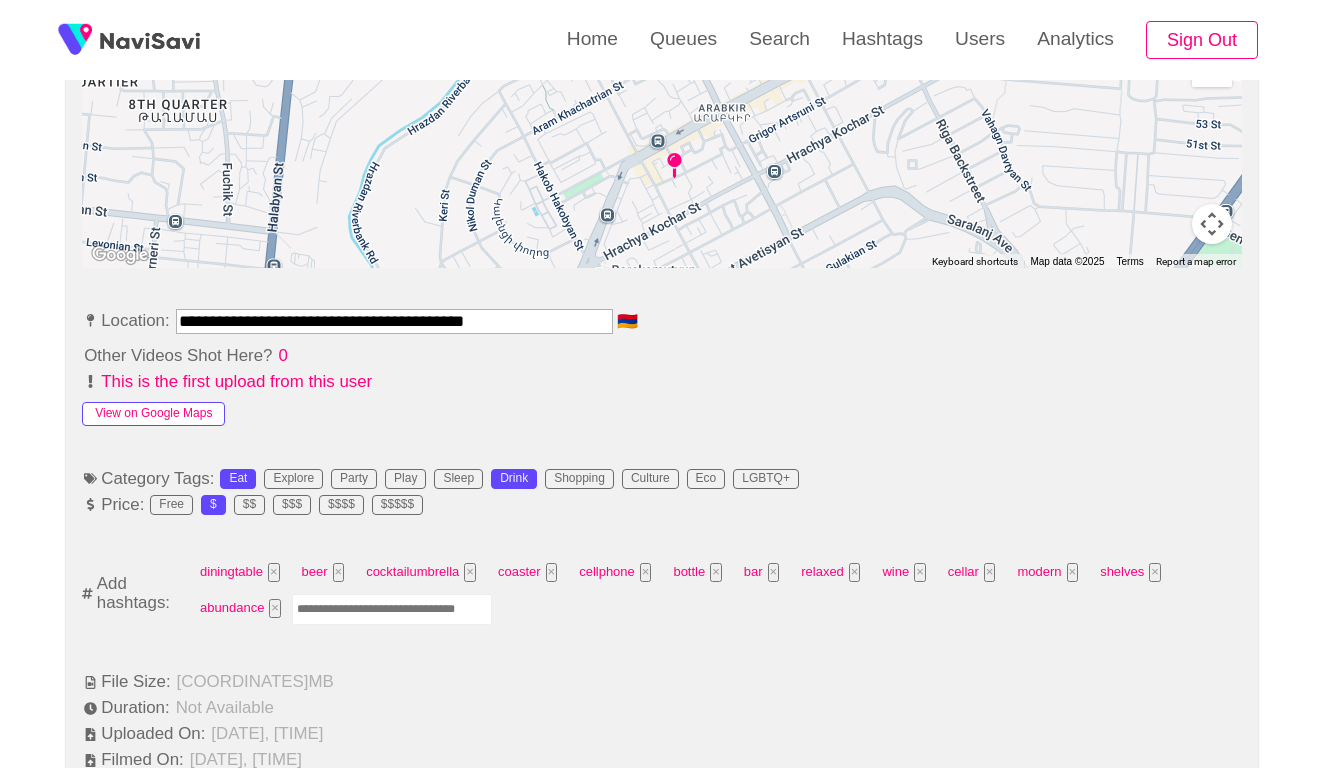 click on "View on Google Maps" at bounding box center [153, 414] 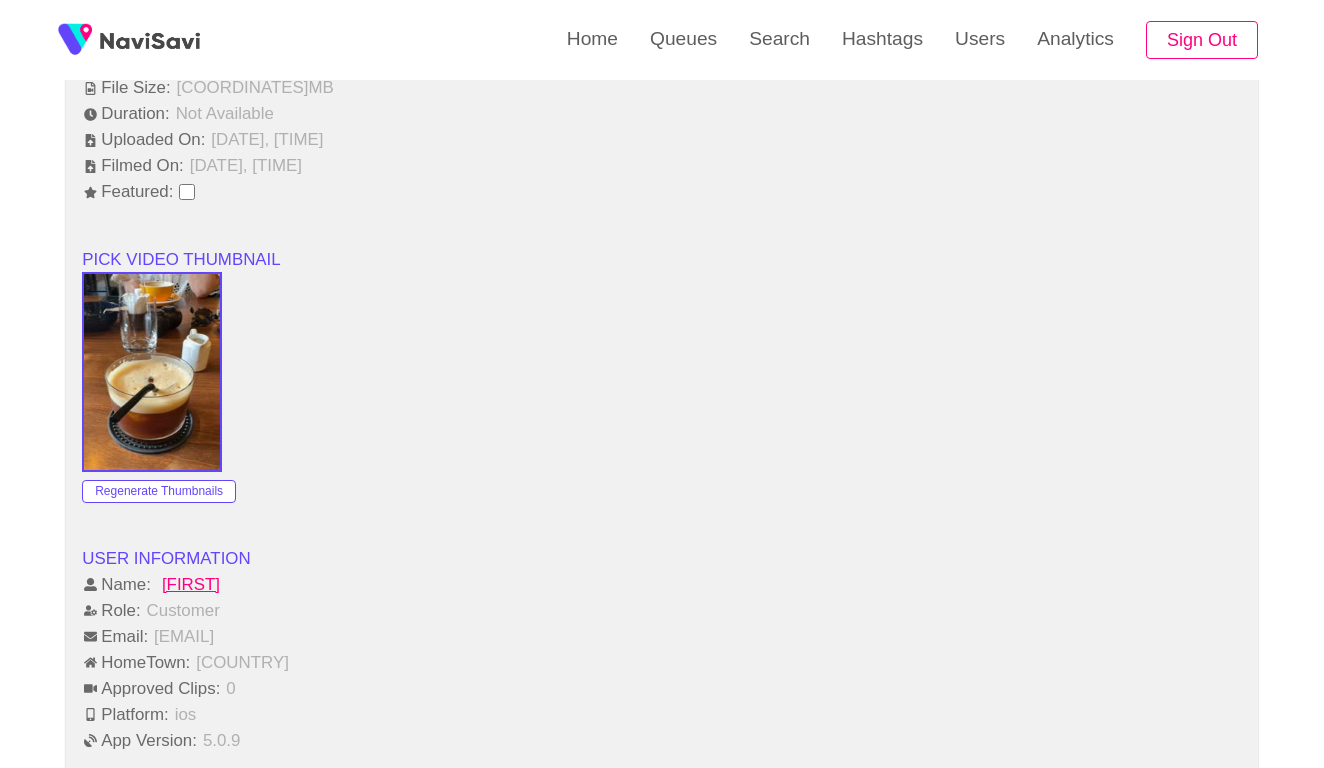 scroll, scrollTop: 1684, scrollLeft: 0, axis: vertical 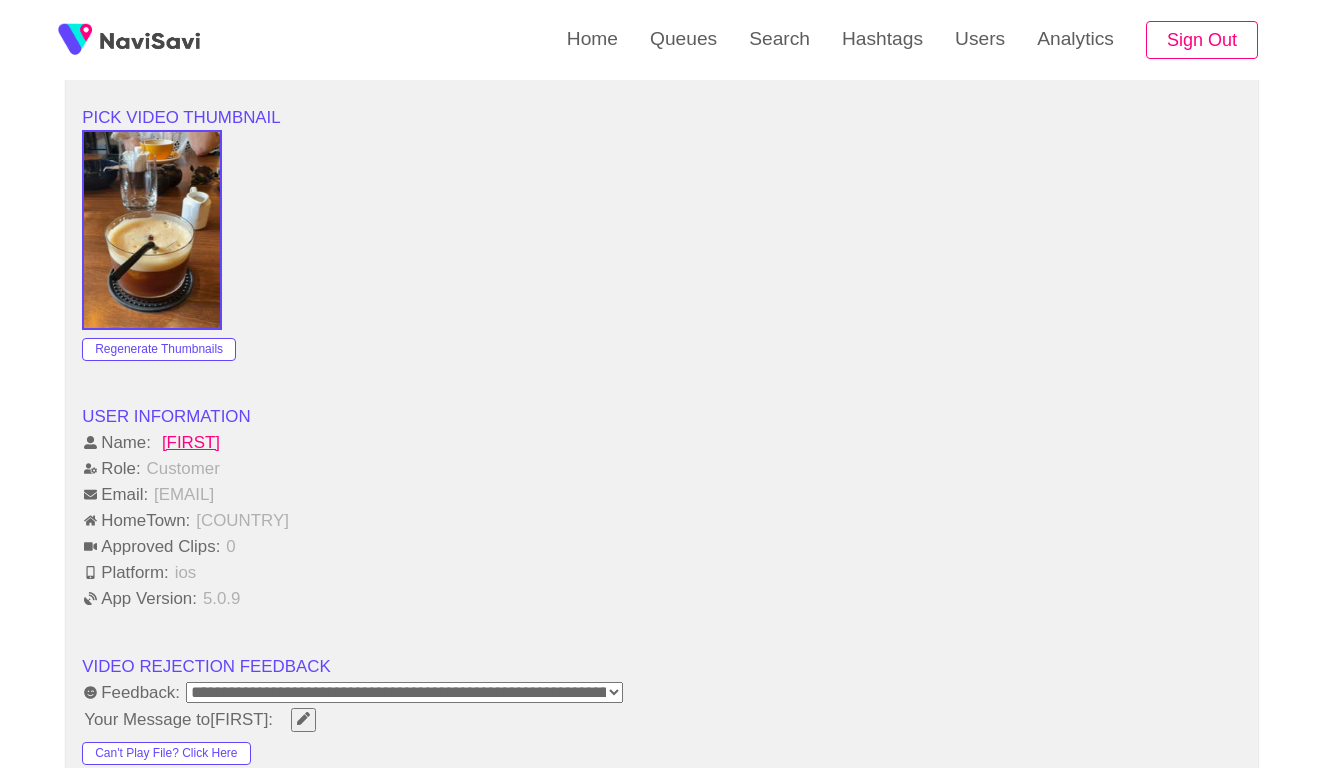 drag, startPoint x: 152, startPoint y: 421, endPoint x: 220, endPoint y: 423, distance: 68.0294 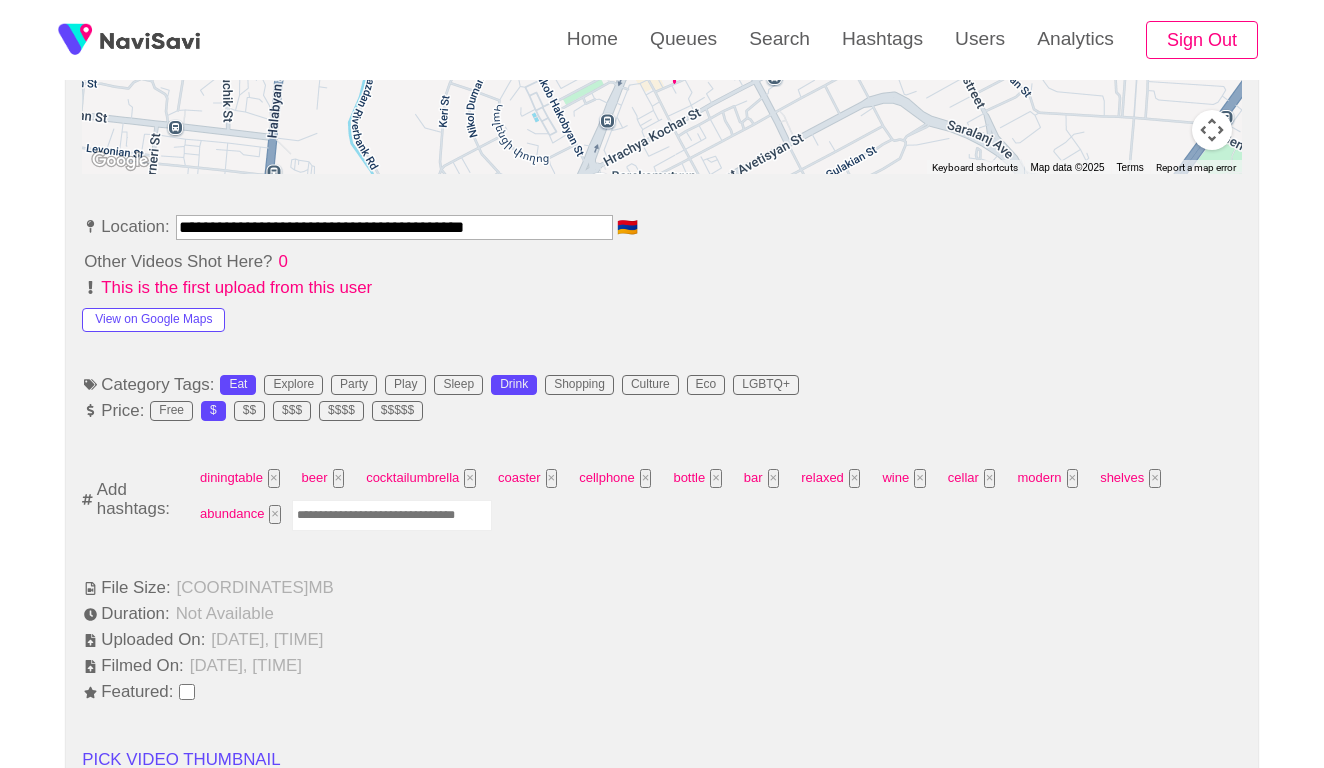 scroll, scrollTop: 1041, scrollLeft: 0, axis: vertical 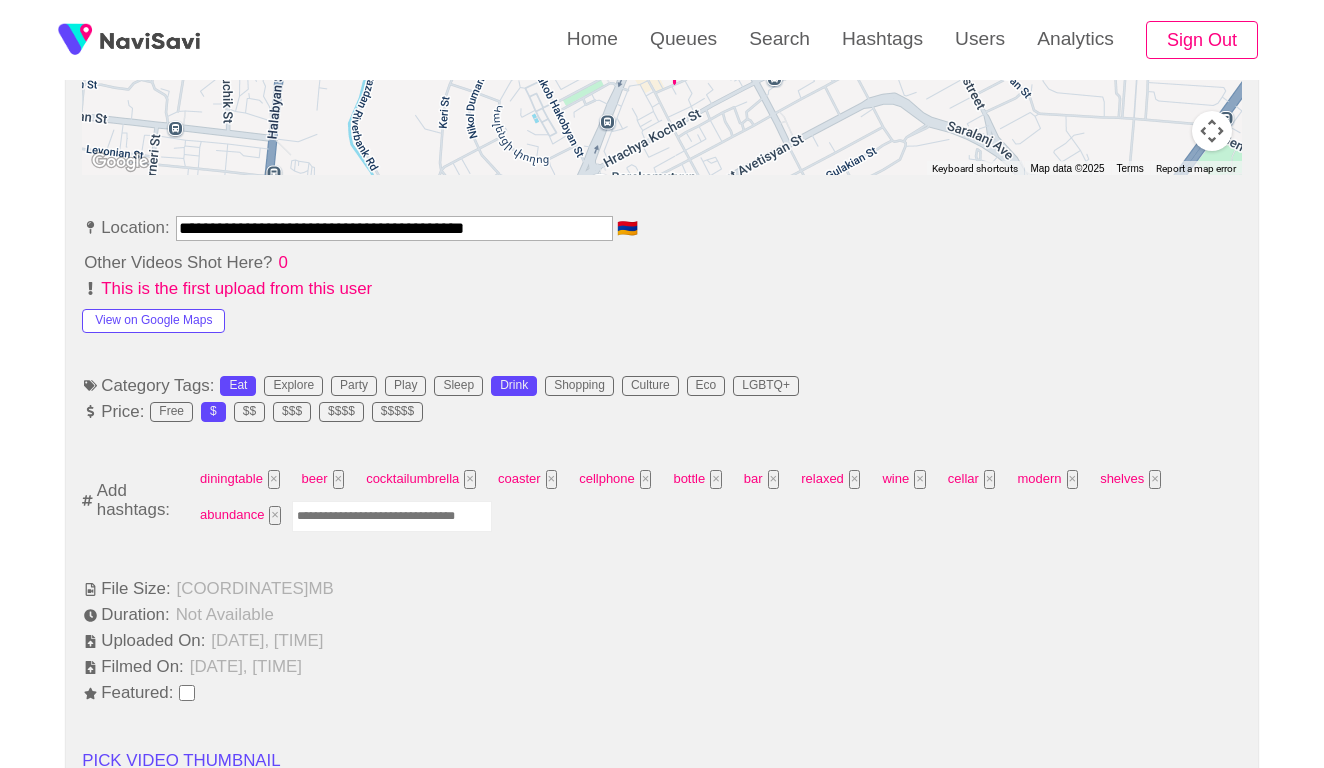 drag, startPoint x: 463, startPoint y: 212, endPoint x: 531, endPoint y: 214, distance: 68.0294 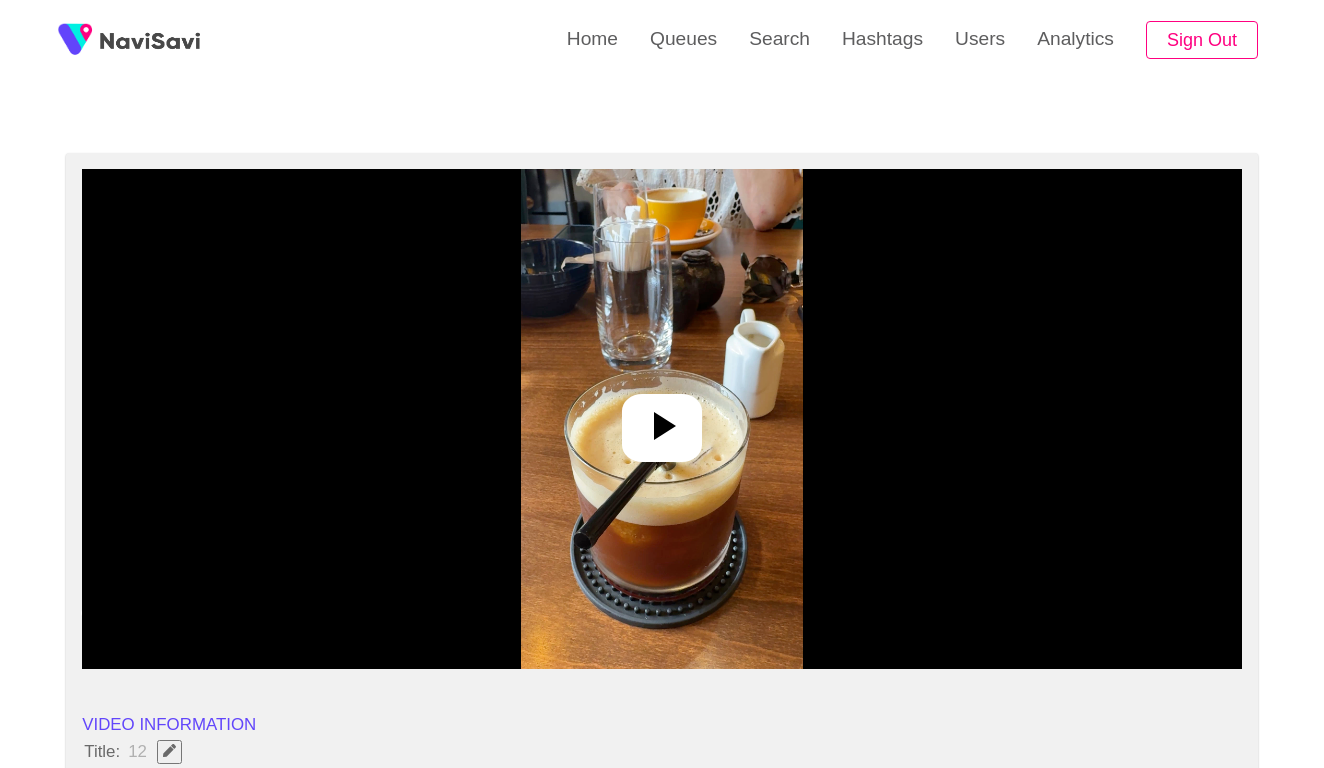 scroll, scrollTop: 268, scrollLeft: 0, axis: vertical 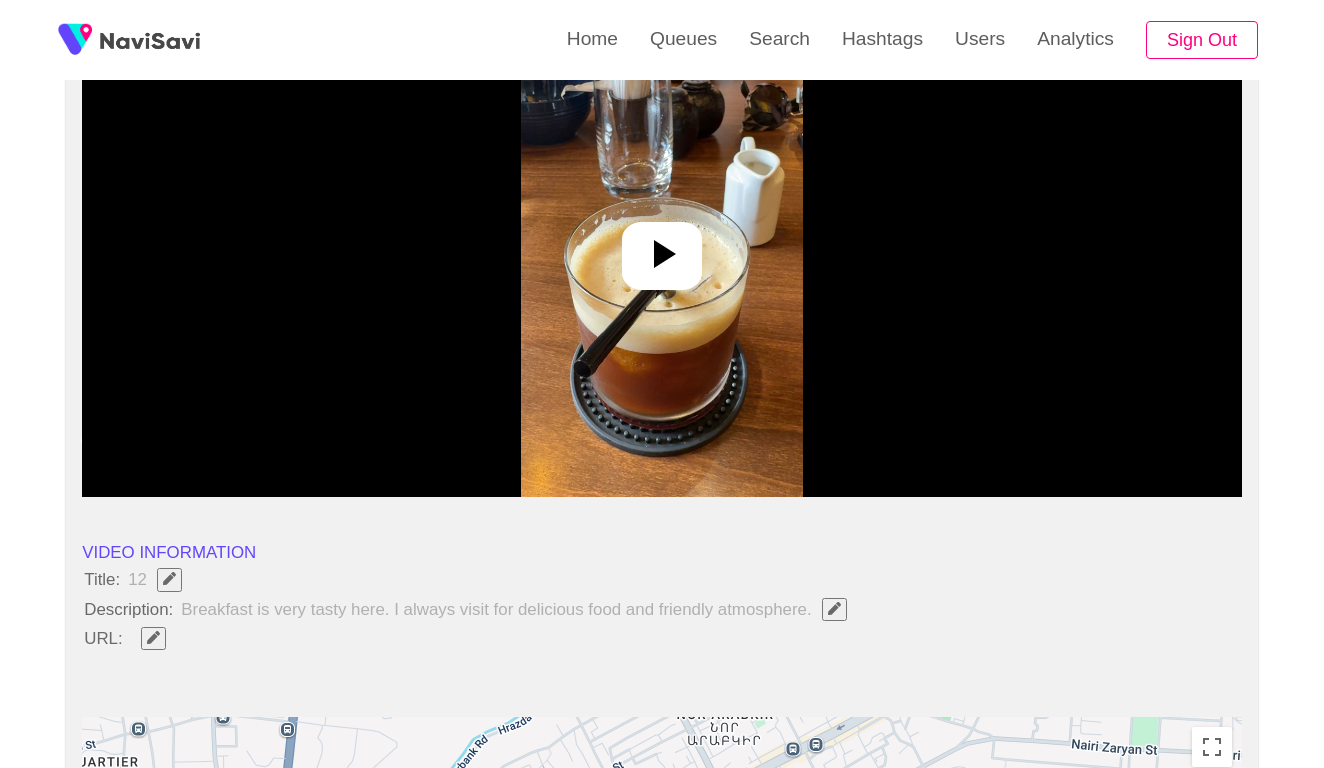 click at bounding box center [661, 247] 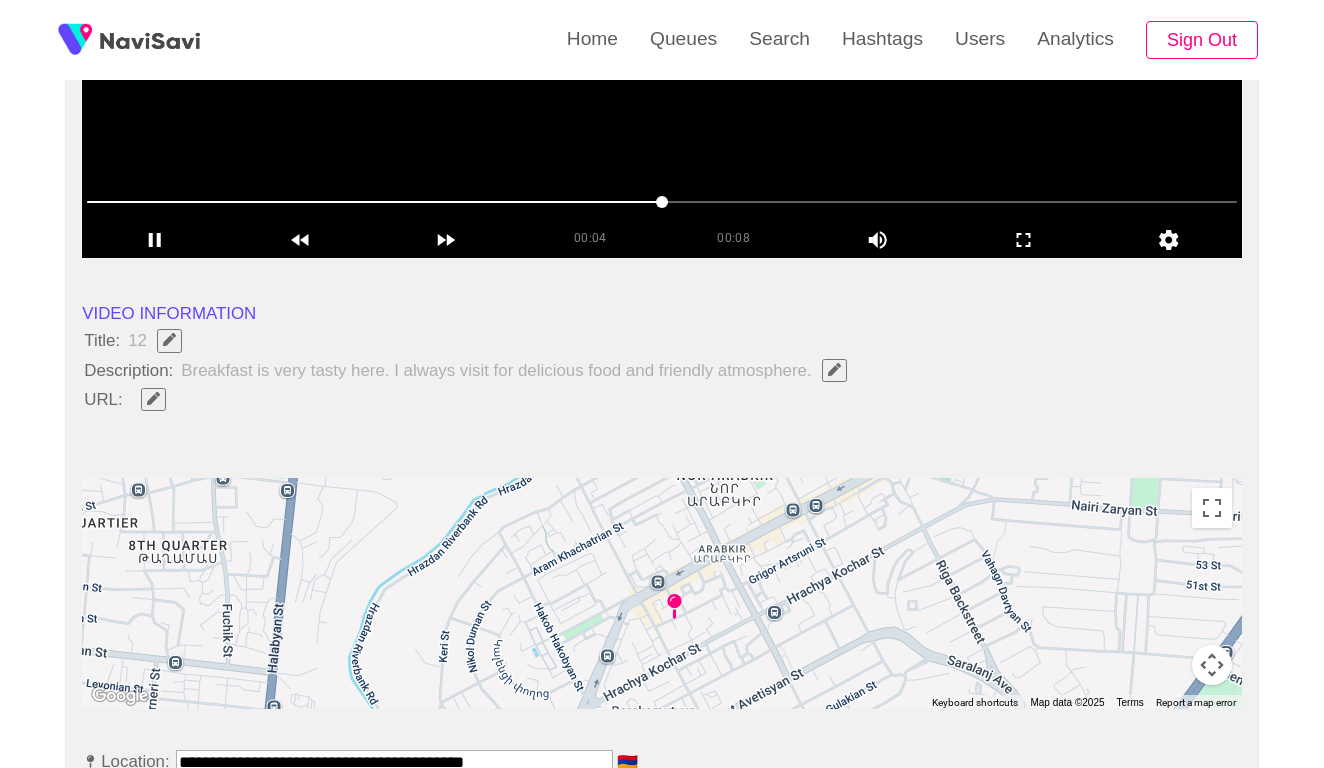 scroll, scrollTop: 745, scrollLeft: 0, axis: vertical 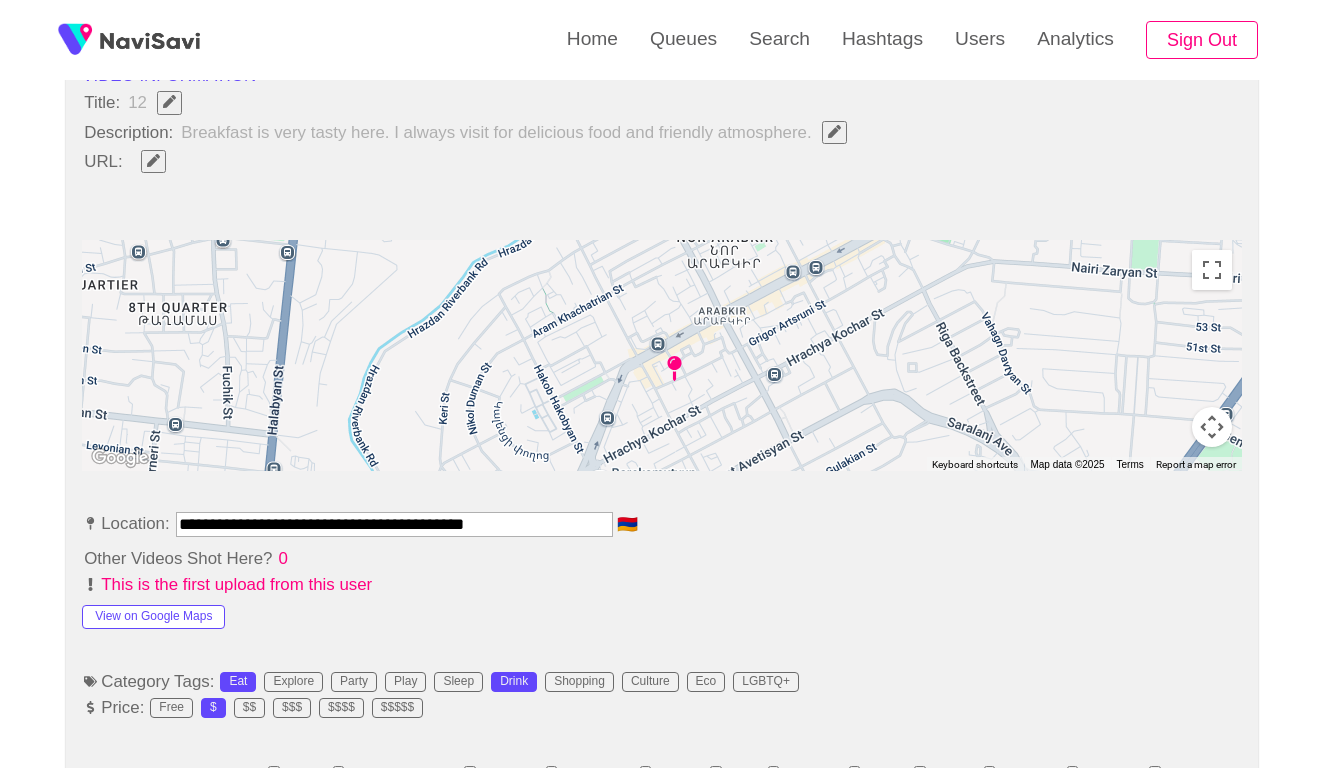 click on "**********" at bounding box center [394, 524] 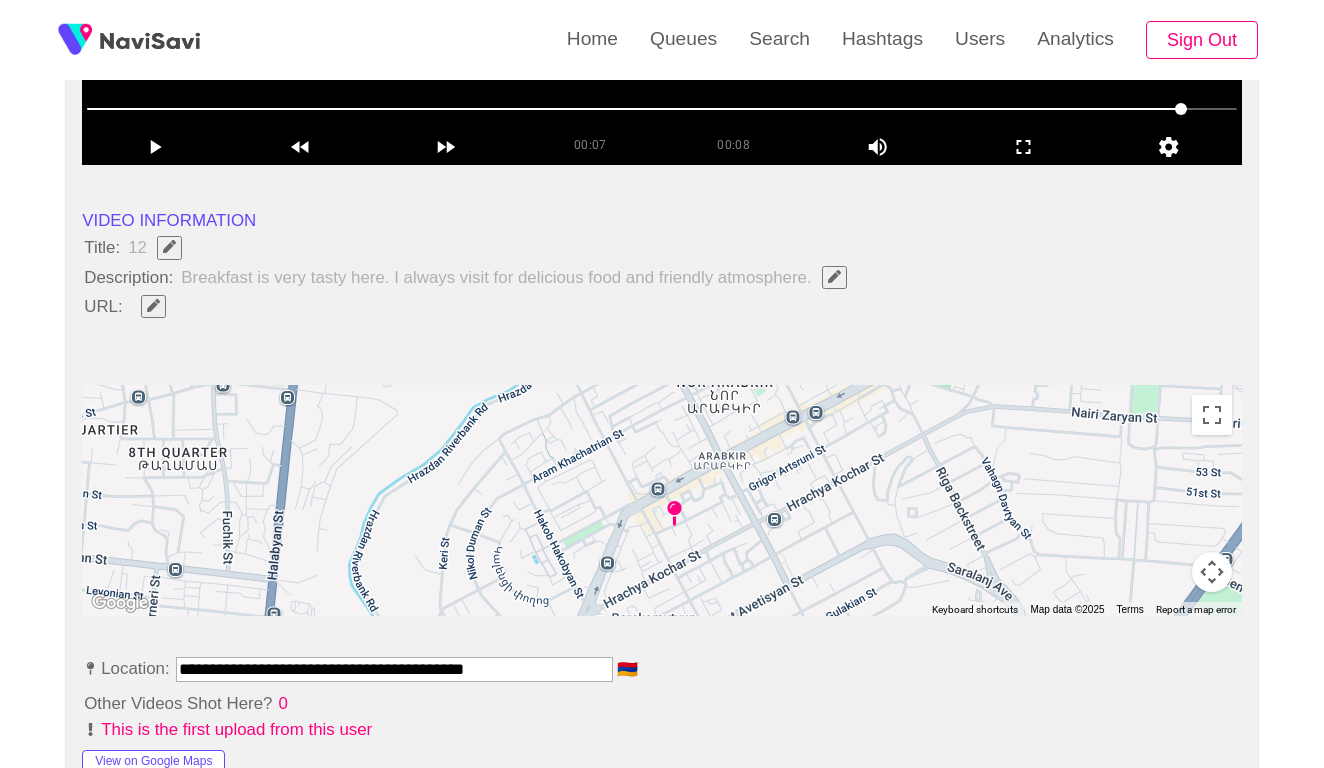 scroll, scrollTop: 599, scrollLeft: 0, axis: vertical 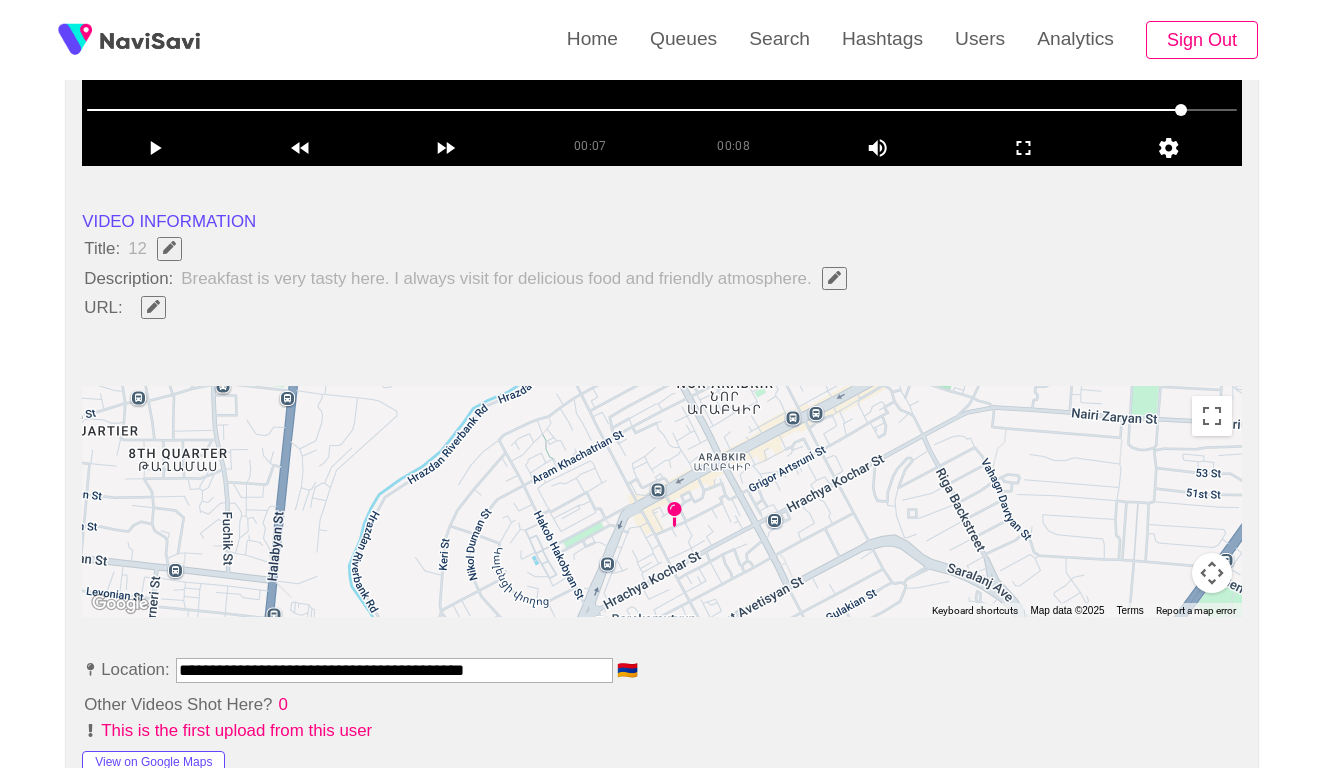 click 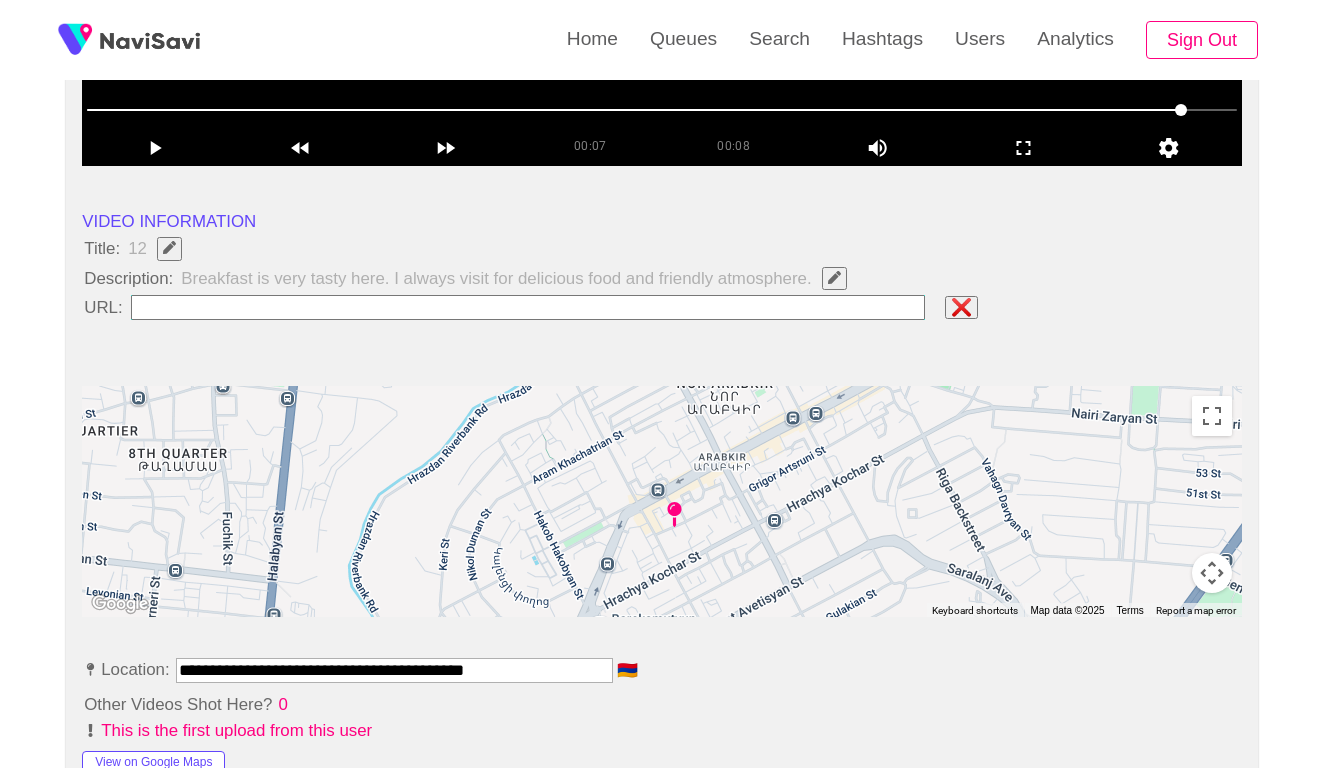 type on "**********" 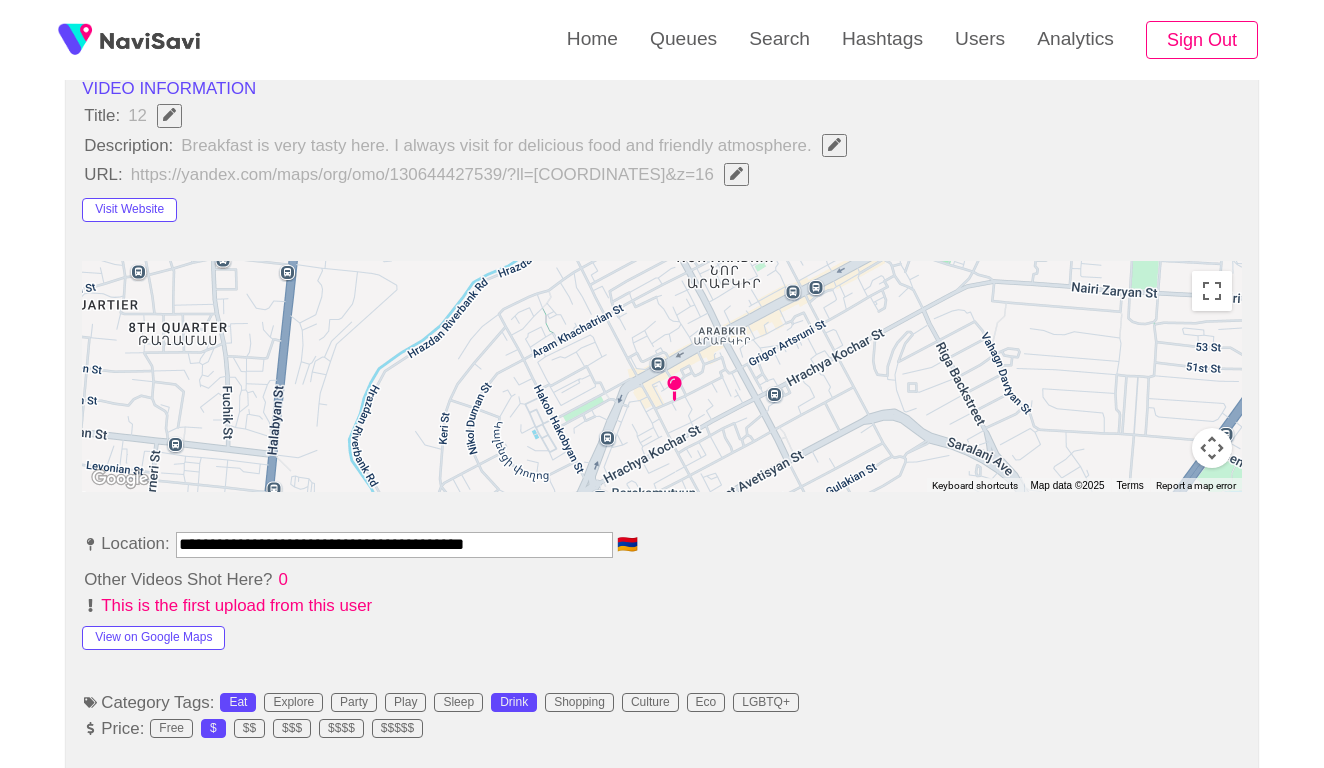 scroll, scrollTop: 551, scrollLeft: 0, axis: vertical 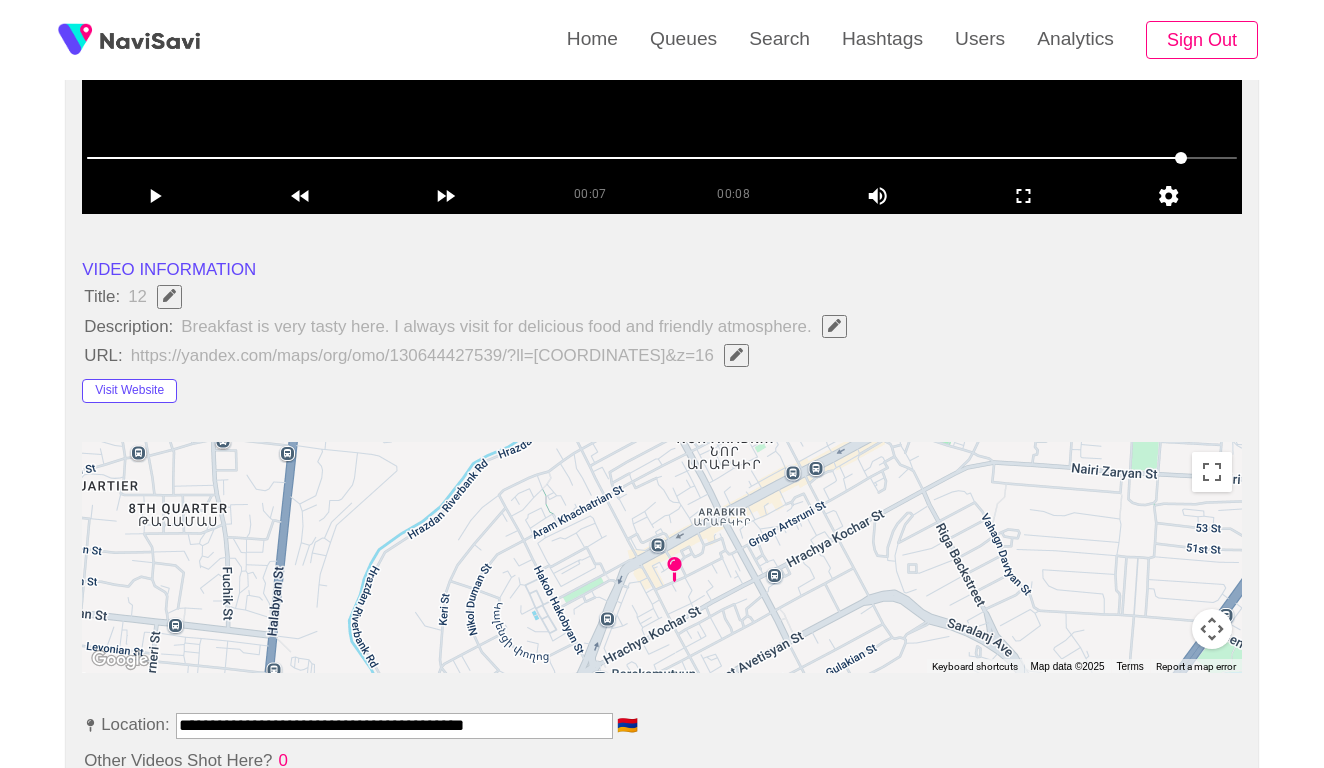 click 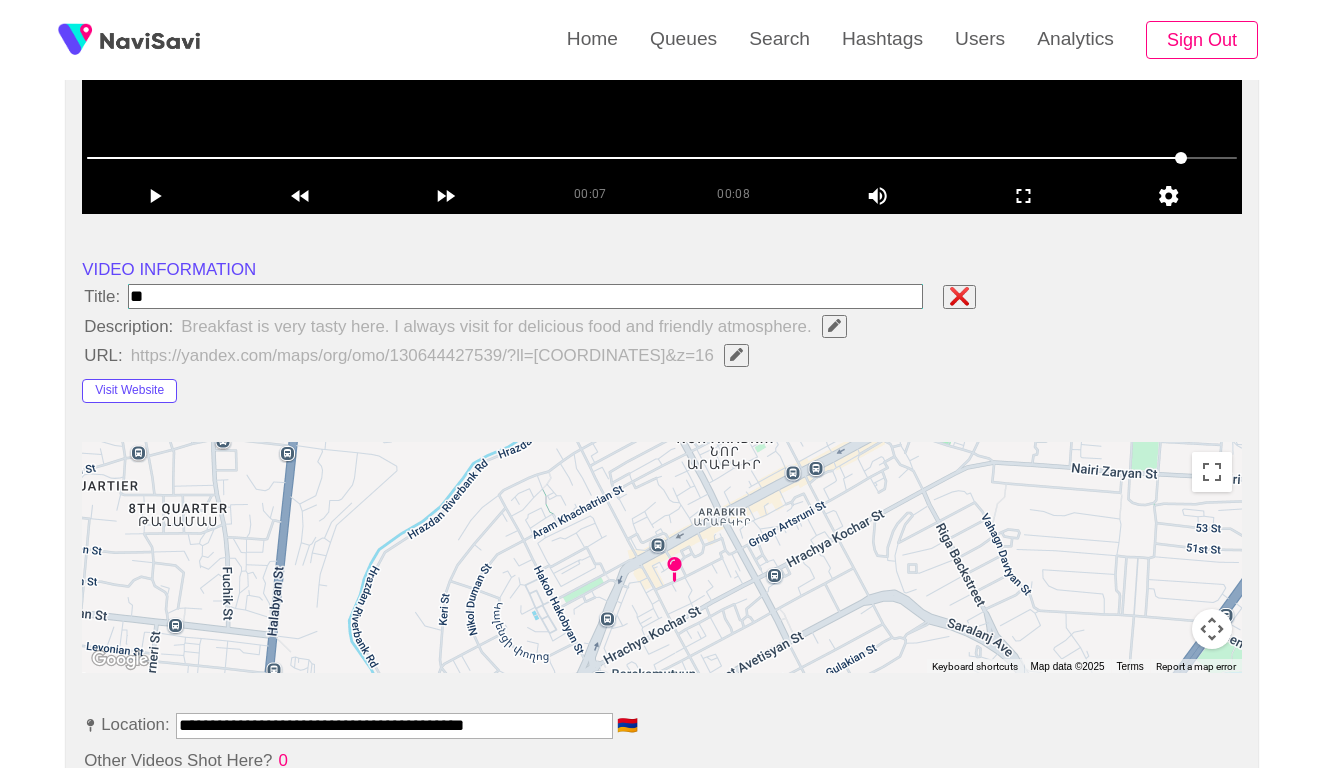 type on "***" 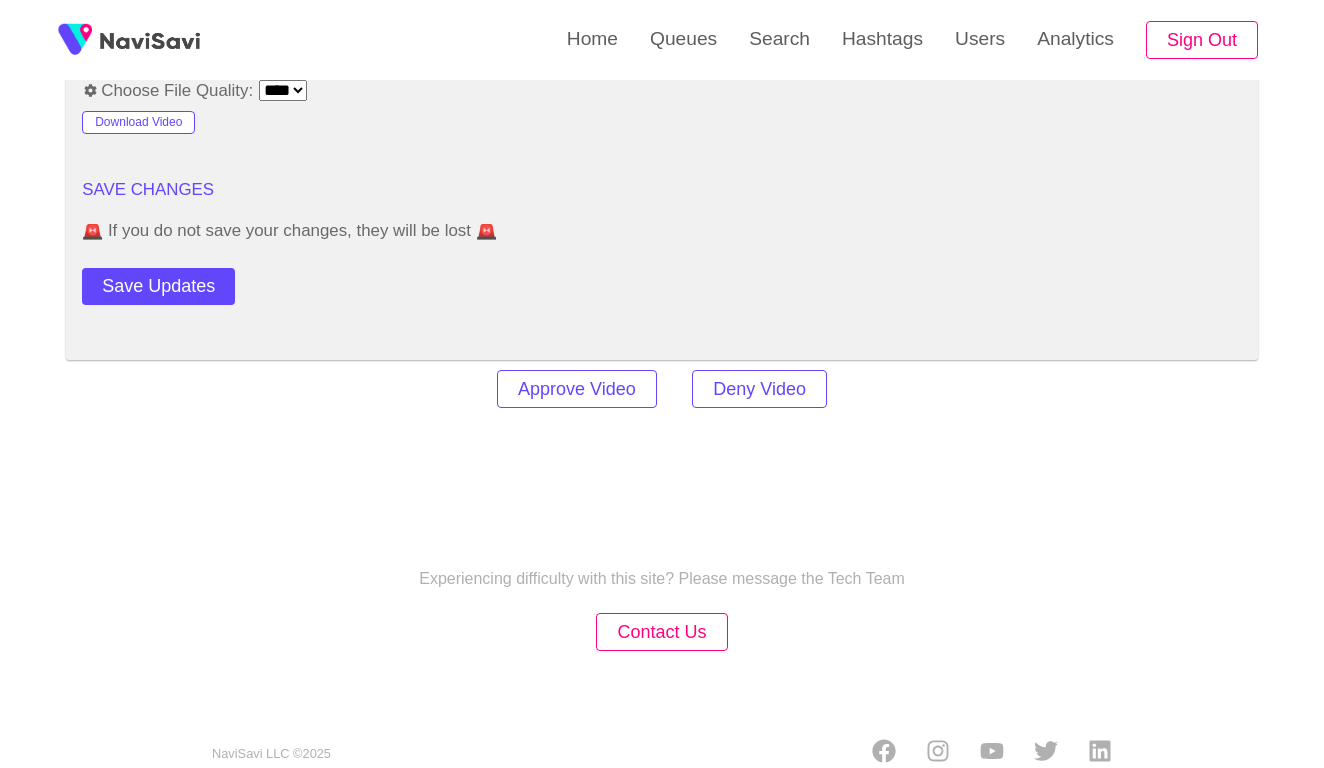 scroll, scrollTop: 2446, scrollLeft: 0, axis: vertical 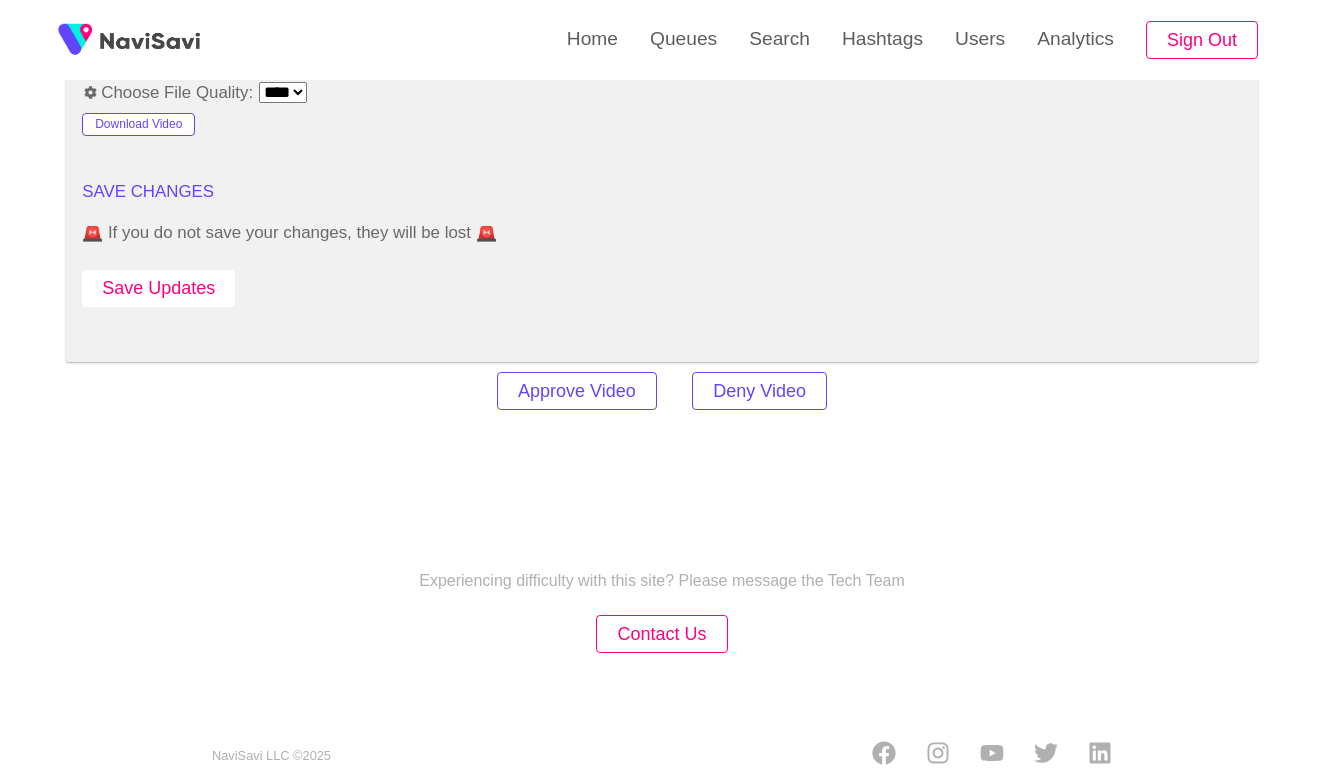 click on "Save Updates" at bounding box center (158, 288) 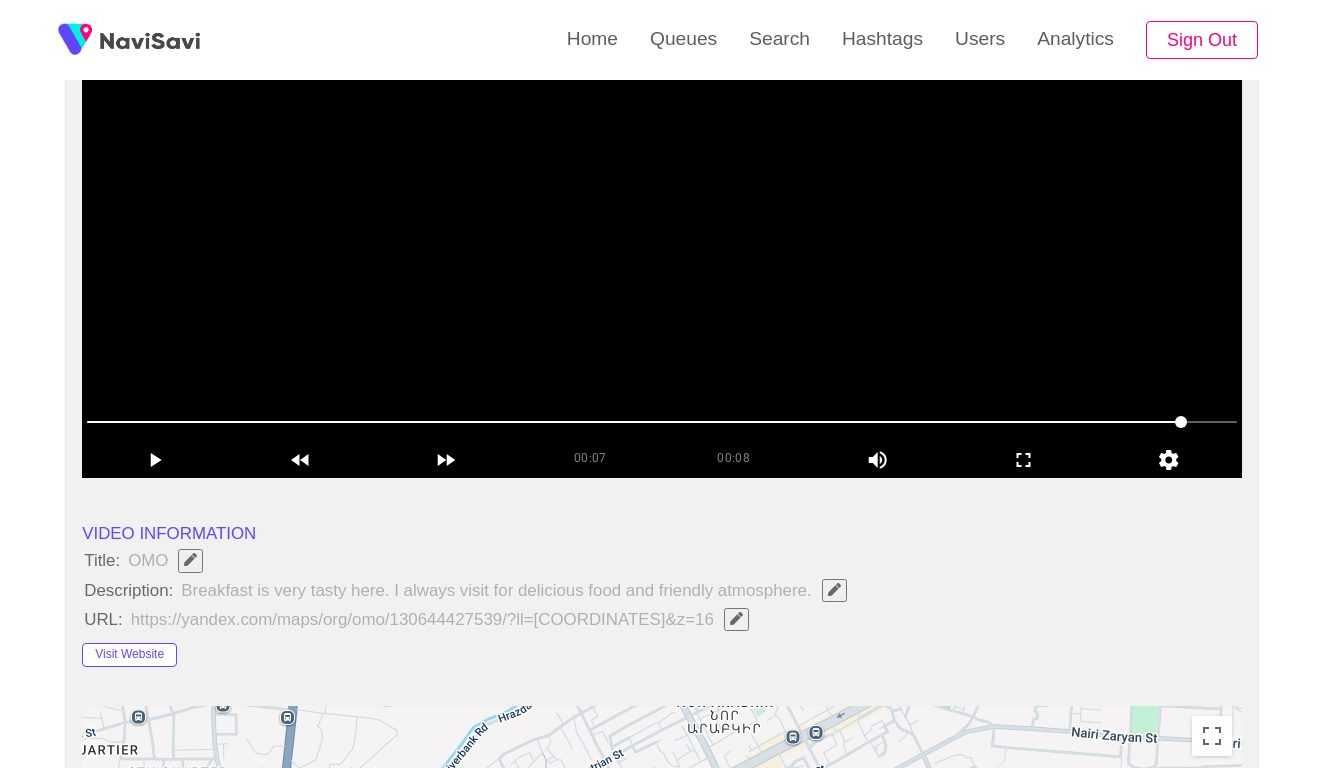scroll, scrollTop: 306, scrollLeft: 0, axis: vertical 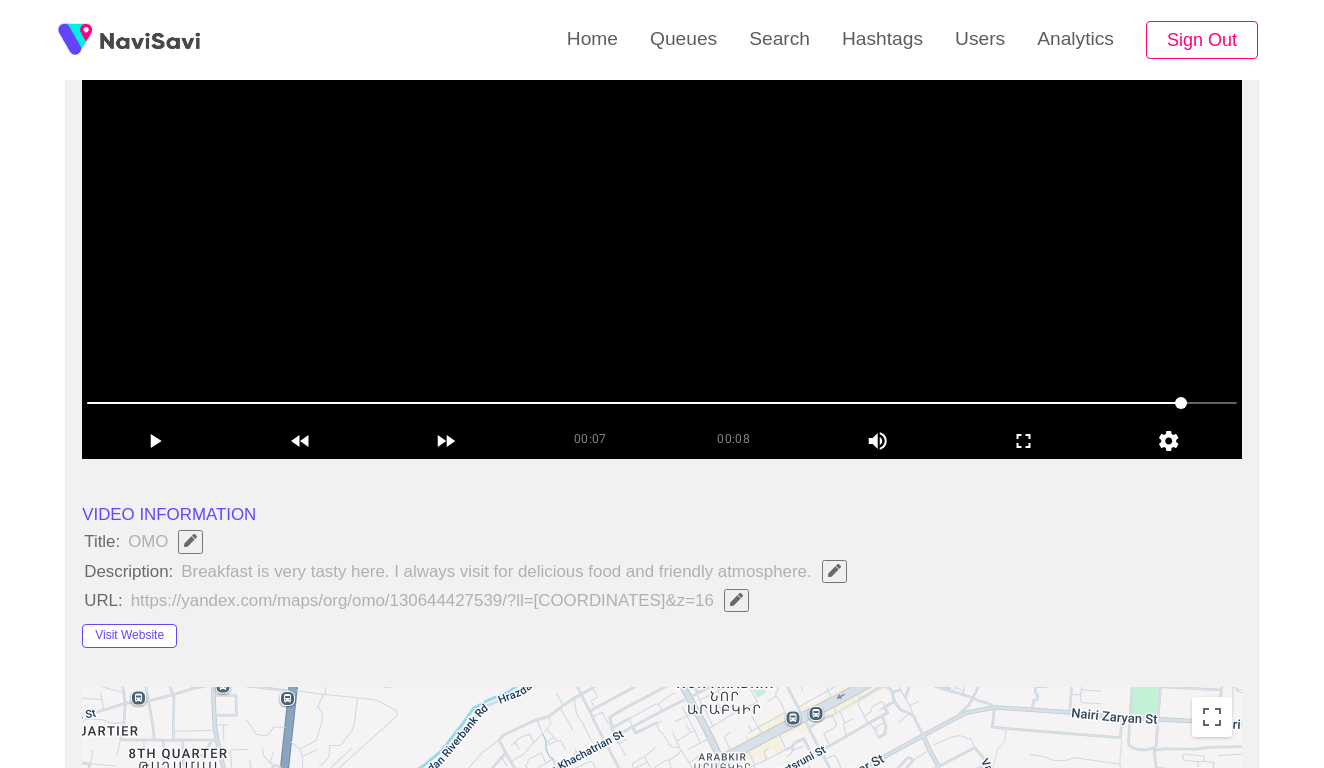 click at bounding box center [662, 209] 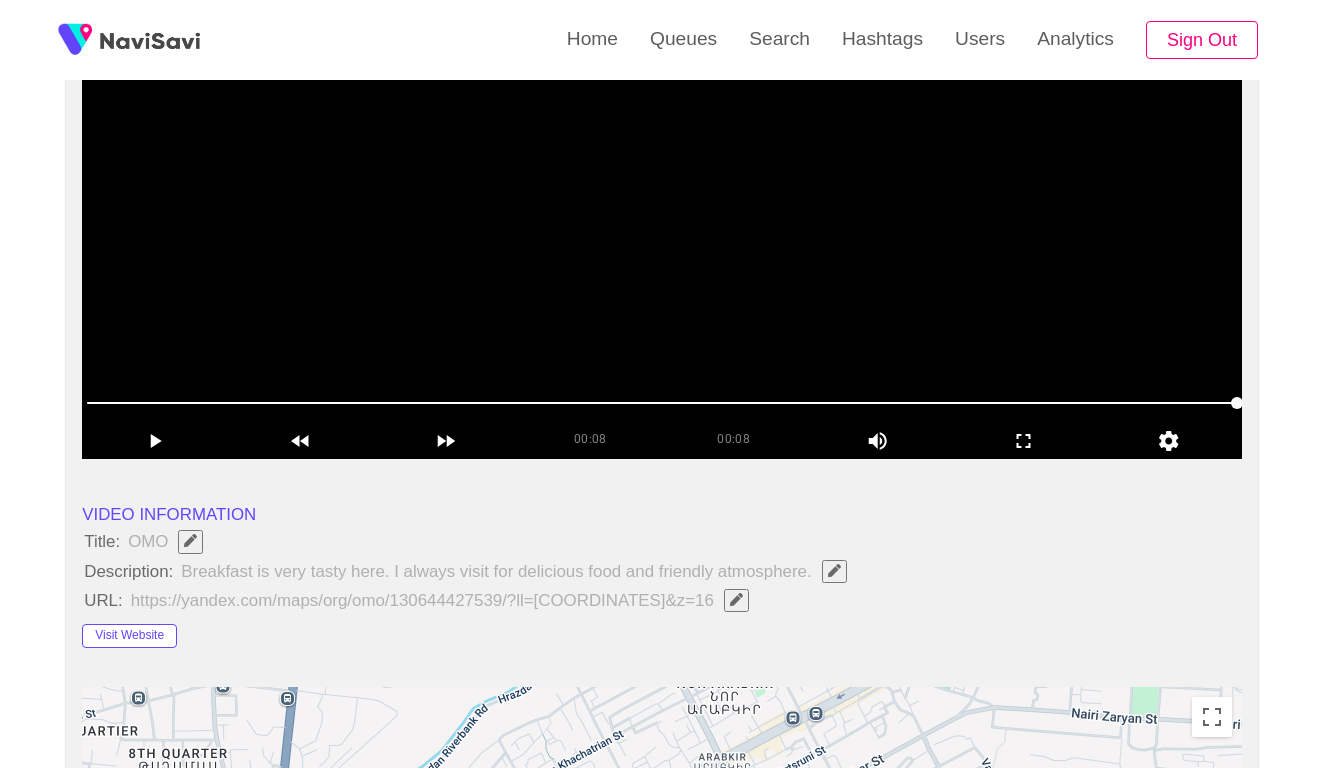 click at bounding box center [662, 209] 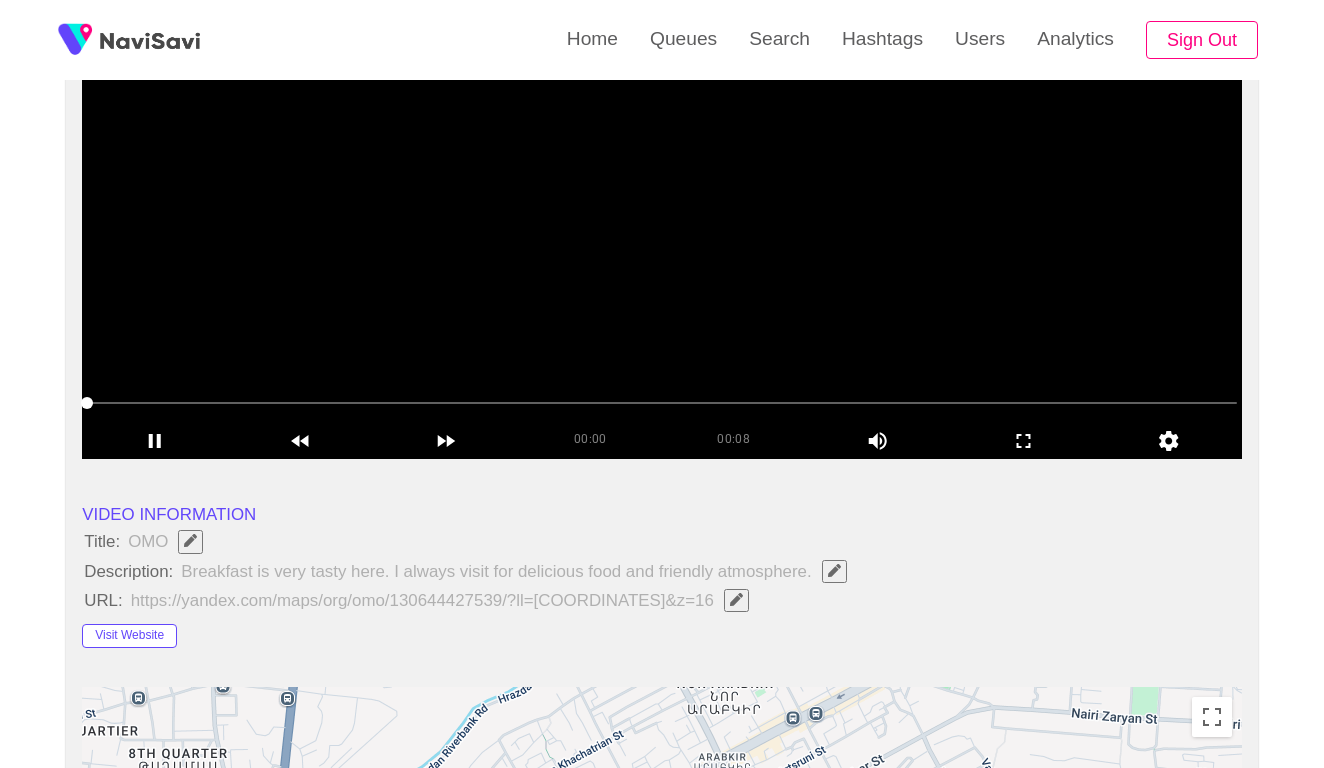 click at bounding box center [662, 209] 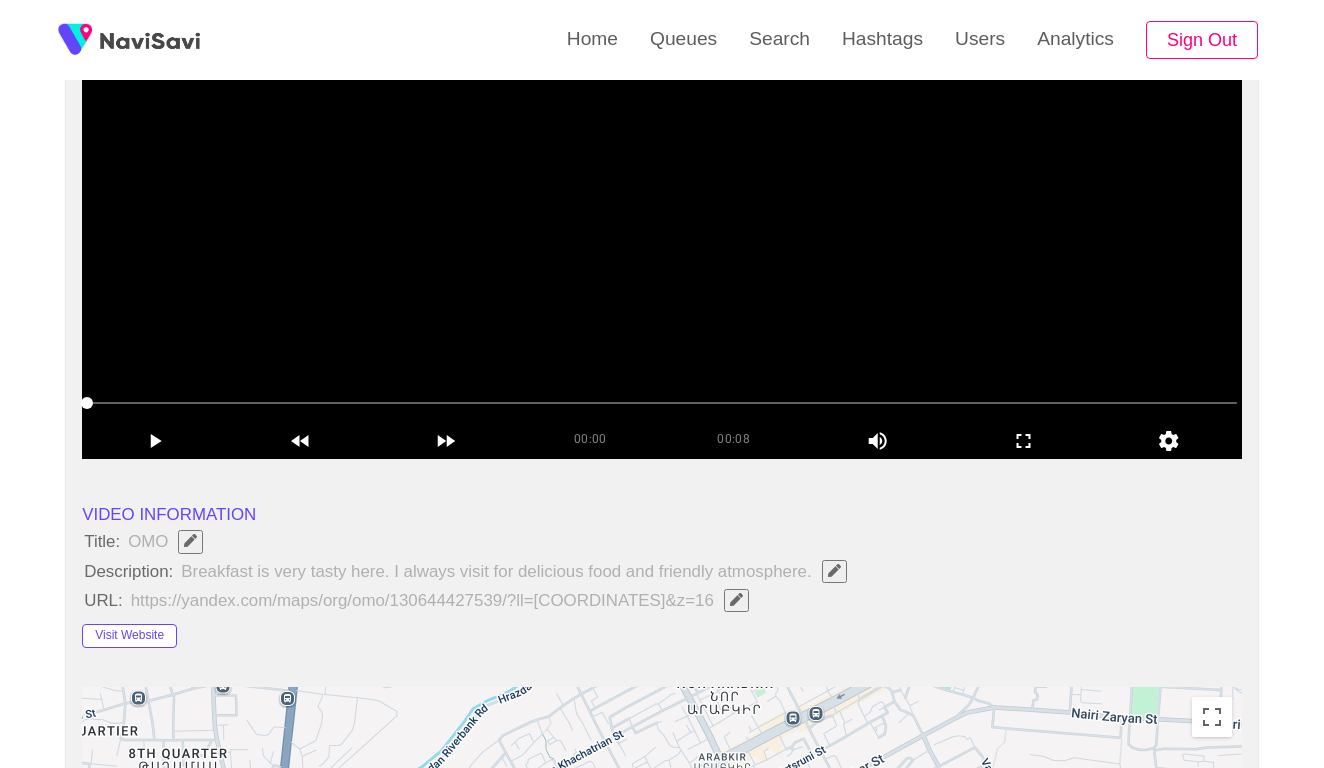click at bounding box center (662, 209) 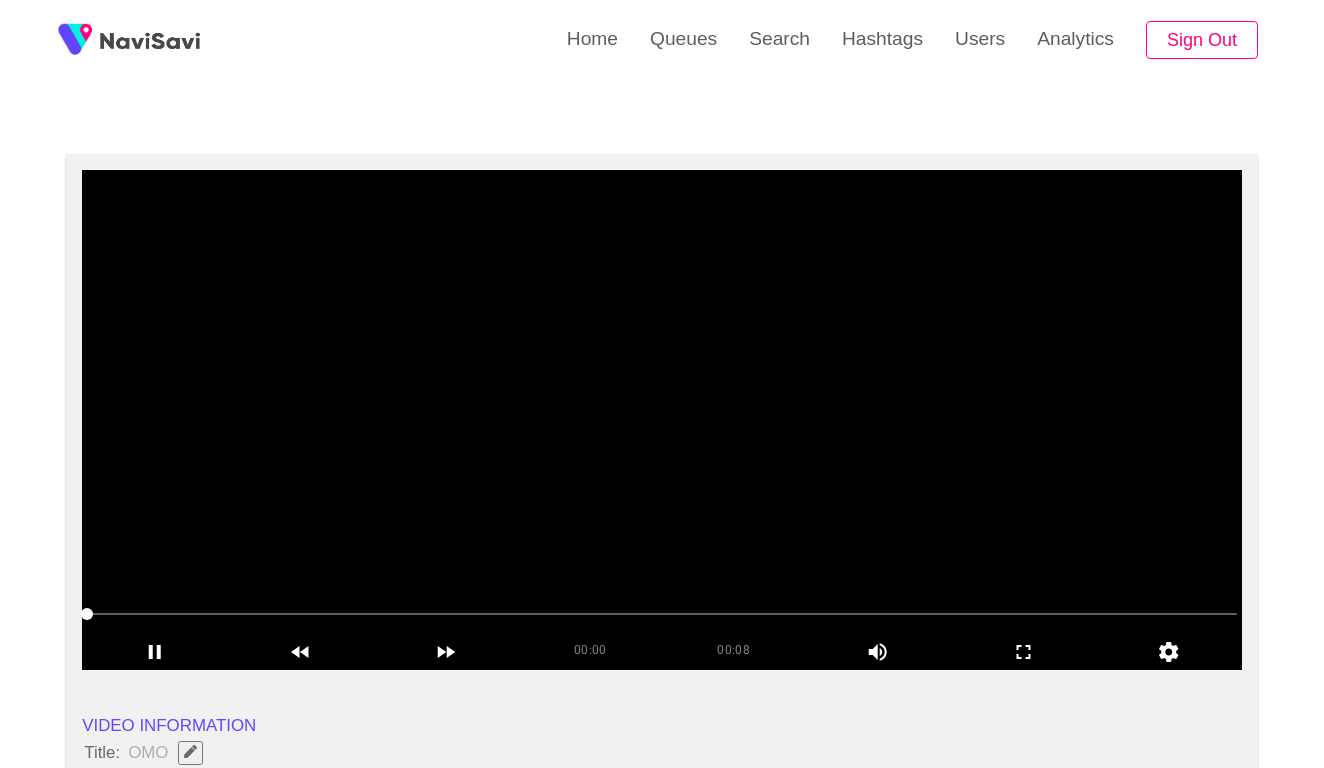 scroll, scrollTop: 92, scrollLeft: 0, axis: vertical 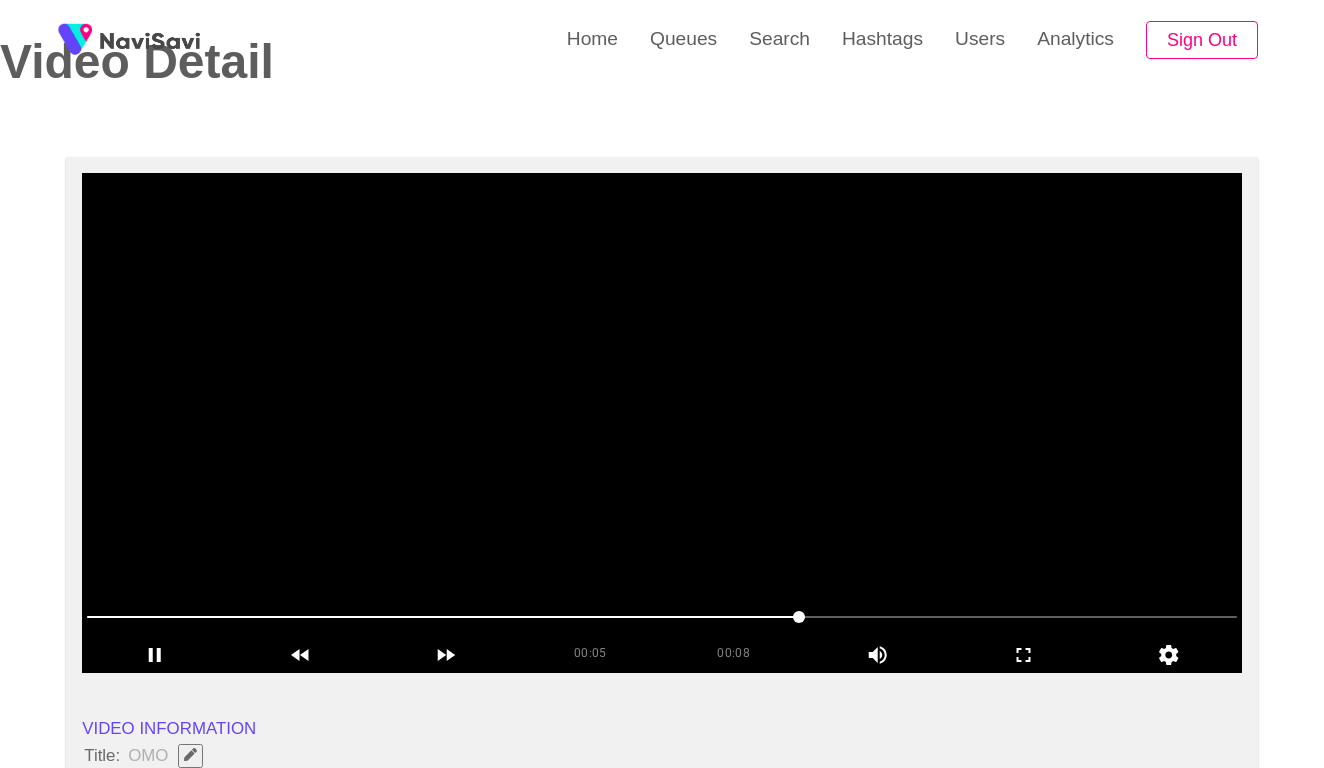 click at bounding box center (662, 617) 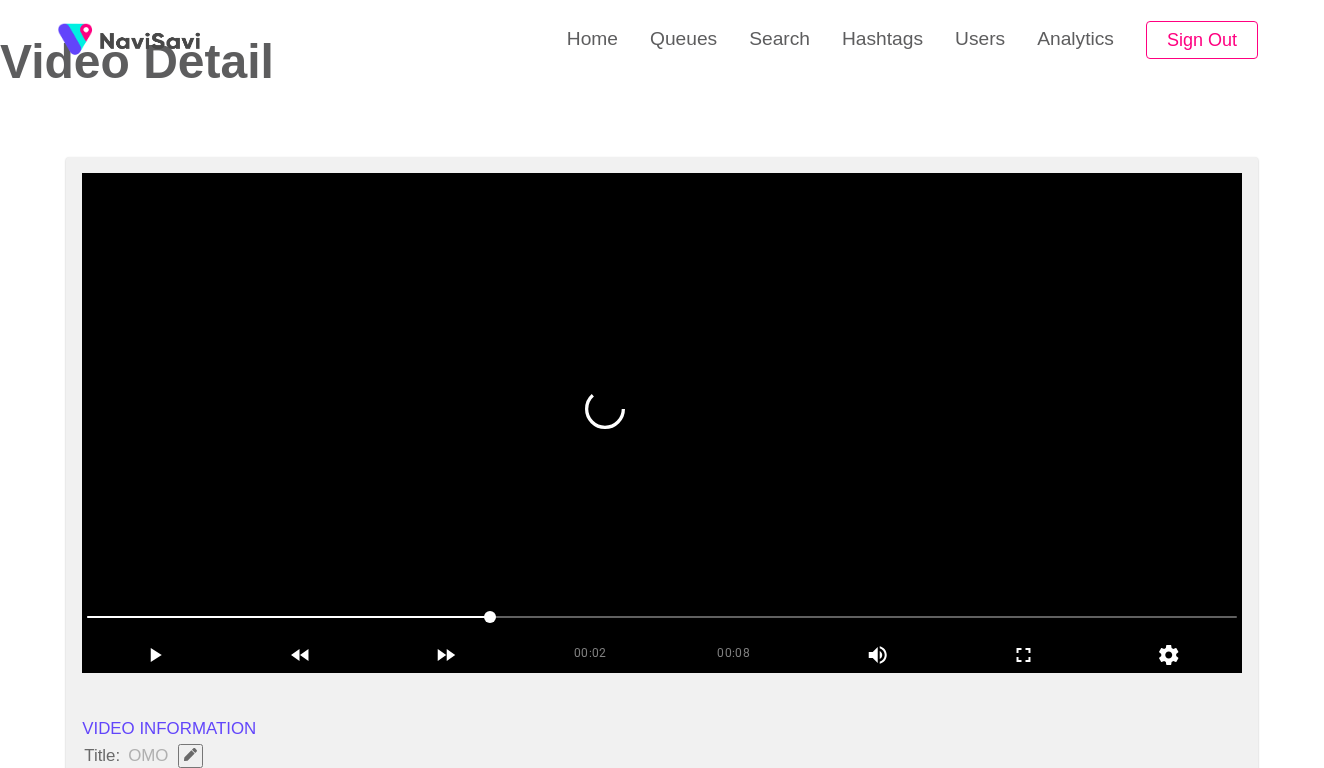 click at bounding box center [662, 423] 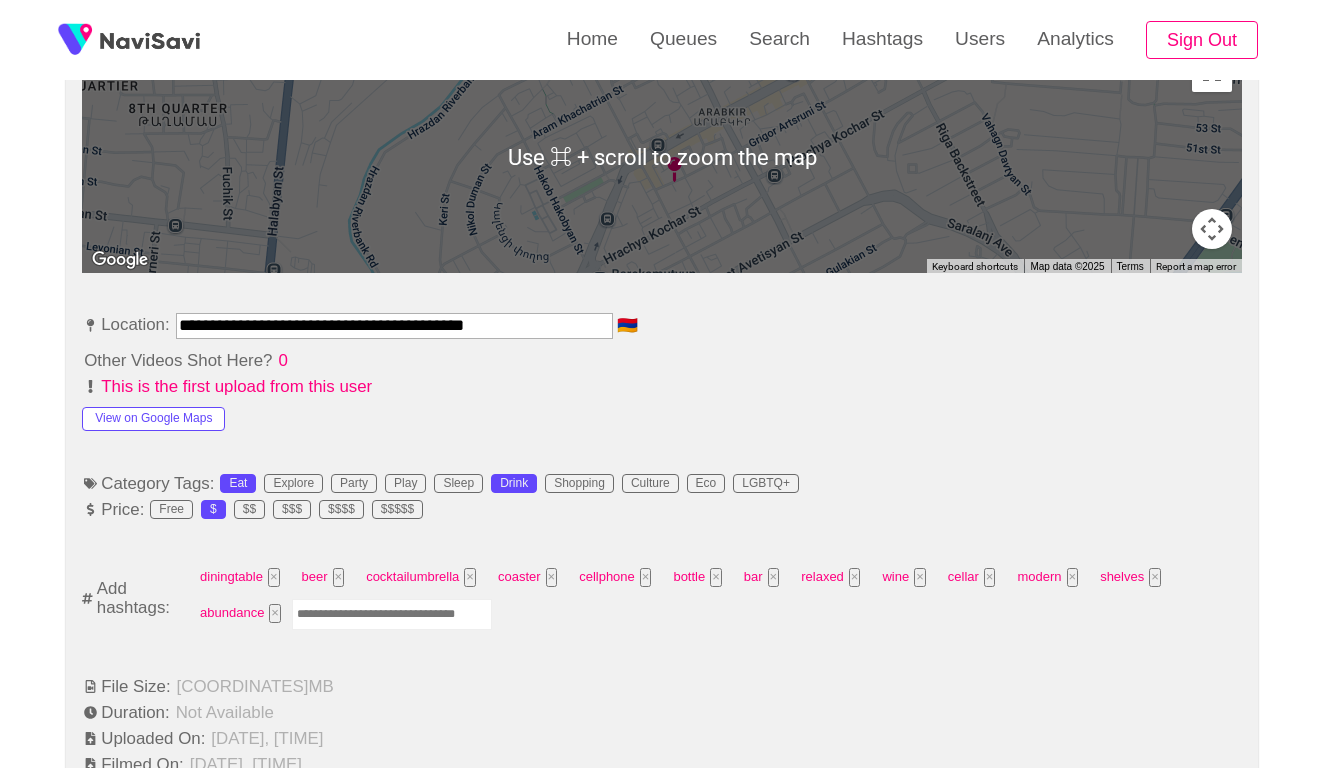 scroll, scrollTop: 1132, scrollLeft: 0, axis: vertical 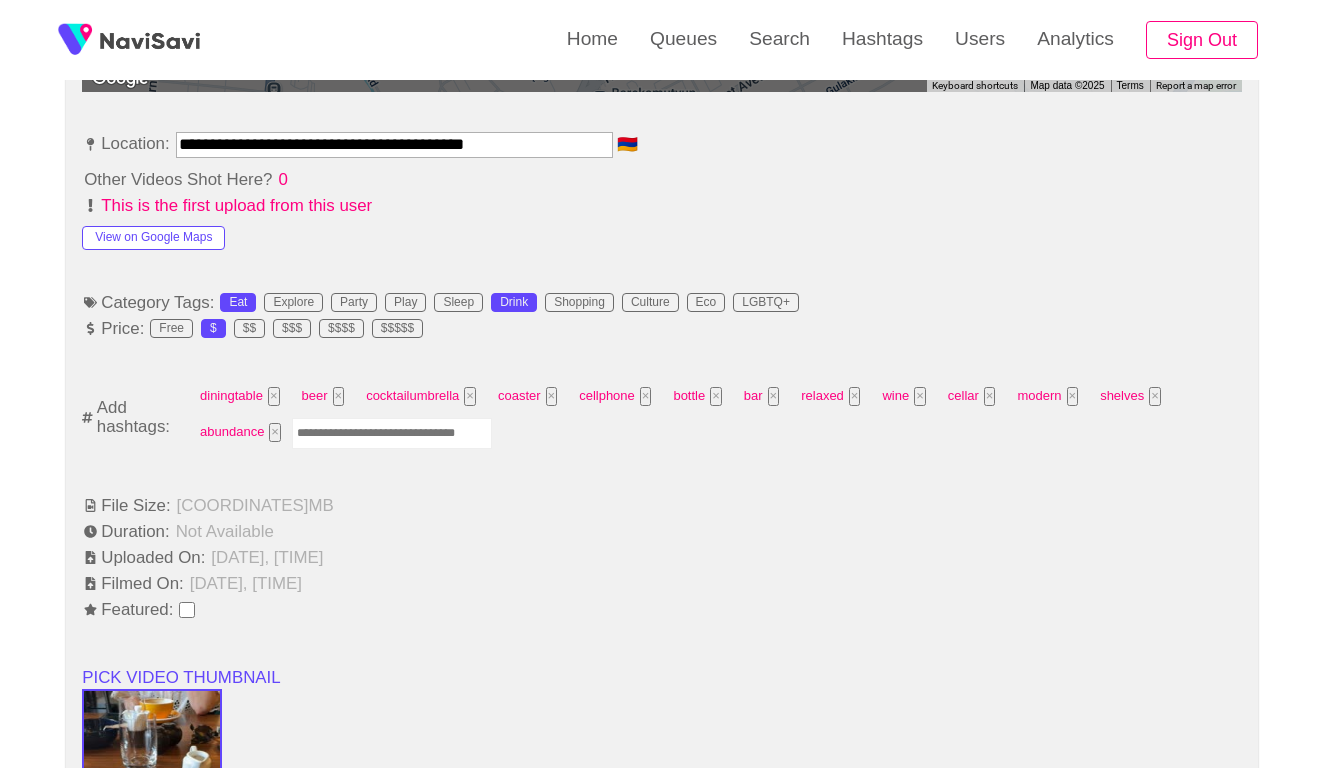 click at bounding box center [392, 433] 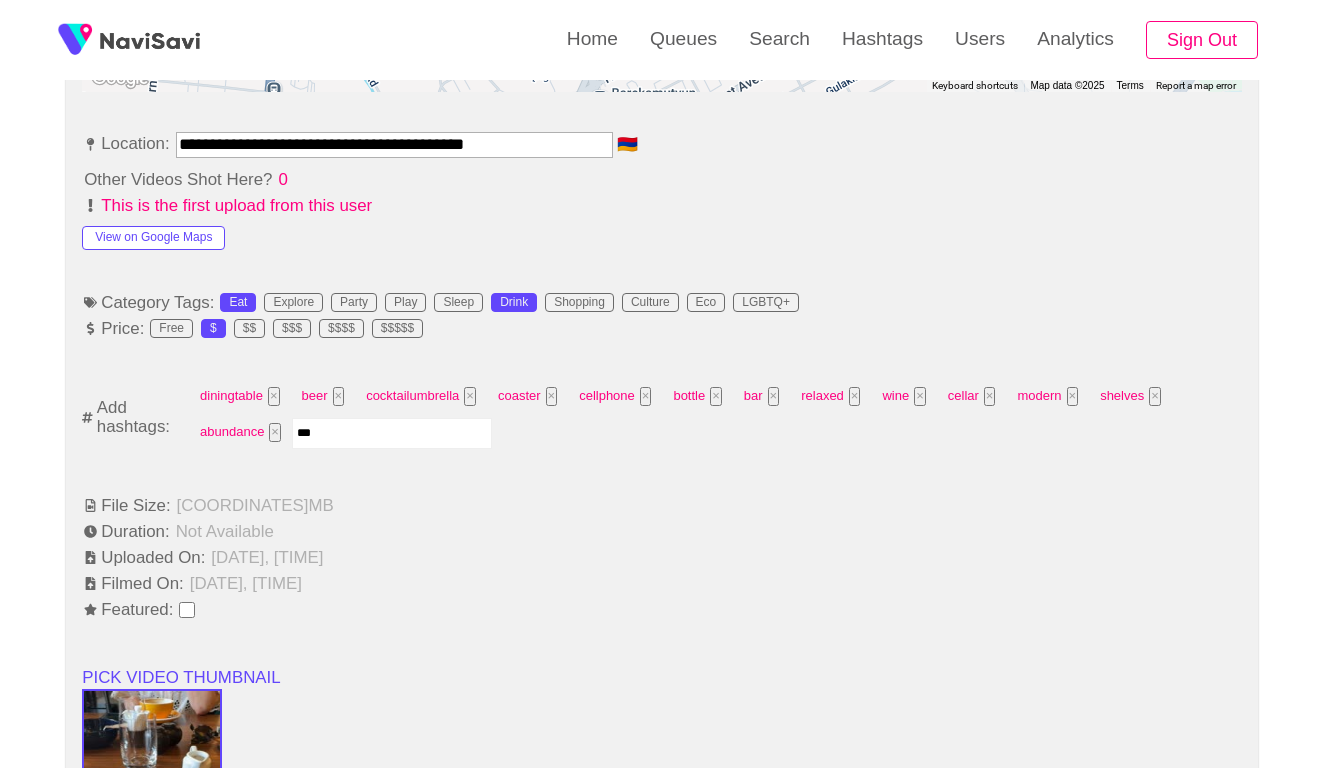 type on "****" 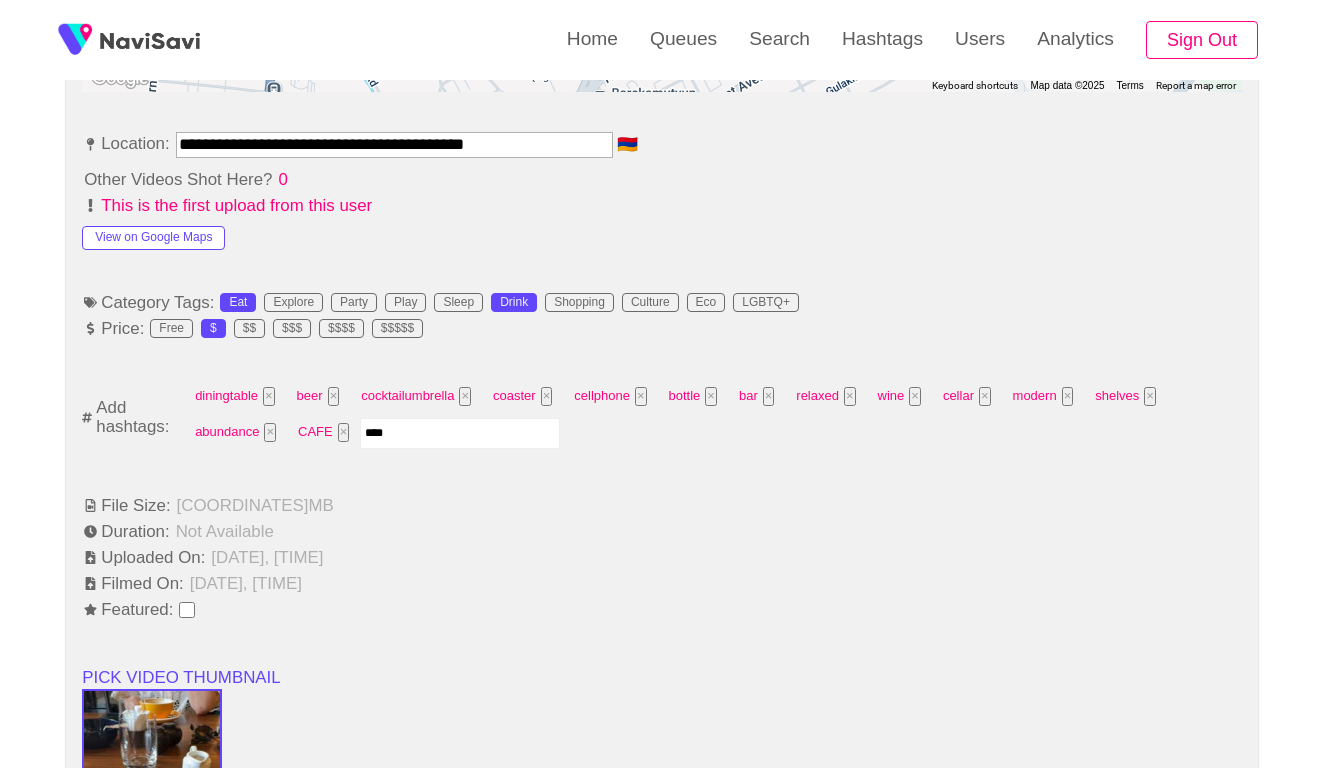 type on "*****" 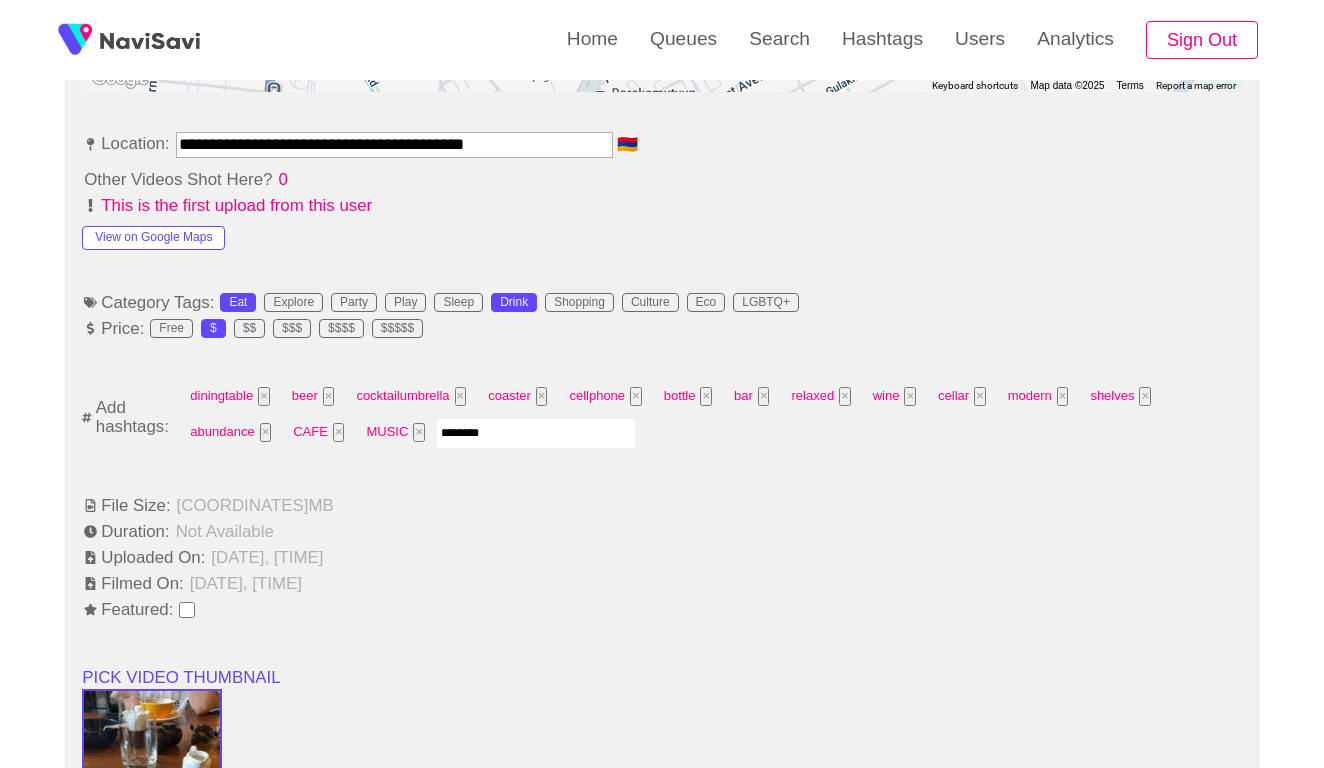 type on "*********" 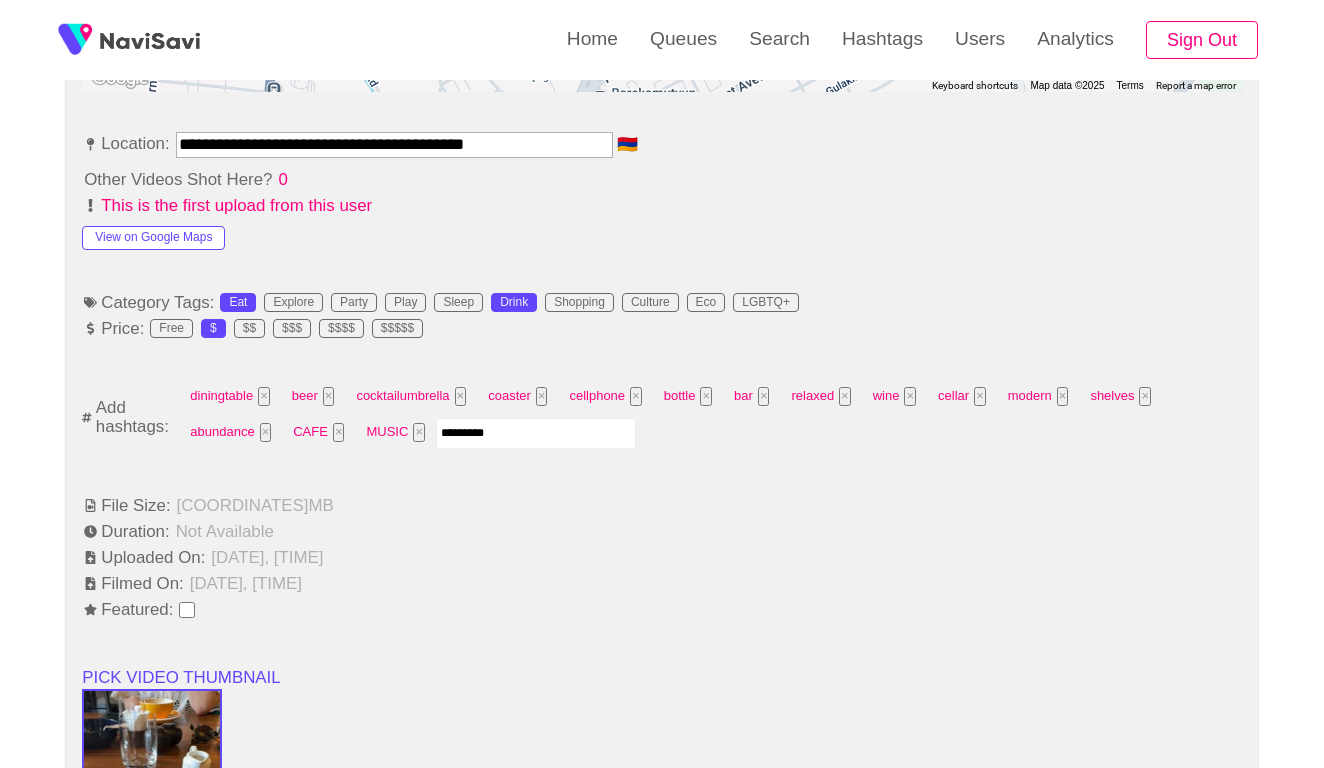 type 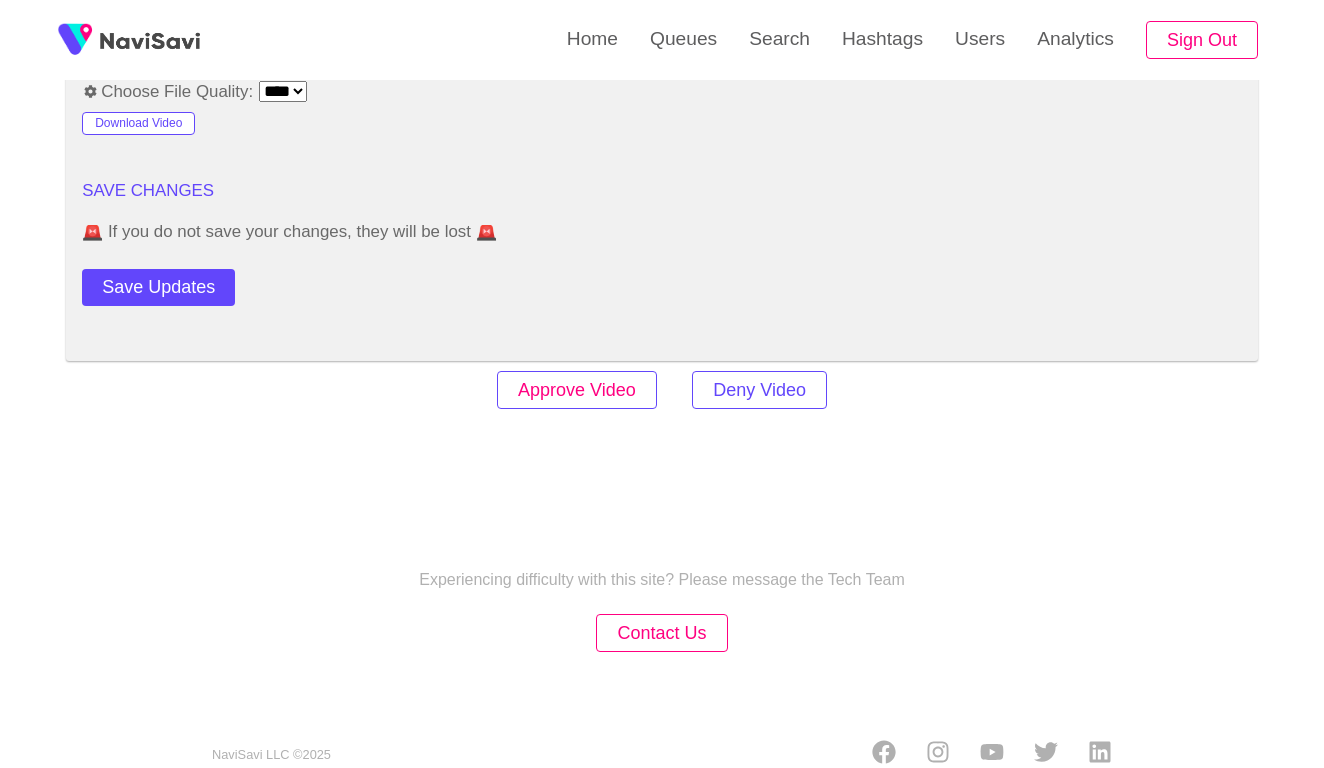 scroll, scrollTop: 2446, scrollLeft: 0, axis: vertical 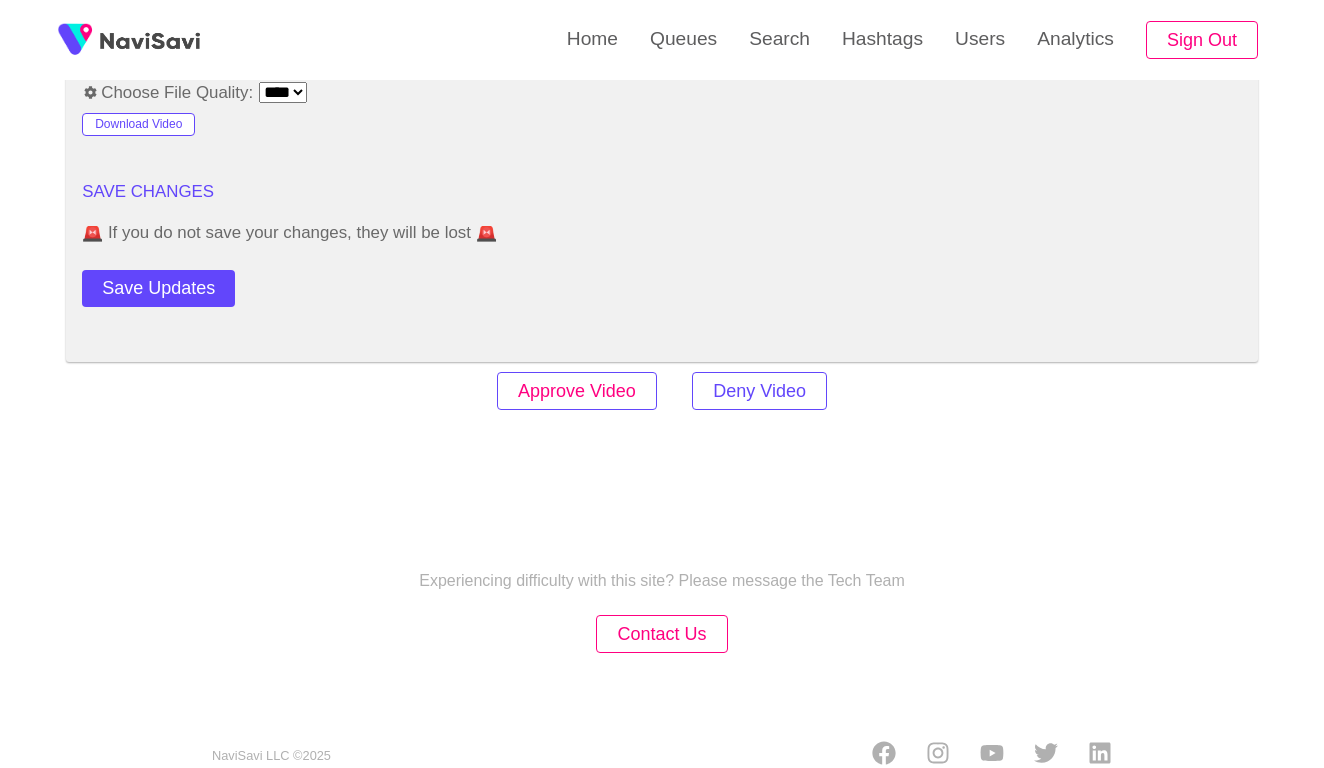 click on "Approve Video" at bounding box center [577, 391] 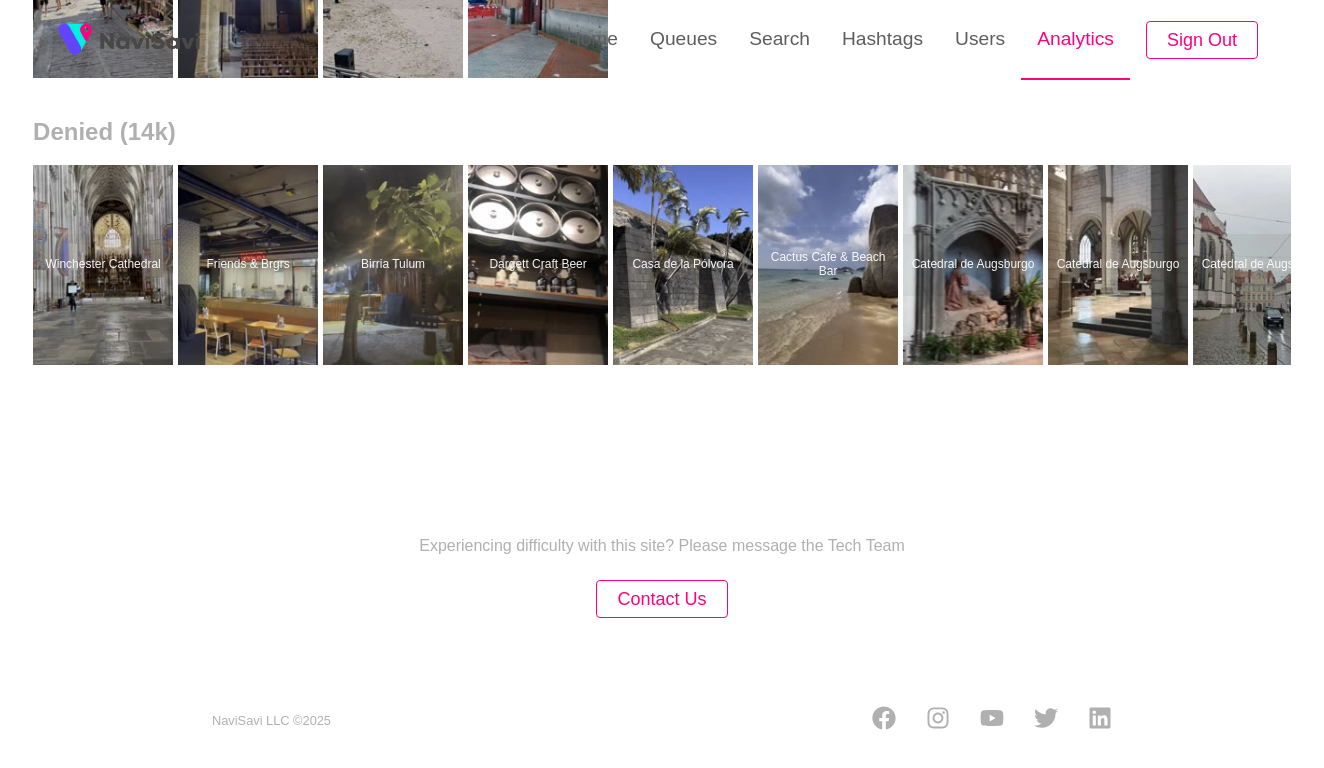 scroll, scrollTop: 0, scrollLeft: 0, axis: both 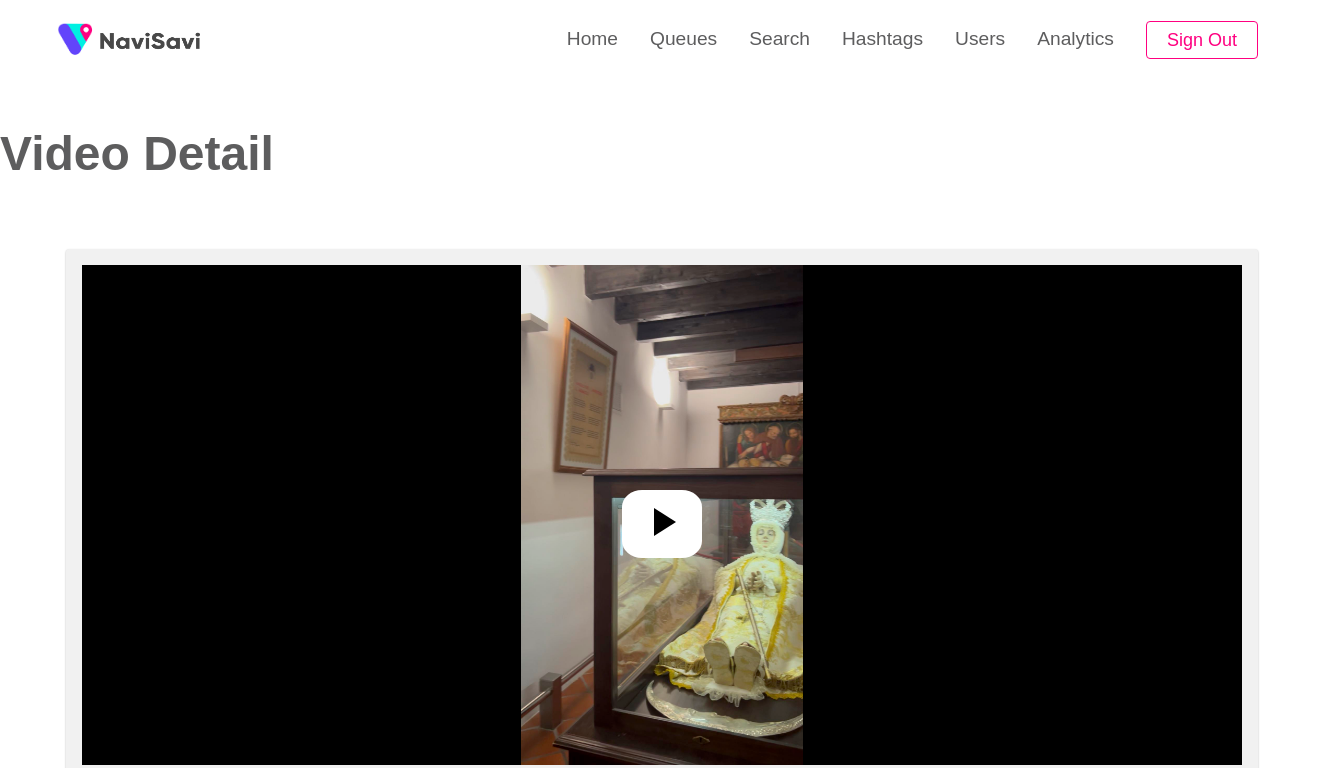 select on "**********" 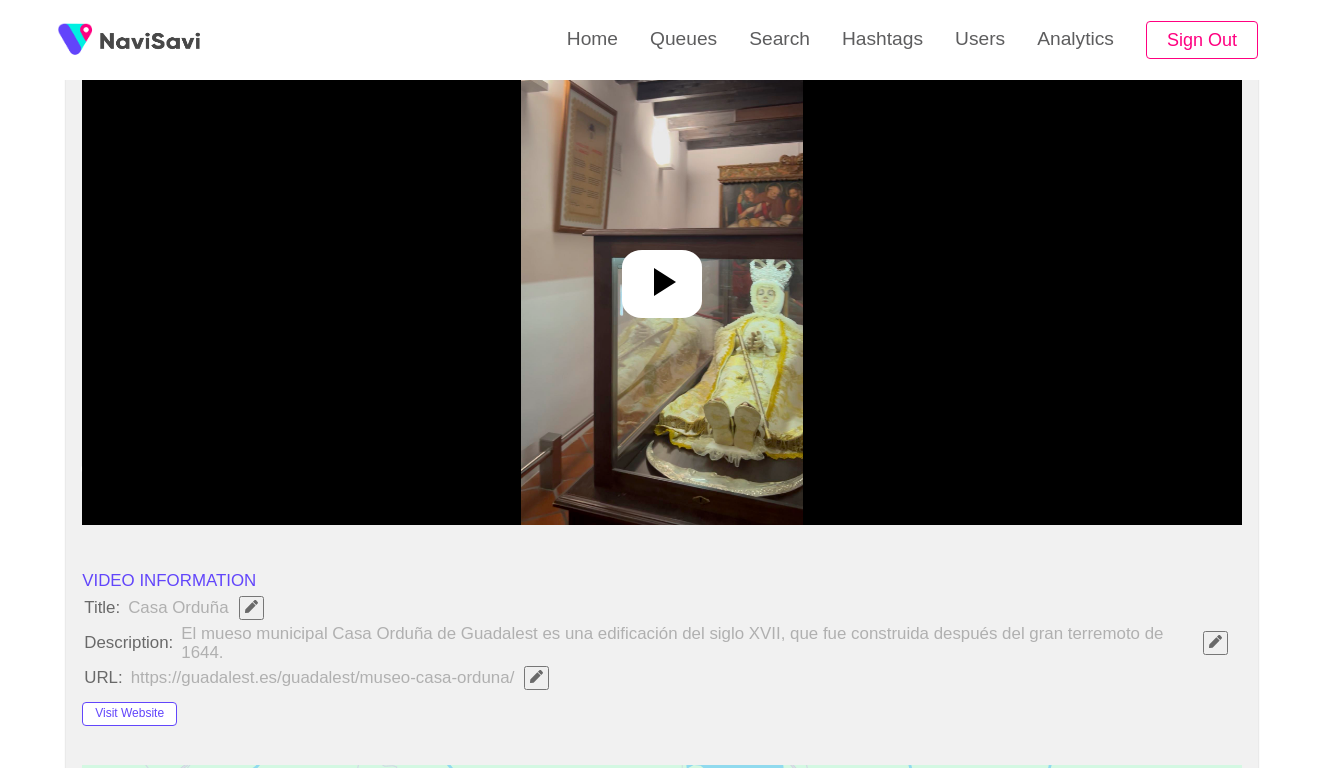 scroll, scrollTop: 271, scrollLeft: 0, axis: vertical 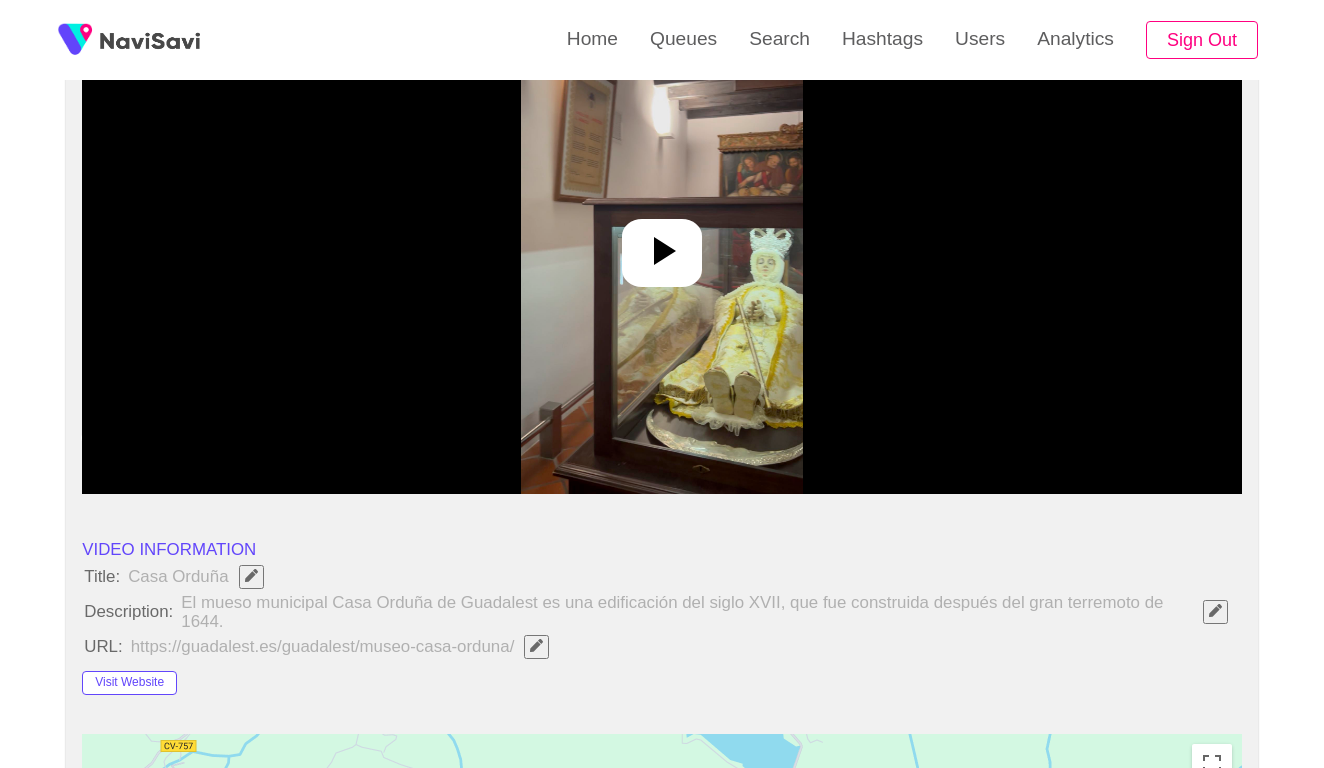 click at bounding box center (662, 244) 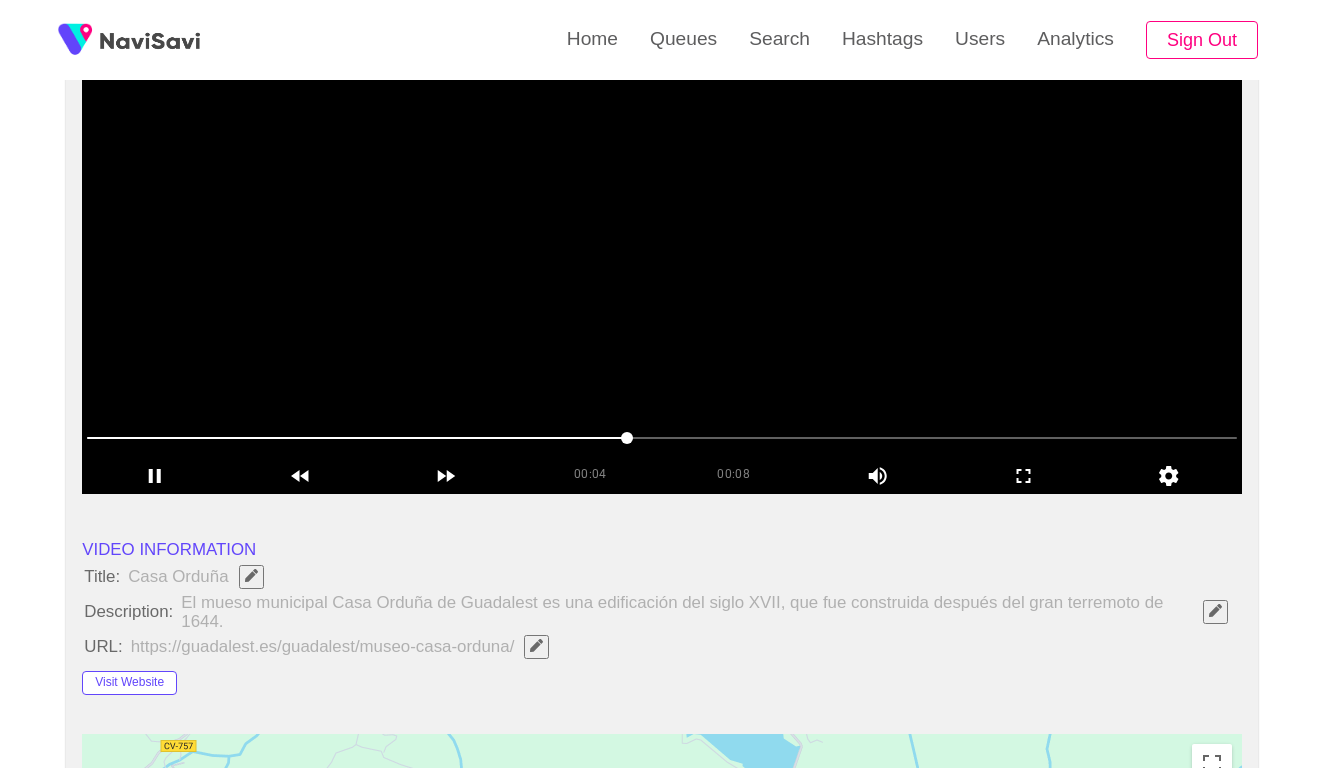 click at bounding box center (662, 244) 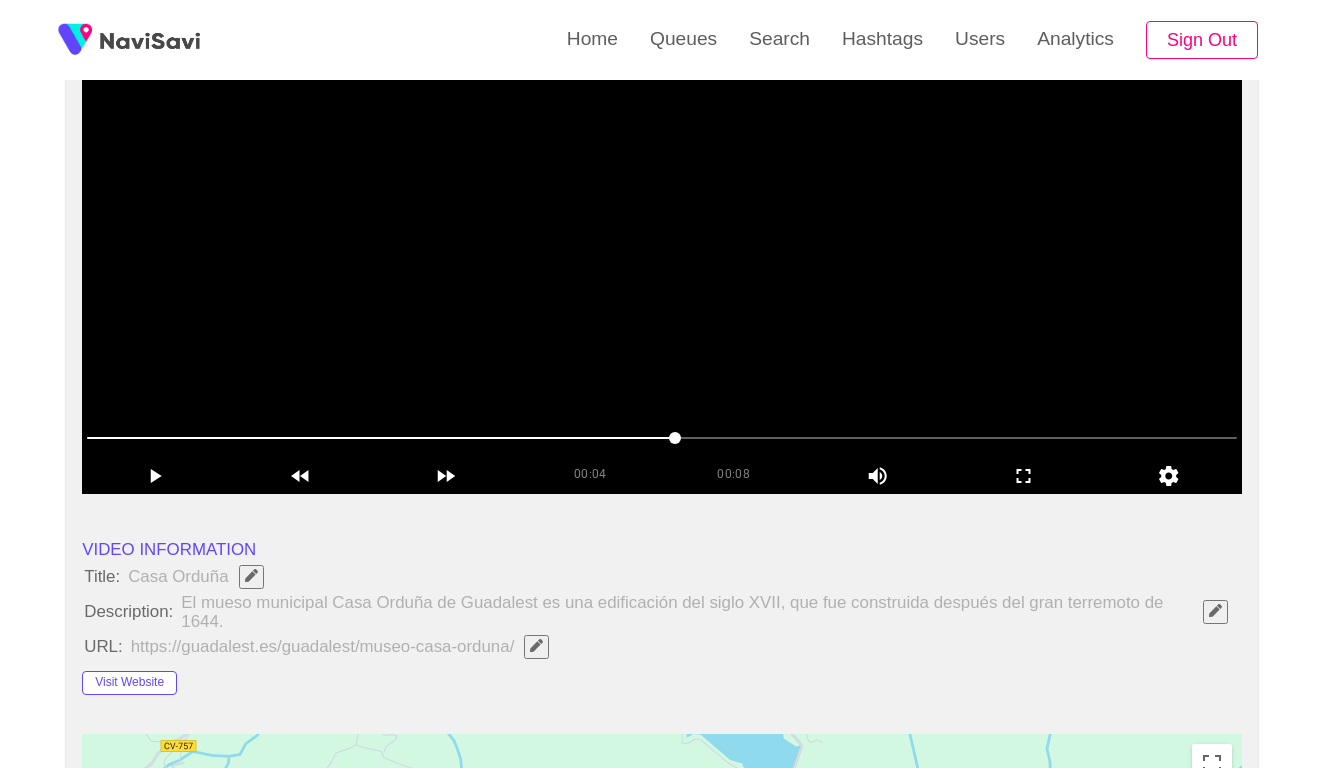 click at bounding box center (662, 244) 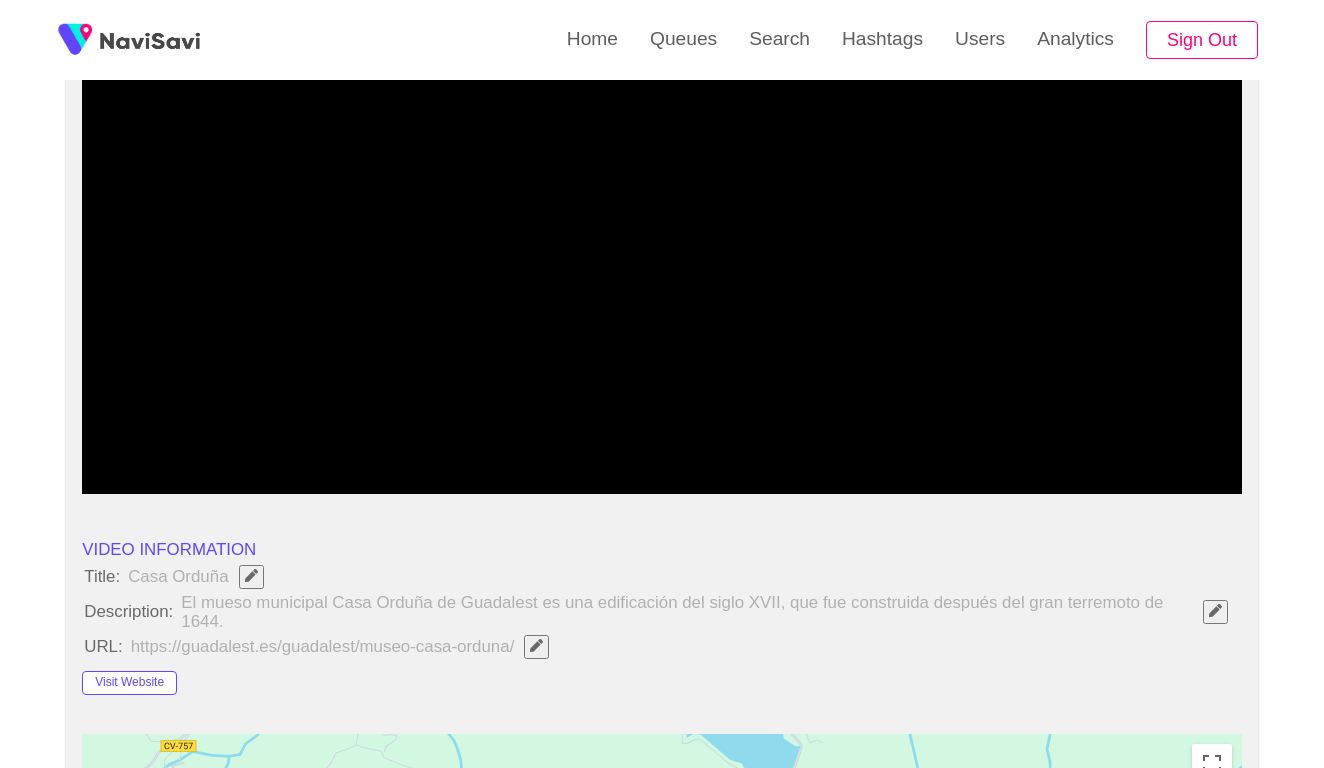 click 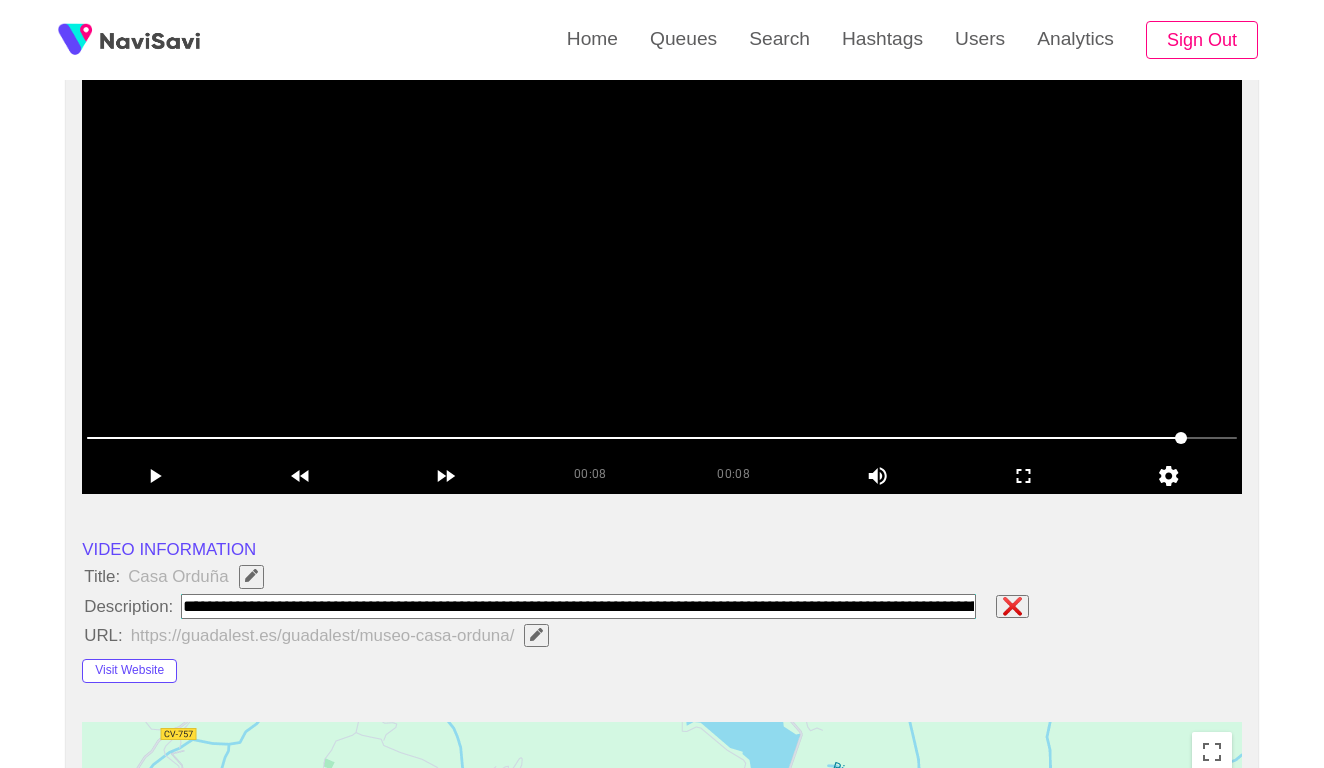 paste on "**********" 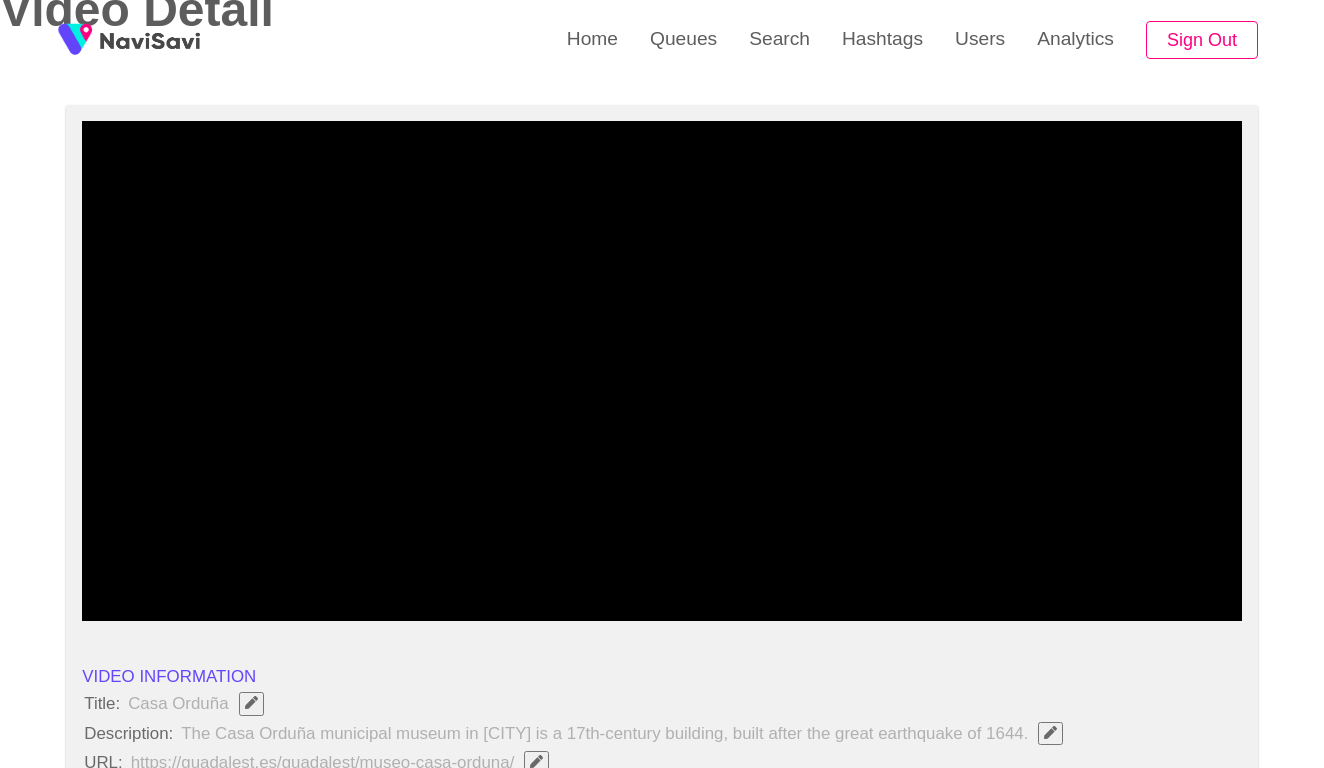 scroll, scrollTop: 56, scrollLeft: 0, axis: vertical 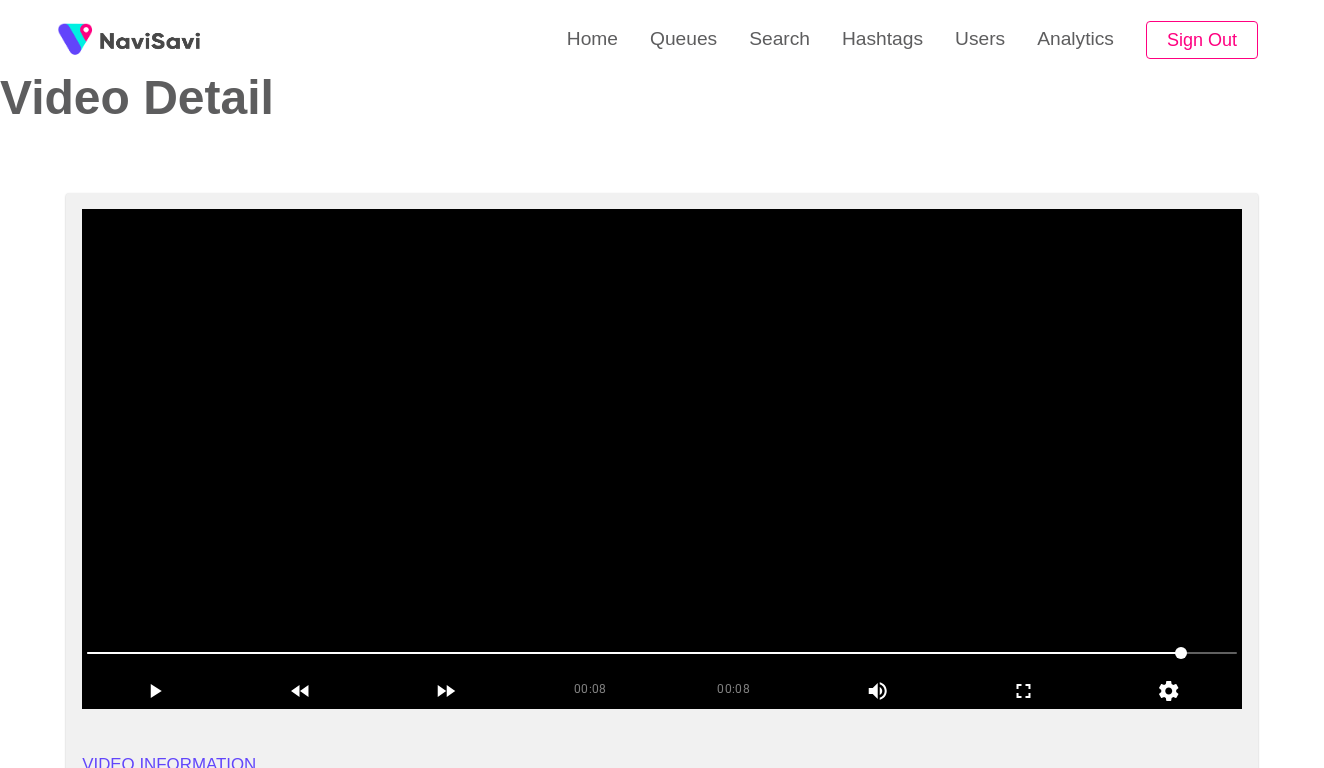 click at bounding box center (662, 459) 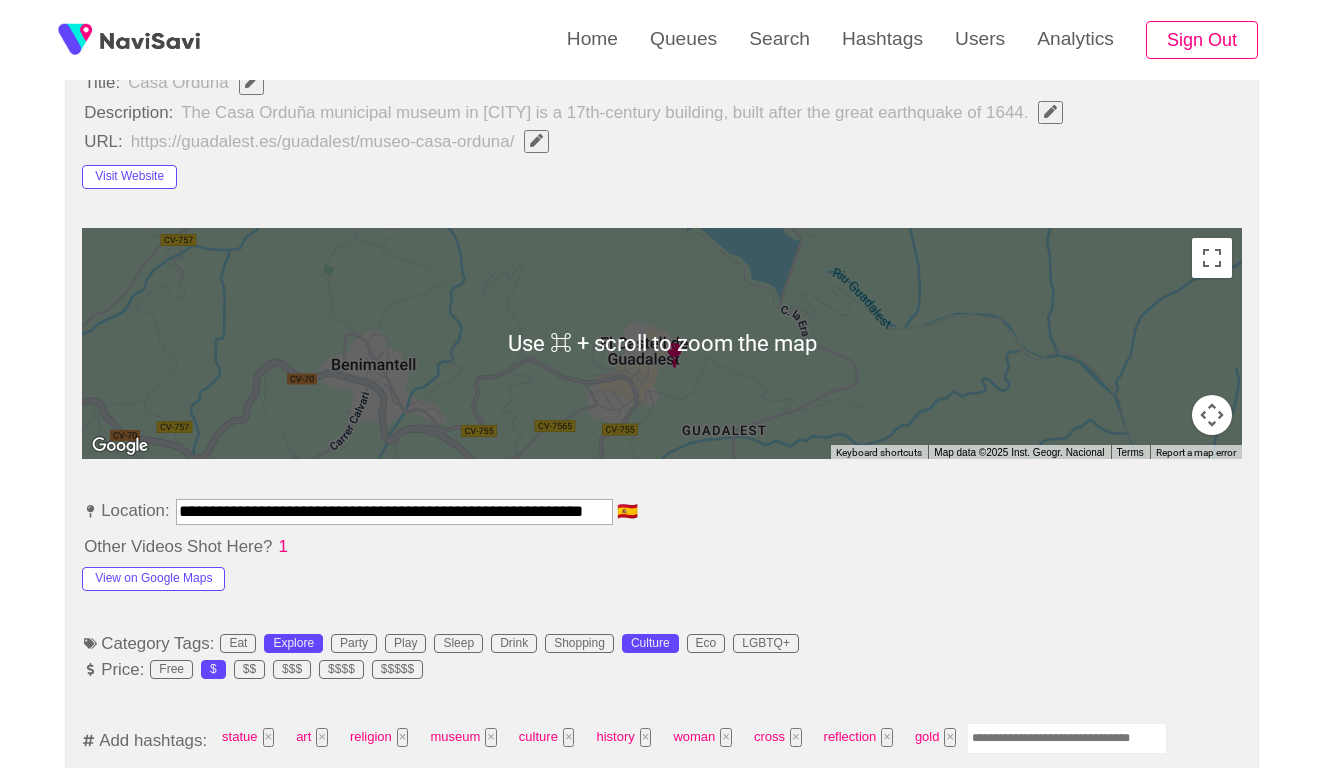 scroll, scrollTop: 824, scrollLeft: 0, axis: vertical 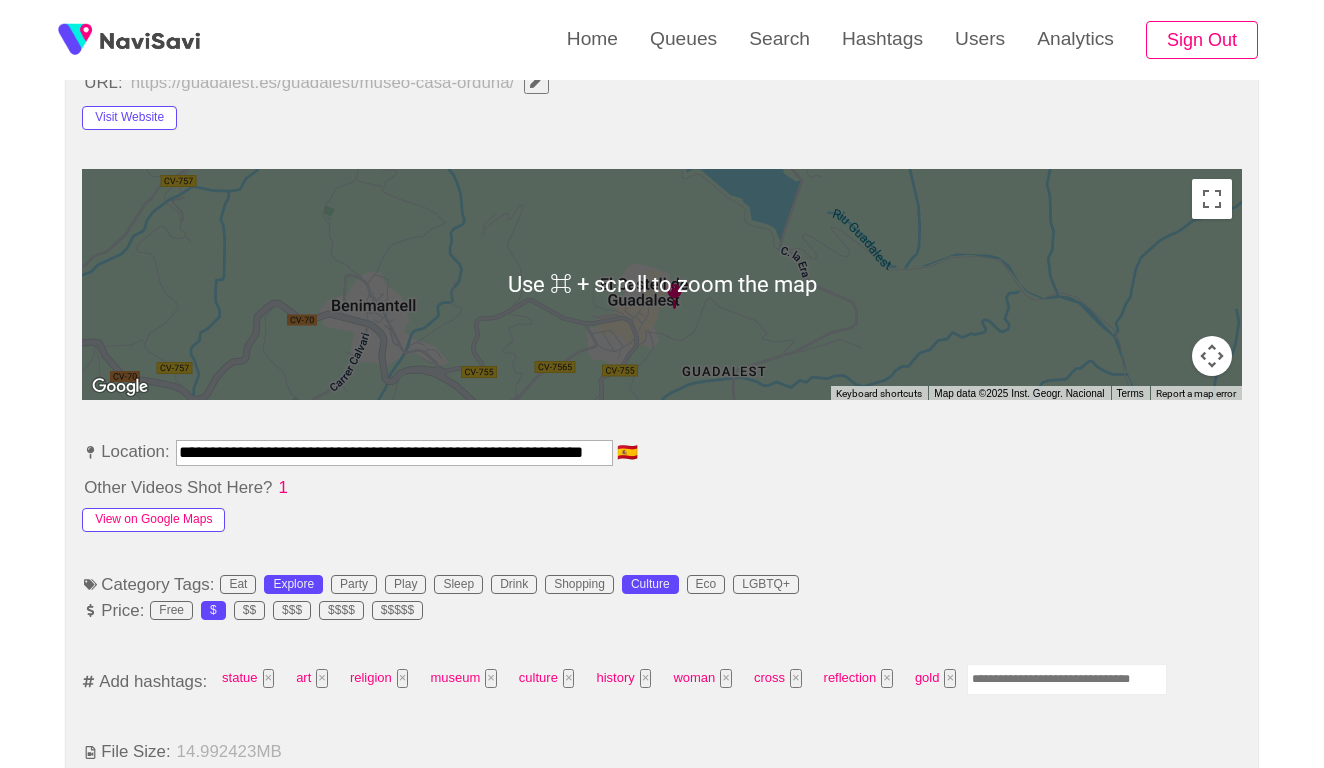 click on "View on Google Maps" at bounding box center (153, 520) 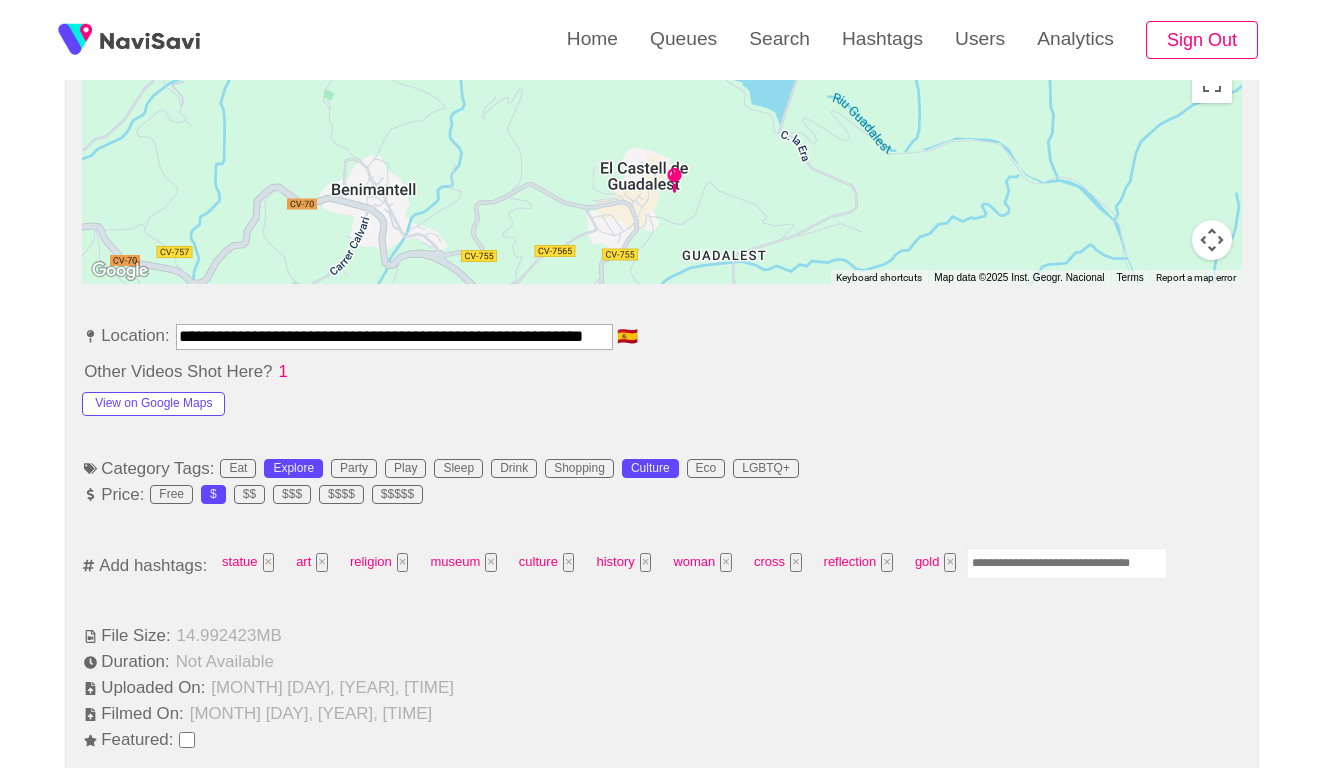 scroll, scrollTop: 1039, scrollLeft: 0, axis: vertical 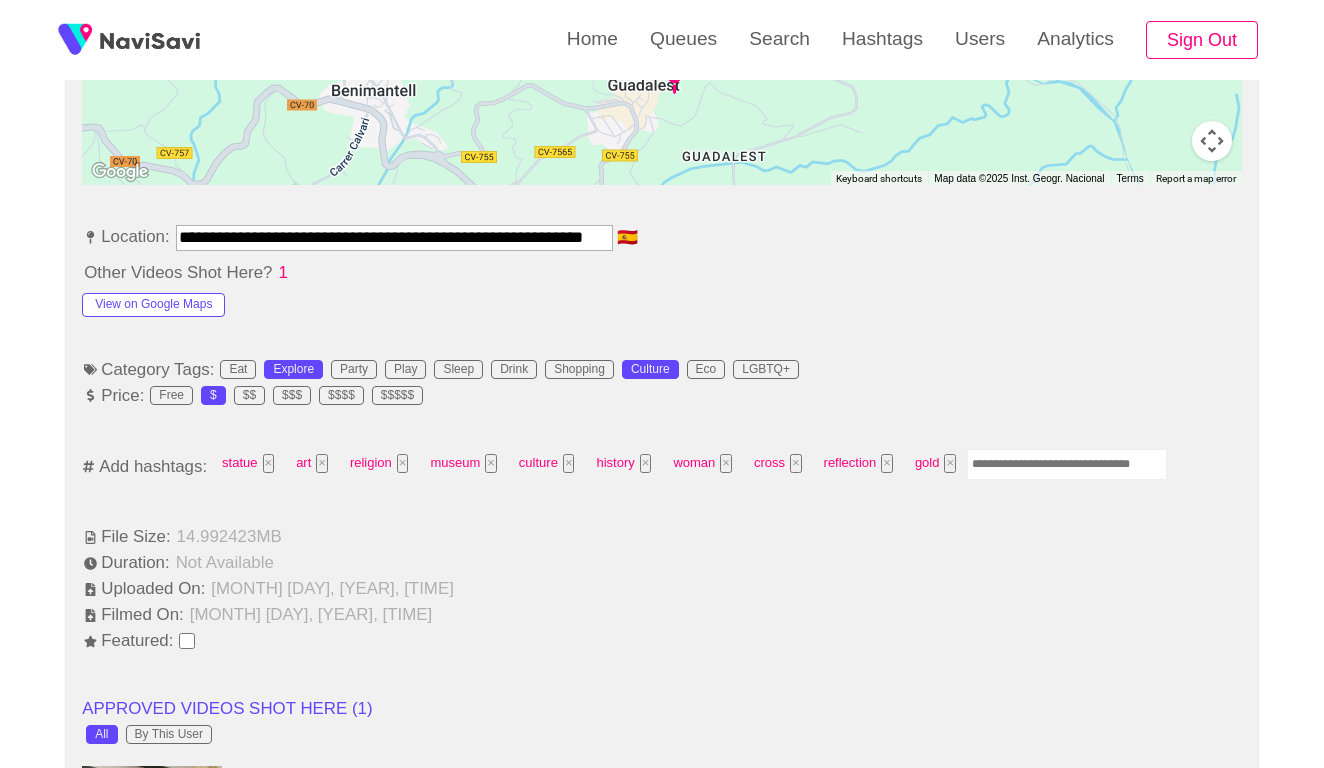 drag, startPoint x: 280, startPoint y: 226, endPoint x: 150, endPoint y: 224, distance: 130.01538 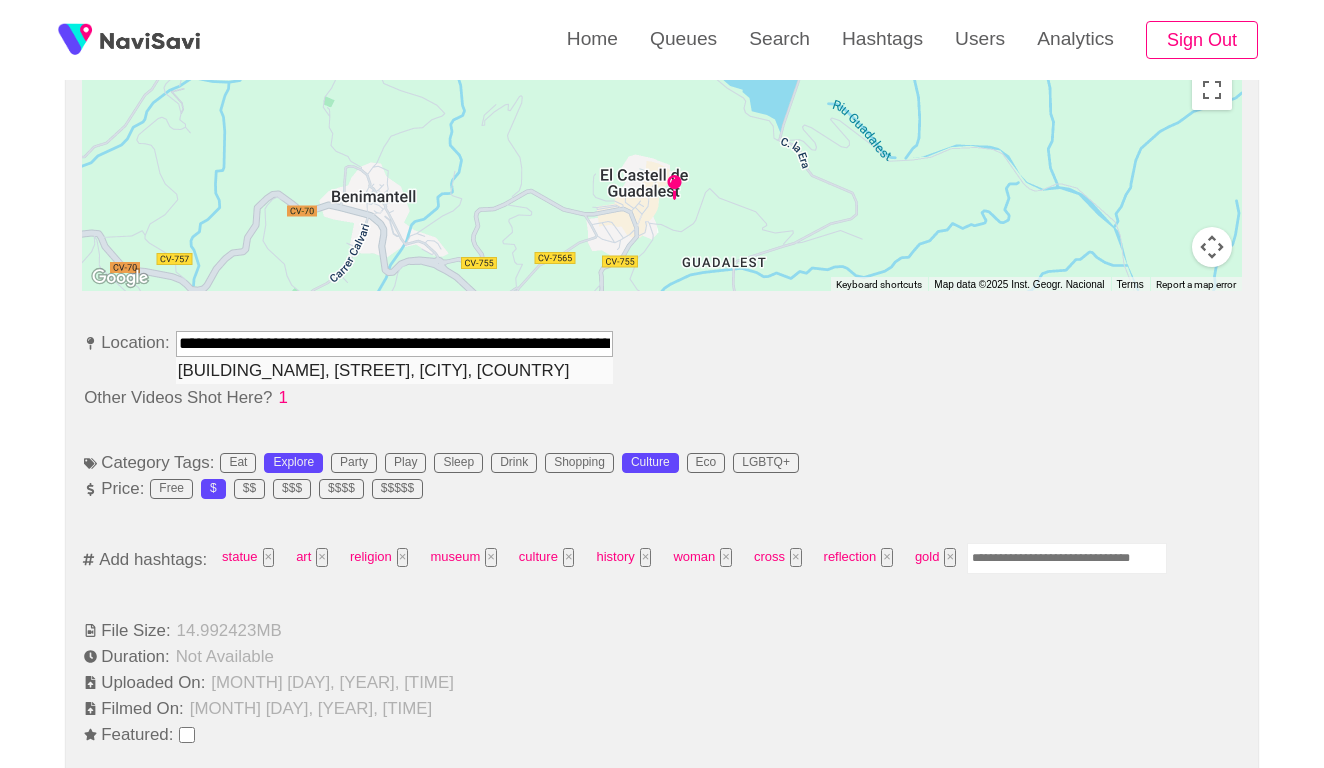 scroll, scrollTop: 918, scrollLeft: 0, axis: vertical 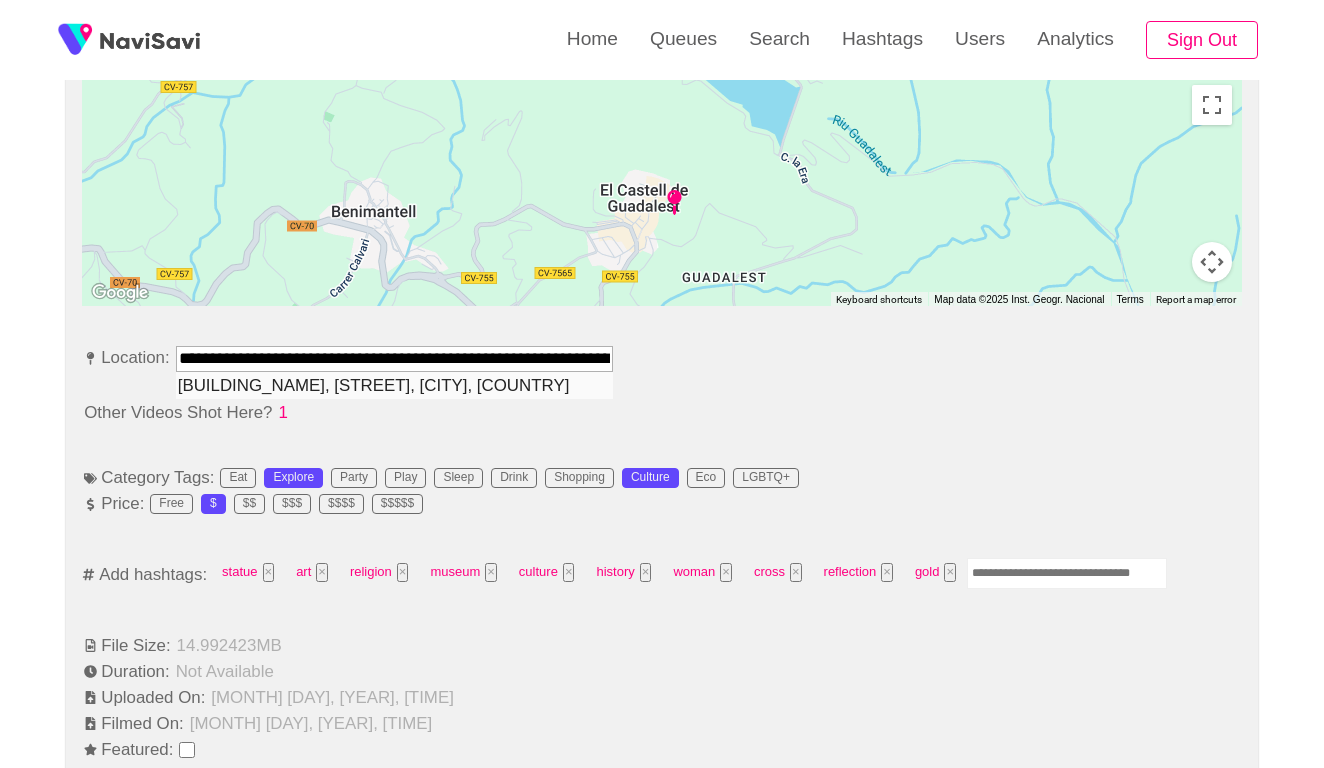 click on "[BUILDING_NAME], [STREET], [CITY], [COUNTRY]" at bounding box center (394, 385) 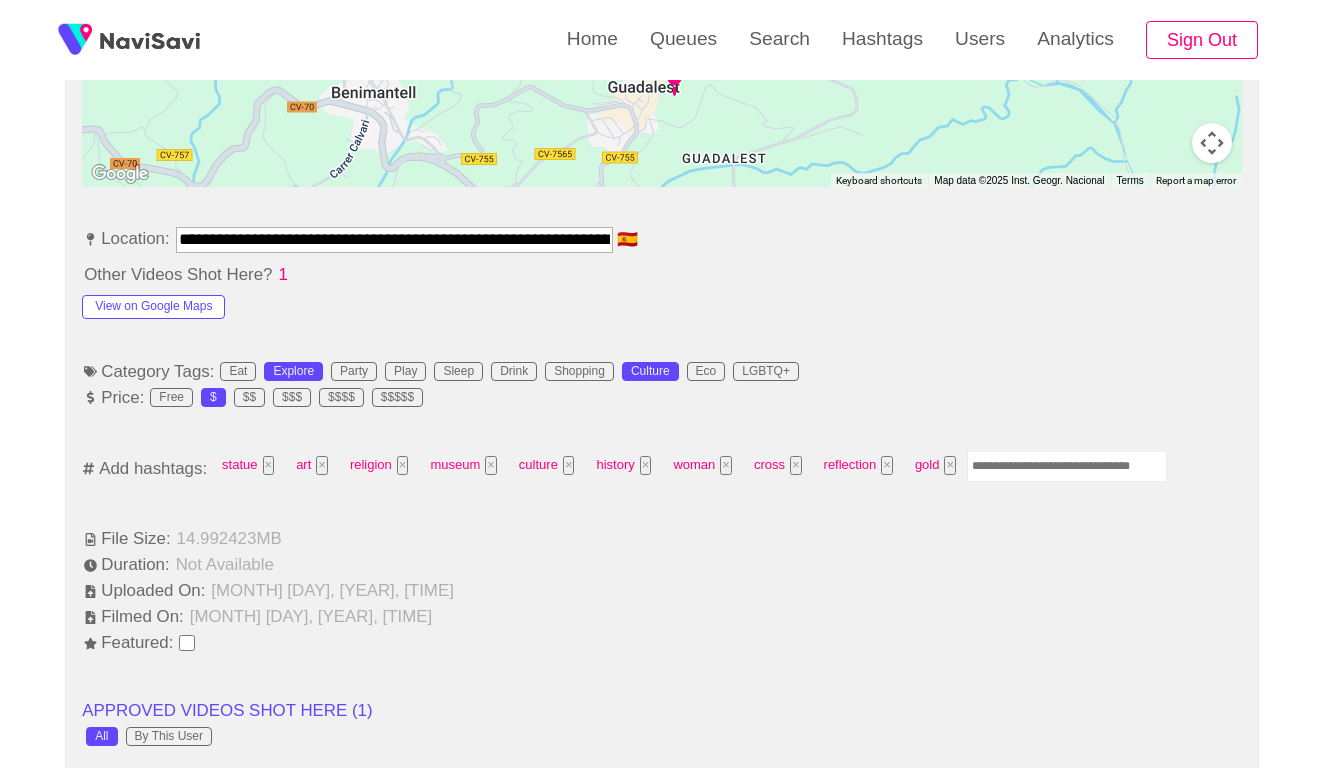 scroll, scrollTop: 1049, scrollLeft: 0, axis: vertical 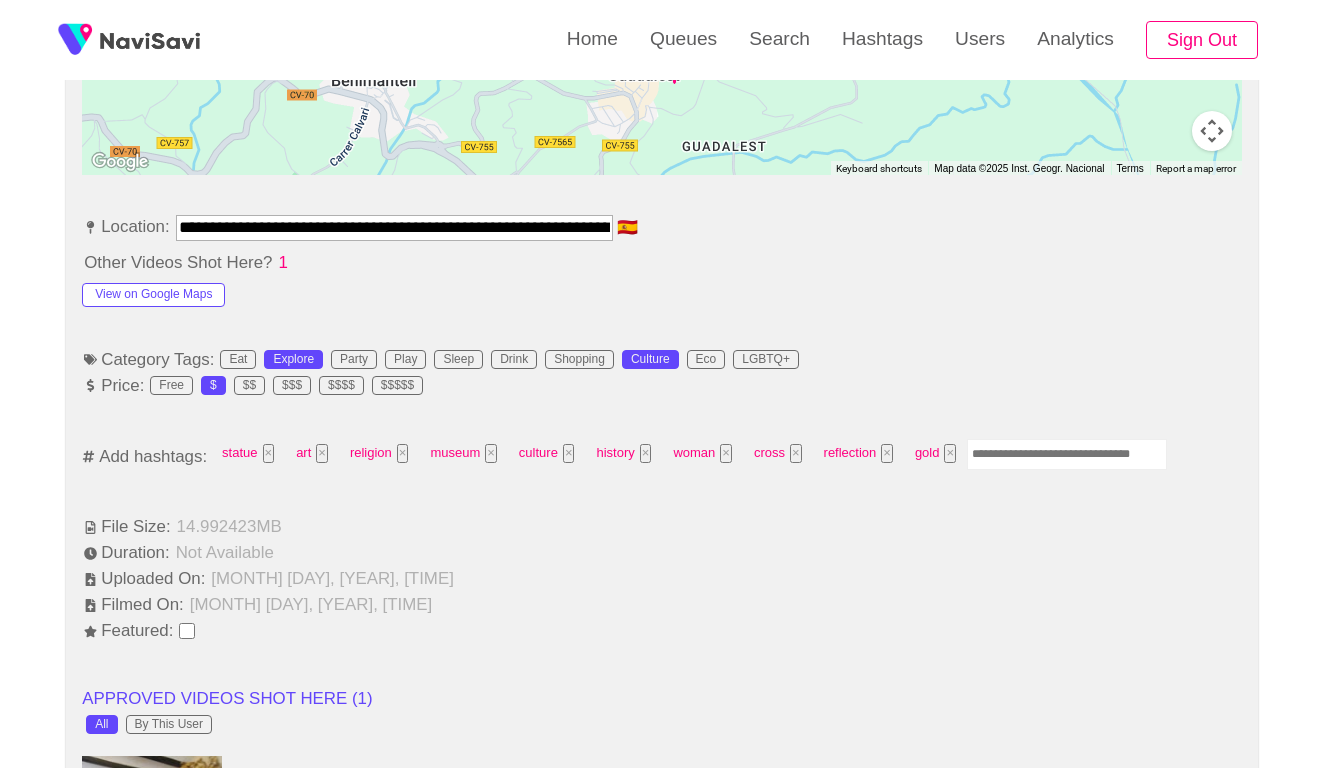 type on "**********" 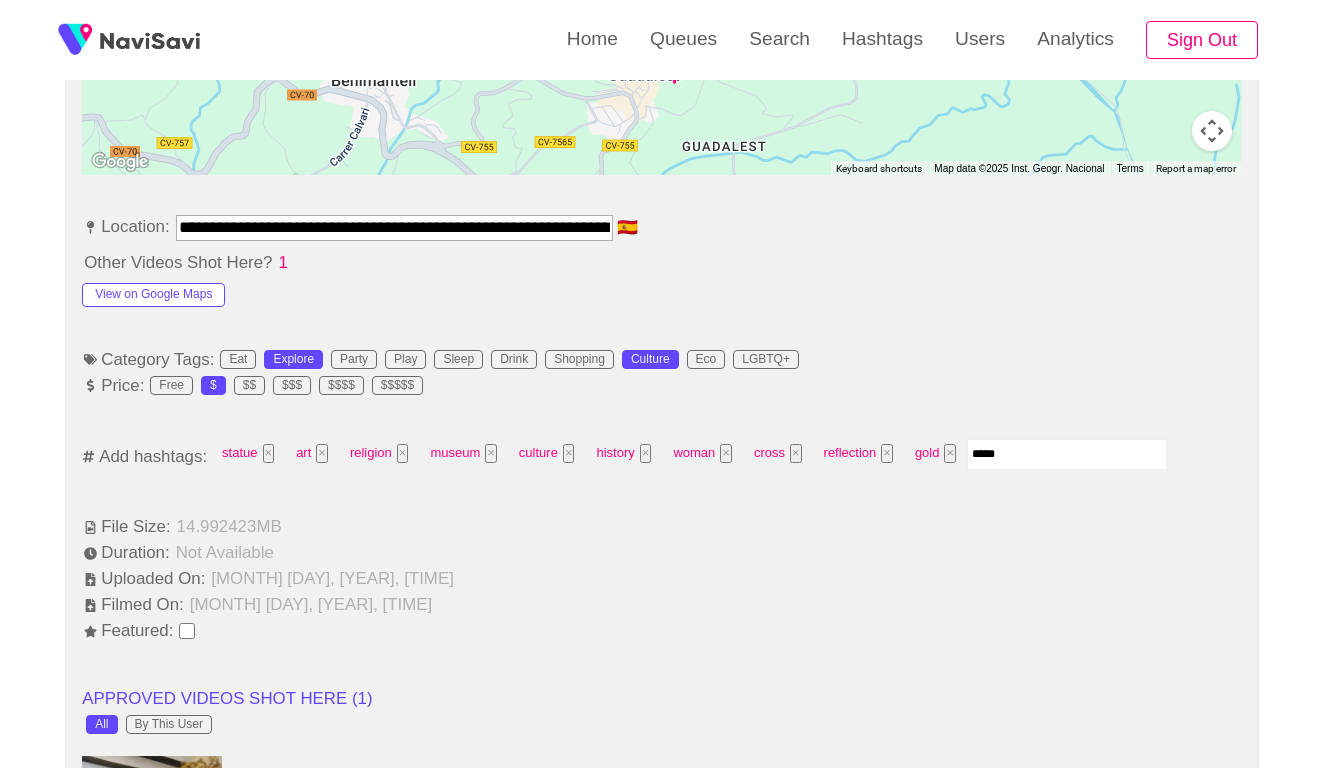 type on "******" 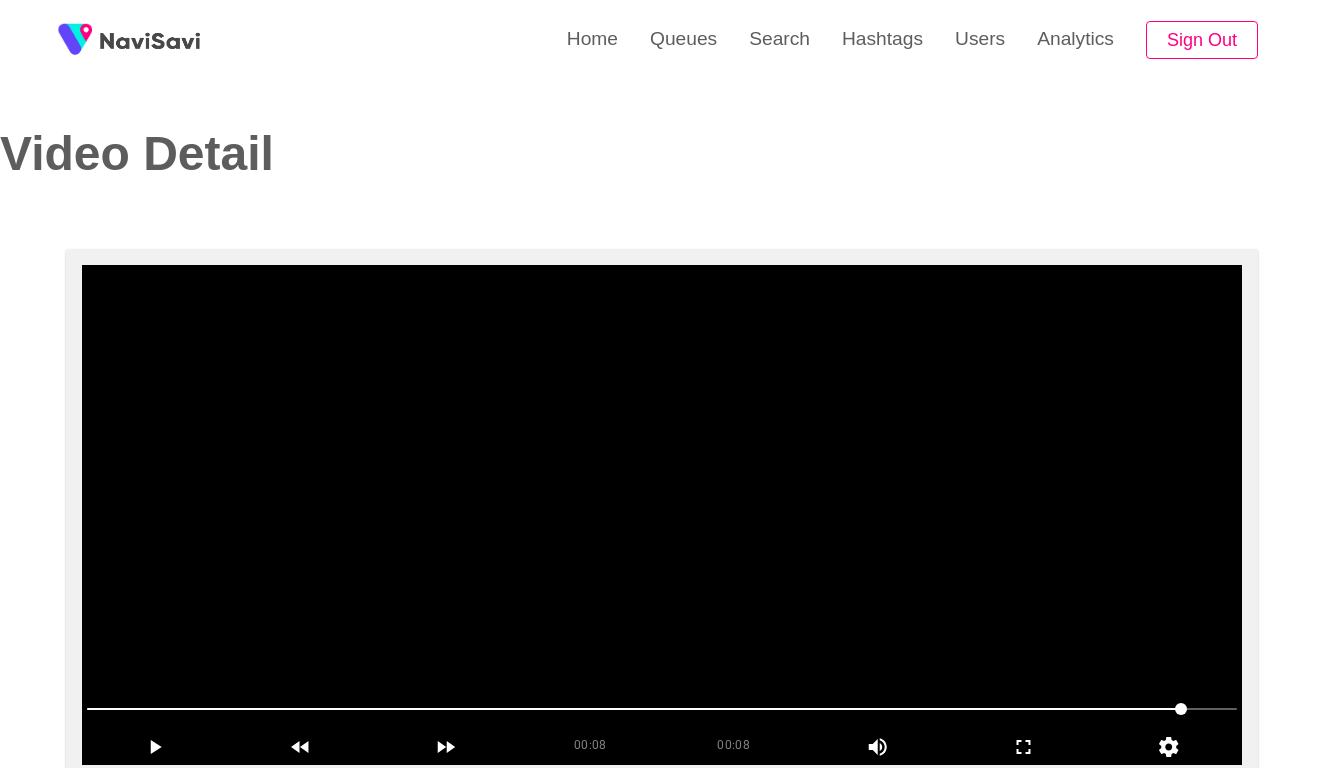 scroll, scrollTop: -2, scrollLeft: 0, axis: vertical 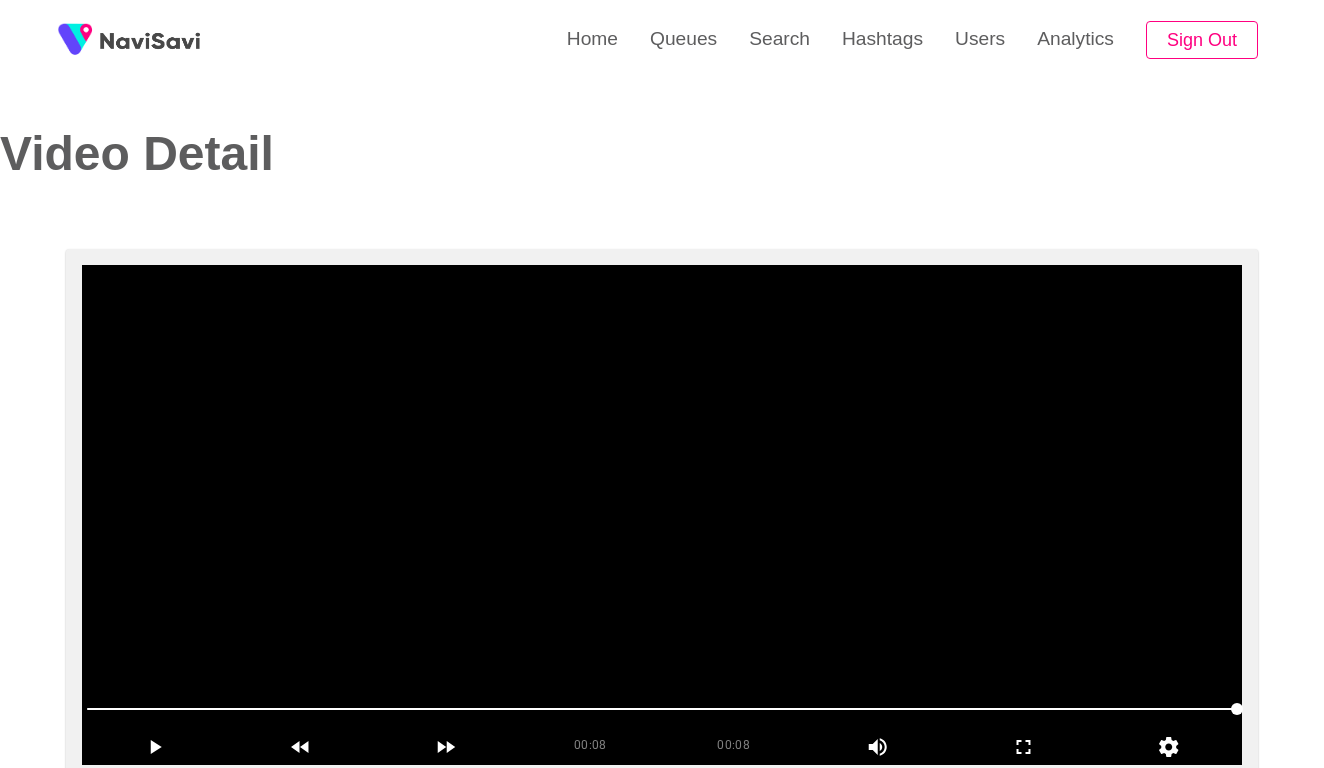 click at bounding box center (662, 515) 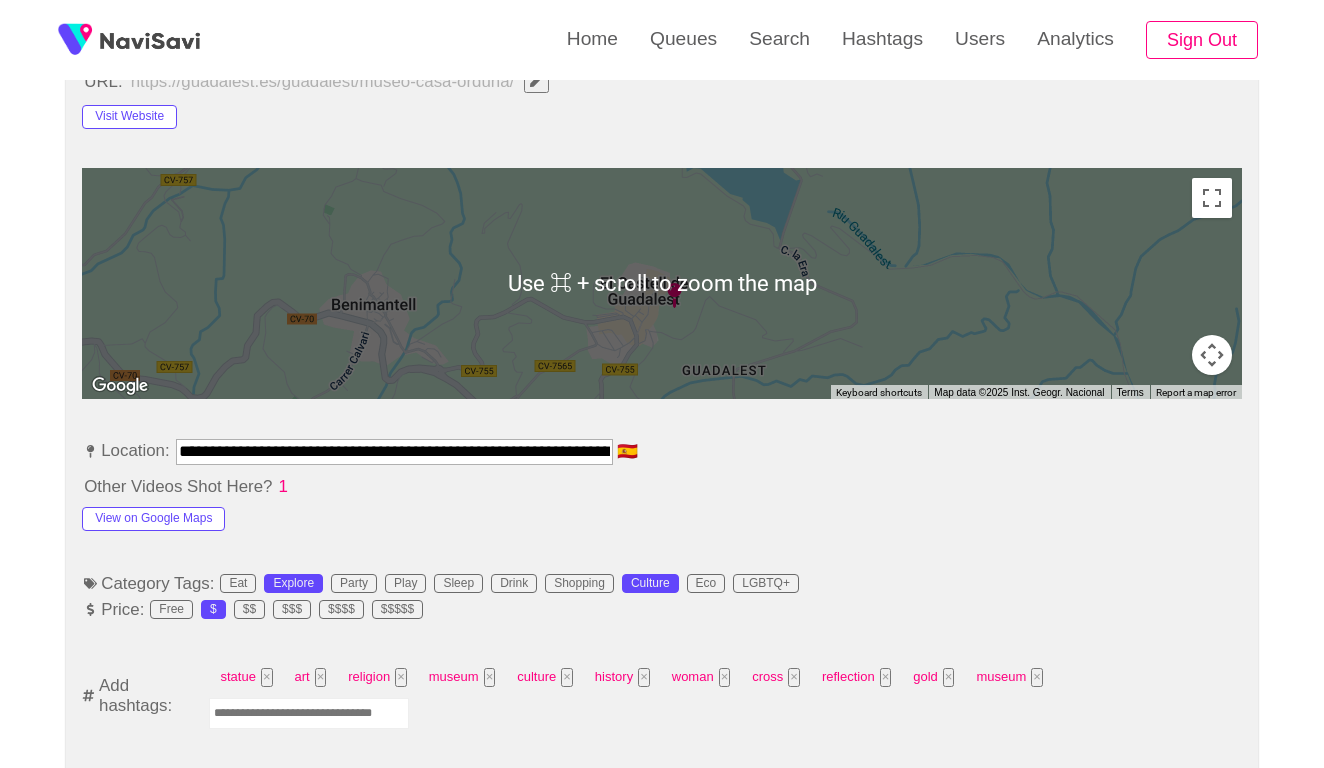 scroll, scrollTop: 907, scrollLeft: 0, axis: vertical 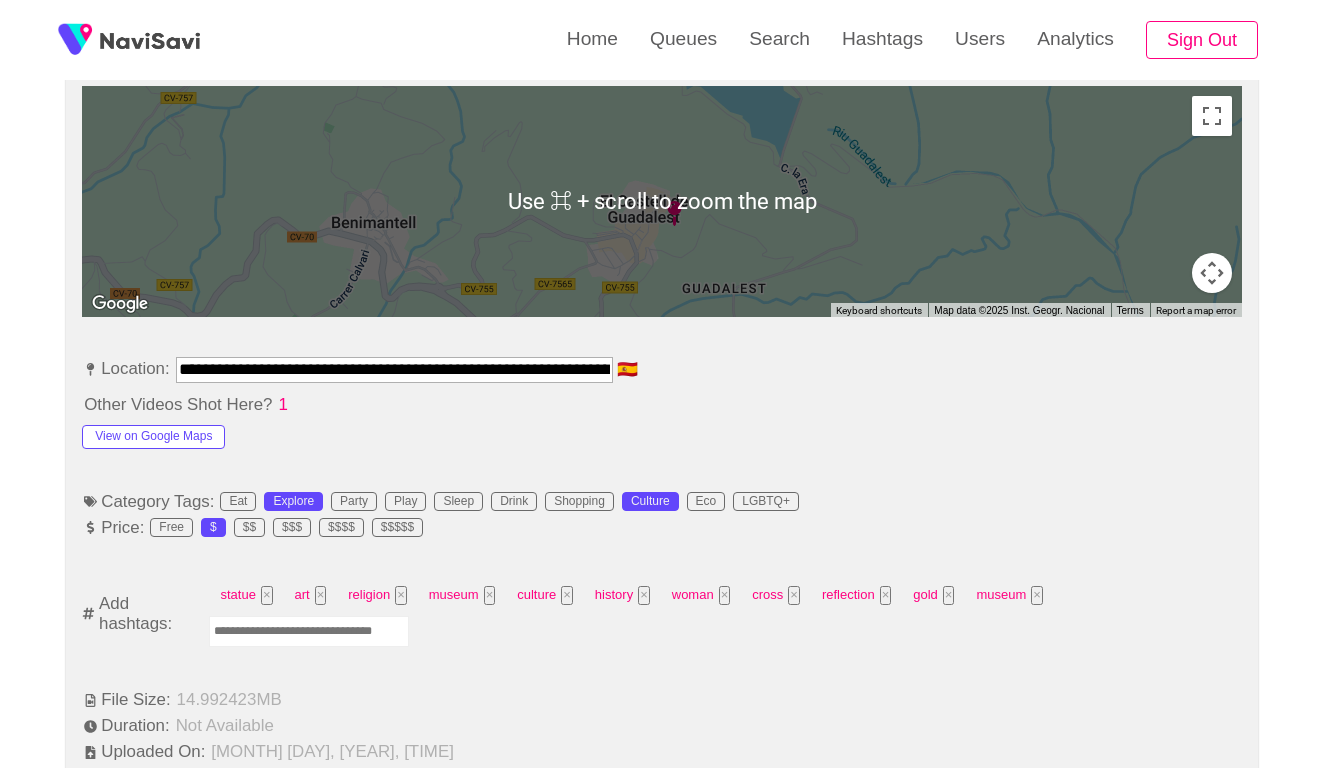 click at bounding box center (309, 631) 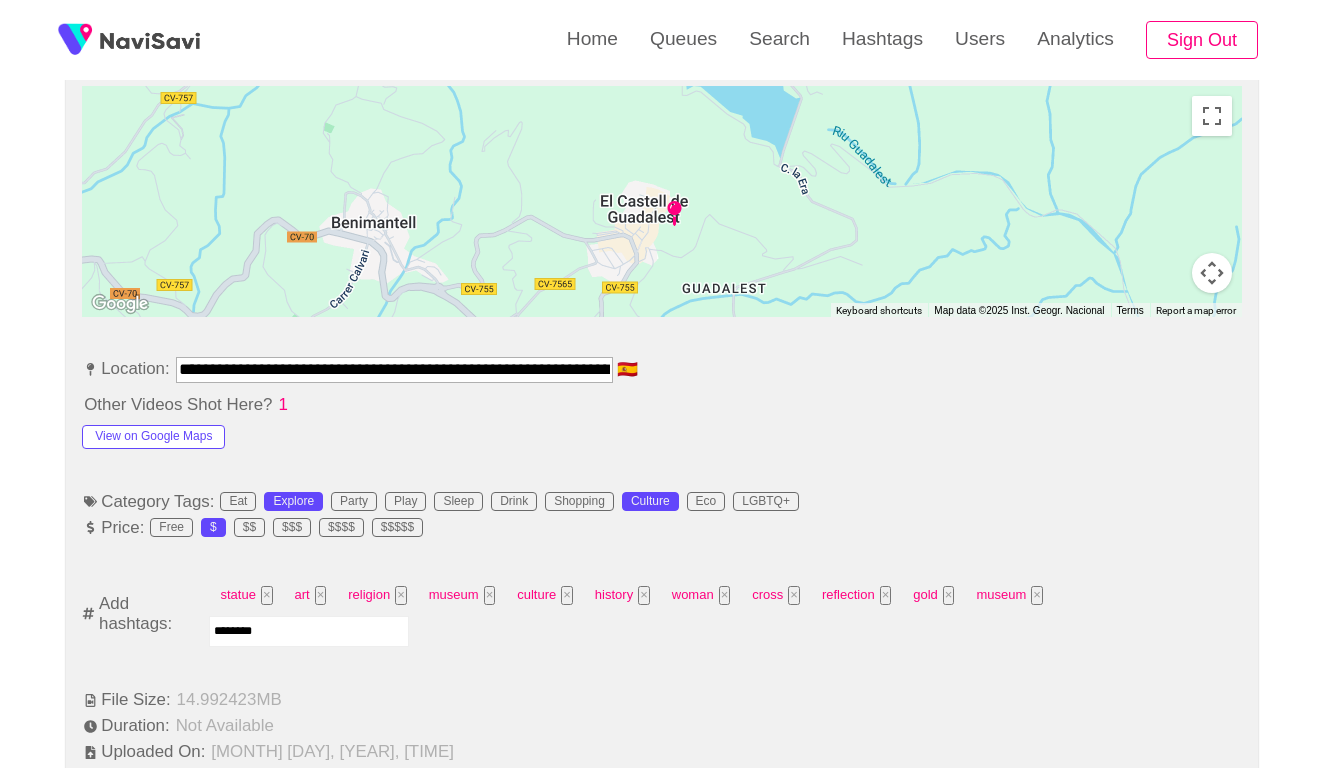 type on "*********" 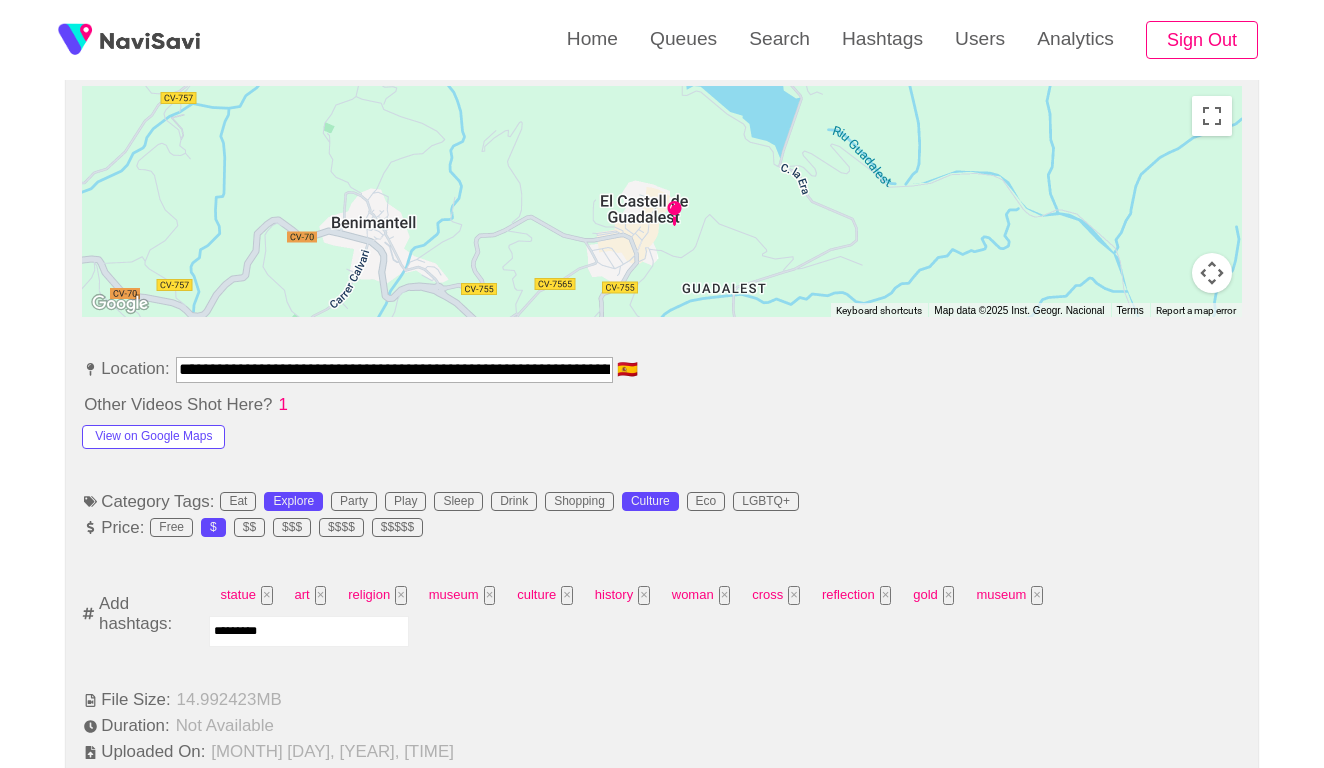 type 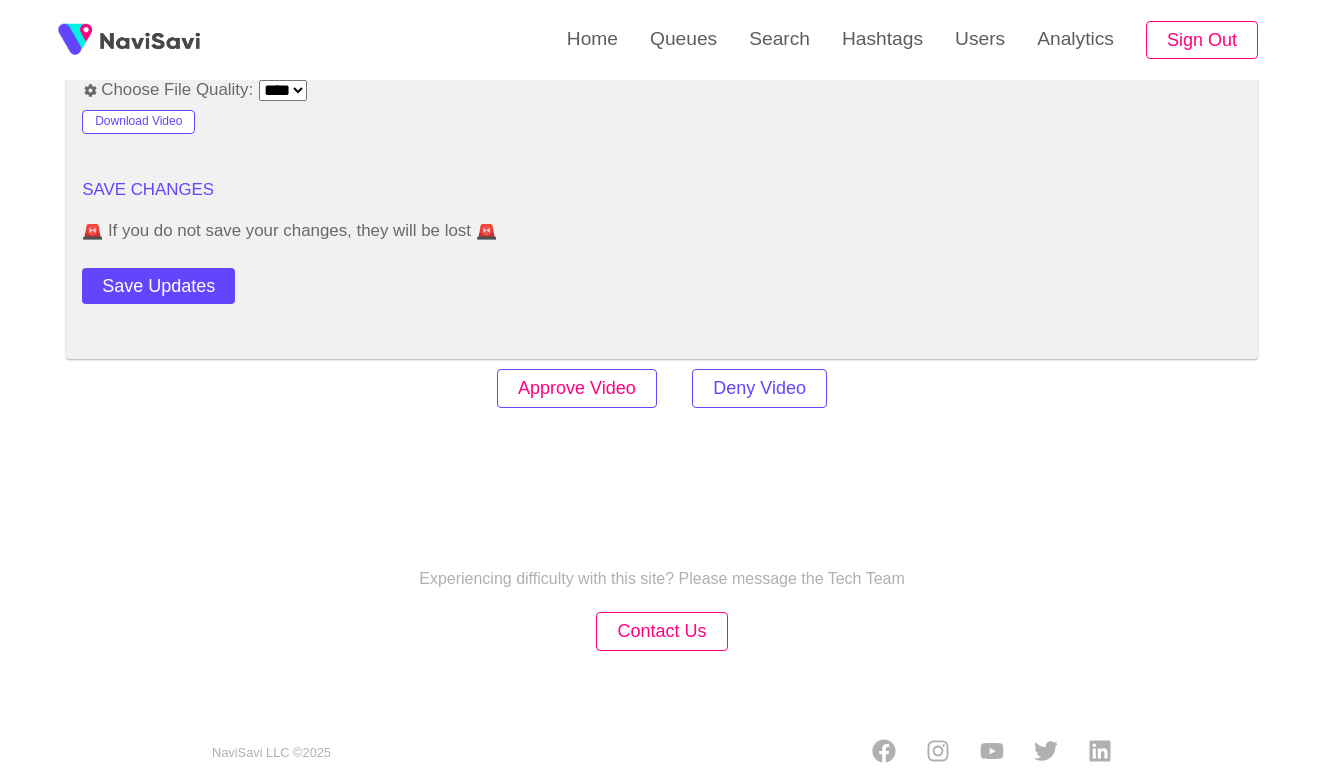 scroll, scrollTop: 2750, scrollLeft: 0, axis: vertical 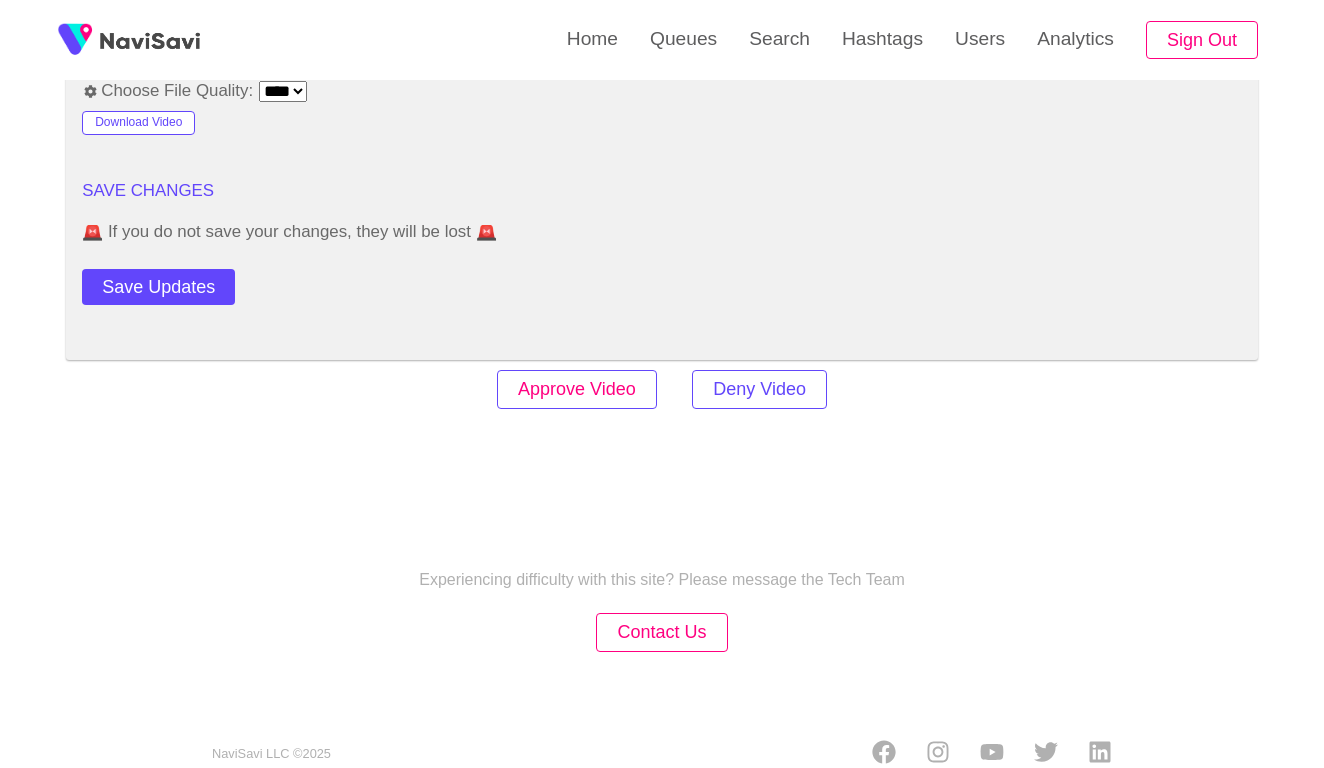 click on "Approve Video" at bounding box center [577, 389] 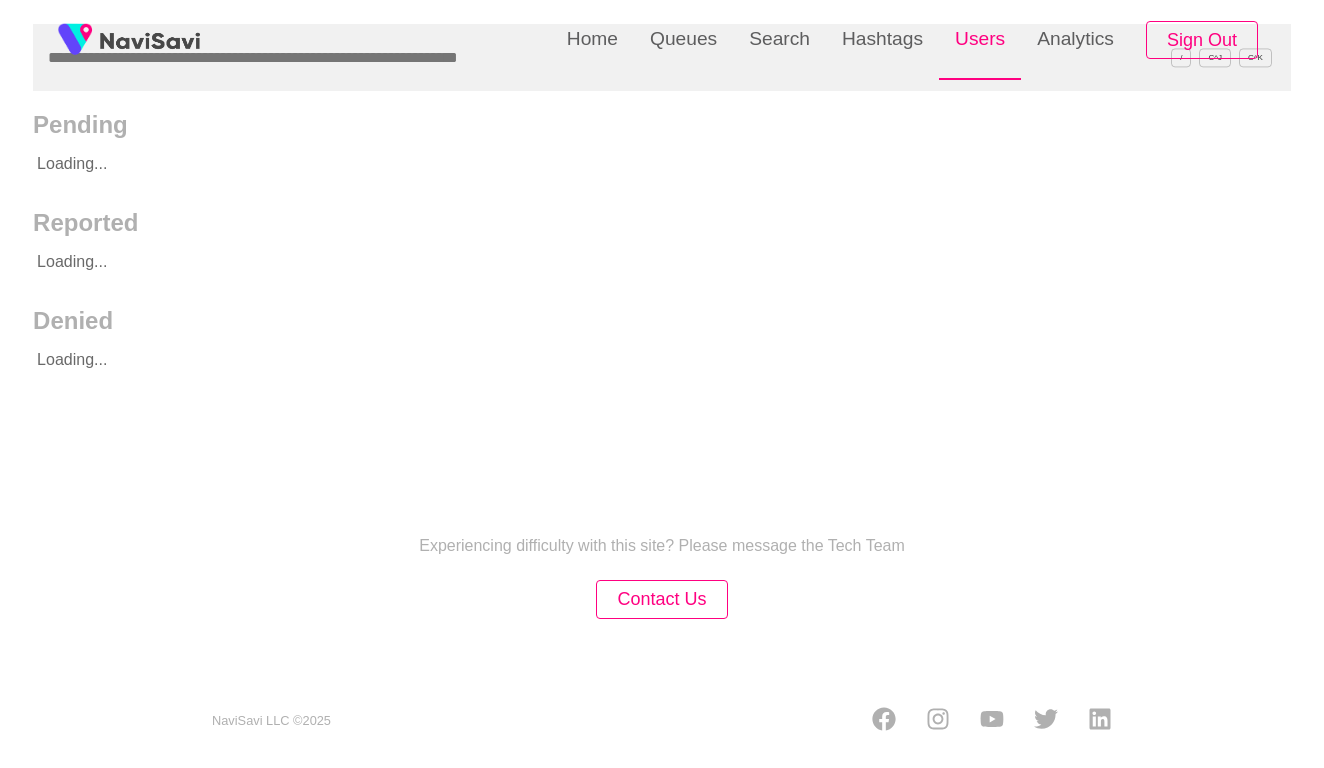 scroll, scrollTop: 0, scrollLeft: 0, axis: both 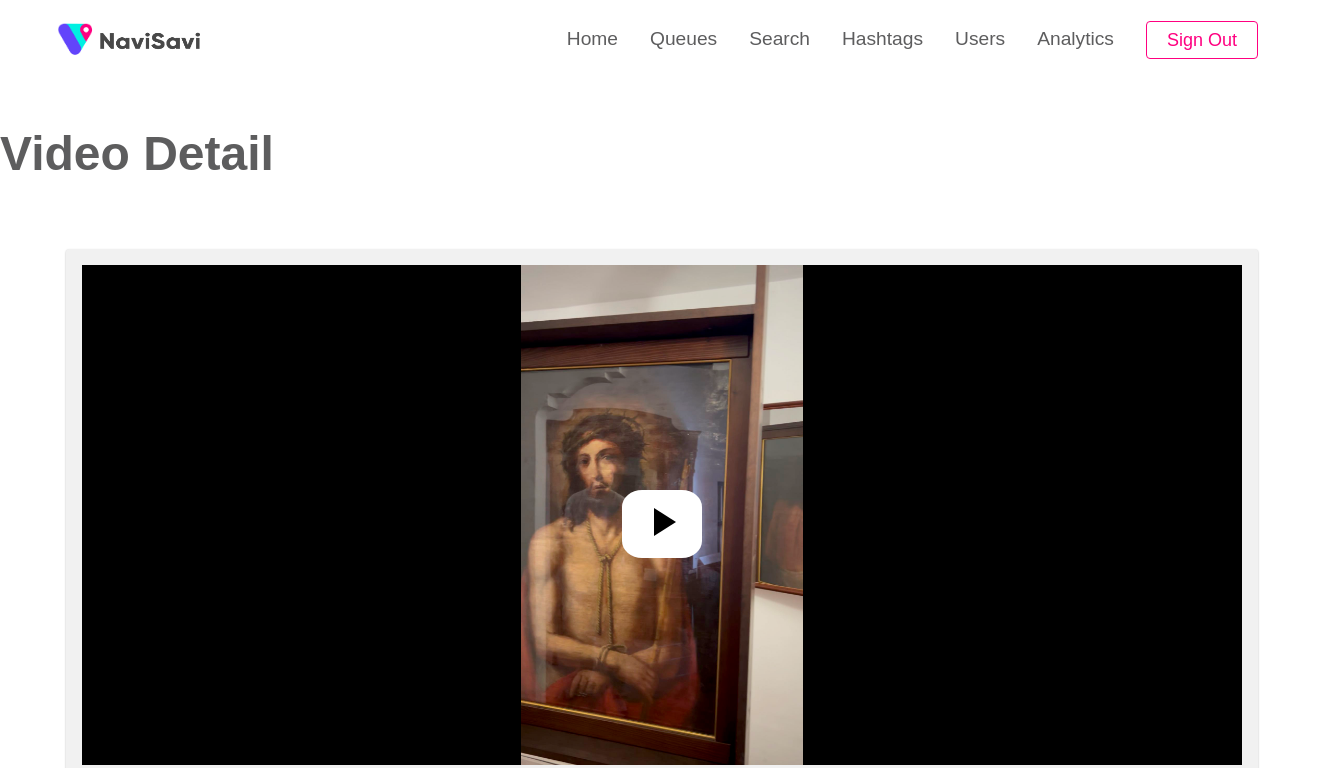 select on "**********" 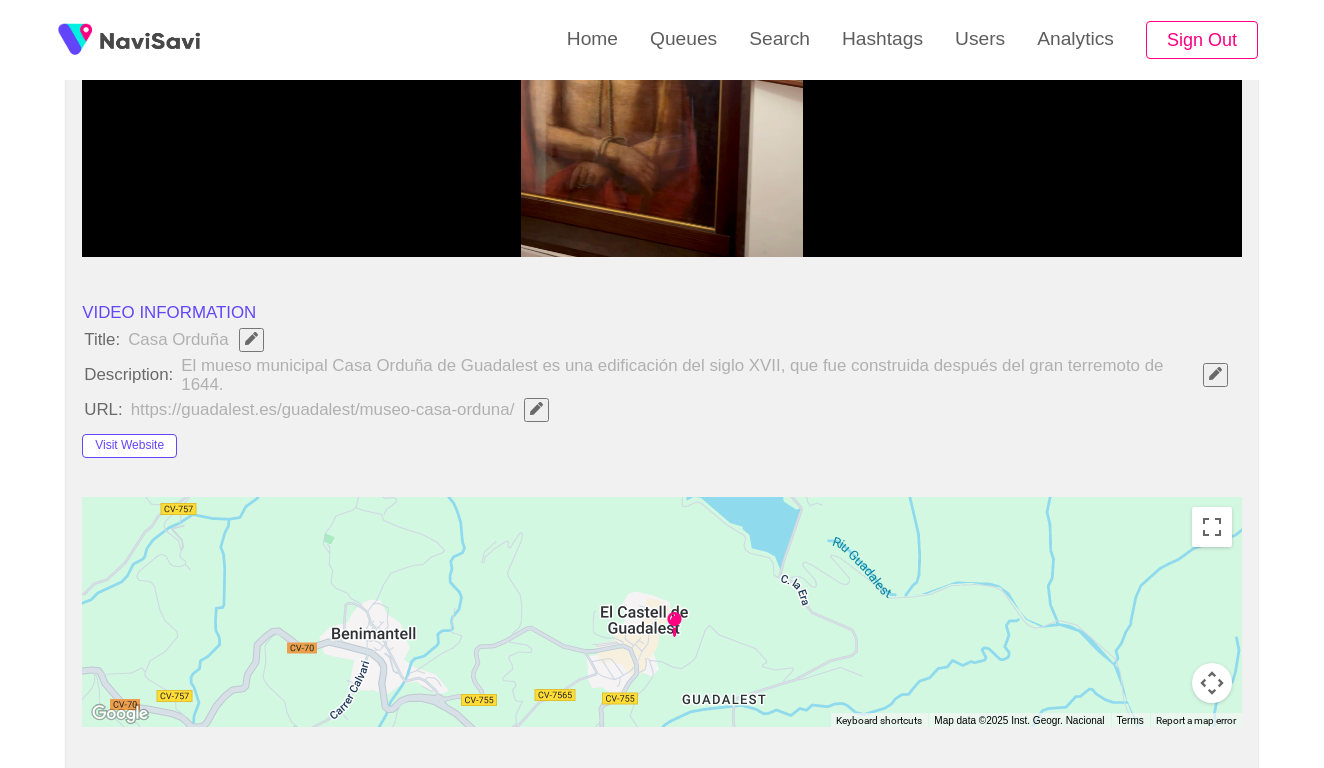 scroll, scrollTop: 537, scrollLeft: 0, axis: vertical 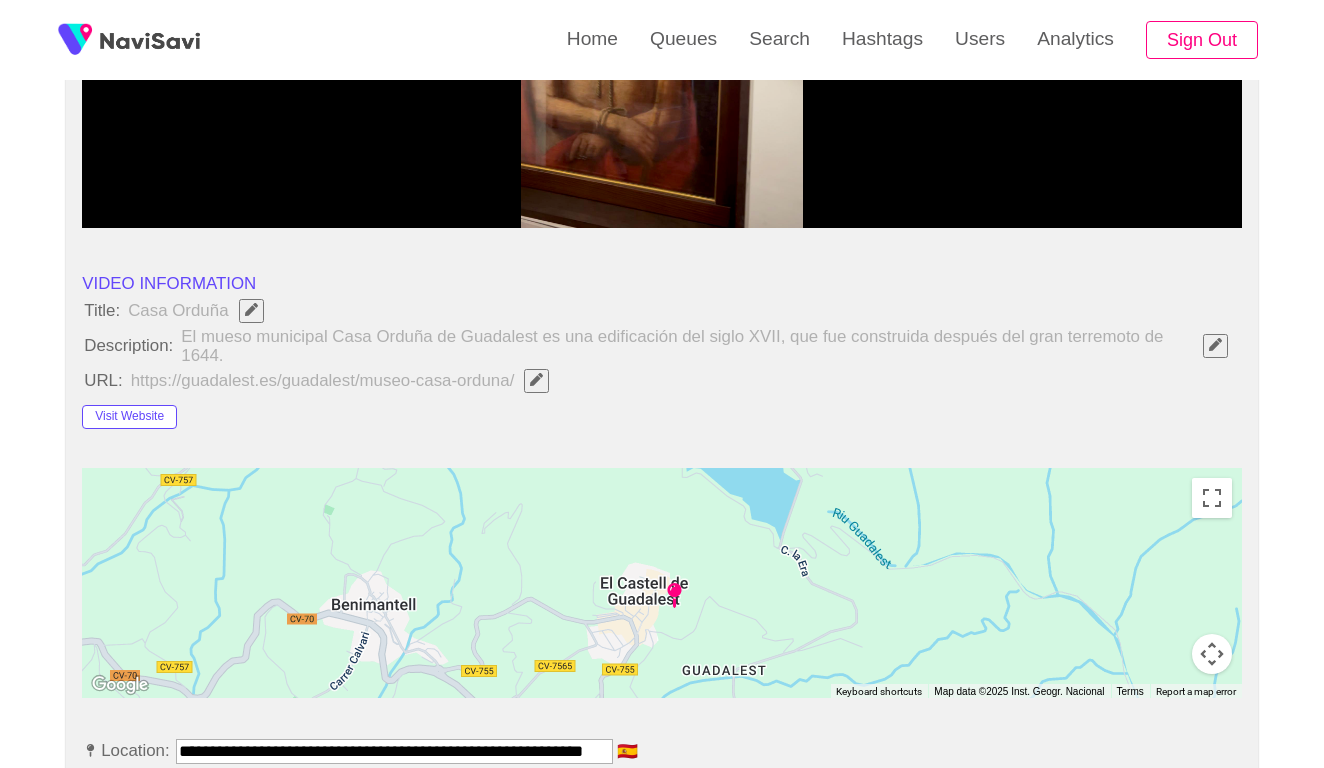 click 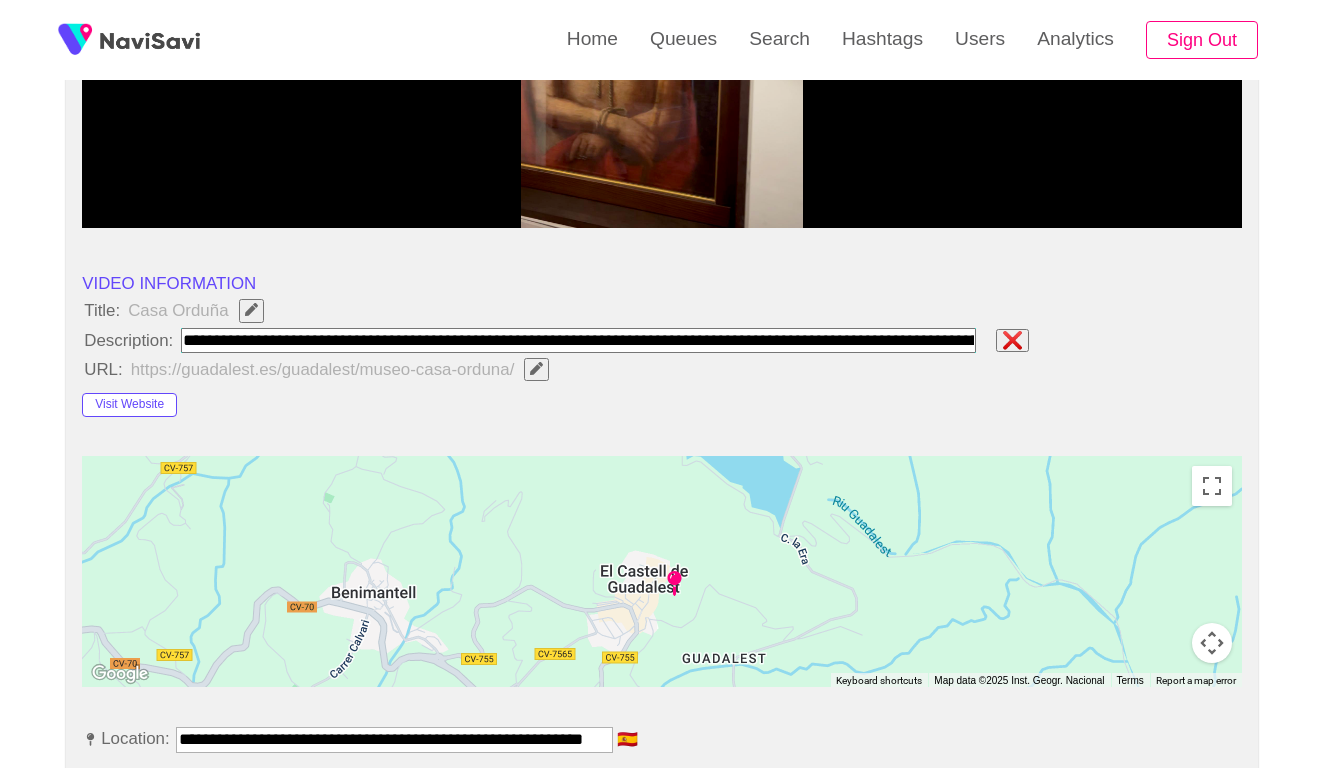 type on "**********" 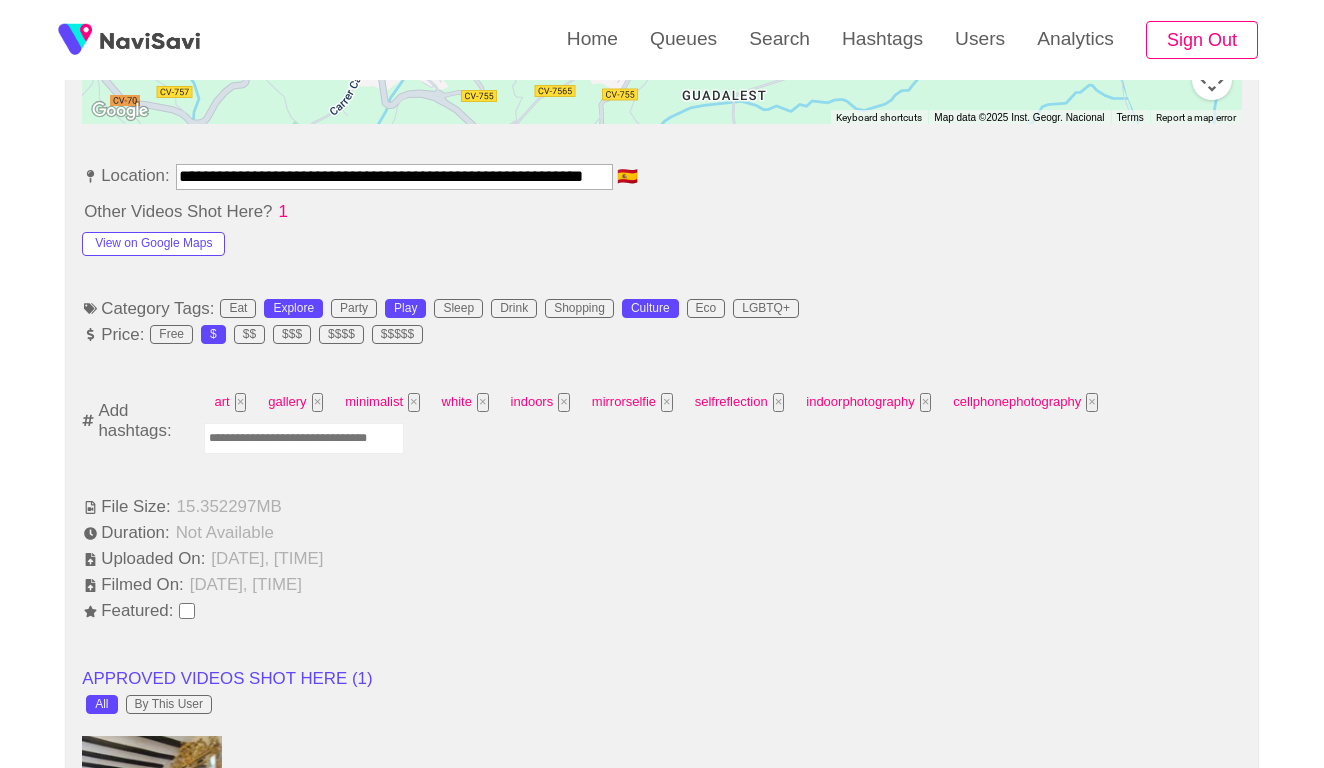 scroll, scrollTop: 1133, scrollLeft: 0, axis: vertical 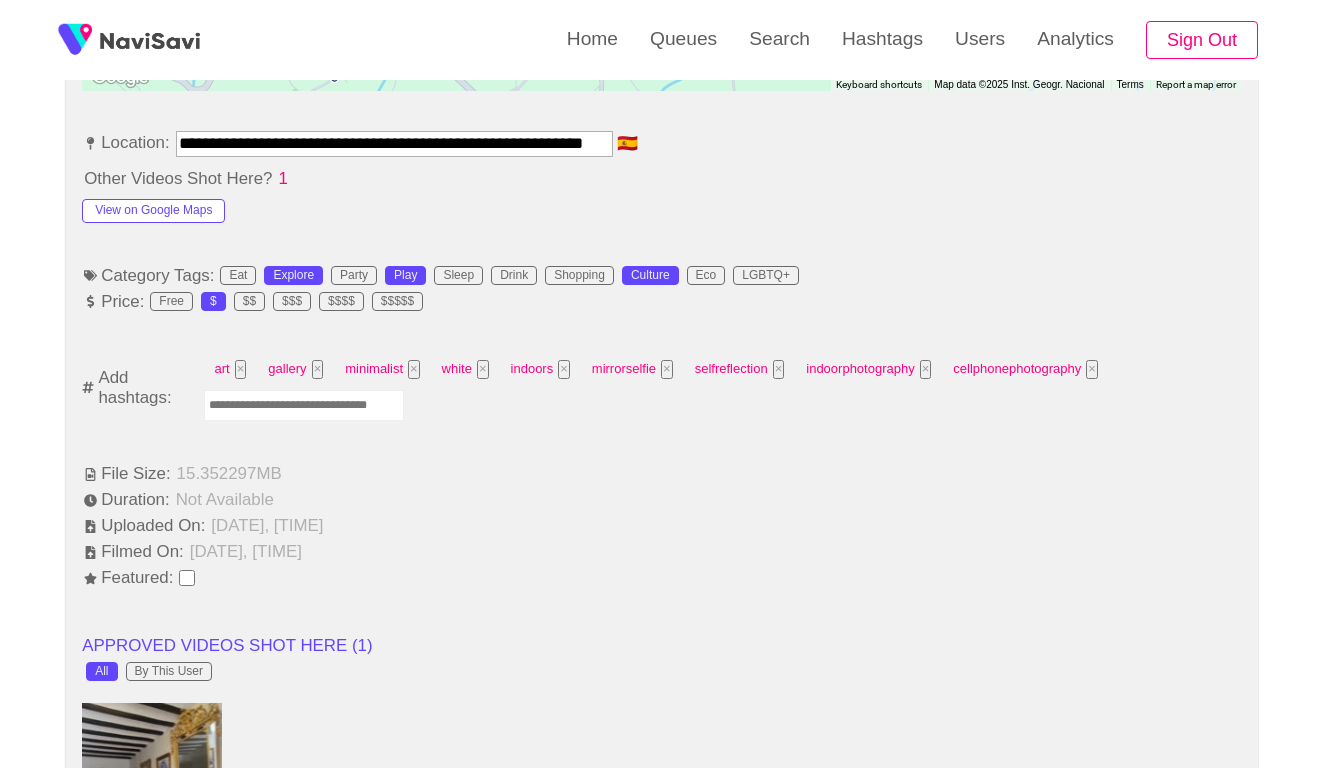 click on "**********" at bounding box center [394, 143] 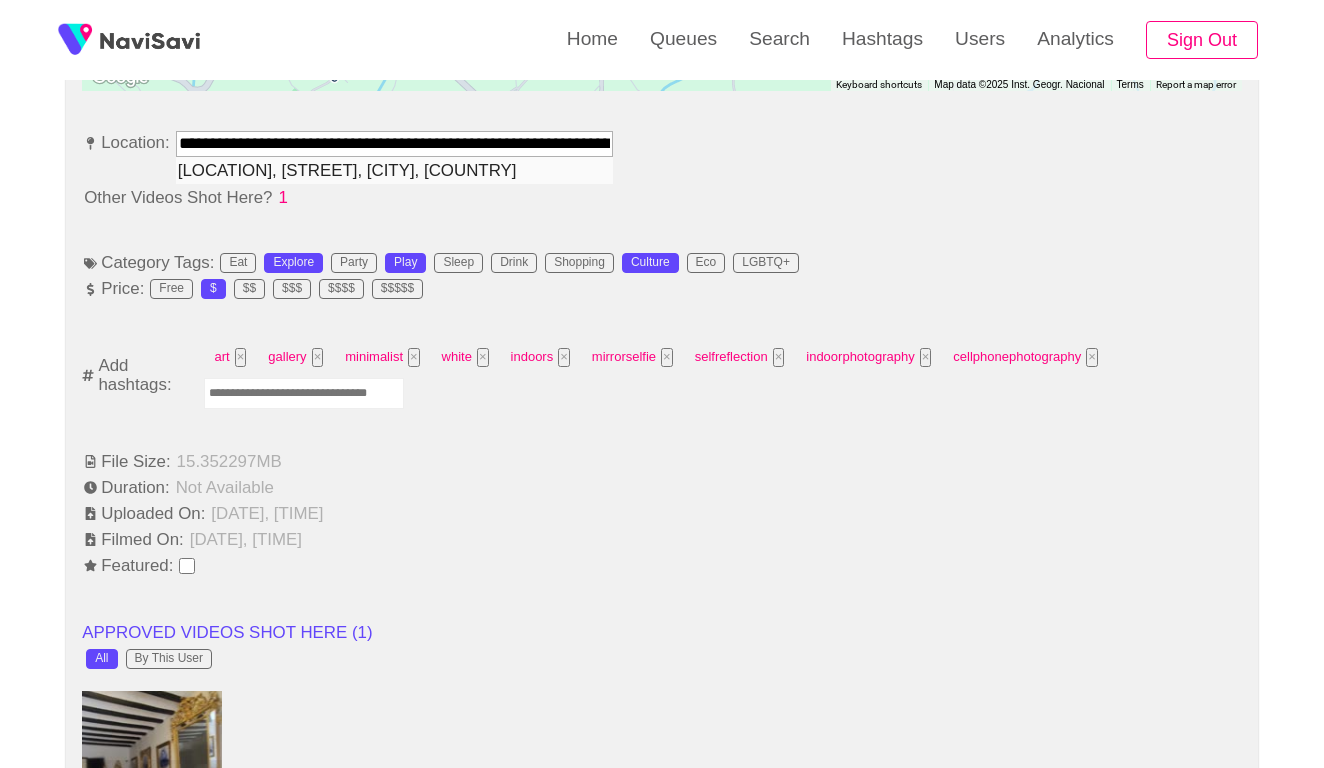 click on "Museo Casa Orduña, C. la Iglesia, El Castell de Guadalest, Spain" at bounding box center [394, 170] 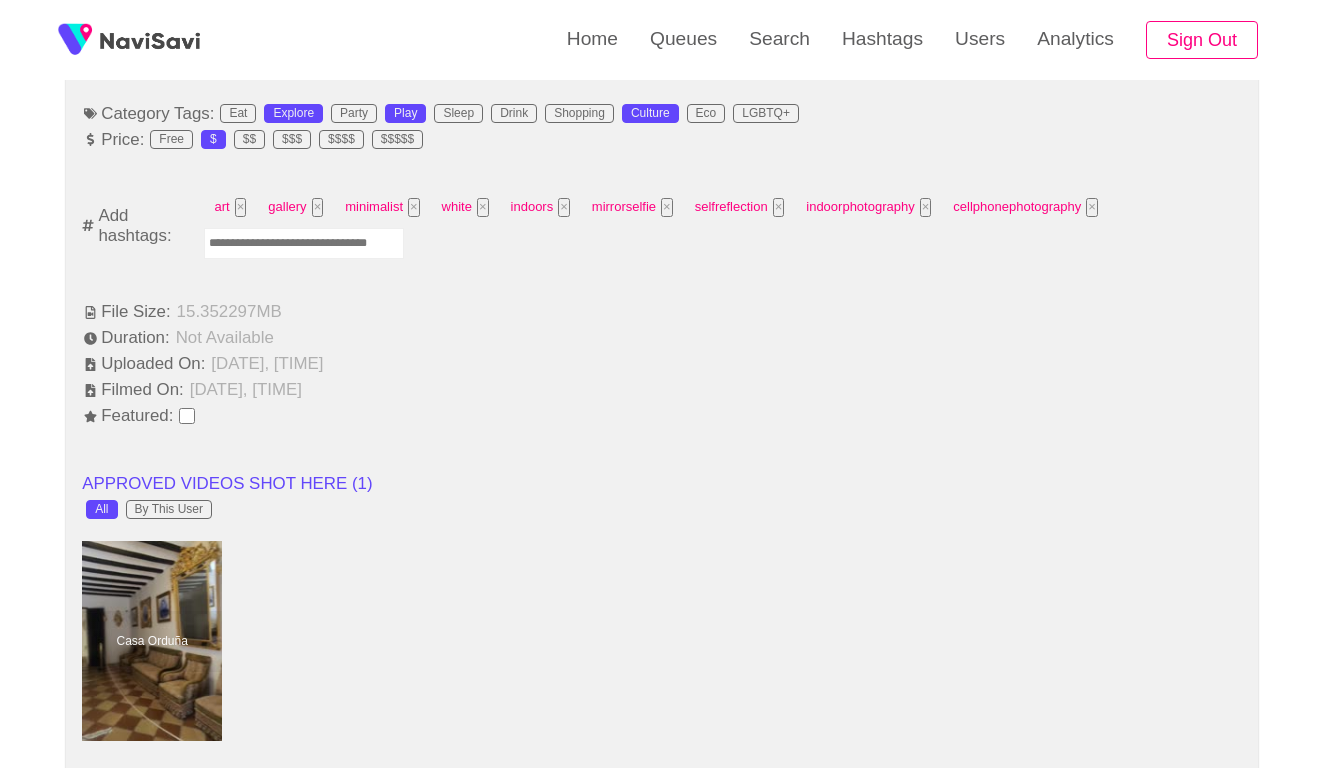 scroll, scrollTop: 1296, scrollLeft: 0, axis: vertical 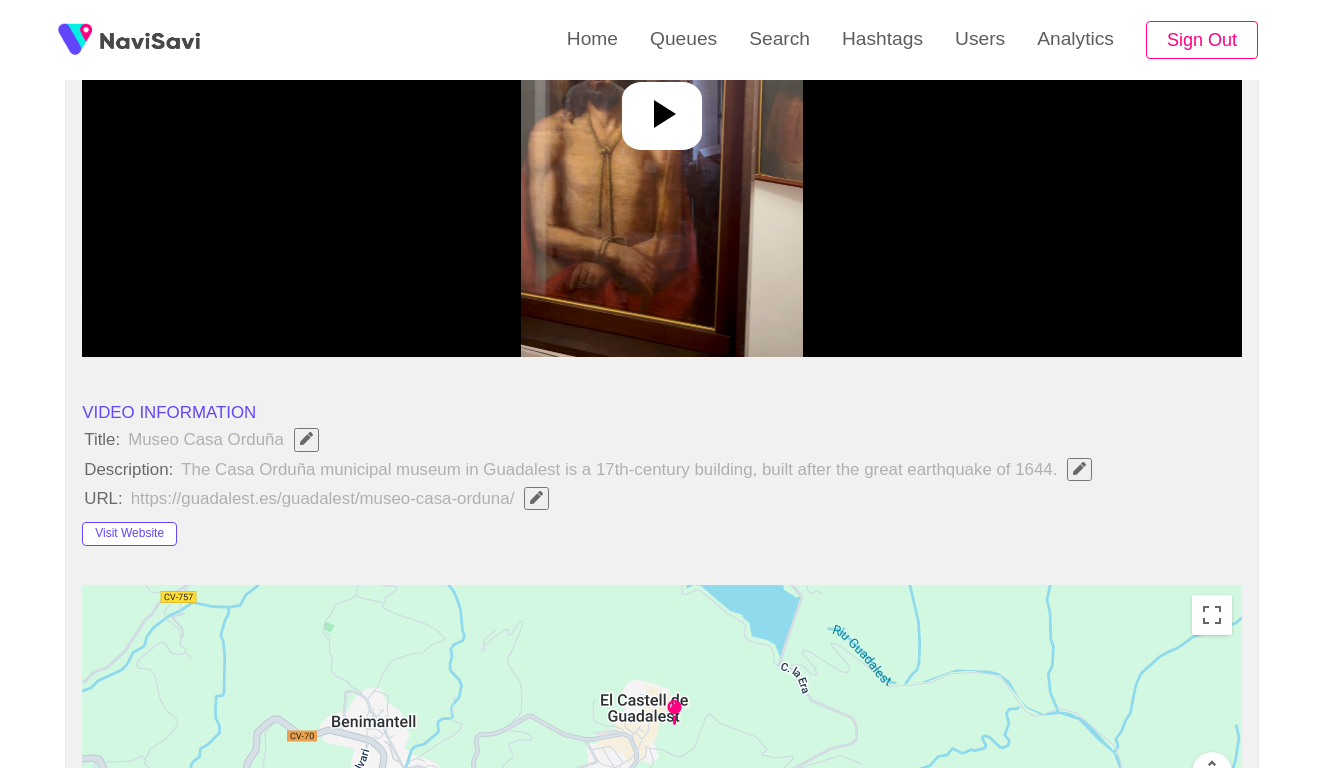 type on "**********" 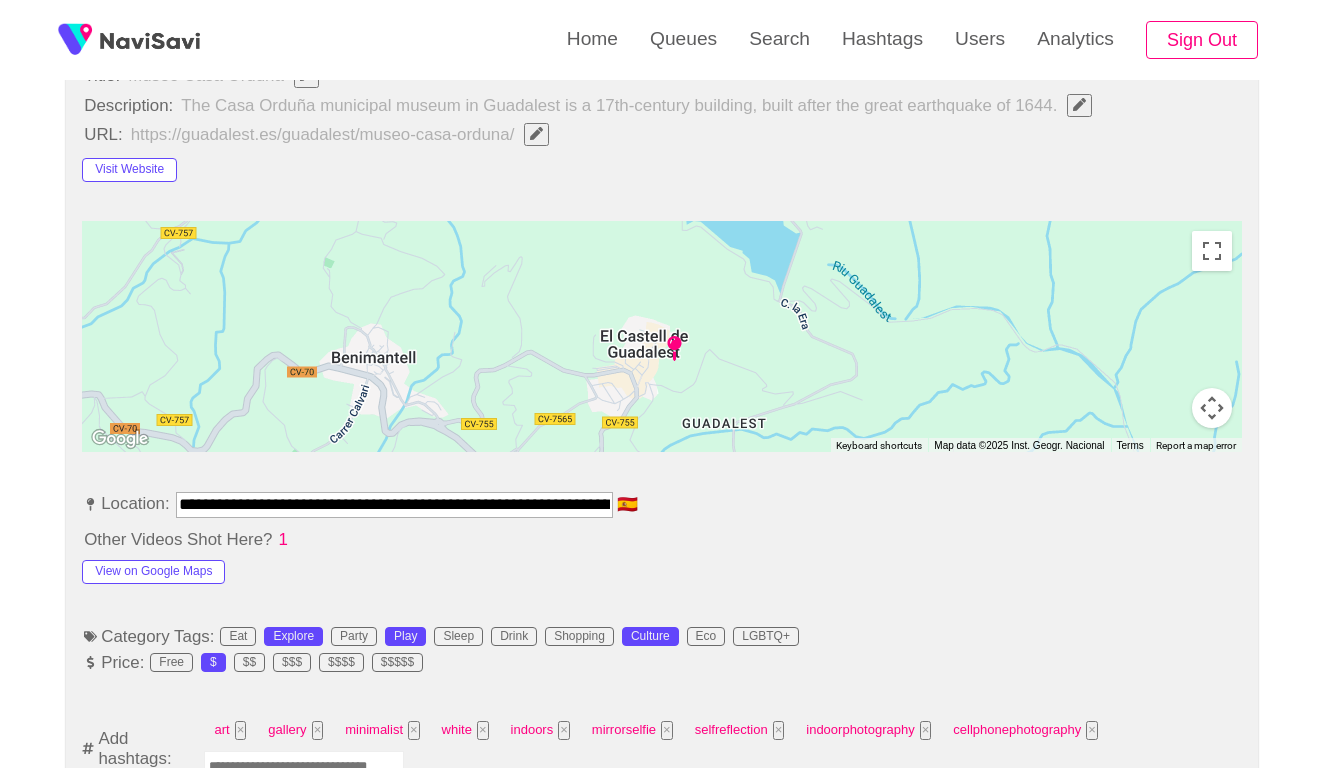 scroll, scrollTop: 862, scrollLeft: 0, axis: vertical 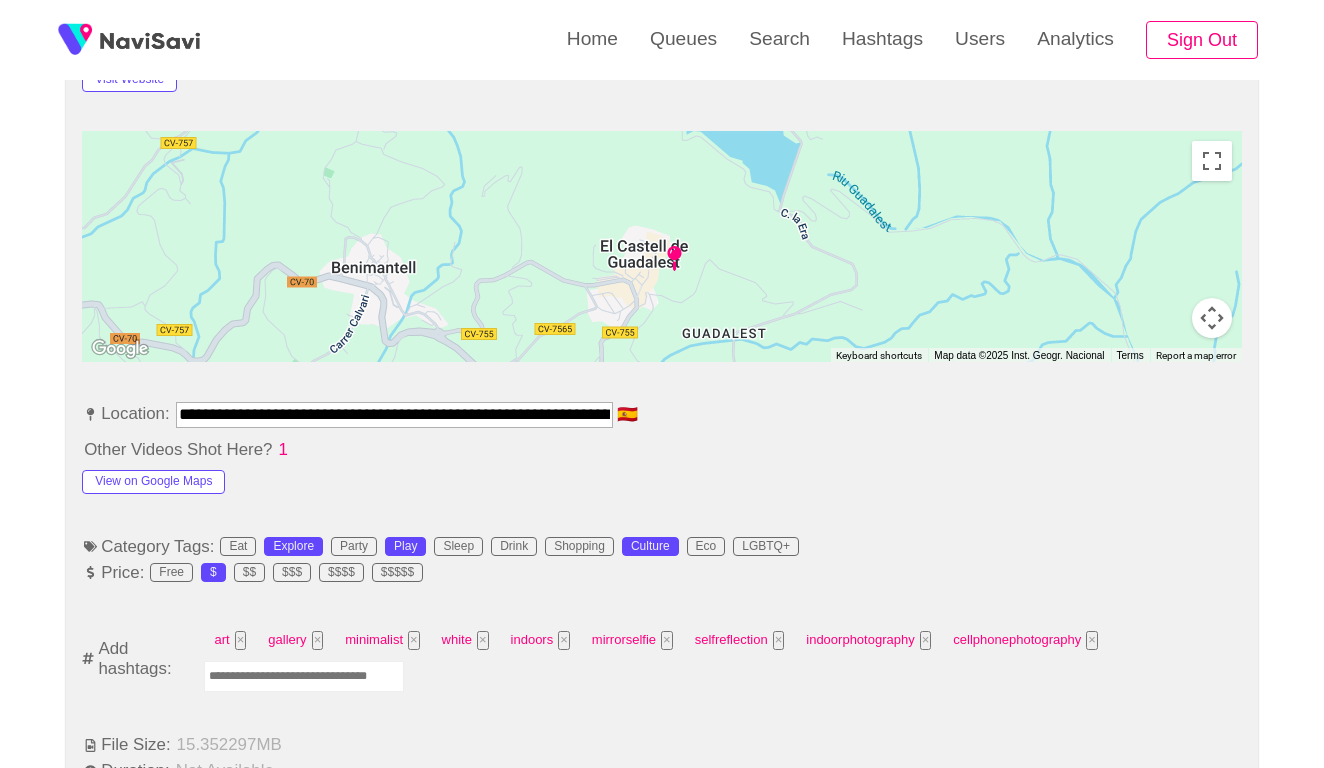 click at bounding box center (304, 676) 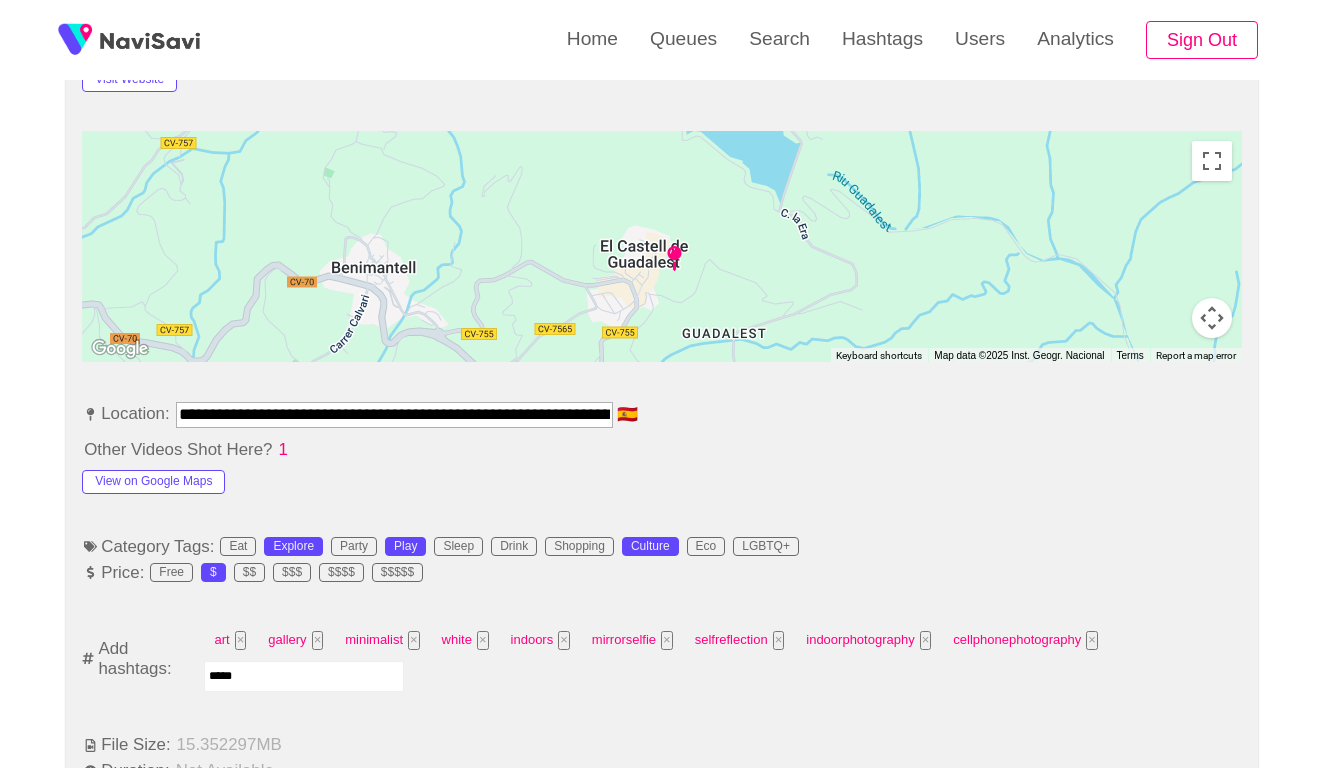 type on "******" 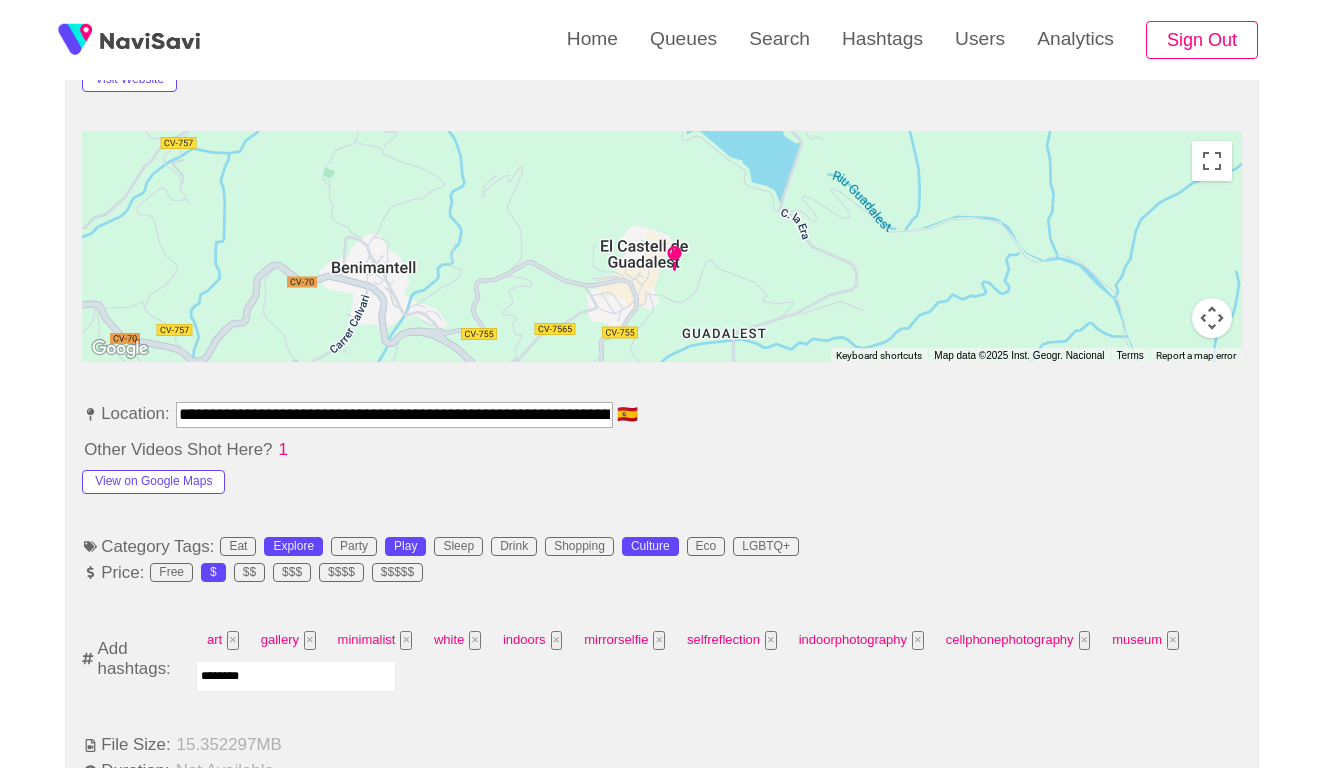 type on "*********" 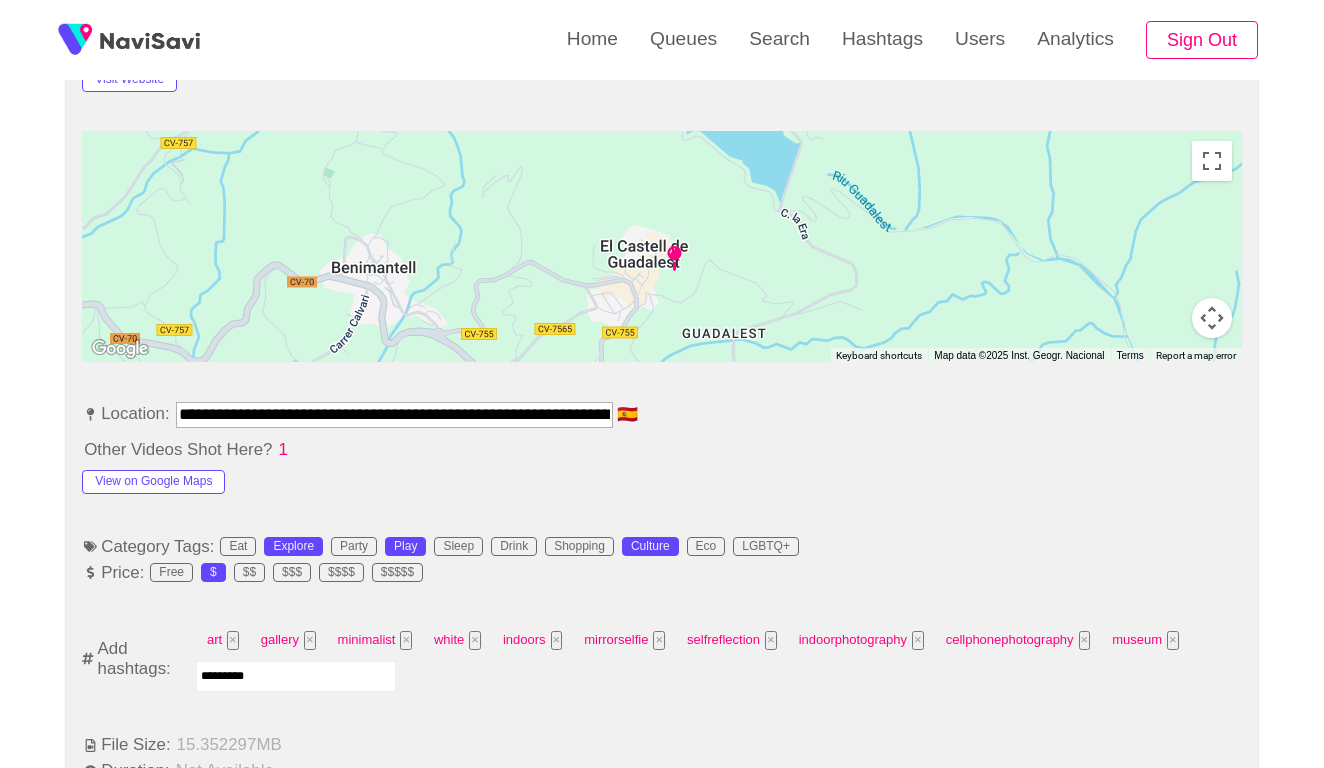 drag, startPoint x: 373, startPoint y: 757, endPoint x: 485, endPoint y: 702, distance: 124.7758 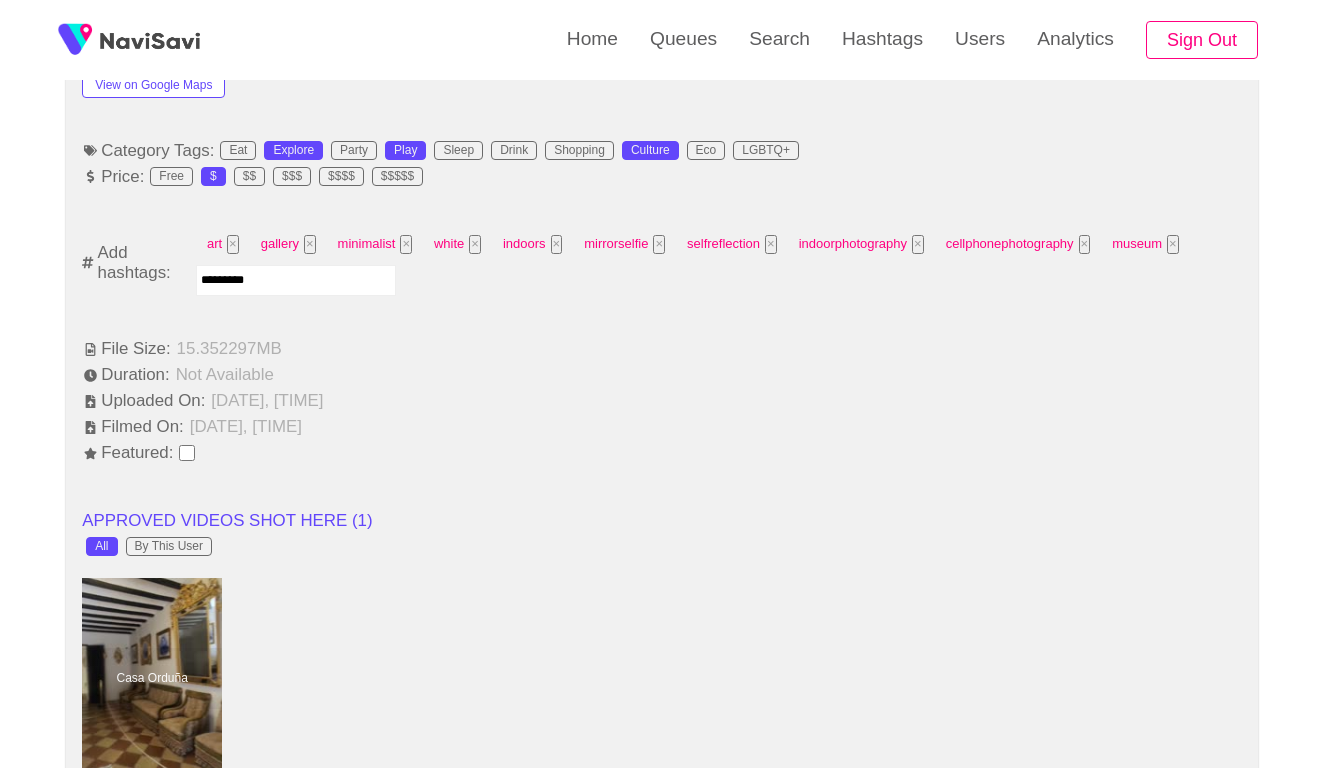 scroll, scrollTop: 895, scrollLeft: 0, axis: vertical 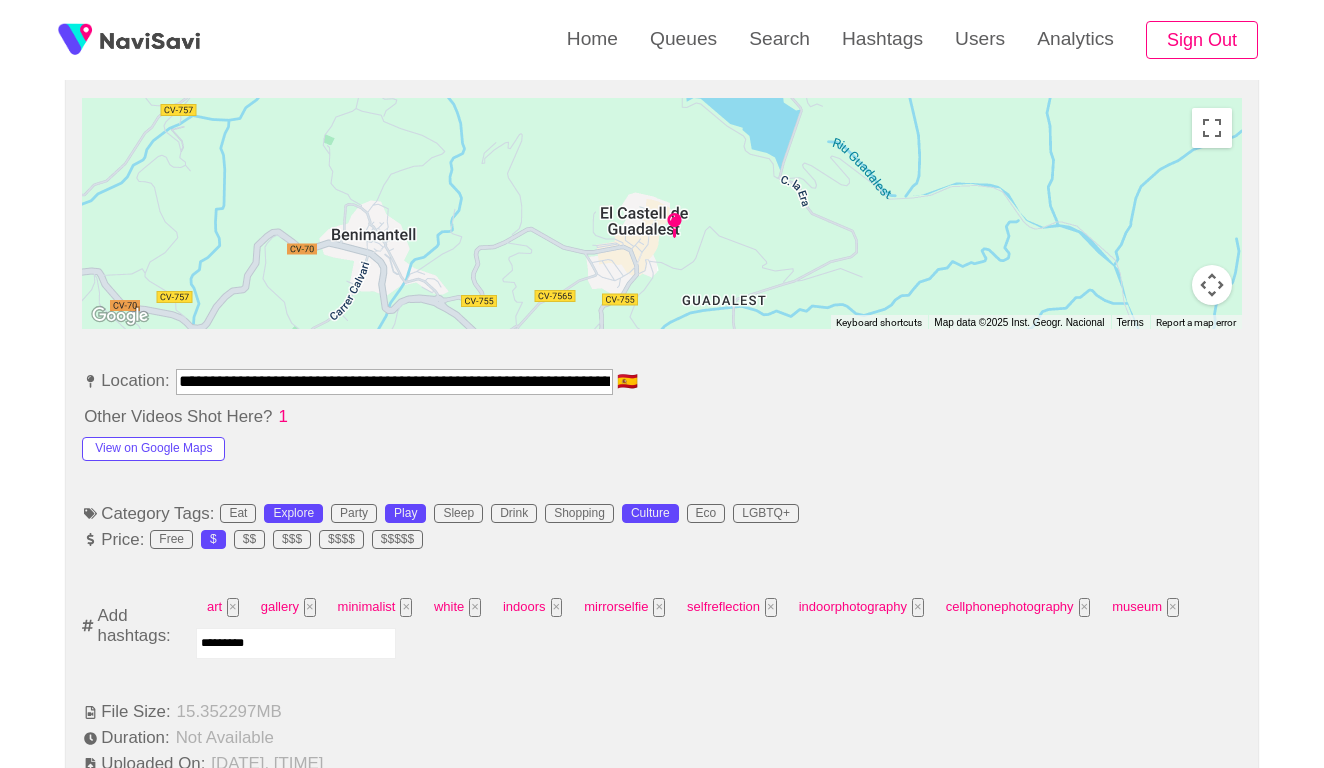 click on "*********" at bounding box center [296, 643] 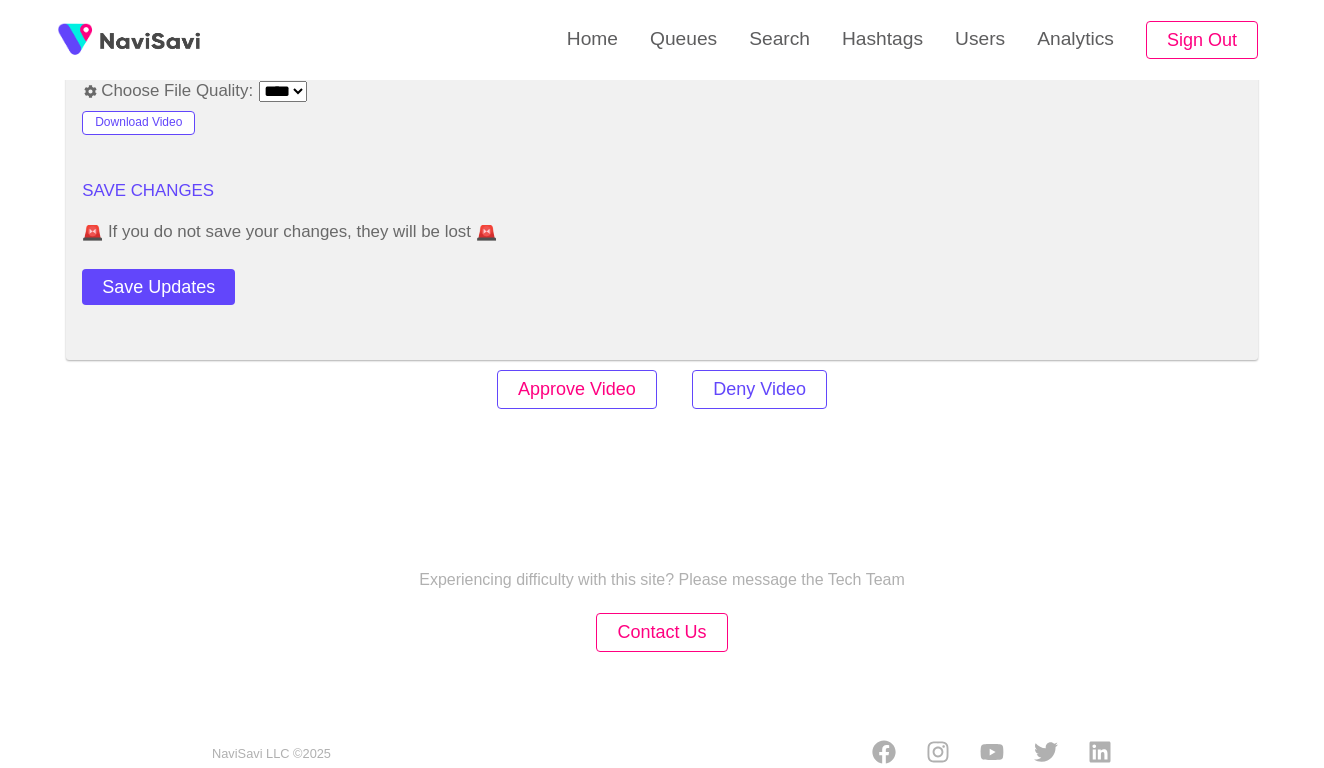 scroll, scrollTop: 2753, scrollLeft: 0, axis: vertical 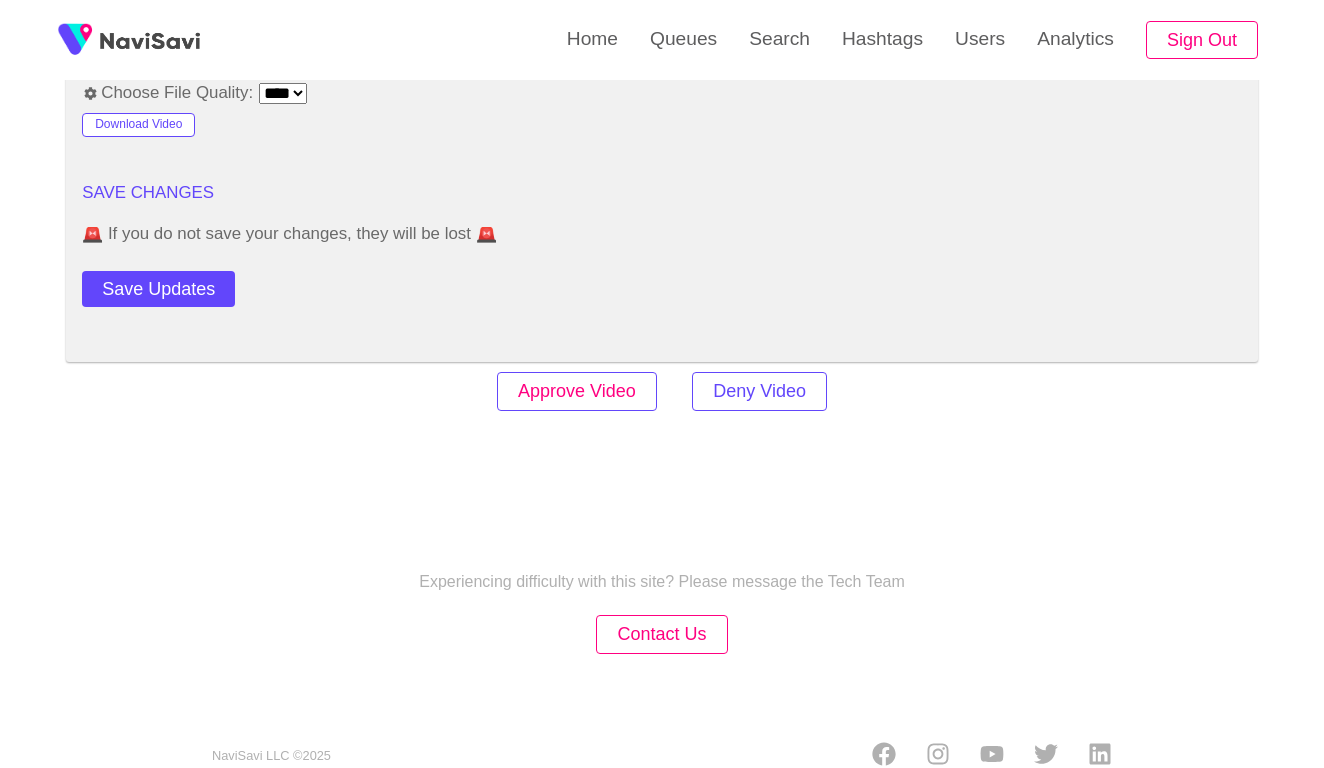 click on "Approve Video" at bounding box center [577, 391] 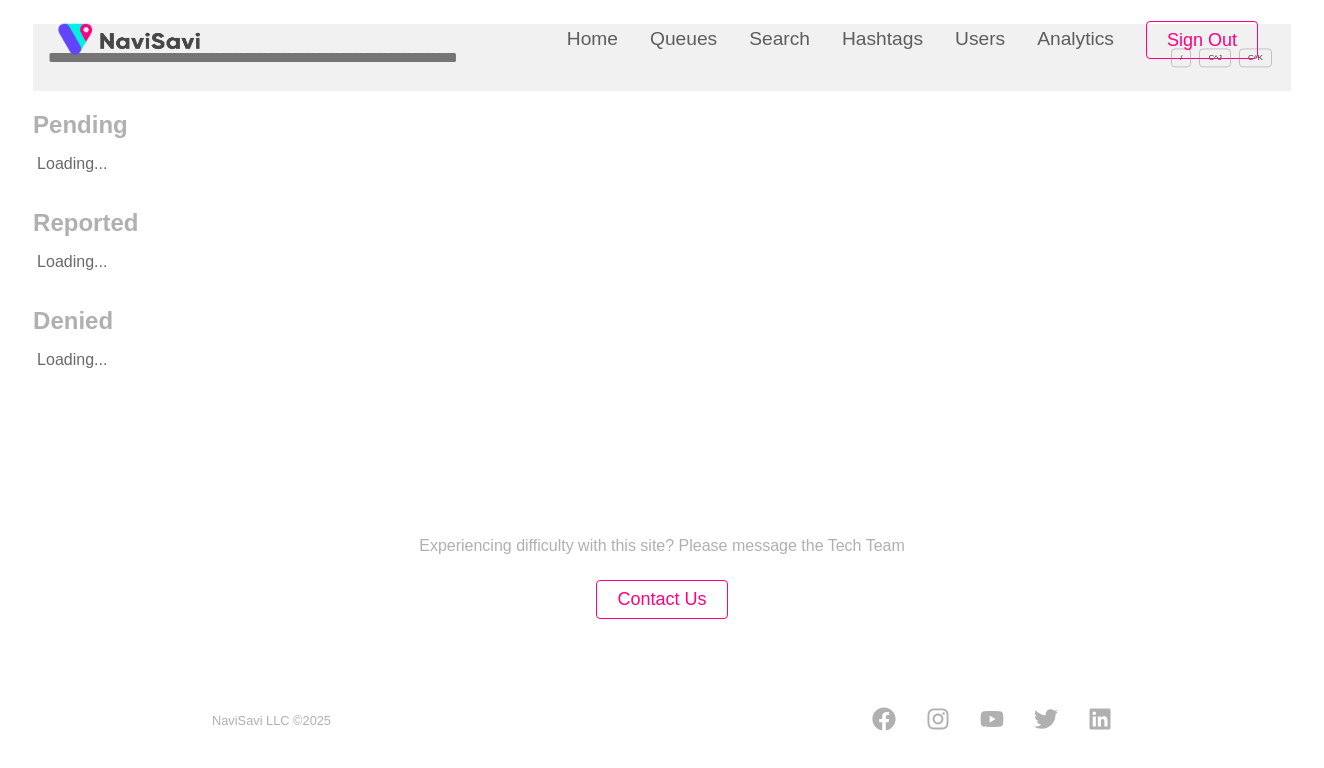 scroll, scrollTop: 0, scrollLeft: 0, axis: both 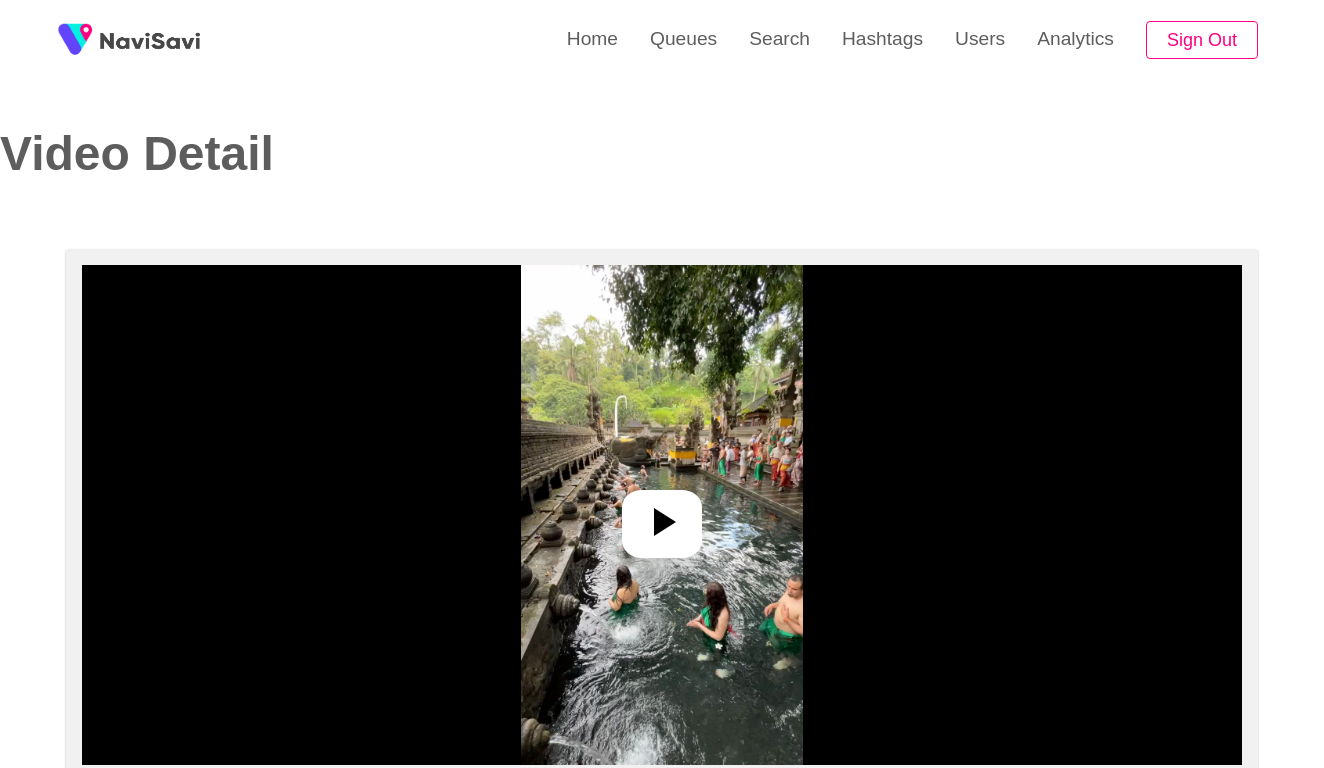 select on "**********" 